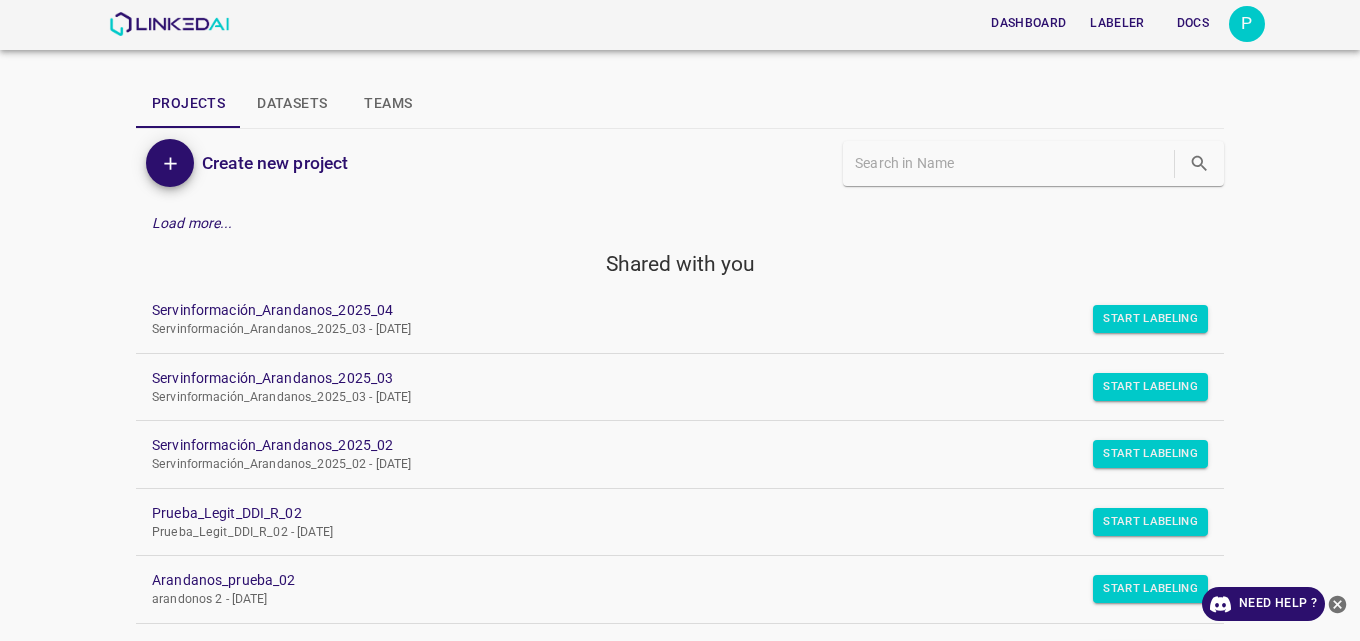 scroll, scrollTop: 0, scrollLeft: 0, axis: both 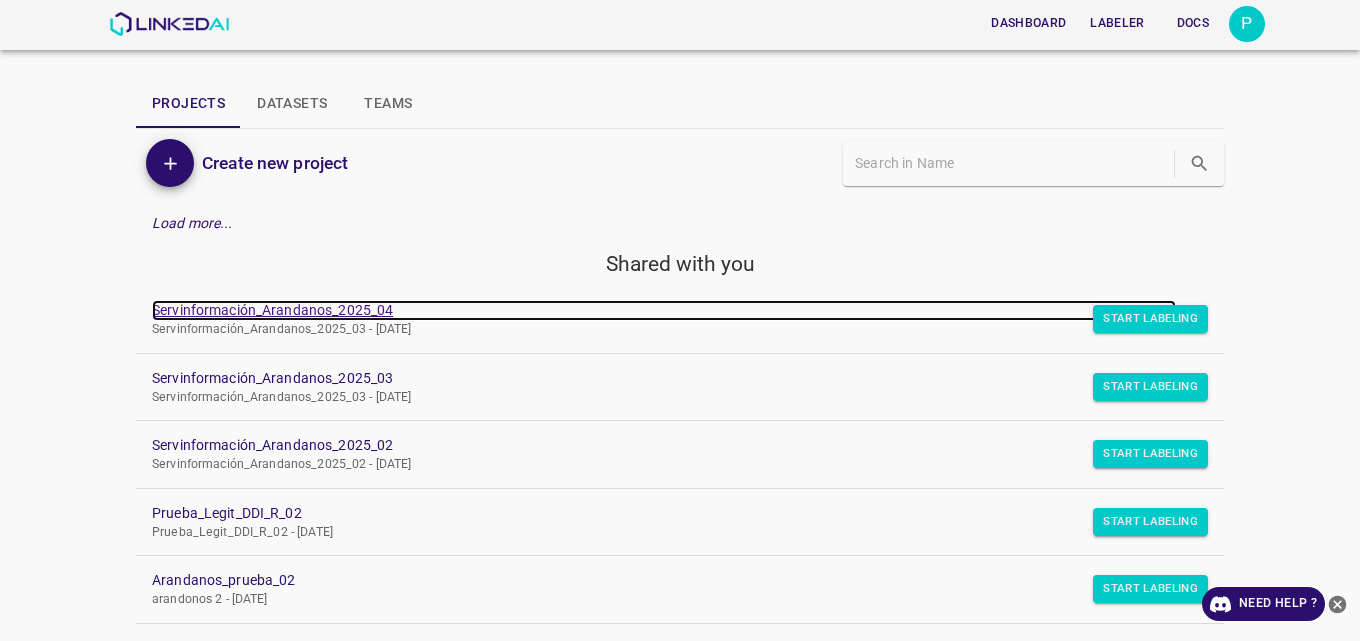 click on "Servinformación_Arandanos_2025_04" at bounding box center (664, 310) 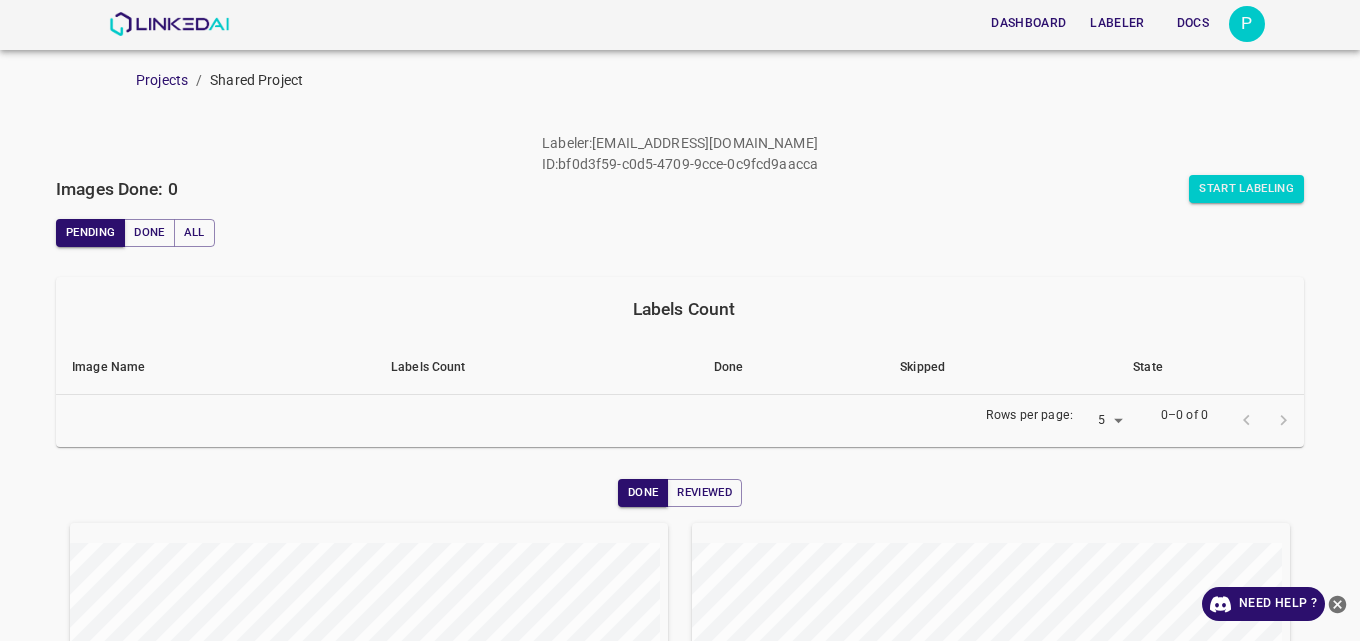 scroll, scrollTop: 0, scrollLeft: 0, axis: both 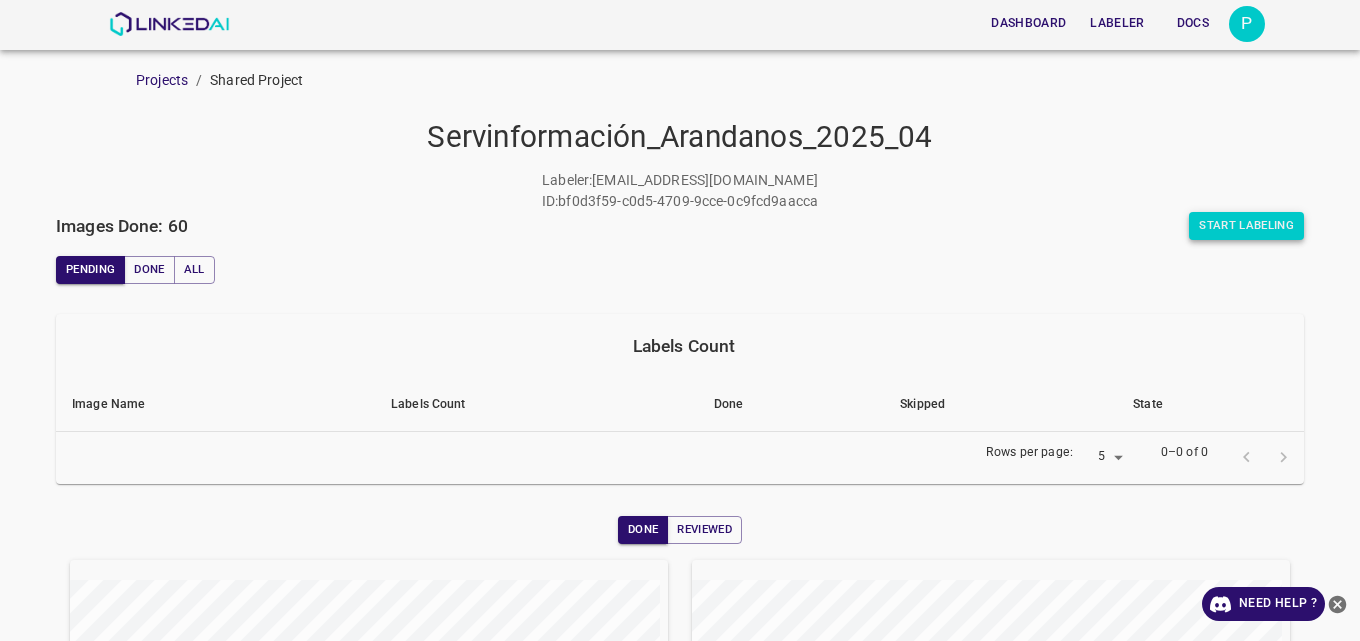 click on "Start Labeling" at bounding box center (1246, 226) 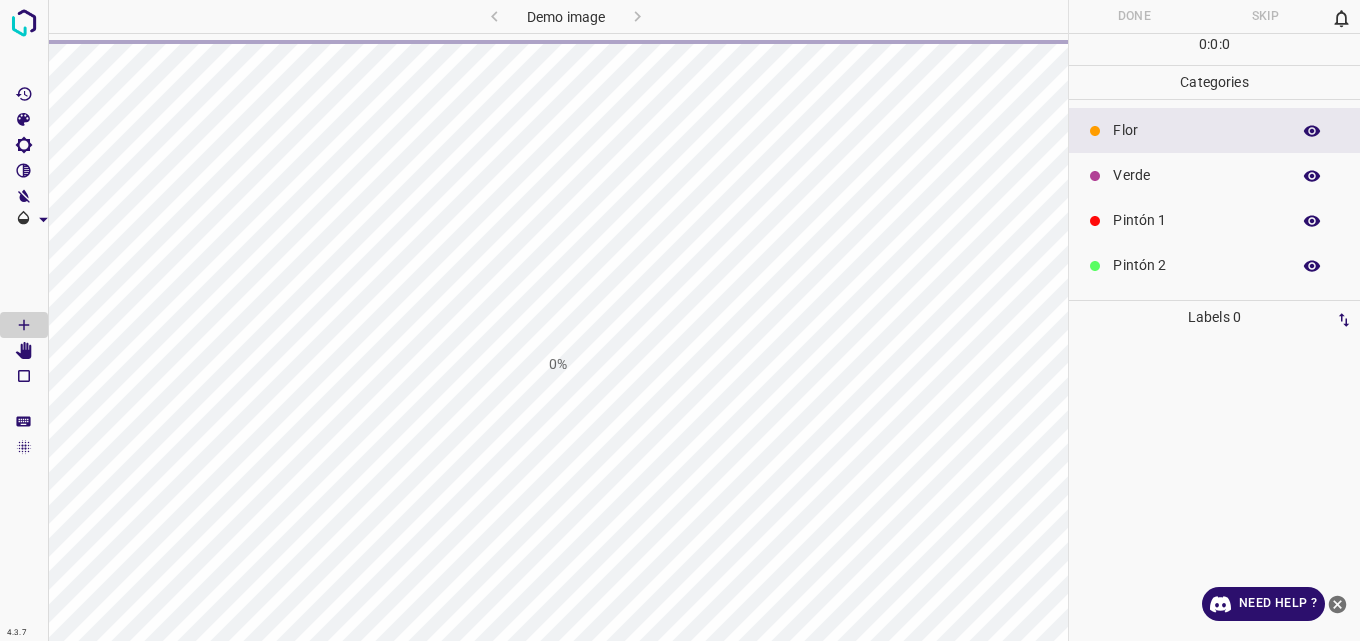 scroll, scrollTop: 0, scrollLeft: 0, axis: both 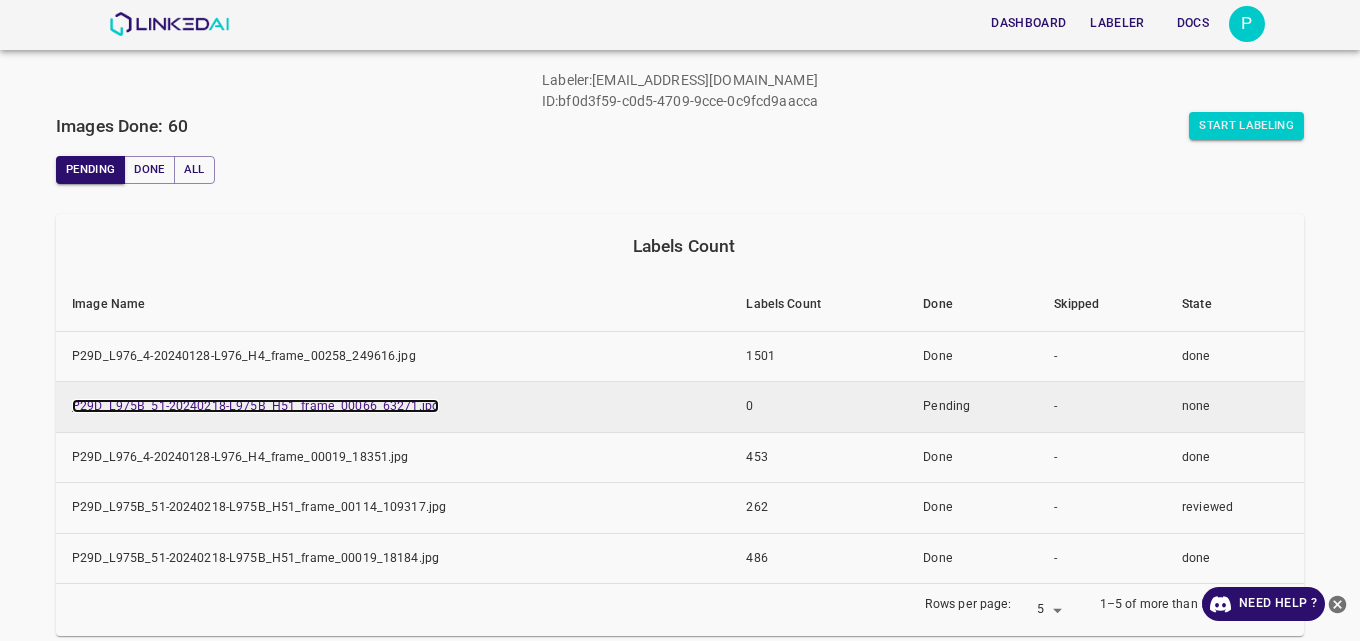 click on "P29D_L975B_51-20240218-L975B_H51_frame_00066_63271.jpg" at bounding box center [255, 406] 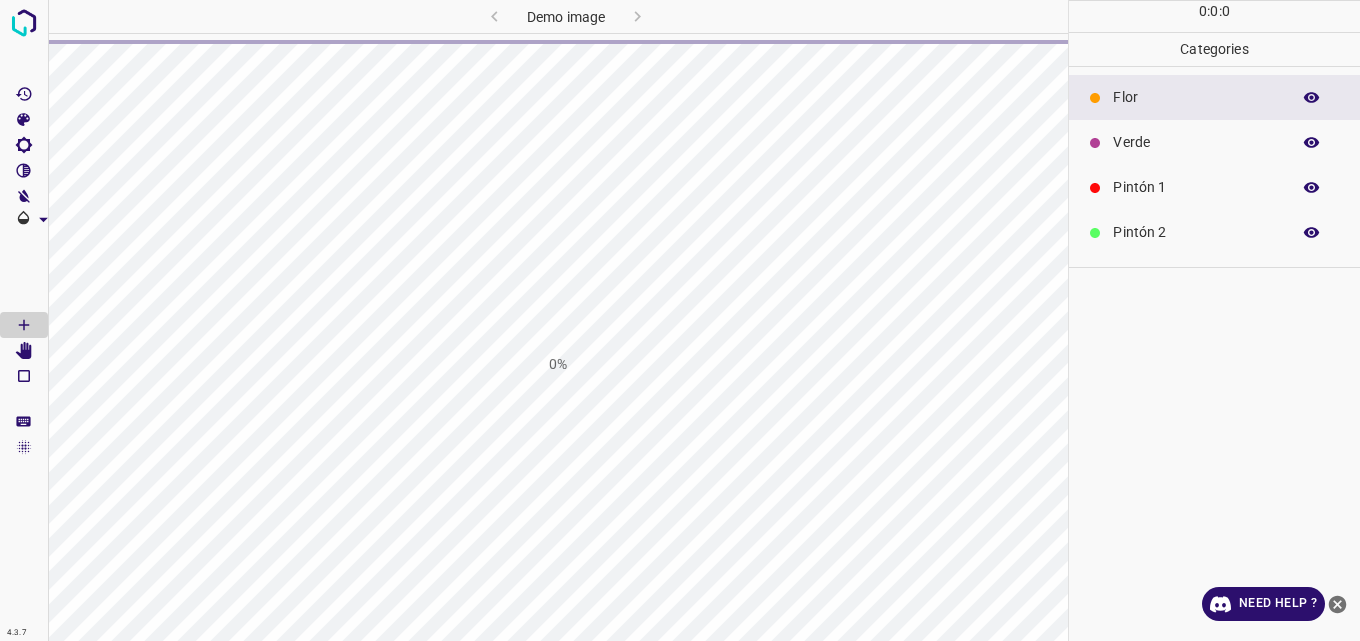 scroll, scrollTop: 0, scrollLeft: 0, axis: both 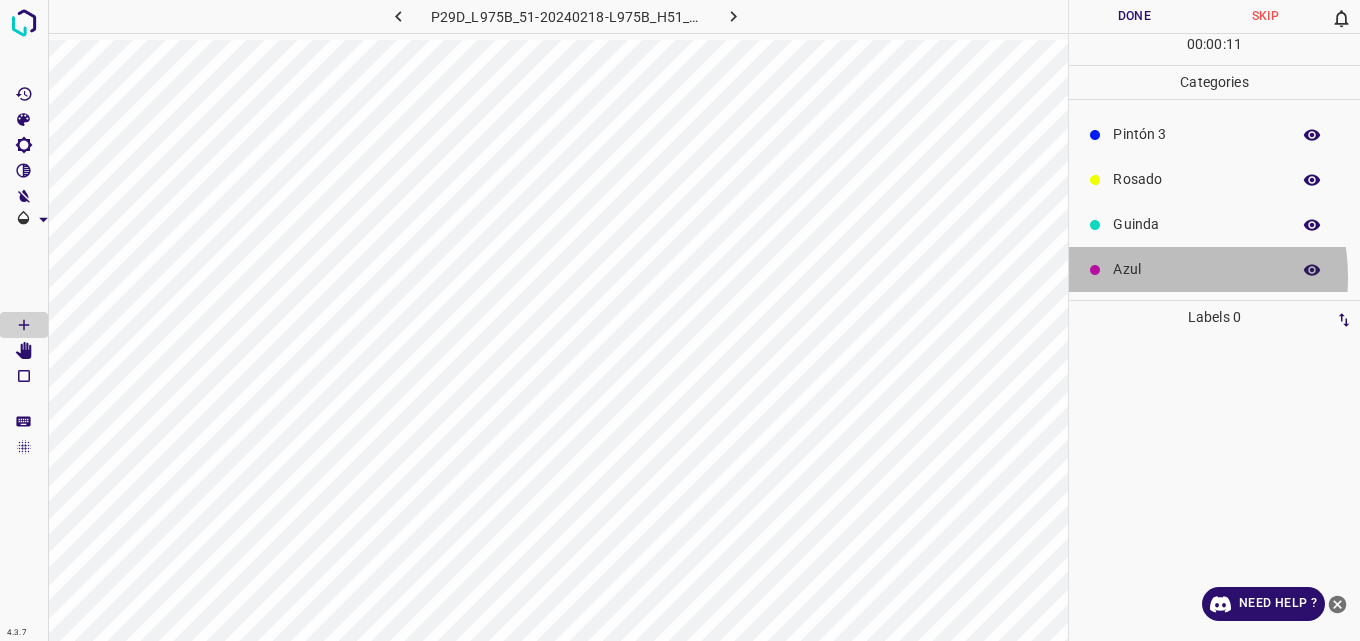 click on "Azul" at bounding box center [1196, 269] 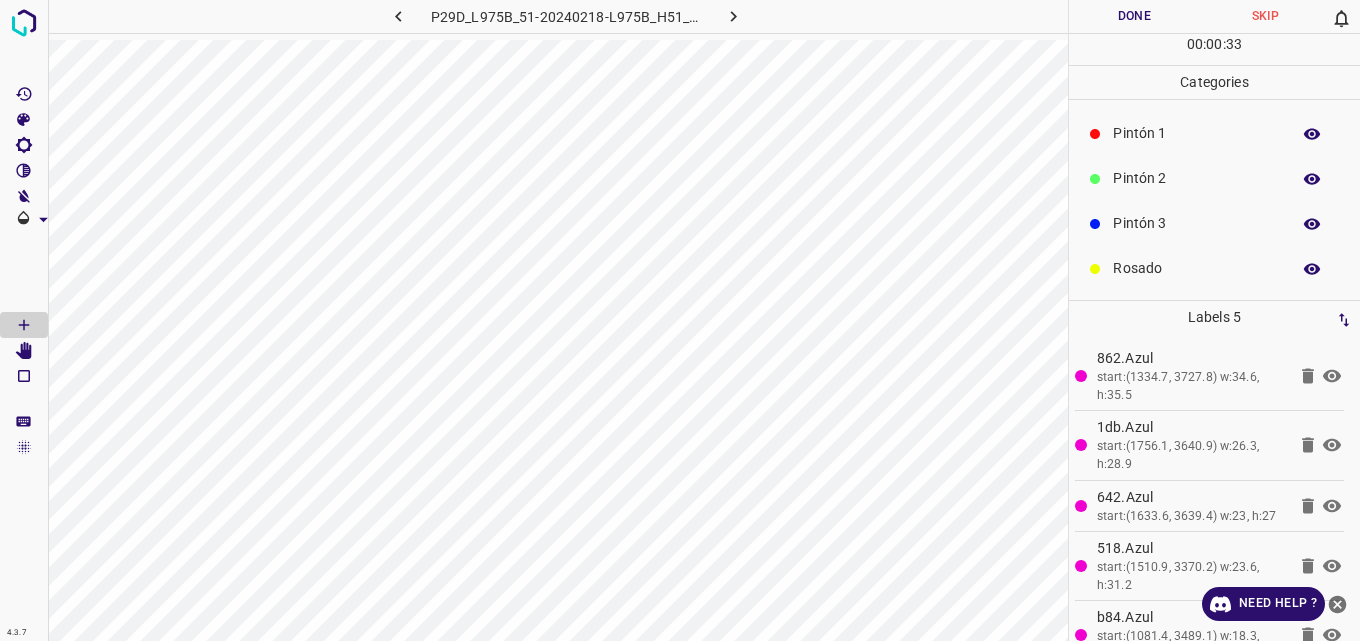 scroll, scrollTop: 0, scrollLeft: 0, axis: both 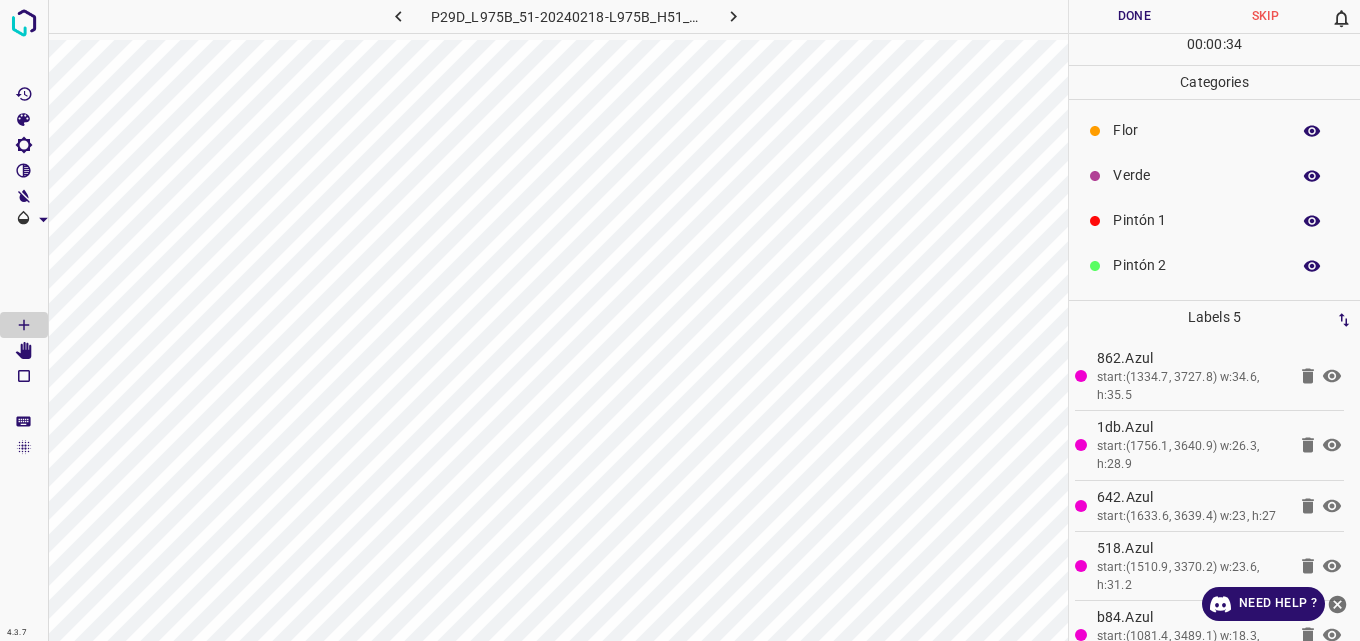 click on "Pintón 1" at bounding box center [1196, 220] 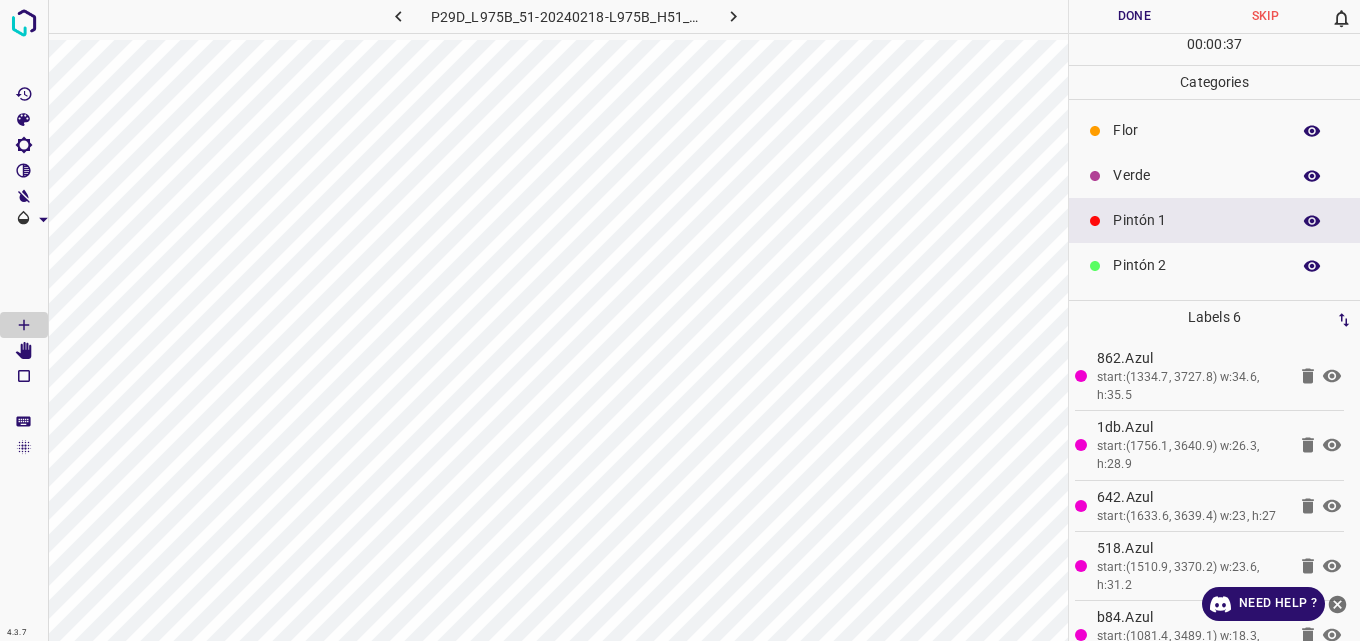 click on "Pintón 2" at bounding box center [1196, 265] 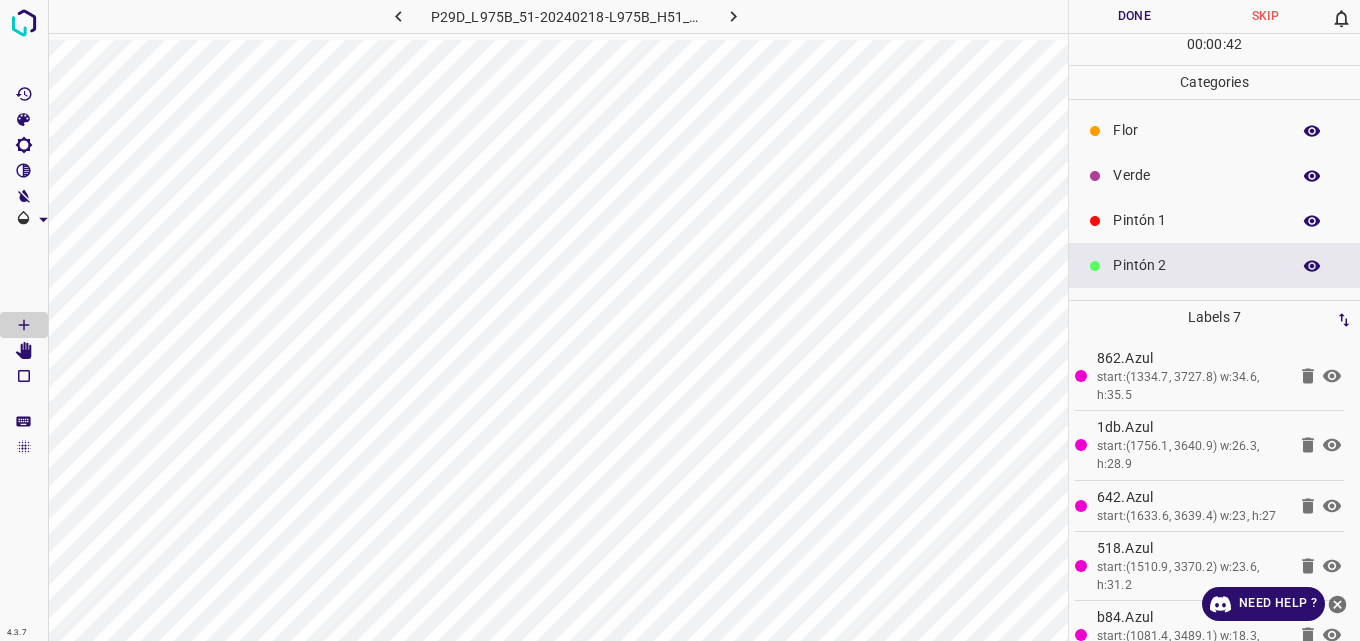 click on "Pintón 1" at bounding box center (1196, 220) 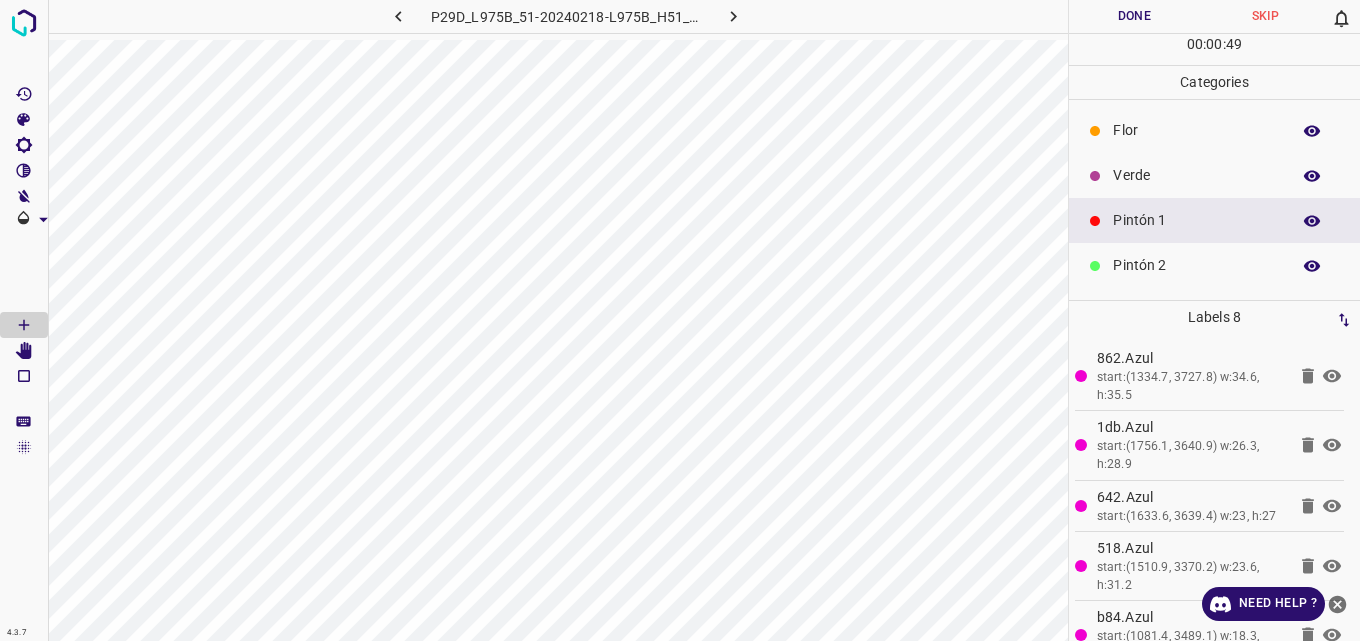 scroll, scrollTop: 100, scrollLeft: 0, axis: vertical 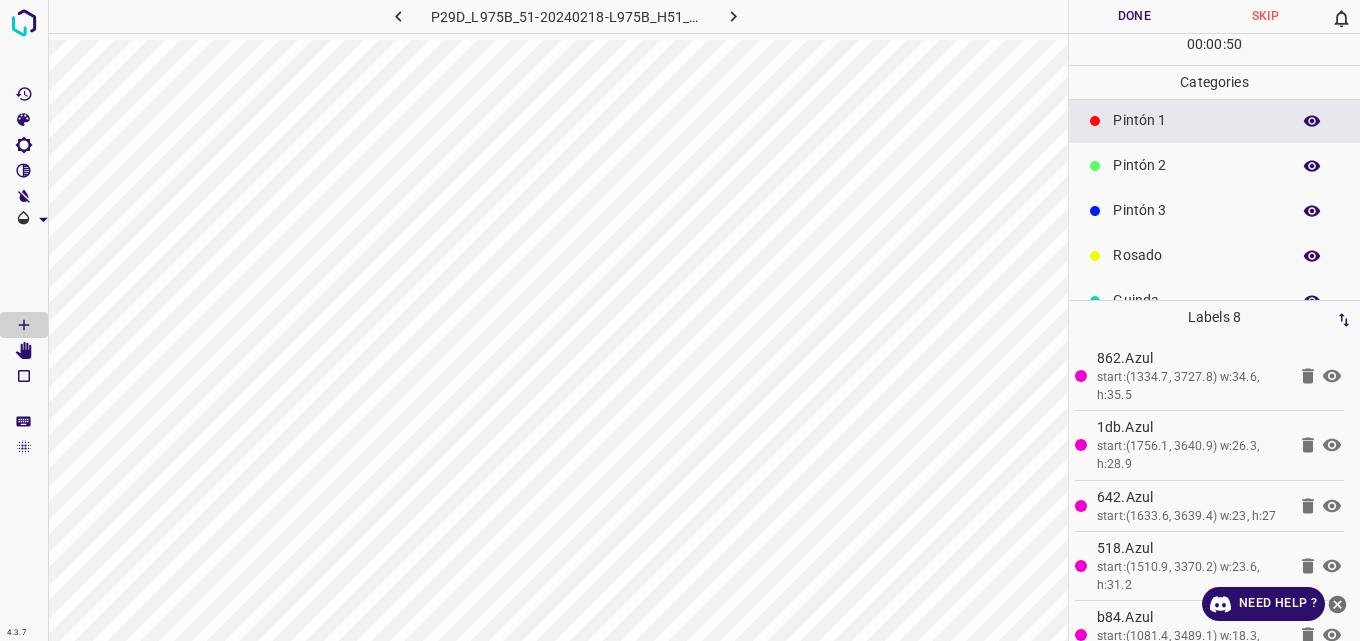 click on "Pintón 3" at bounding box center (1196, 210) 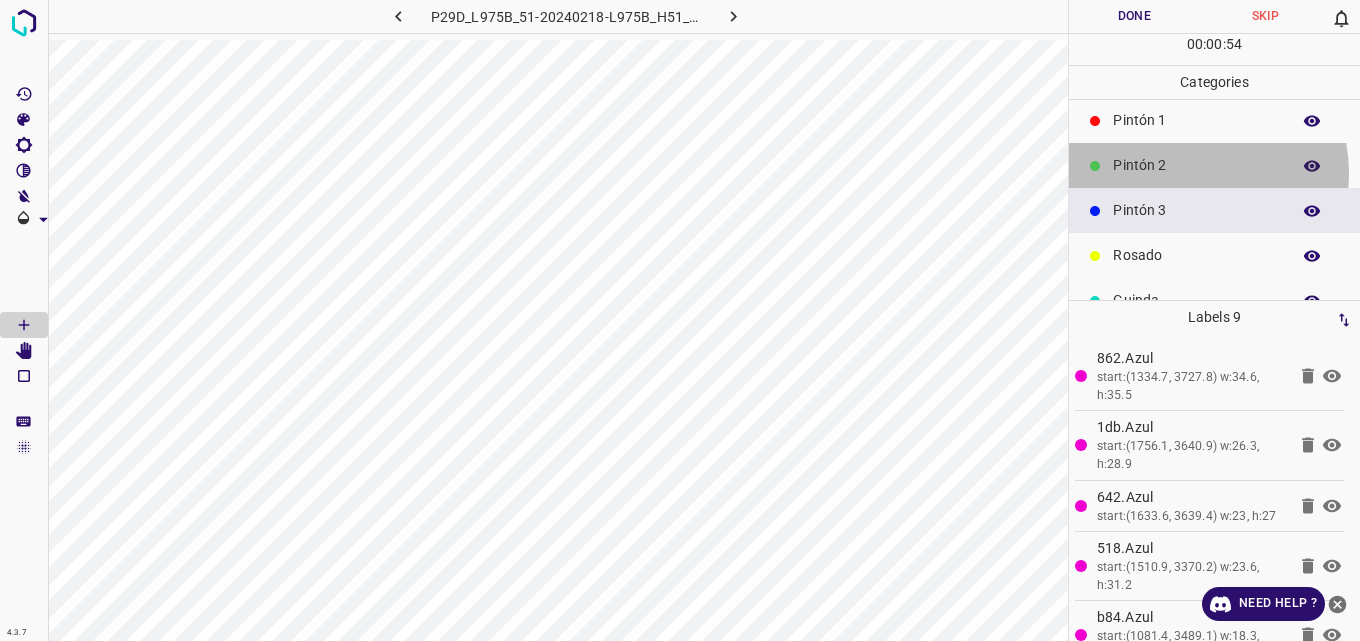click on "Pintón 2" at bounding box center (1196, 165) 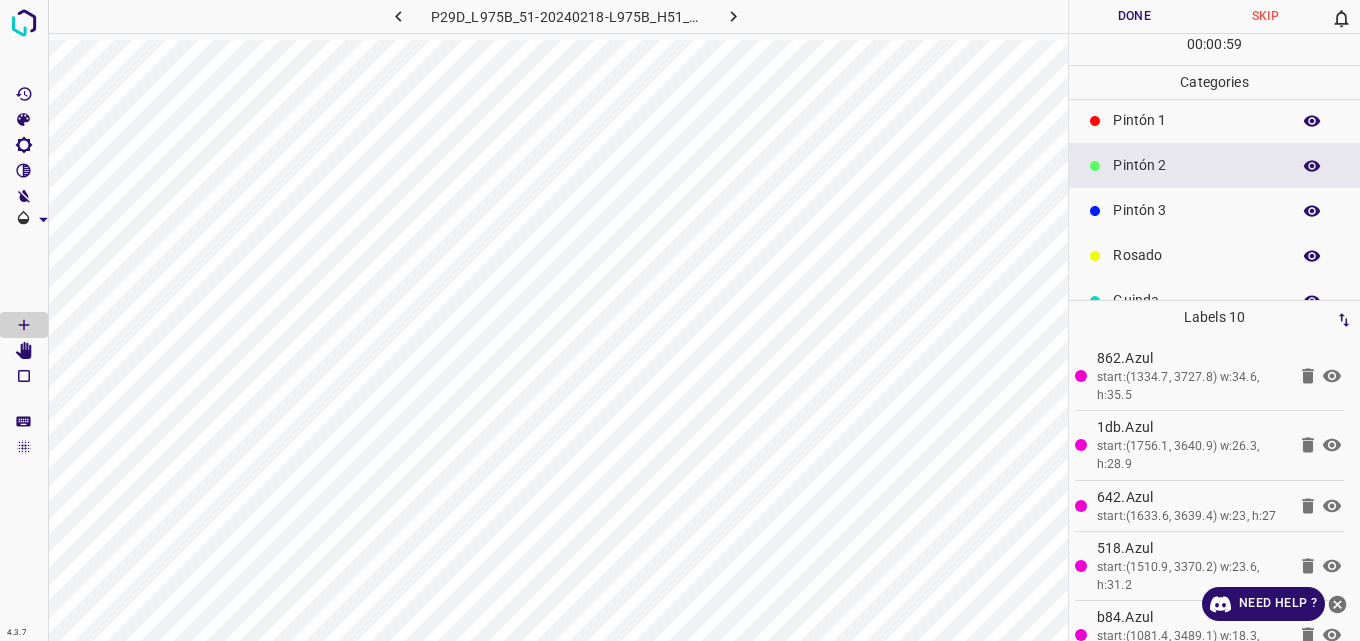 click on "Pintón 1" at bounding box center [1214, 120] 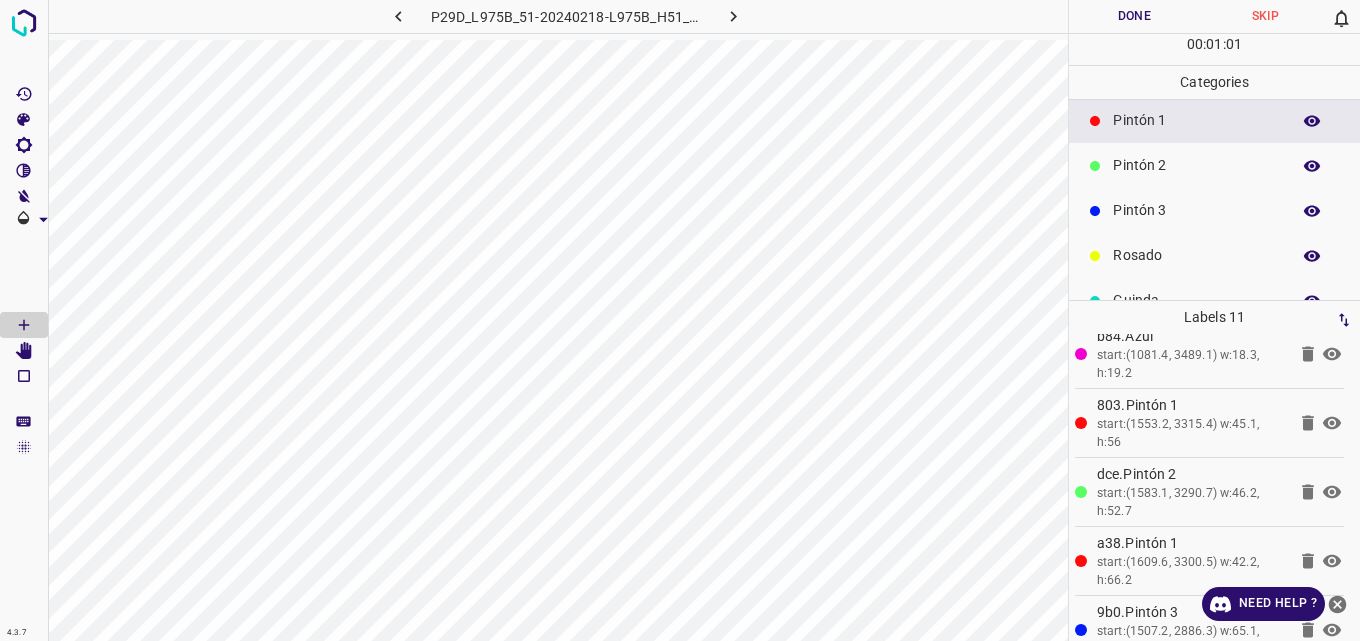 scroll, scrollTop: 468, scrollLeft: 0, axis: vertical 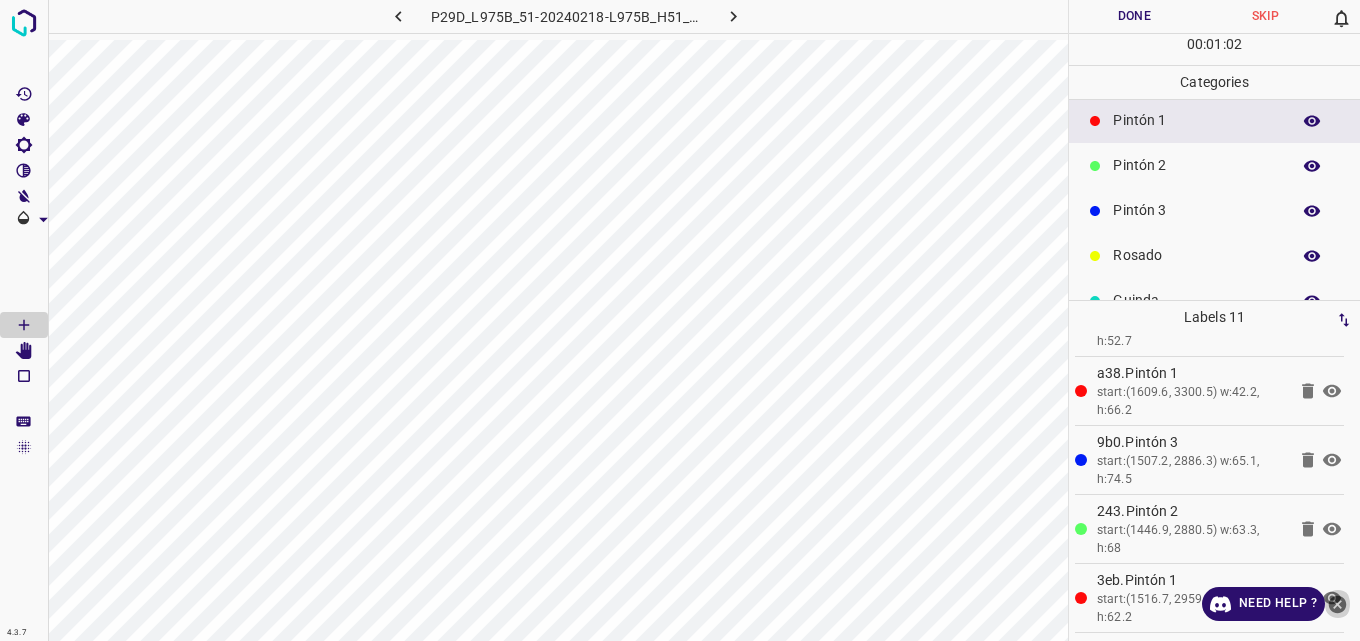 click 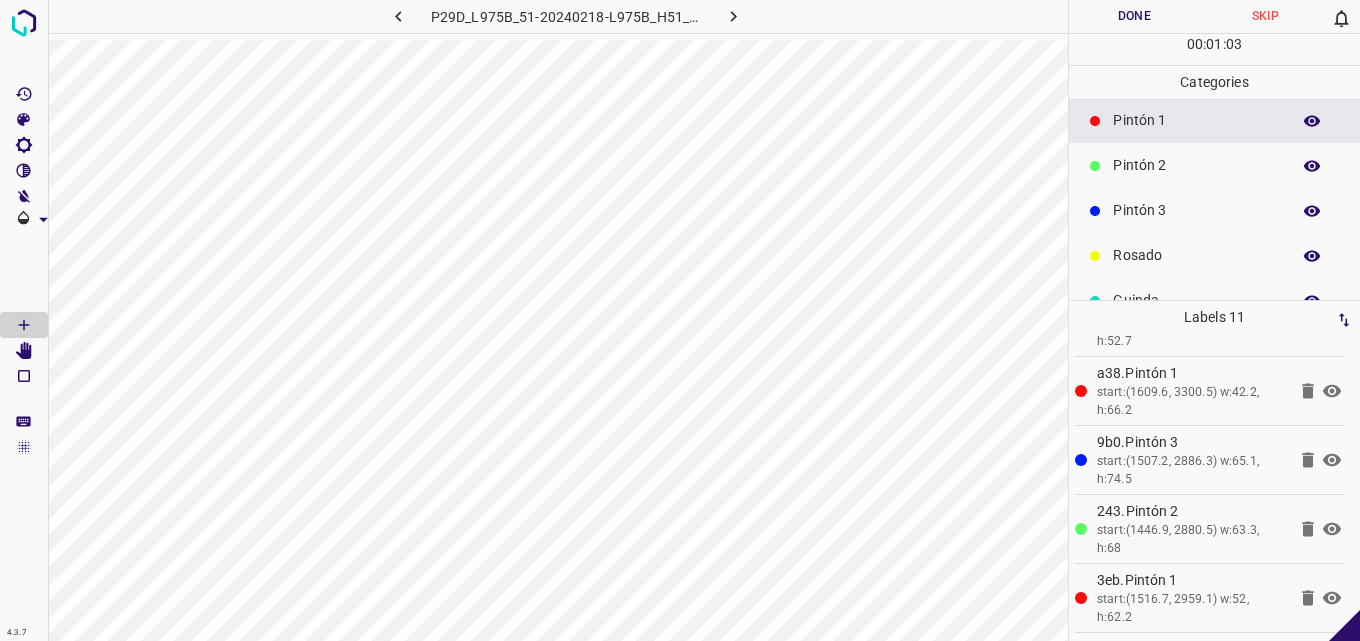 click 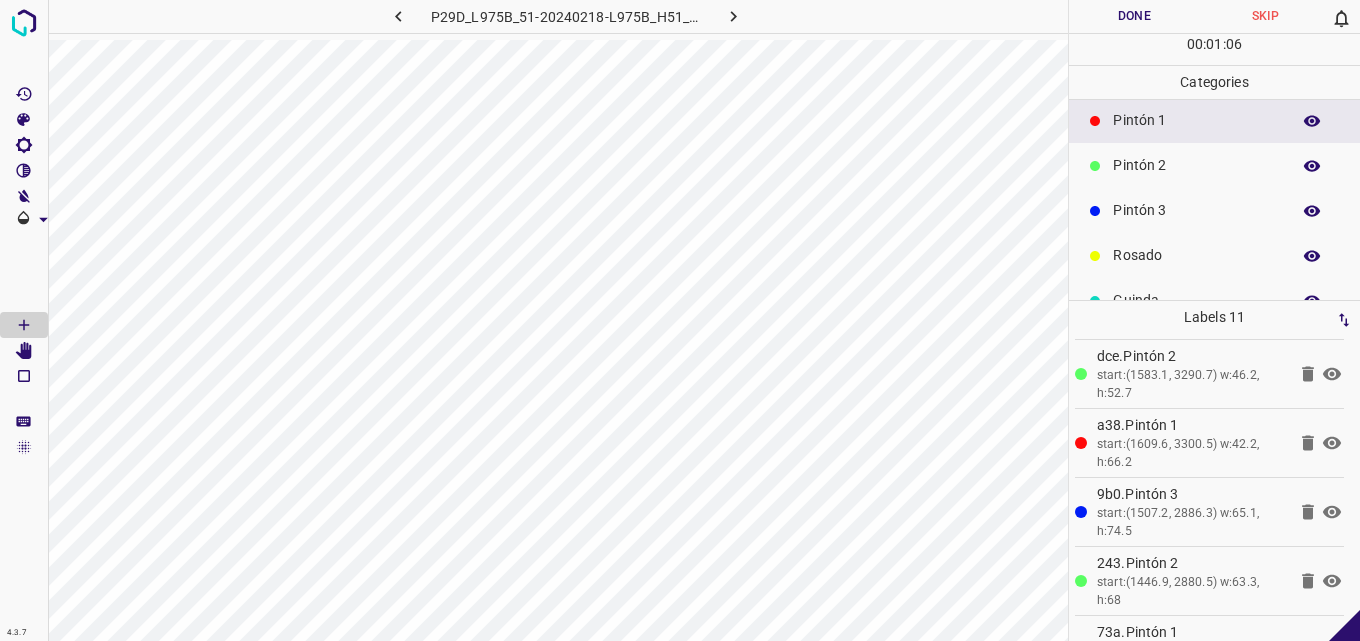scroll, scrollTop: 468, scrollLeft: 0, axis: vertical 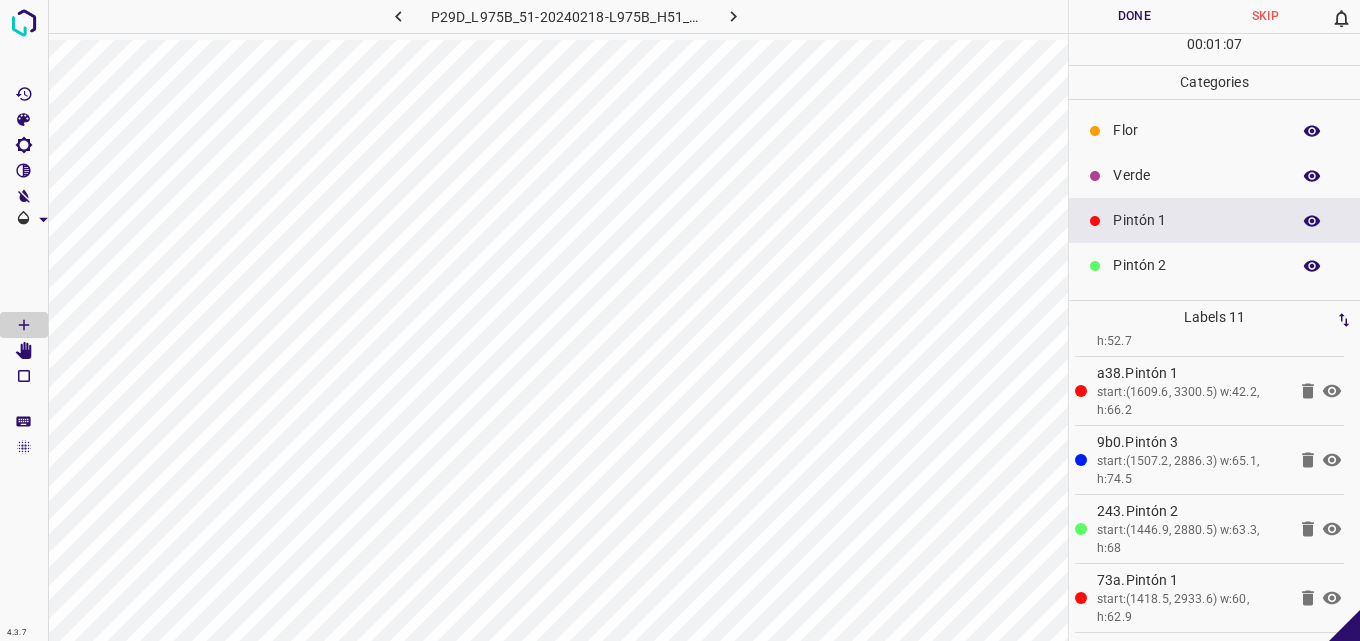 click on "Verde" at bounding box center (1196, 175) 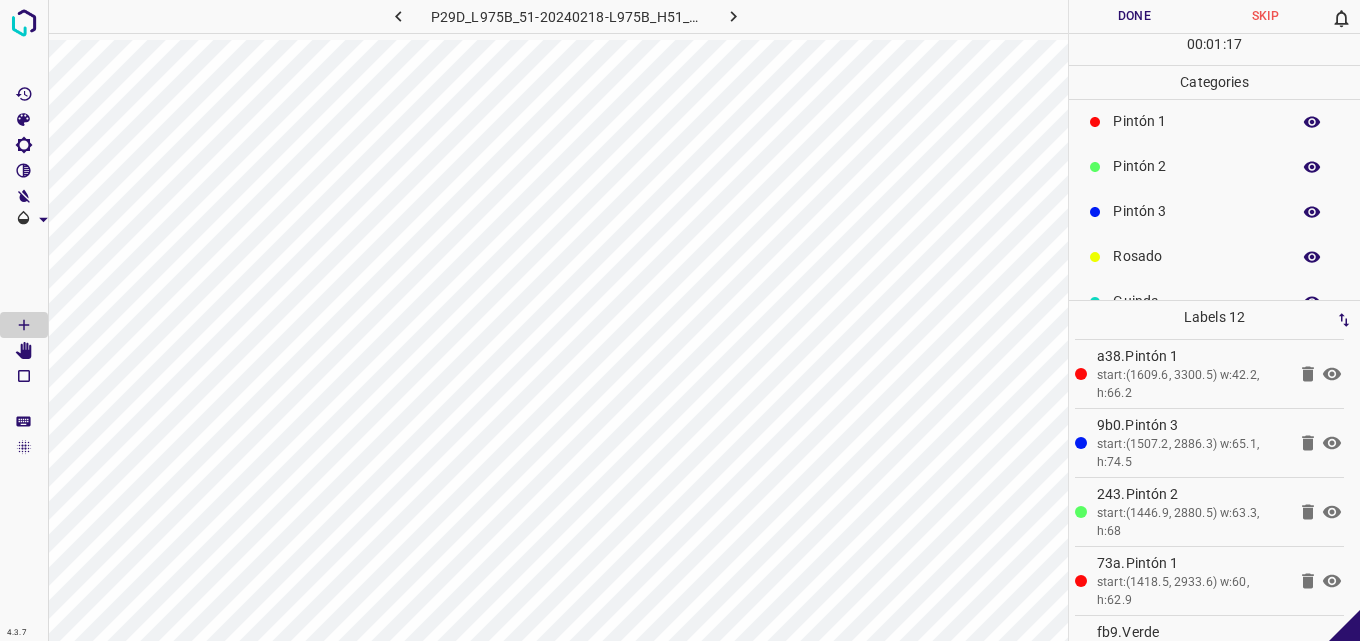 scroll, scrollTop: 100, scrollLeft: 0, axis: vertical 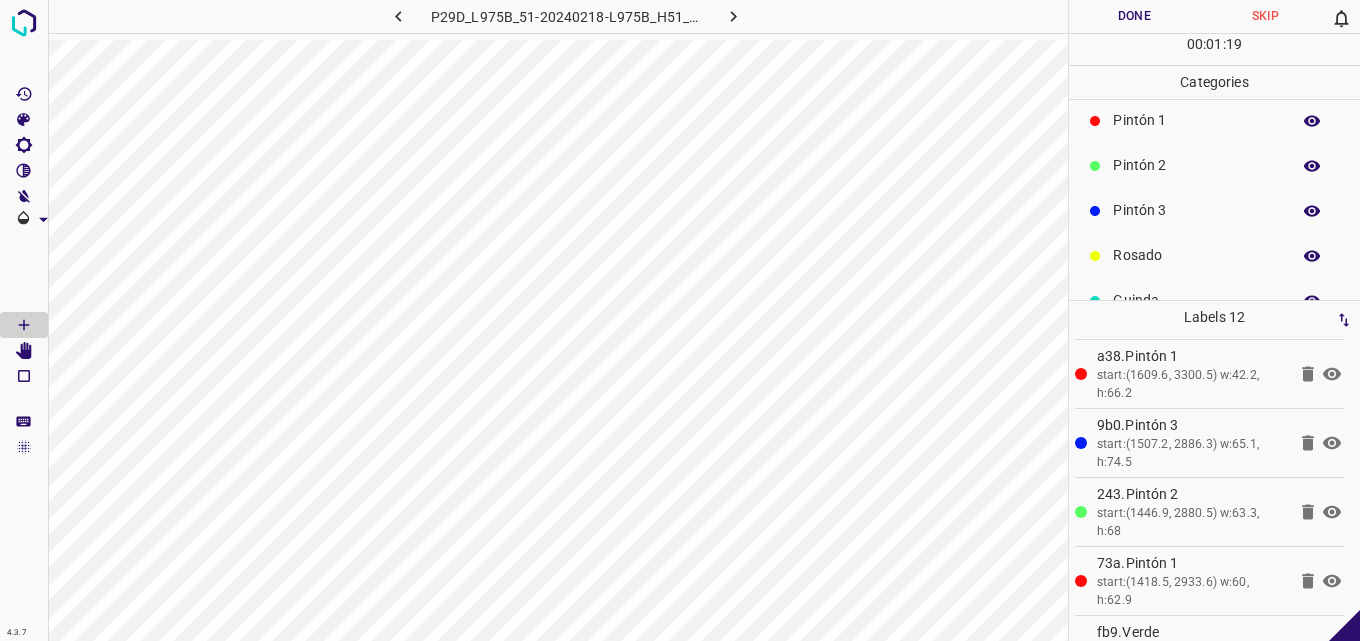click on "Pintón 3" at bounding box center [1196, 210] 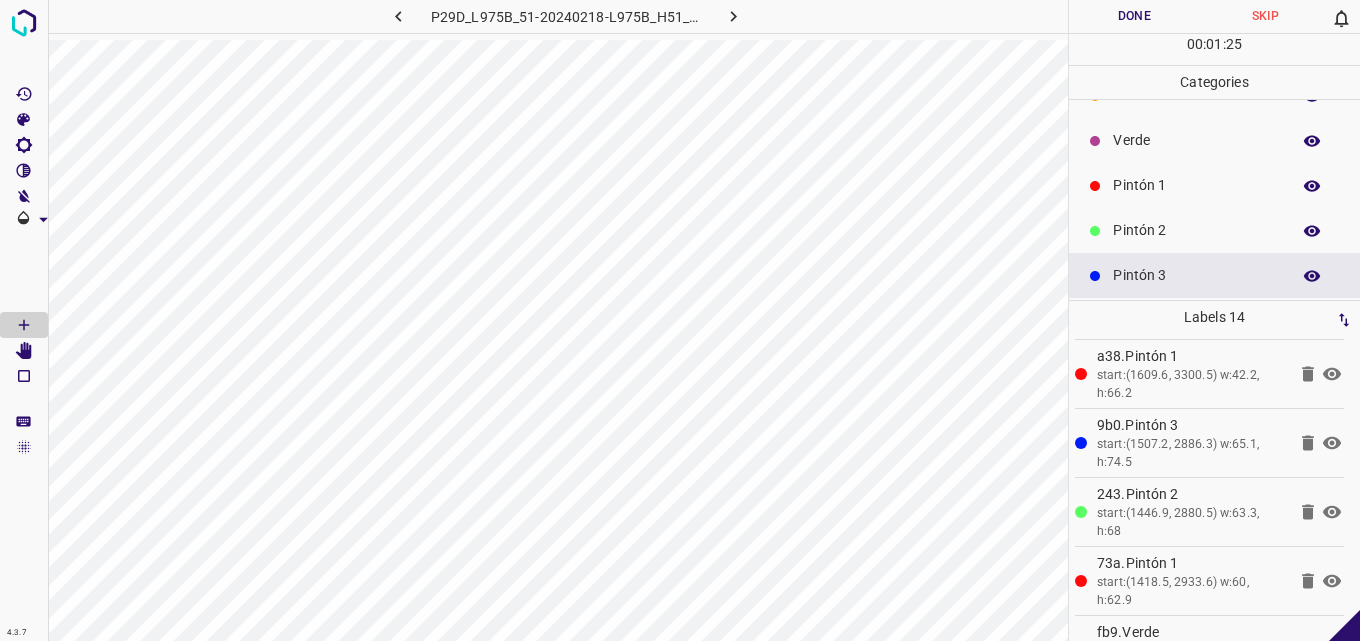 scroll, scrollTop: 0, scrollLeft: 0, axis: both 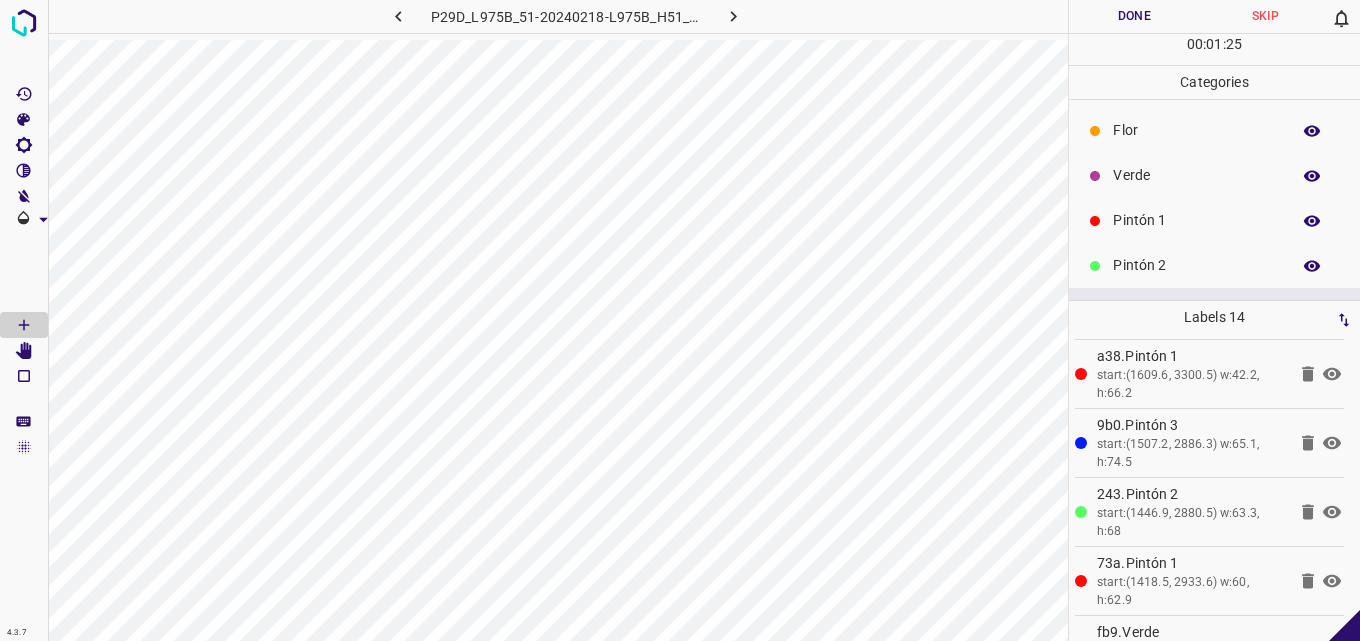 click on "Verde" at bounding box center [1214, 175] 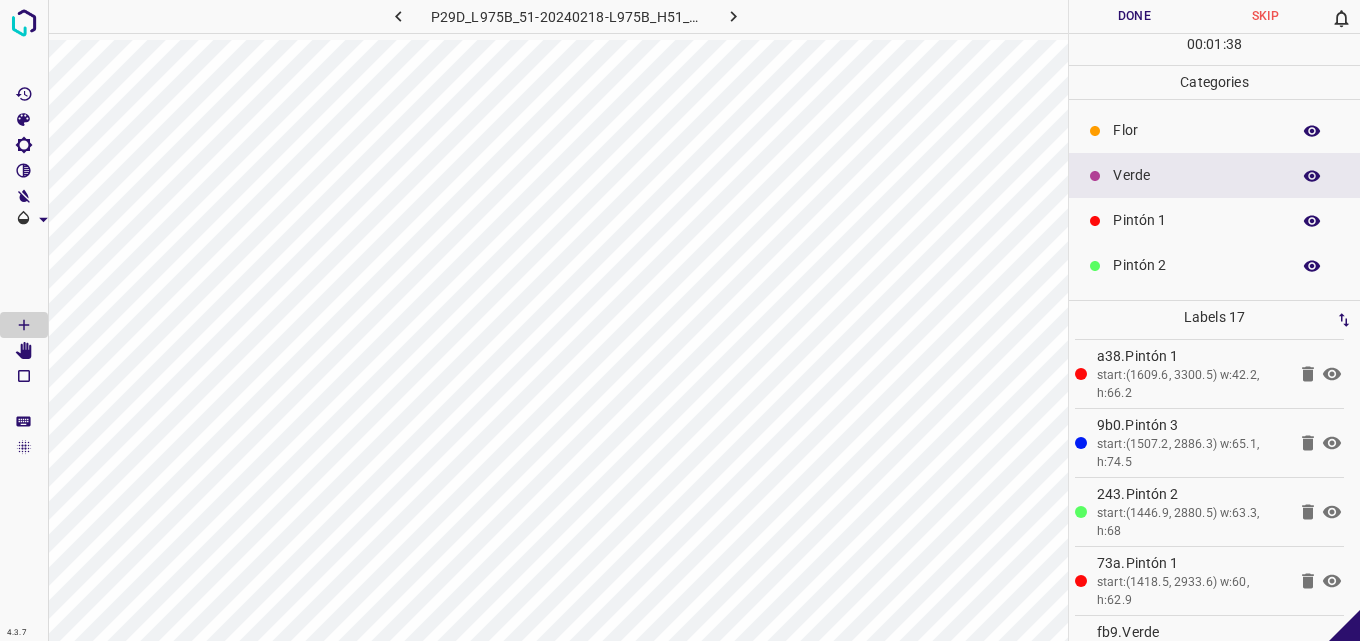 click on "Pintón 1" at bounding box center [1196, 220] 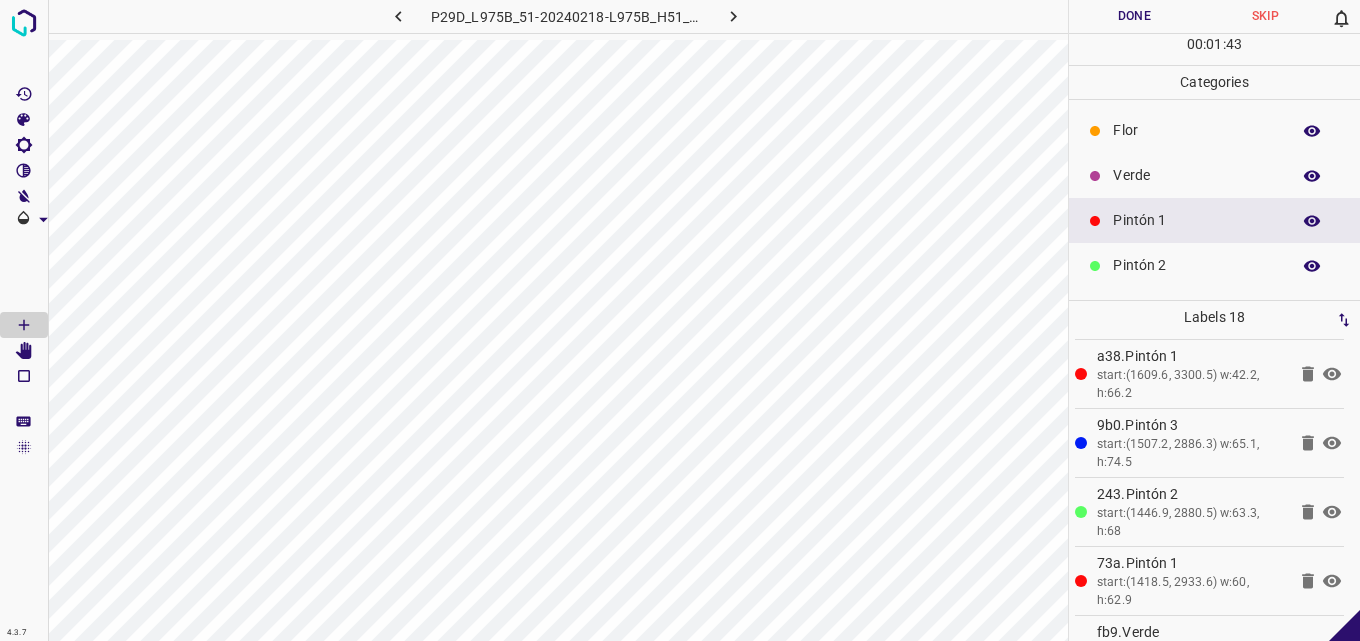 click on "Verde" at bounding box center (1214, 175) 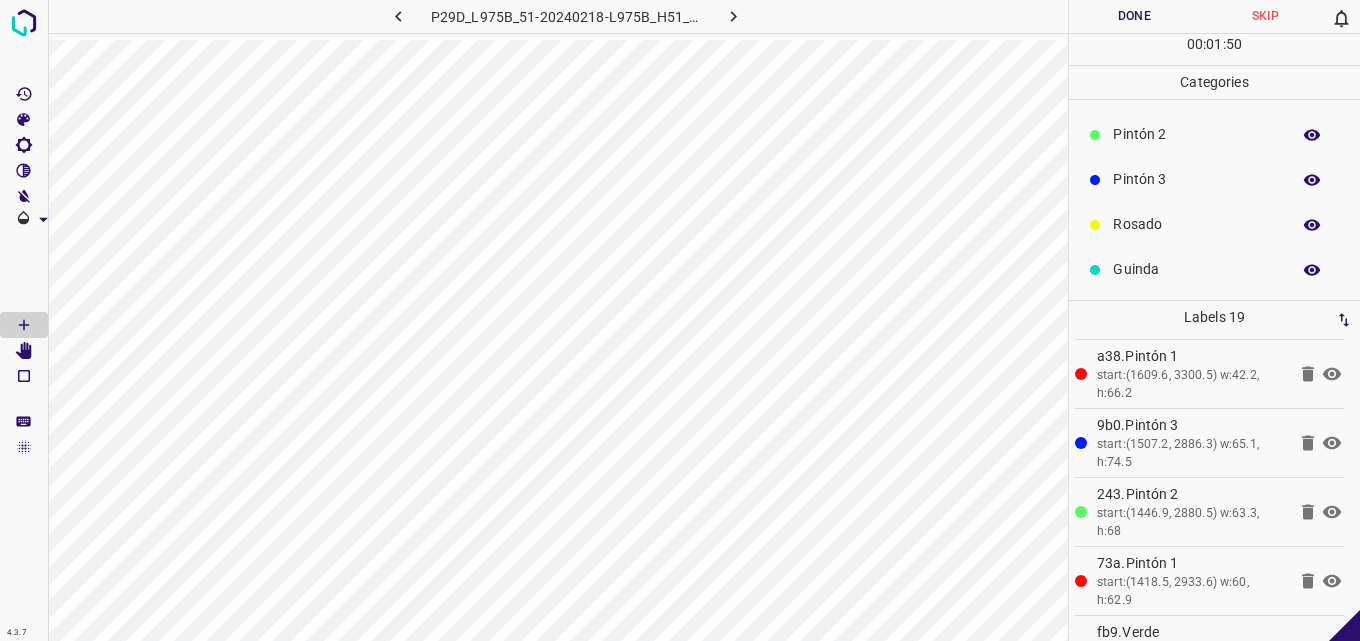 scroll, scrollTop: 176, scrollLeft: 0, axis: vertical 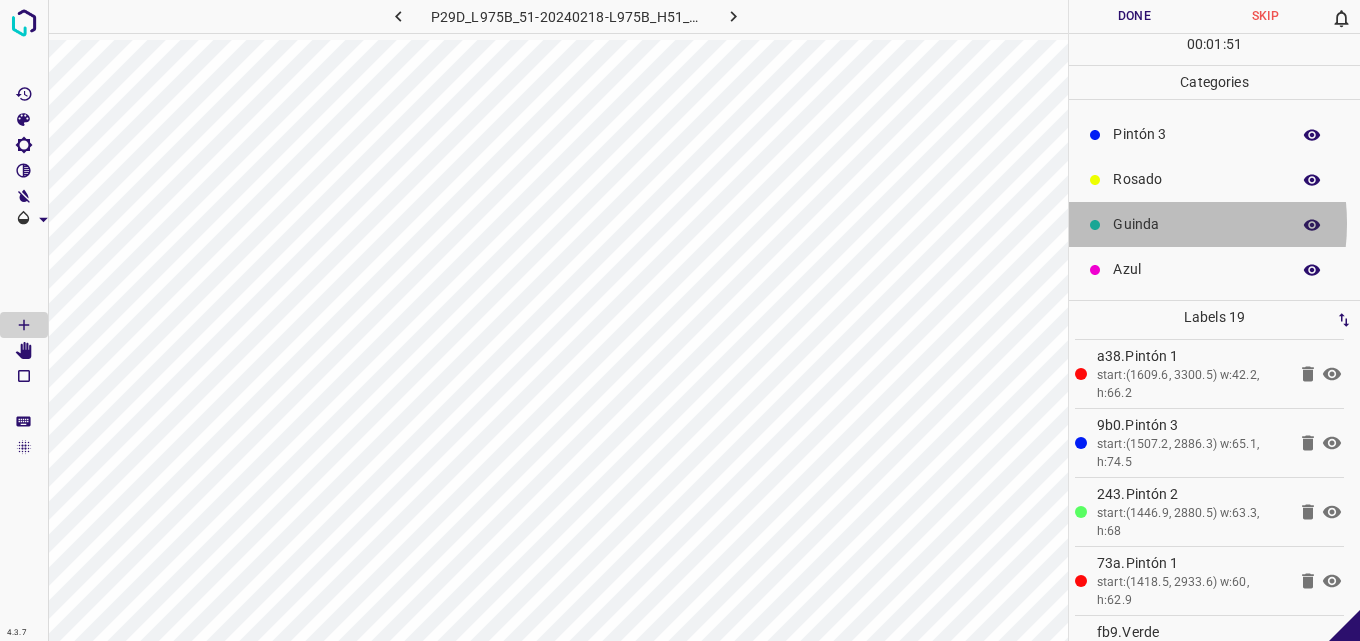 click on "Guinda" at bounding box center [1196, 224] 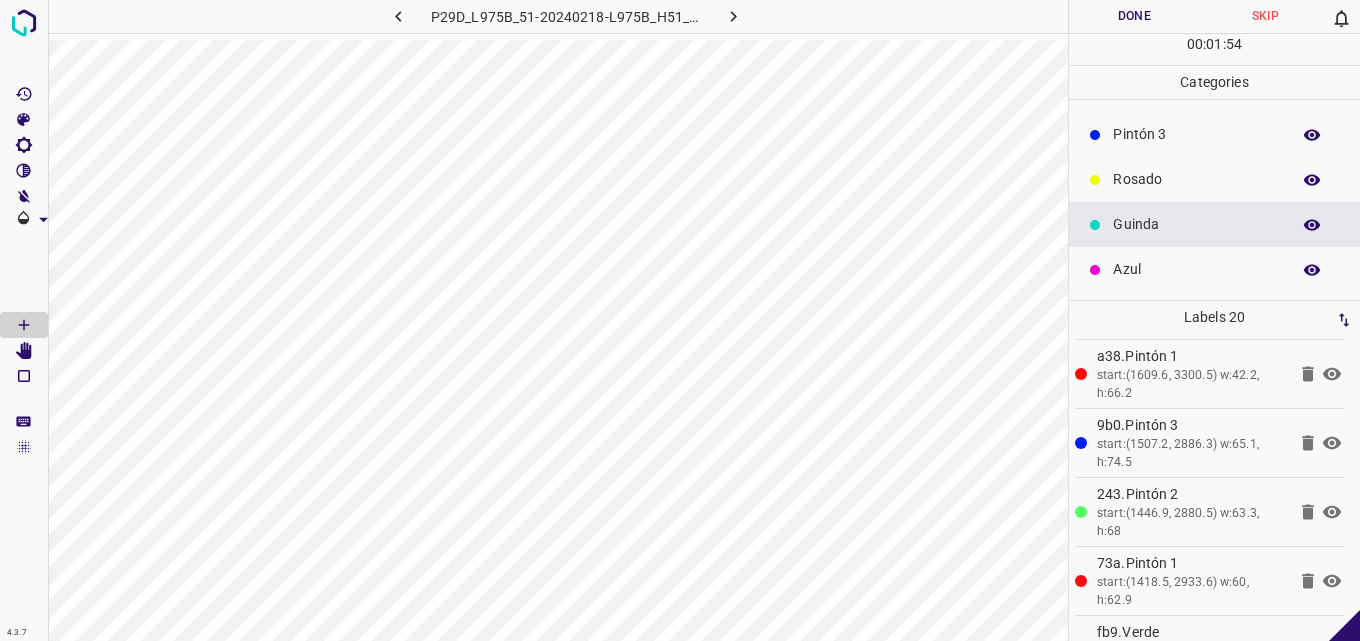 click on "Rosado" at bounding box center (1196, 179) 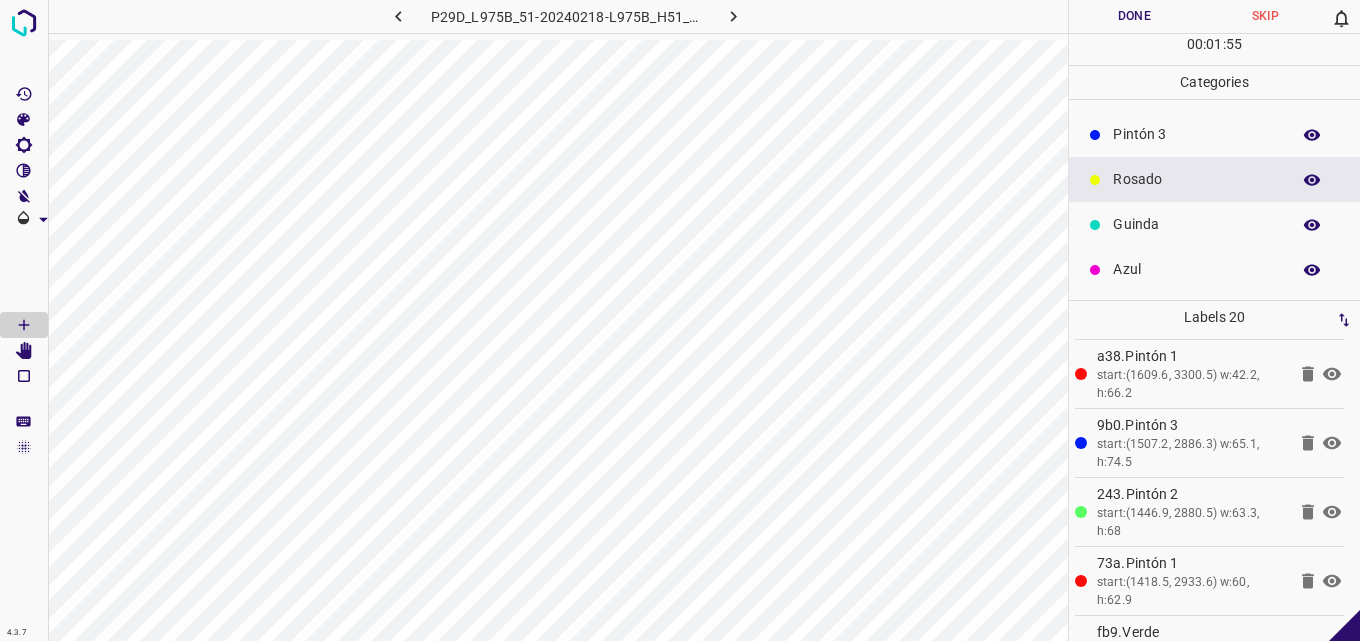 click on "Pintón 3" at bounding box center [1196, 134] 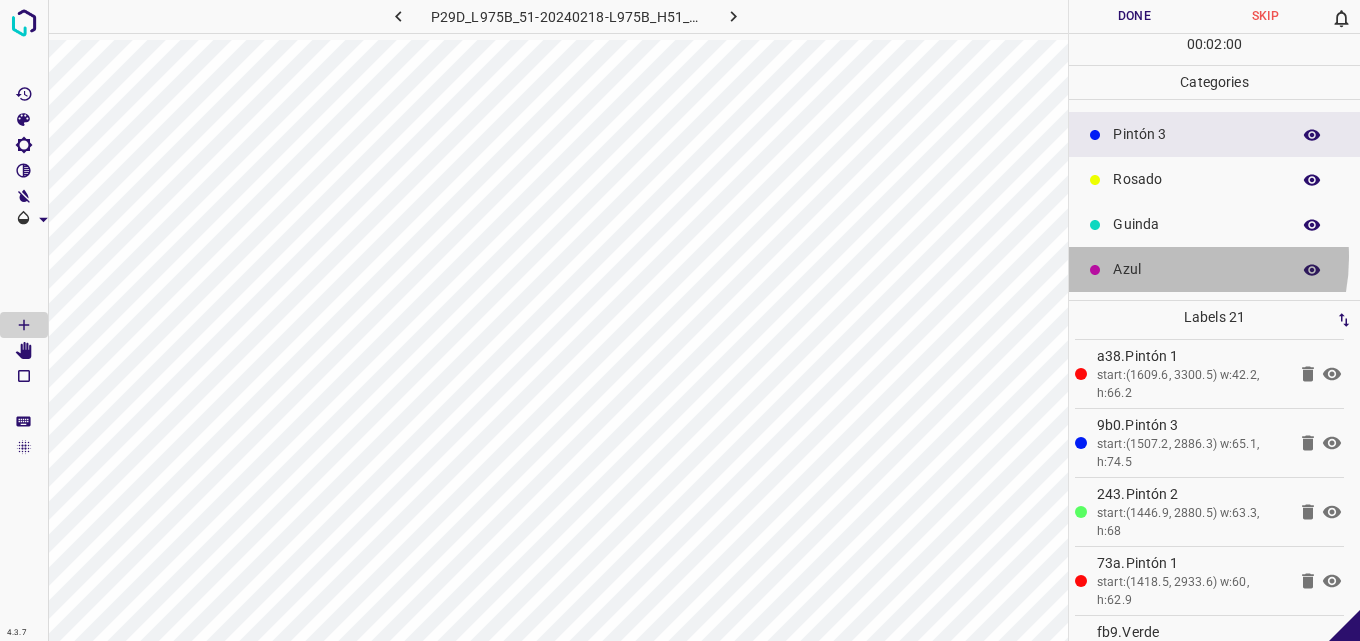 click on "Azul" at bounding box center (1214, 269) 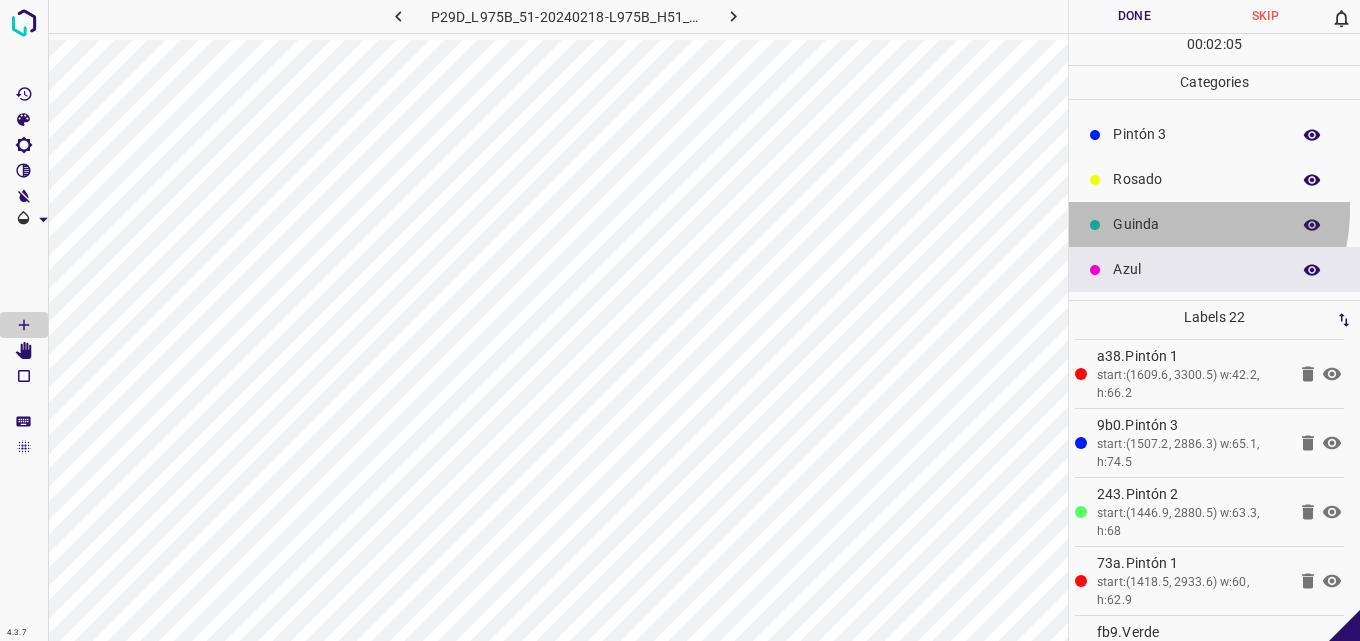 click on "Guinda" at bounding box center (1214, 224) 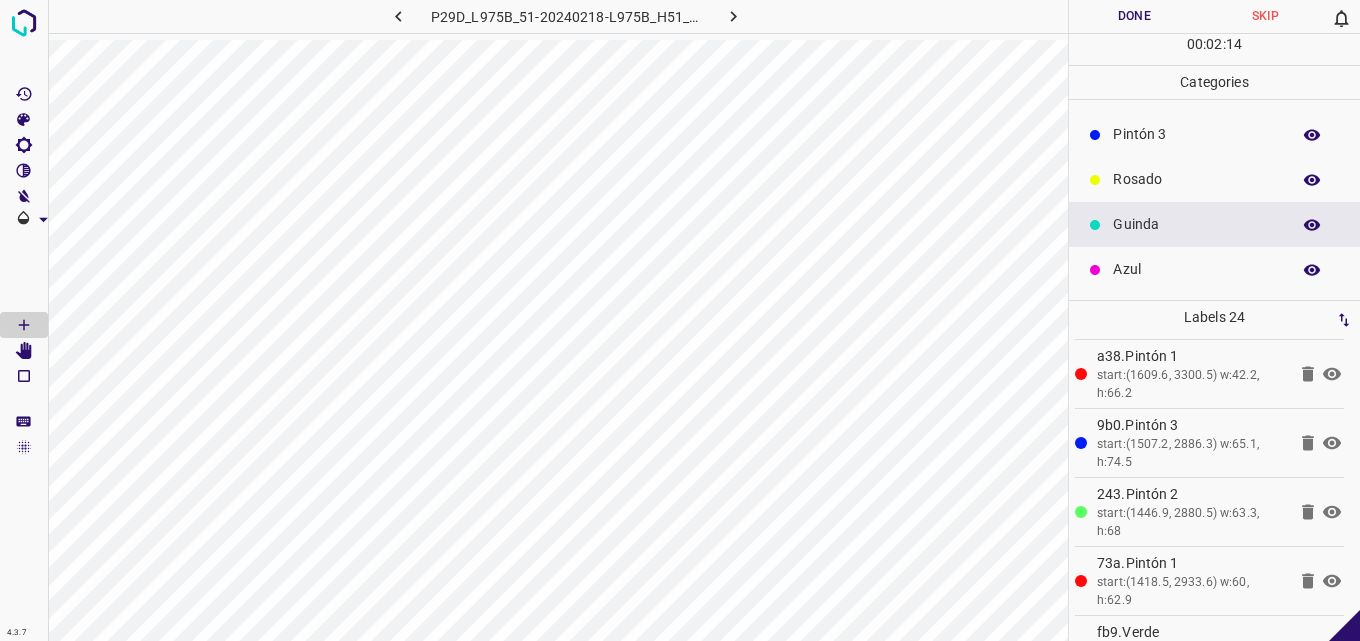 click on "Rosado" at bounding box center [1196, 179] 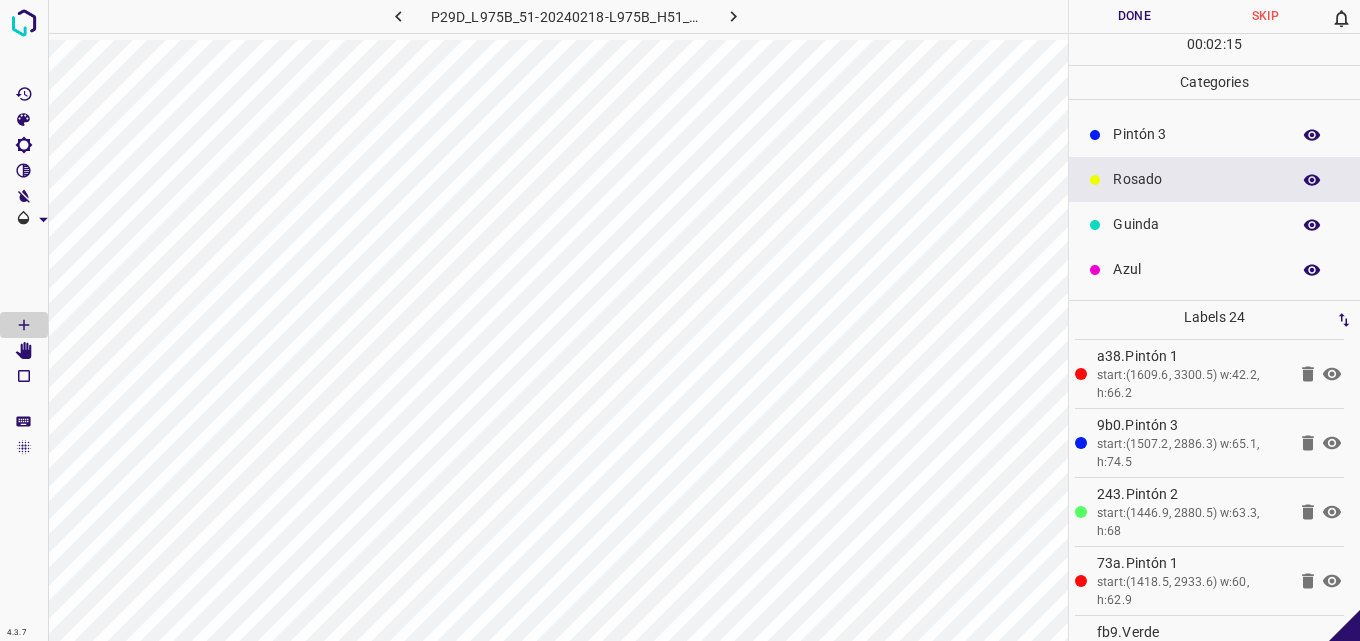 click on "Guinda" at bounding box center (1196, 224) 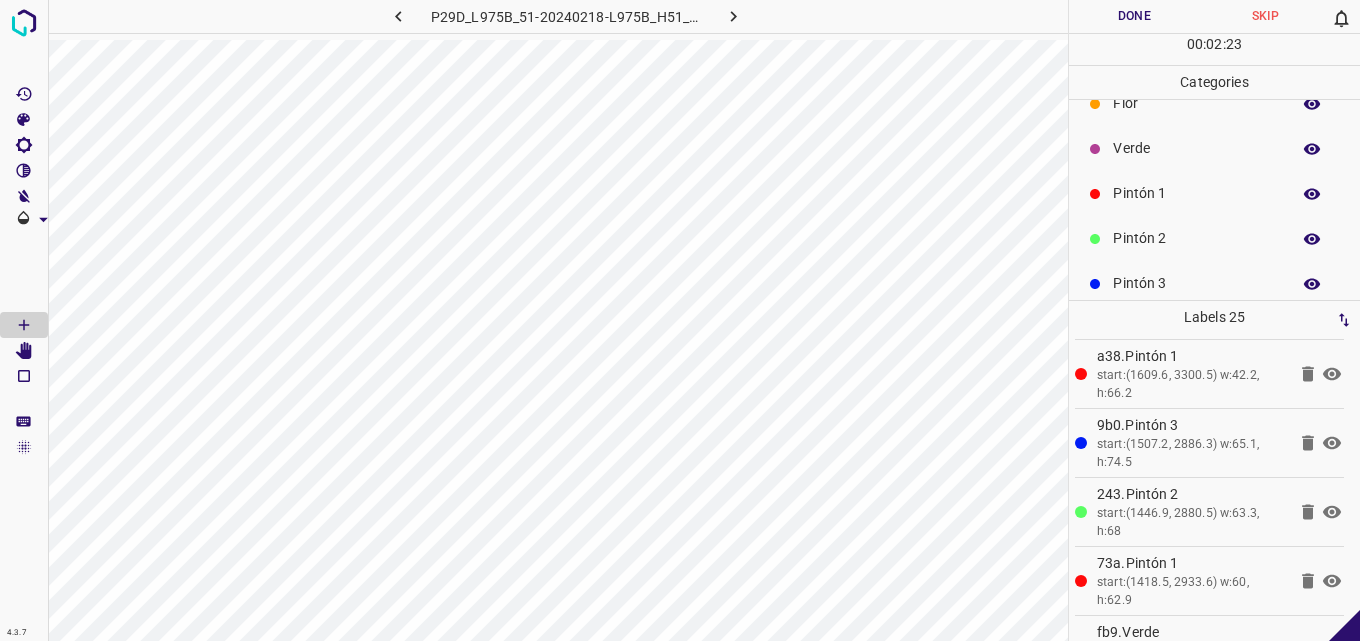 scroll, scrollTop: 0, scrollLeft: 0, axis: both 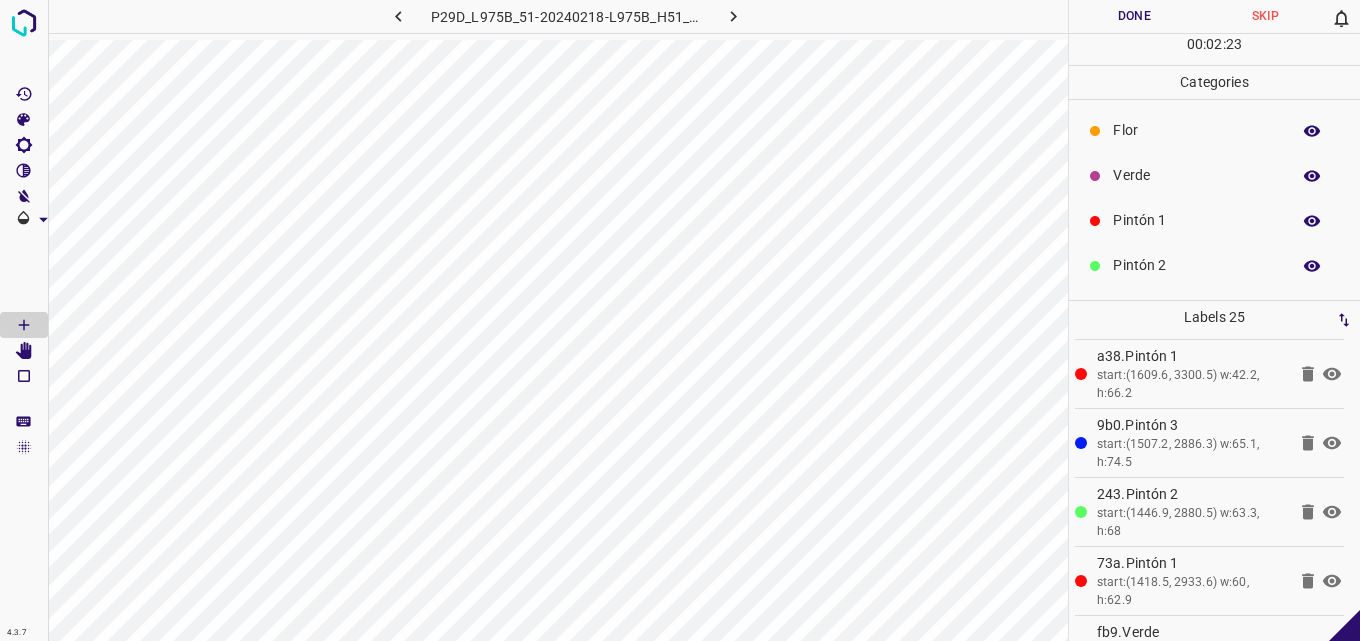 click on "Verde" at bounding box center (1196, 175) 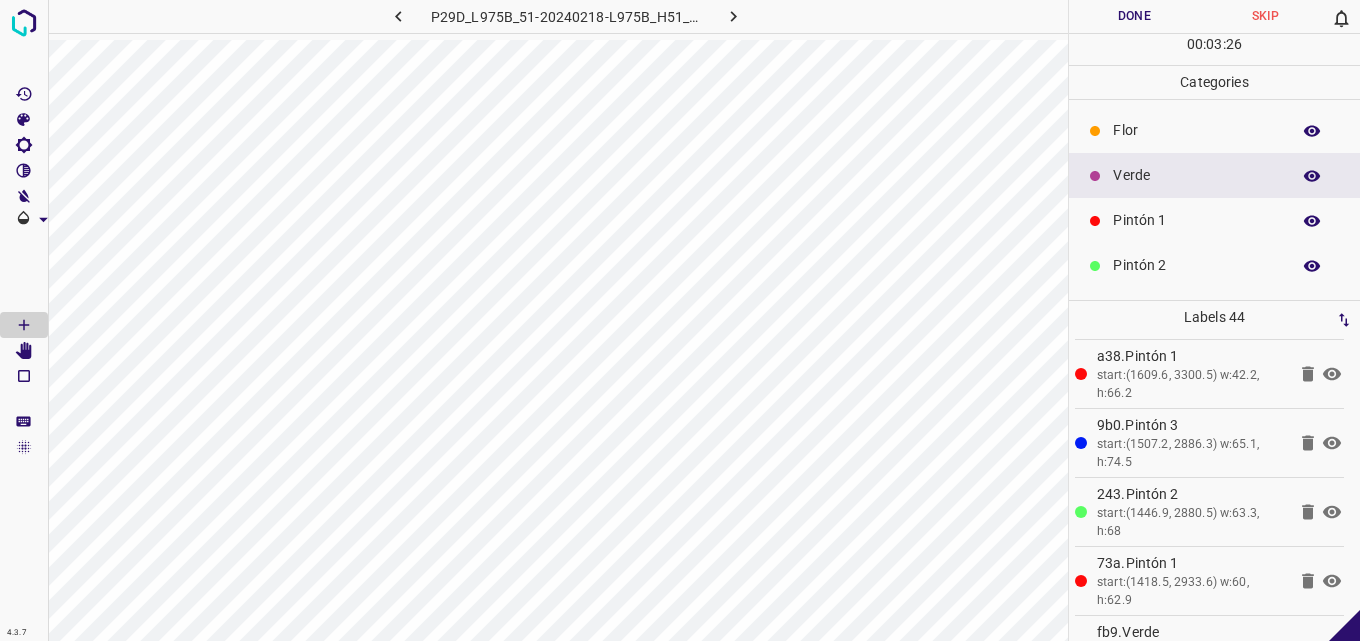 click on "Pintón 1" at bounding box center (1196, 220) 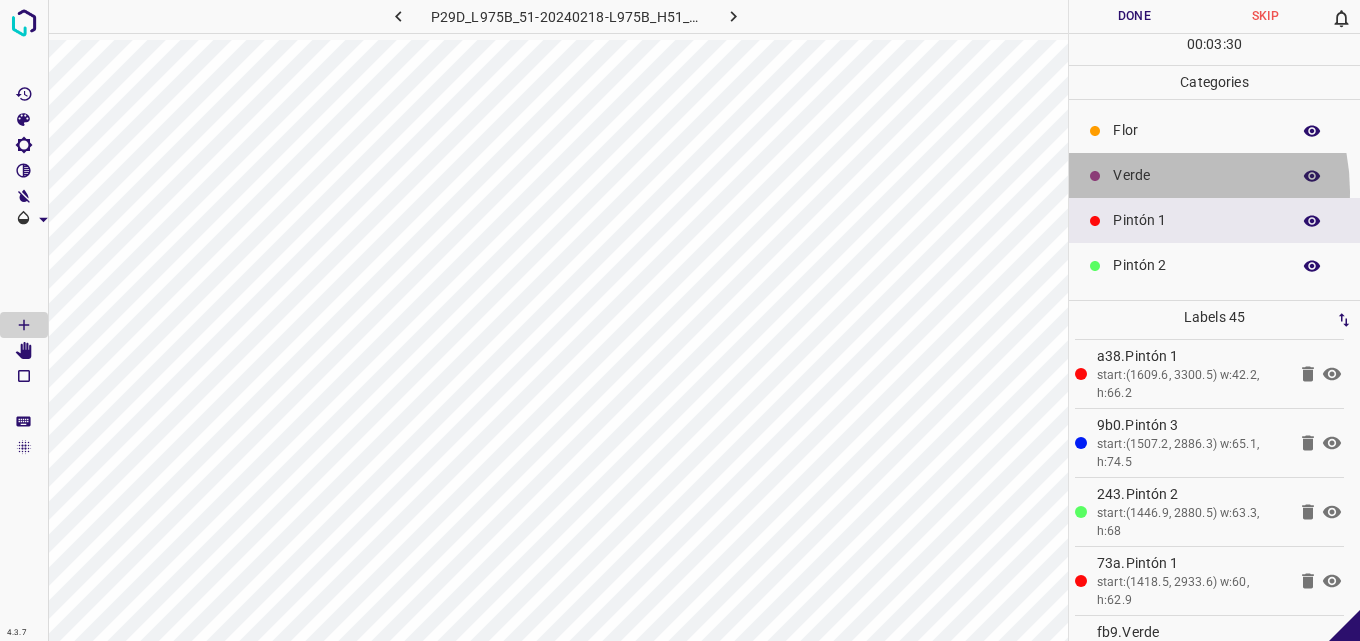 click on "Verde" at bounding box center [1214, 175] 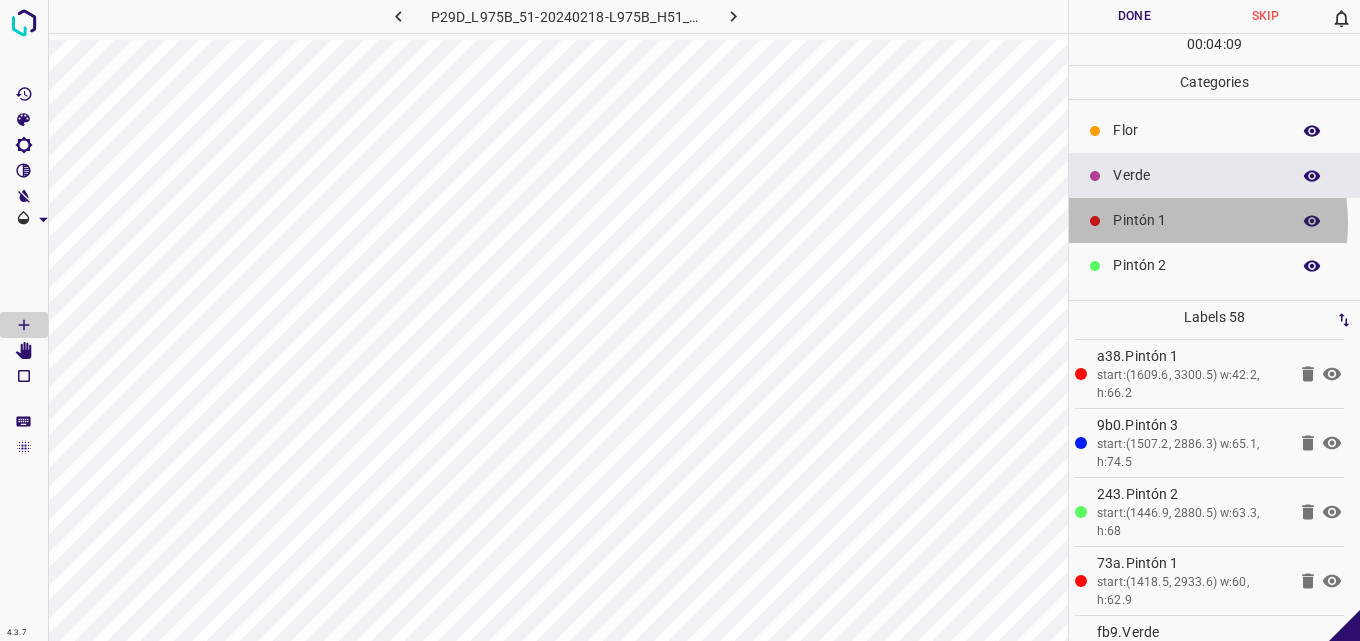 click on "Pintón 1" at bounding box center (1196, 220) 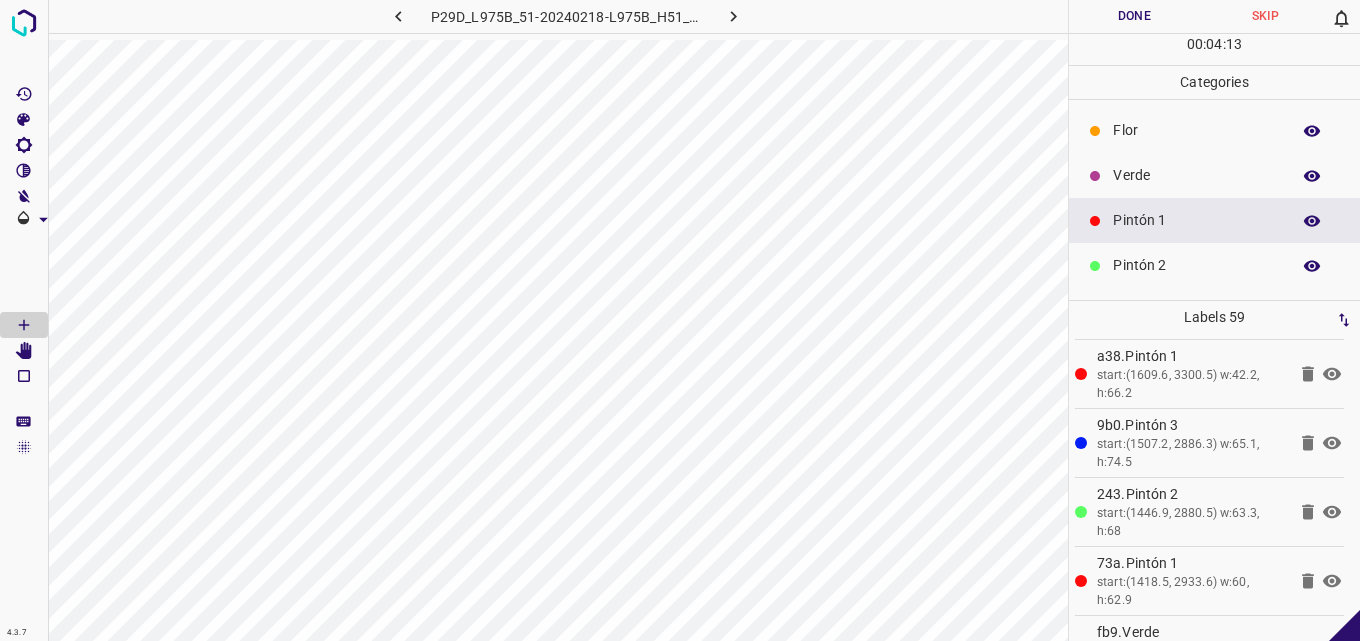 drag, startPoint x: 1132, startPoint y: 177, endPoint x: 1071, endPoint y: 209, distance: 68.88396 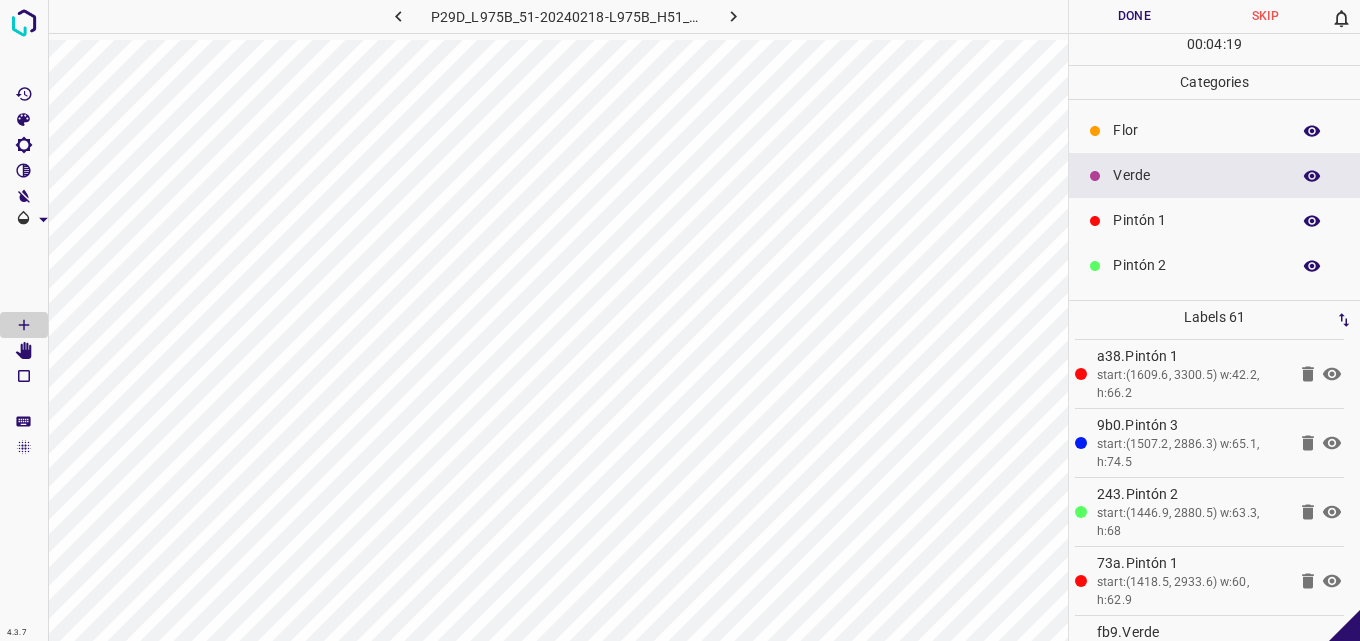 click on "Pintón 1" at bounding box center (1196, 220) 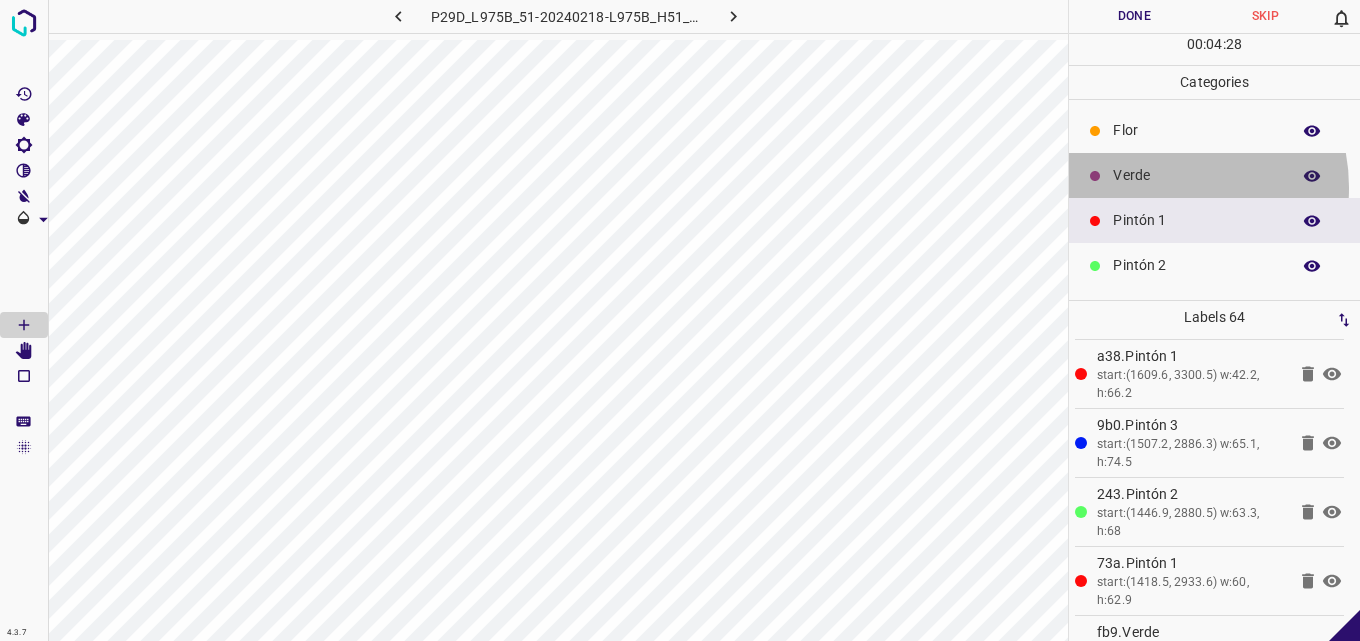 click on "Verde" at bounding box center (1214, 175) 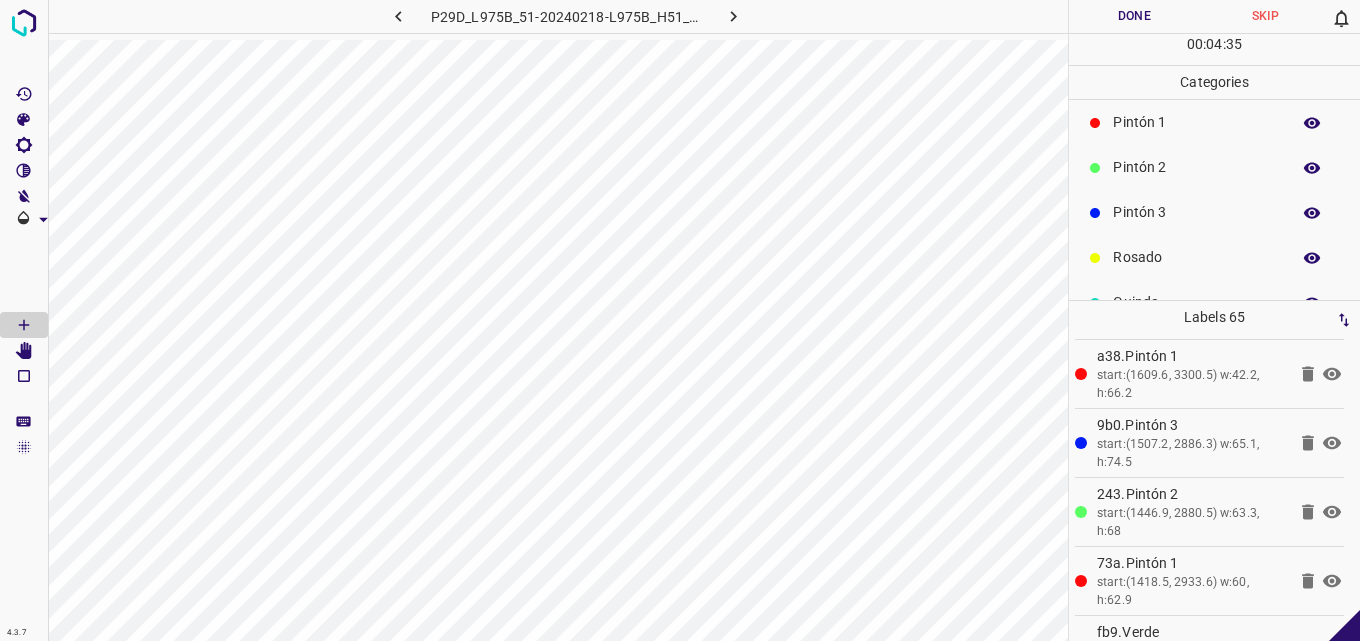 scroll, scrollTop: 176, scrollLeft: 0, axis: vertical 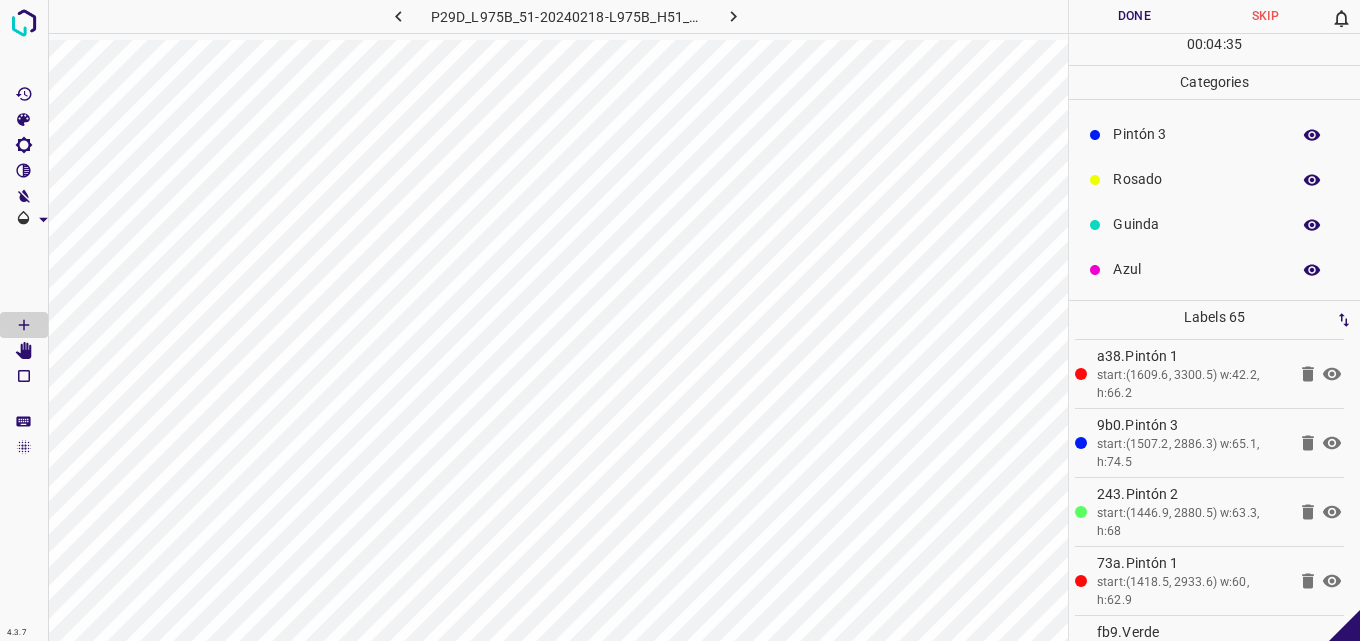 click on "Guinda" at bounding box center (1196, 224) 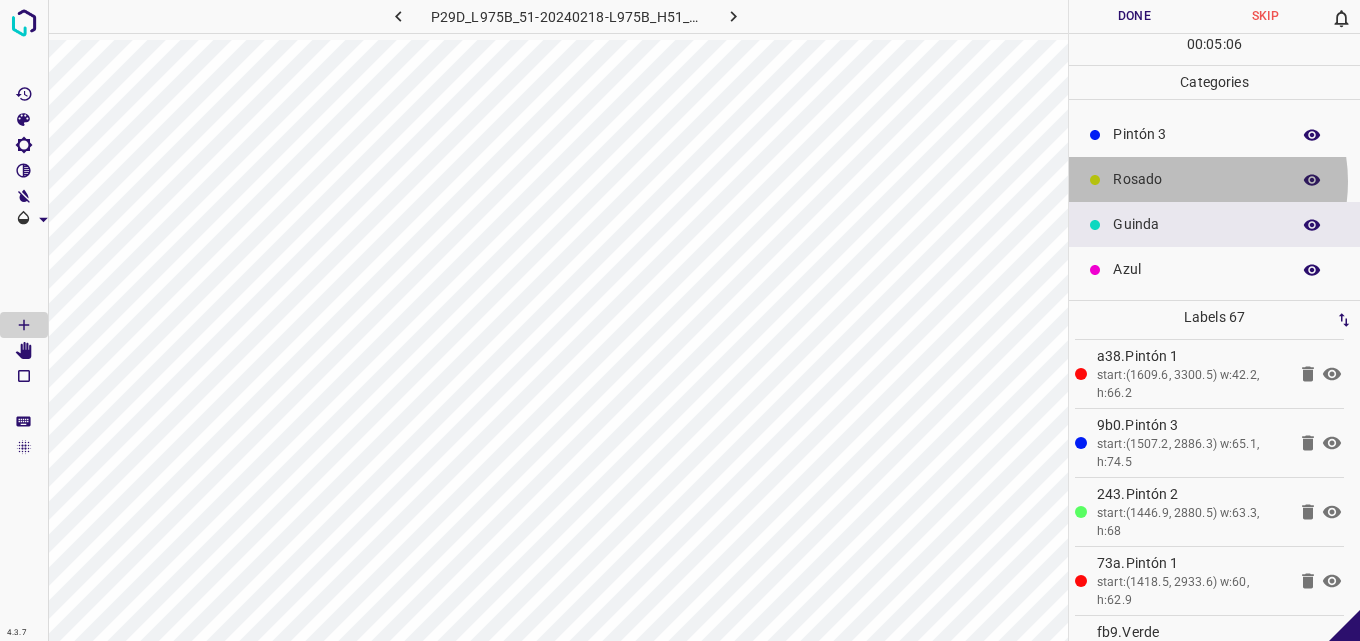 click on "Rosado" at bounding box center [1196, 179] 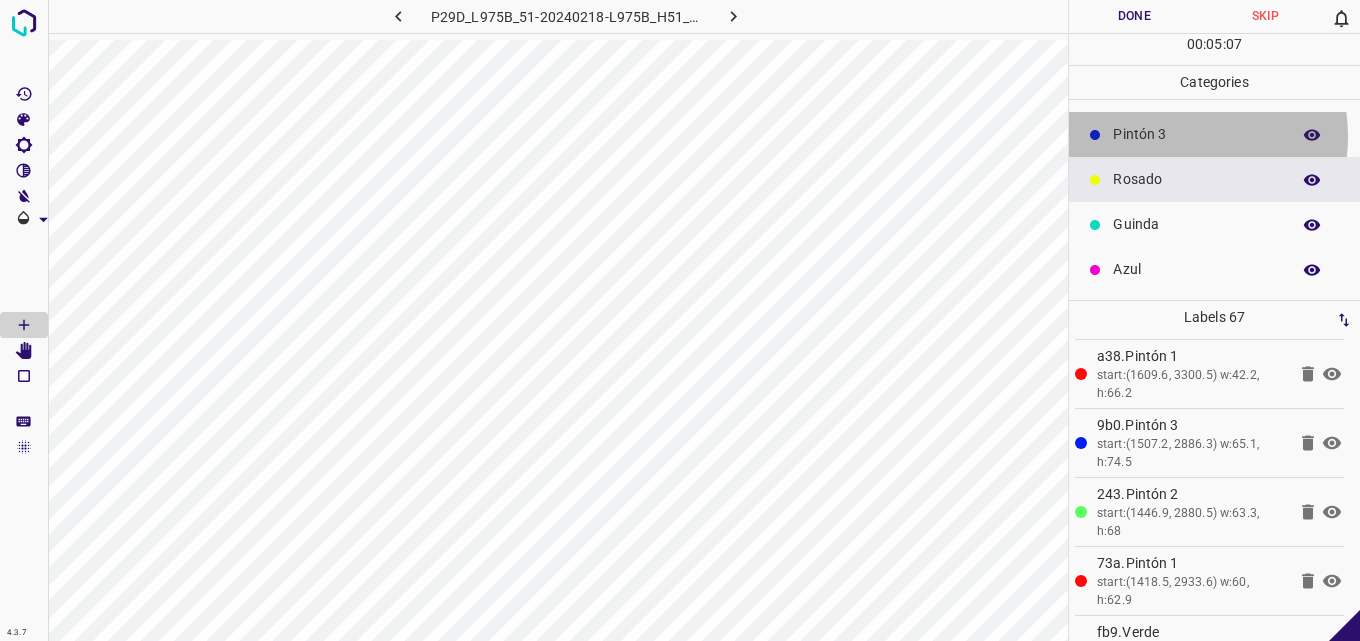 click on "Pintón 3" at bounding box center (1196, 134) 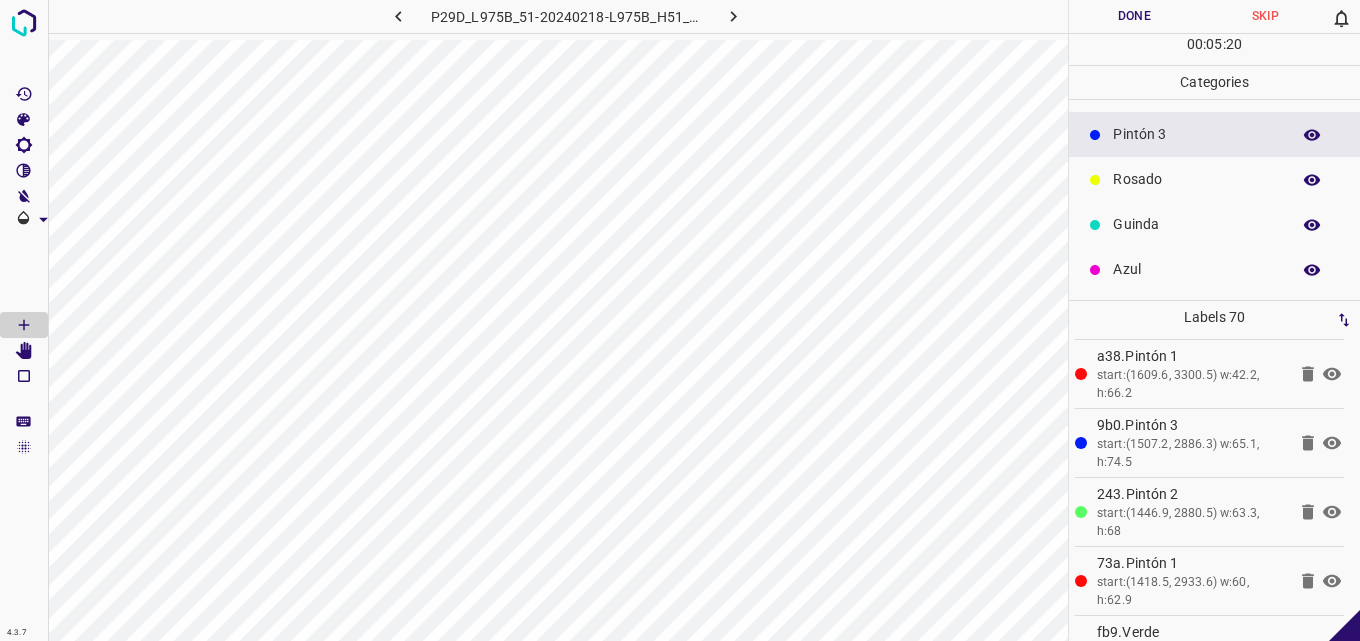 scroll, scrollTop: 0, scrollLeft: 0, axis: both 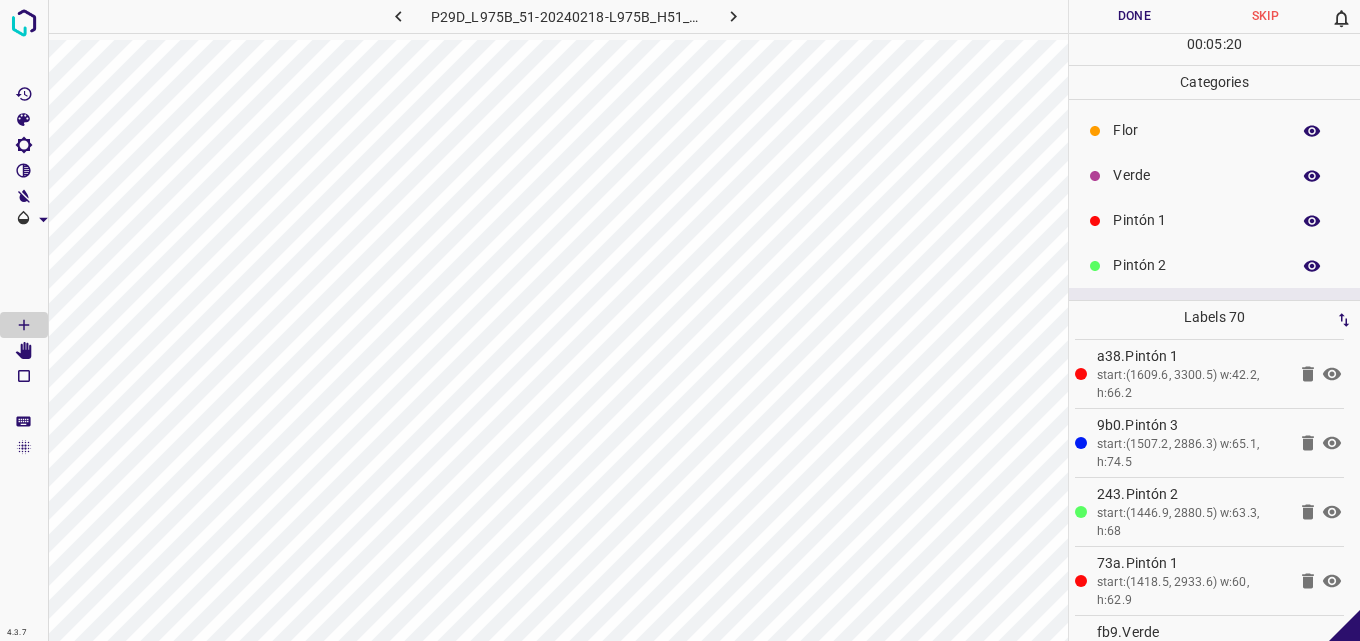 click on "Verde" at bounding box center (1196, 175) 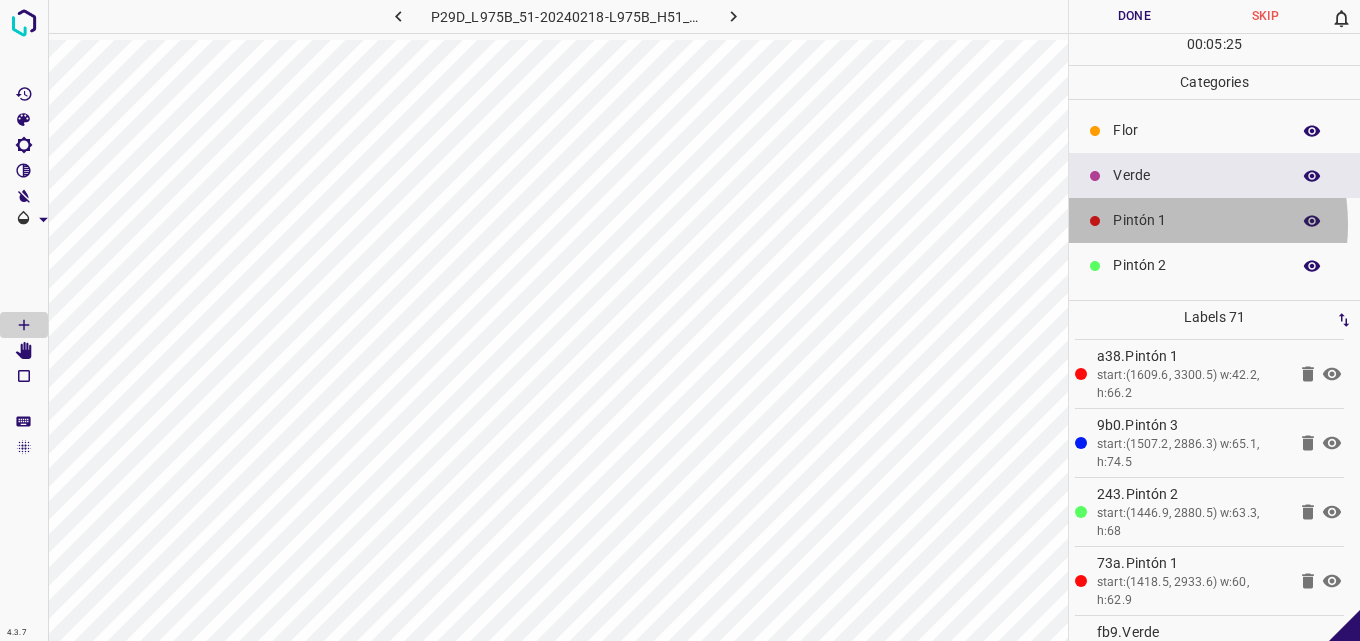 click on "Pintón 1" at bounding box center (1196, 220) 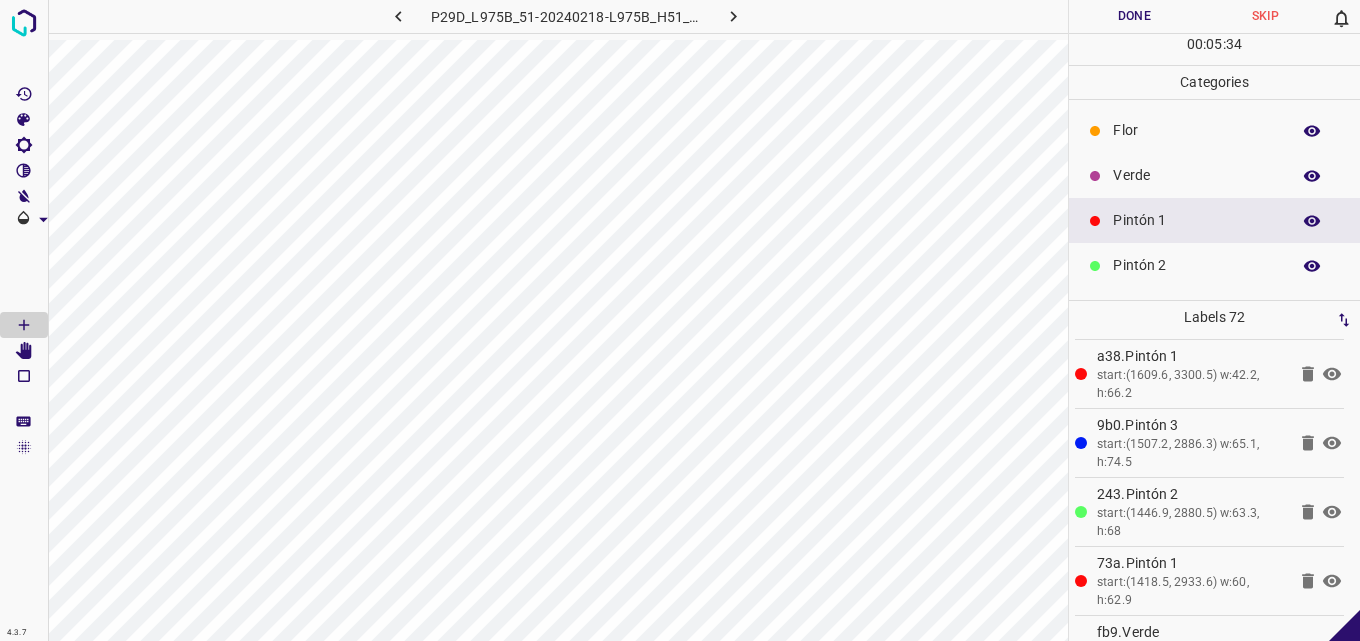 click on "Pintón 2" at bounding box center [1196, 265] 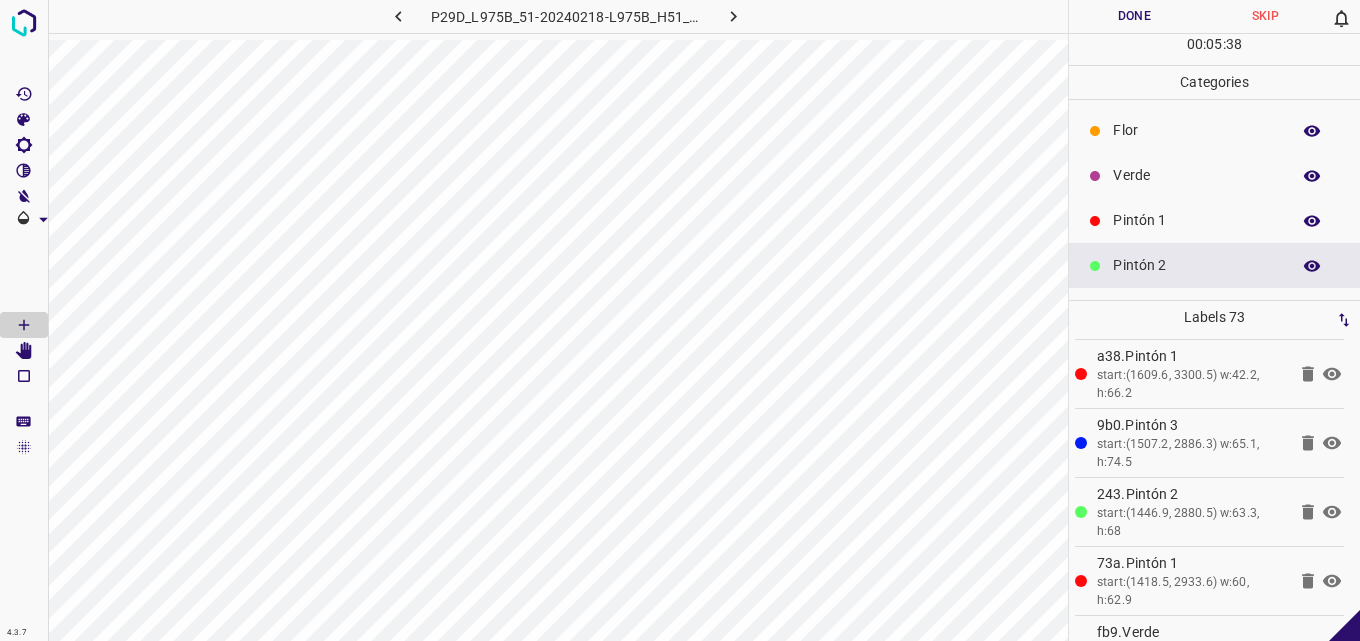 scroll, scrollTop: 100, scrollLeft: 0, axis: vertical 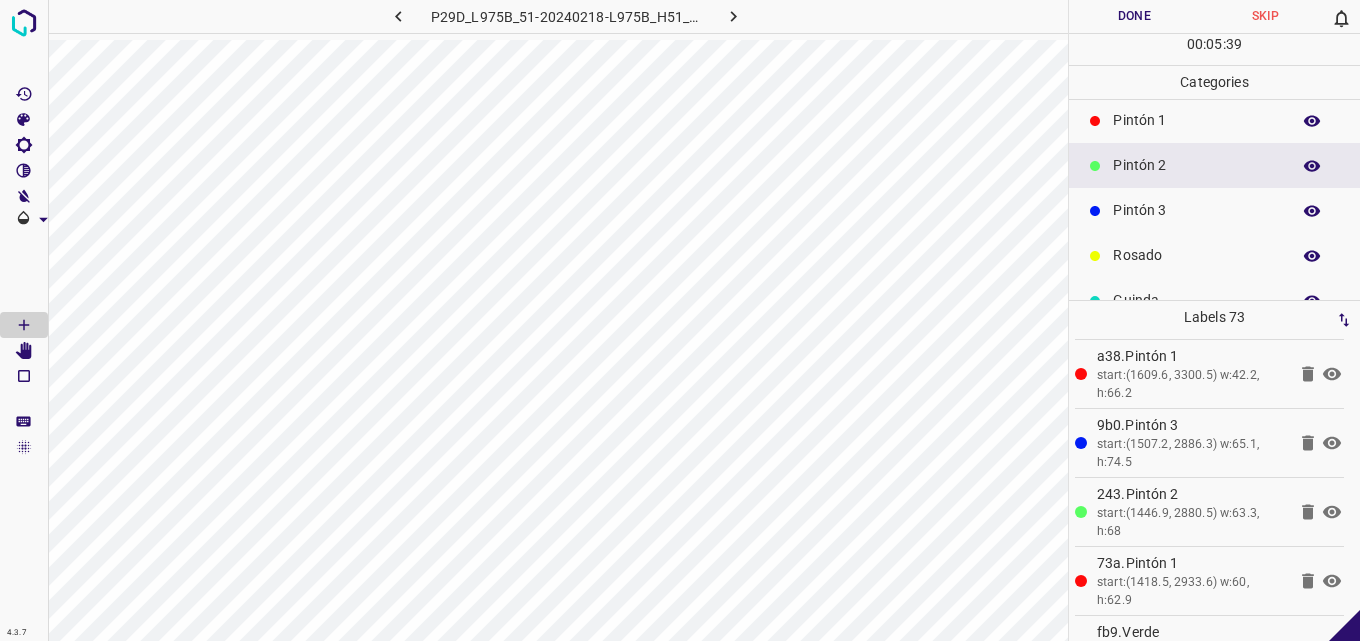 click on "Pintón 3" at bounding box center [1196, 210] 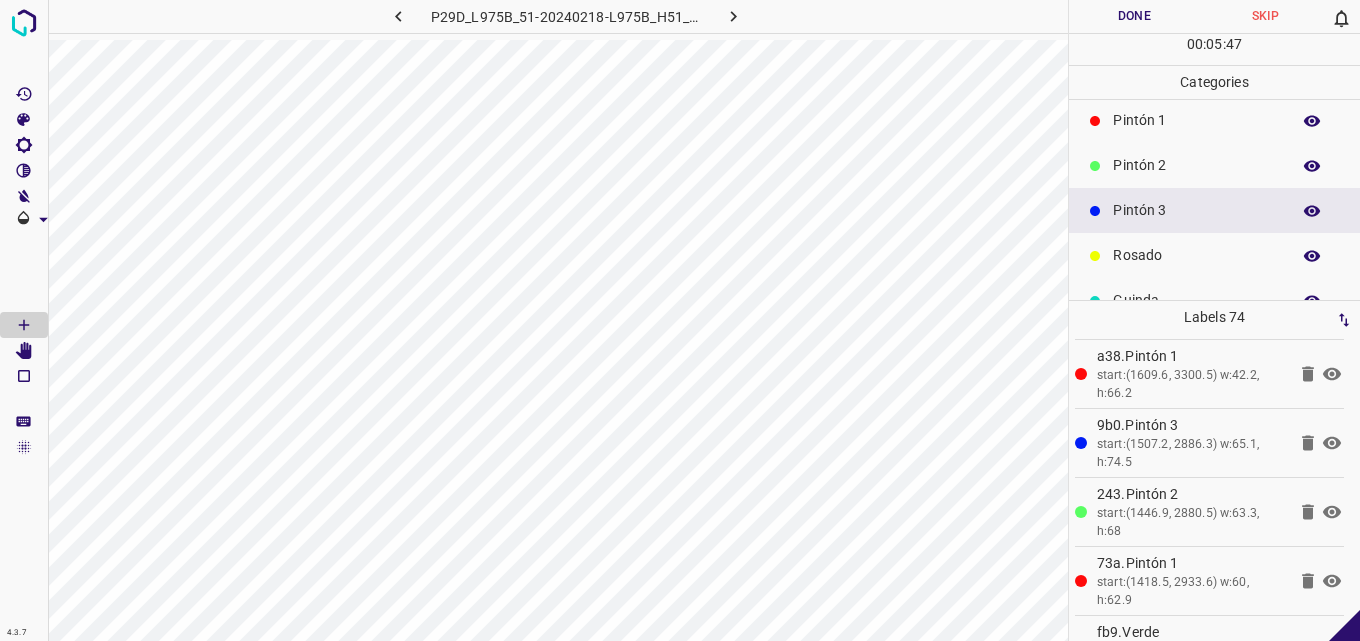 scroll, scrollTop: 176, scrollLeft: 0, axis: vertical 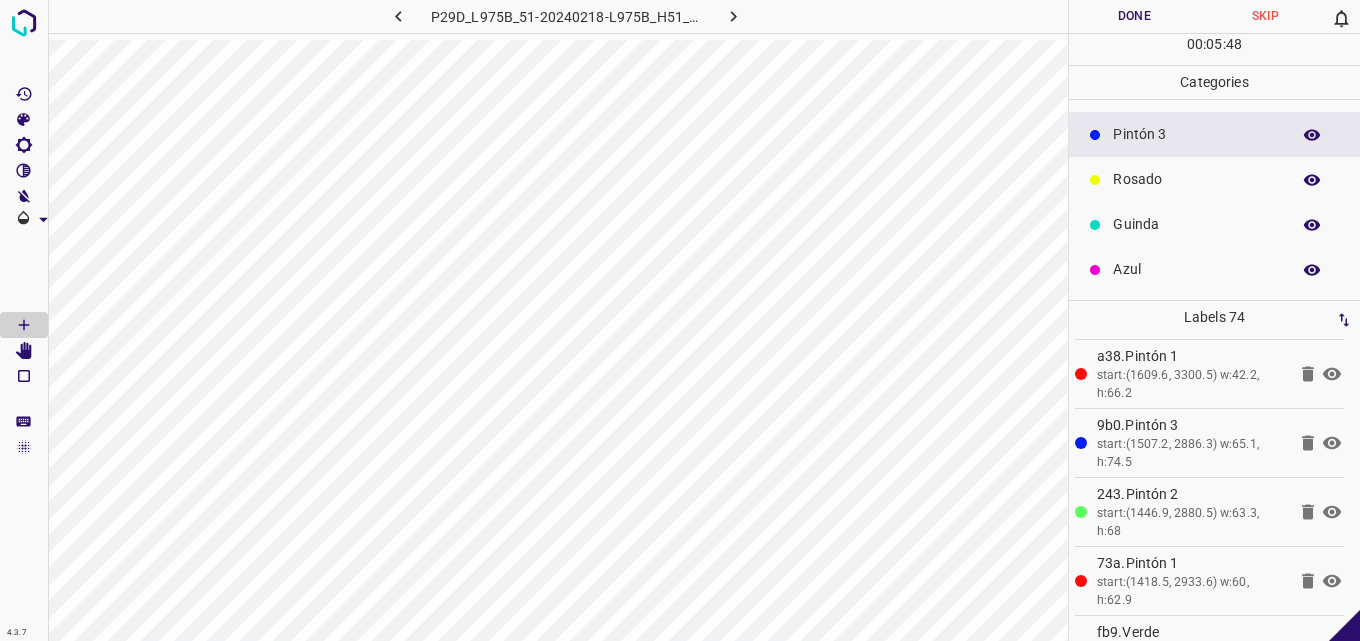 click on "Guinda" at bounding box center [1196, 224] 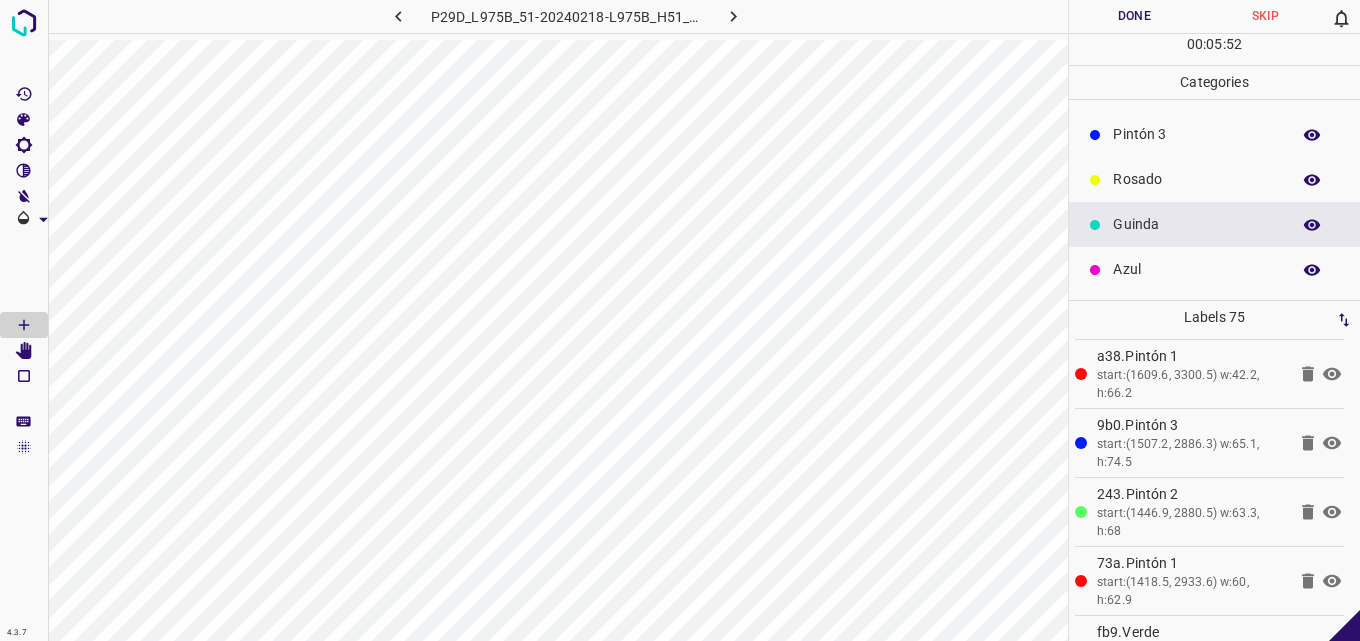 click on "Rosado" at bounding box center [1196, 179] 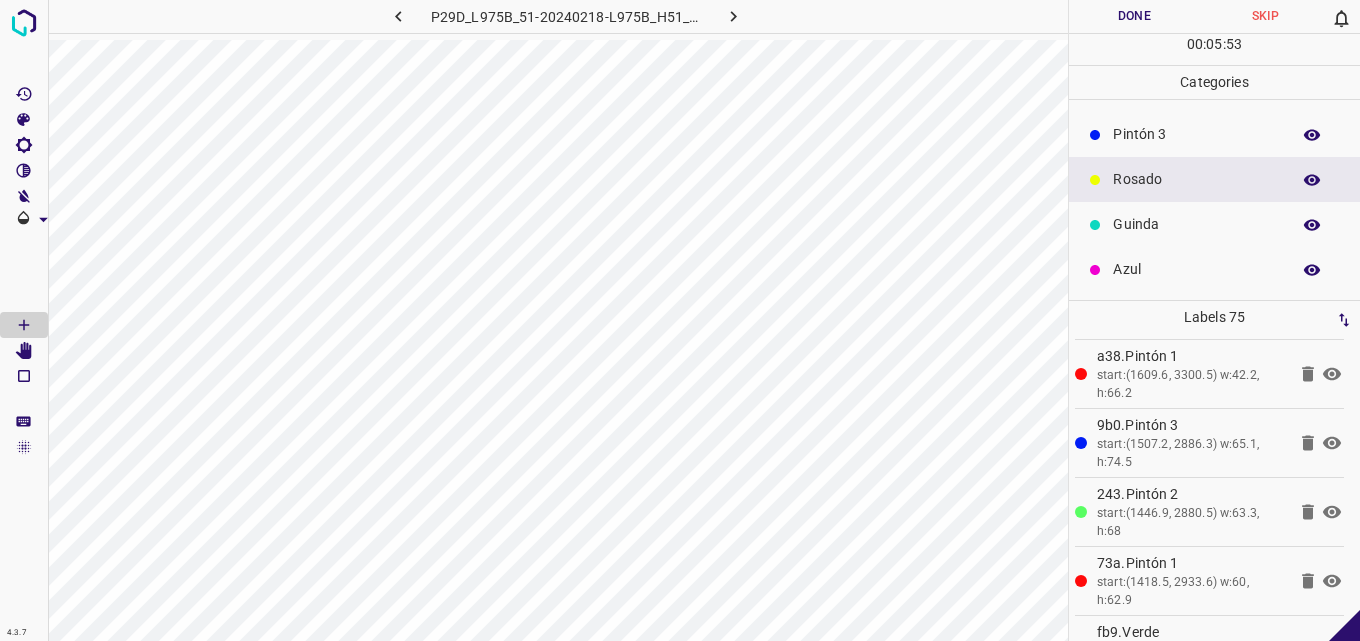 click on "Guinda" at bounding box center (1196, 224) 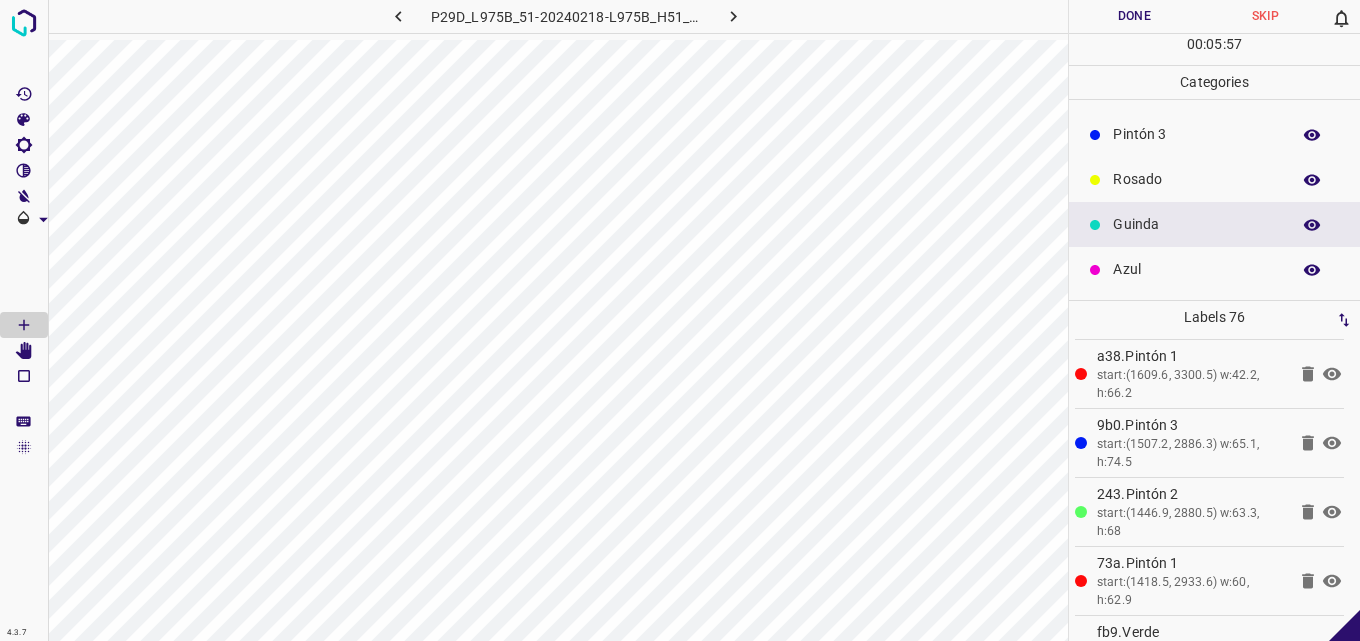 click on "Pintón 3" at bounding box center (1196, 134) 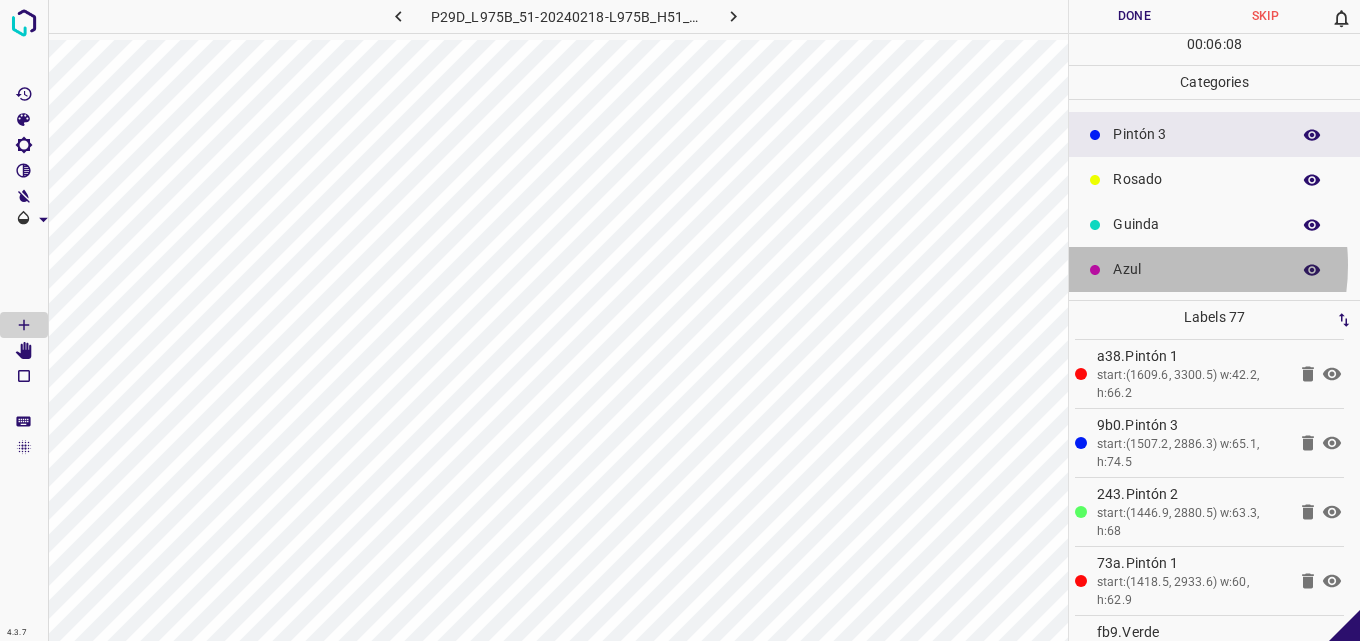 click on "Azul" at bounding box center (1196, 269) 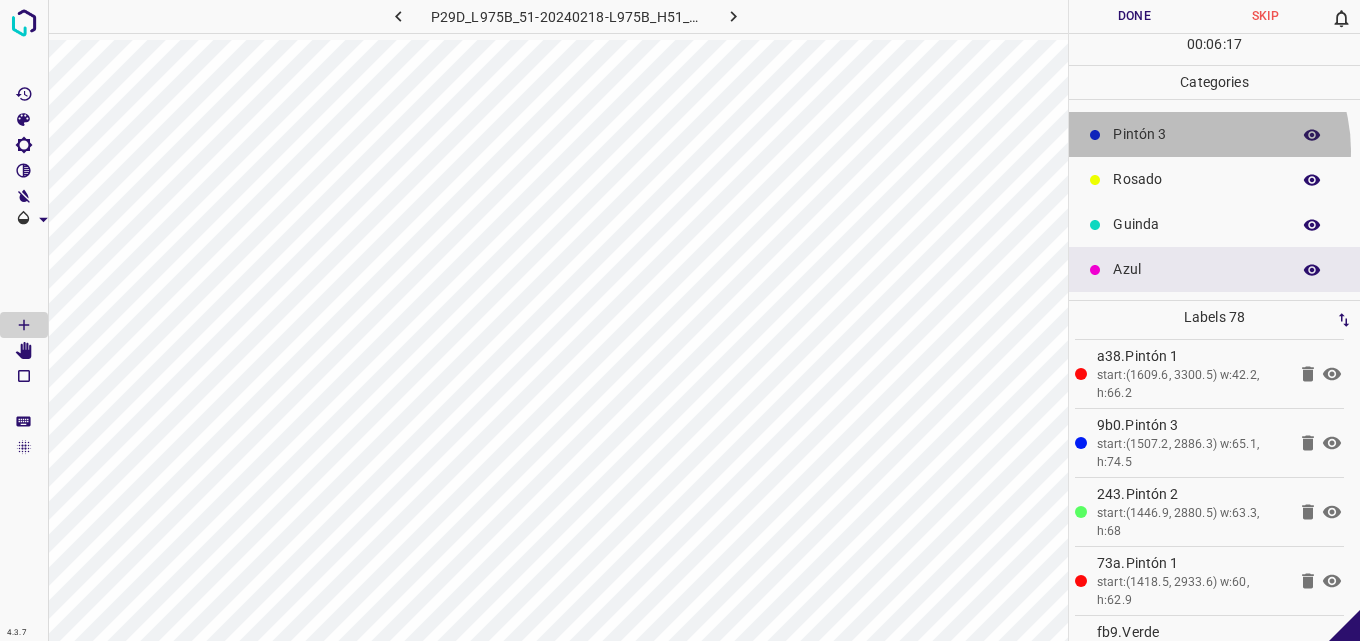 click on "Pintón 3" at bounding box center (1214, 134) 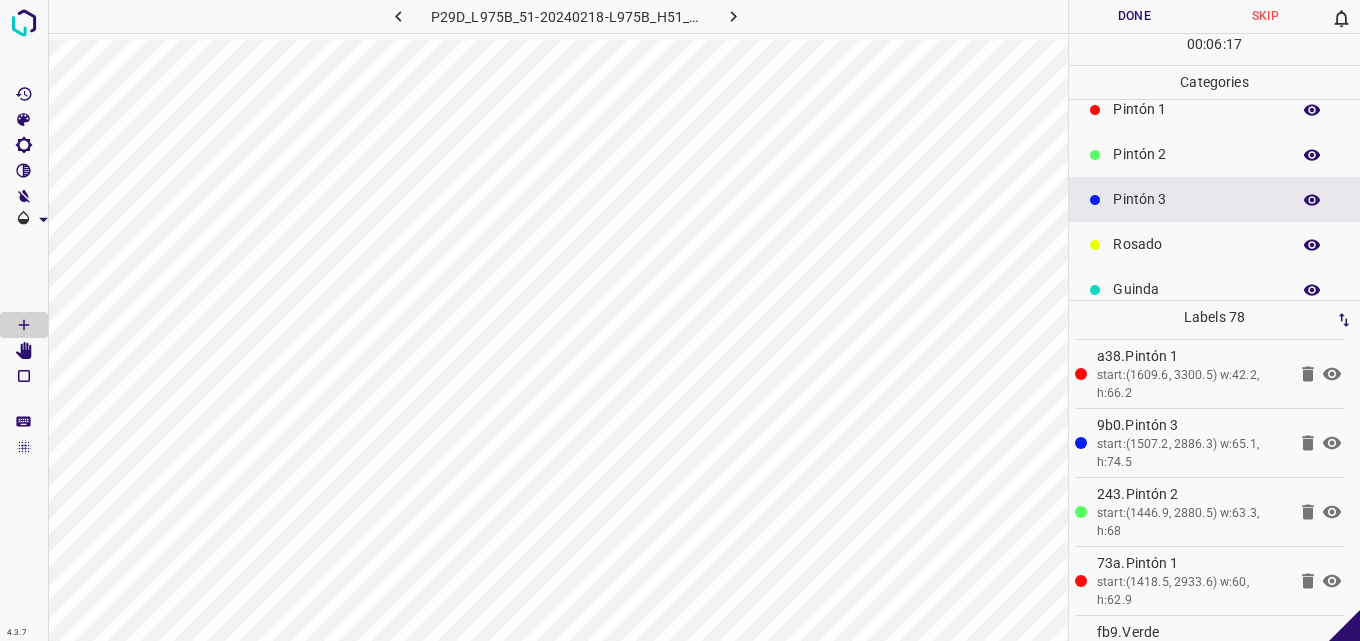 scroll, scrollTop: 76, scrollLeft: 0, axis: vertical 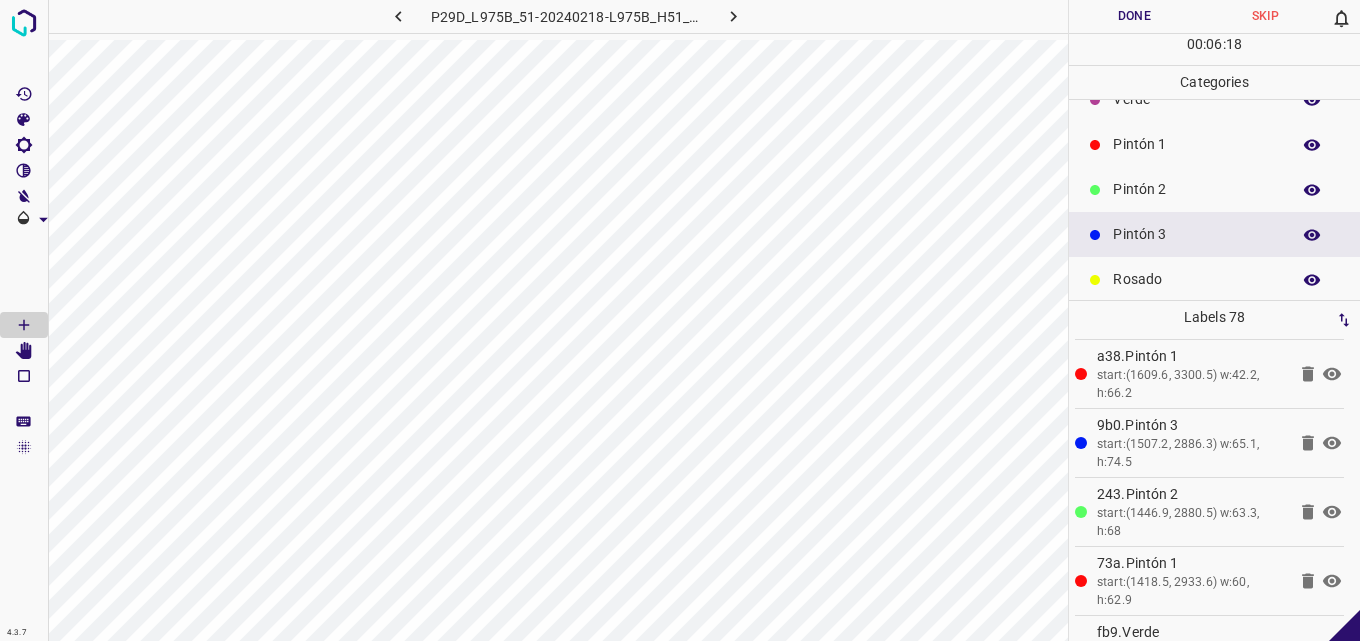 click on "Pintón 2" at bounding box center (1196, 189) 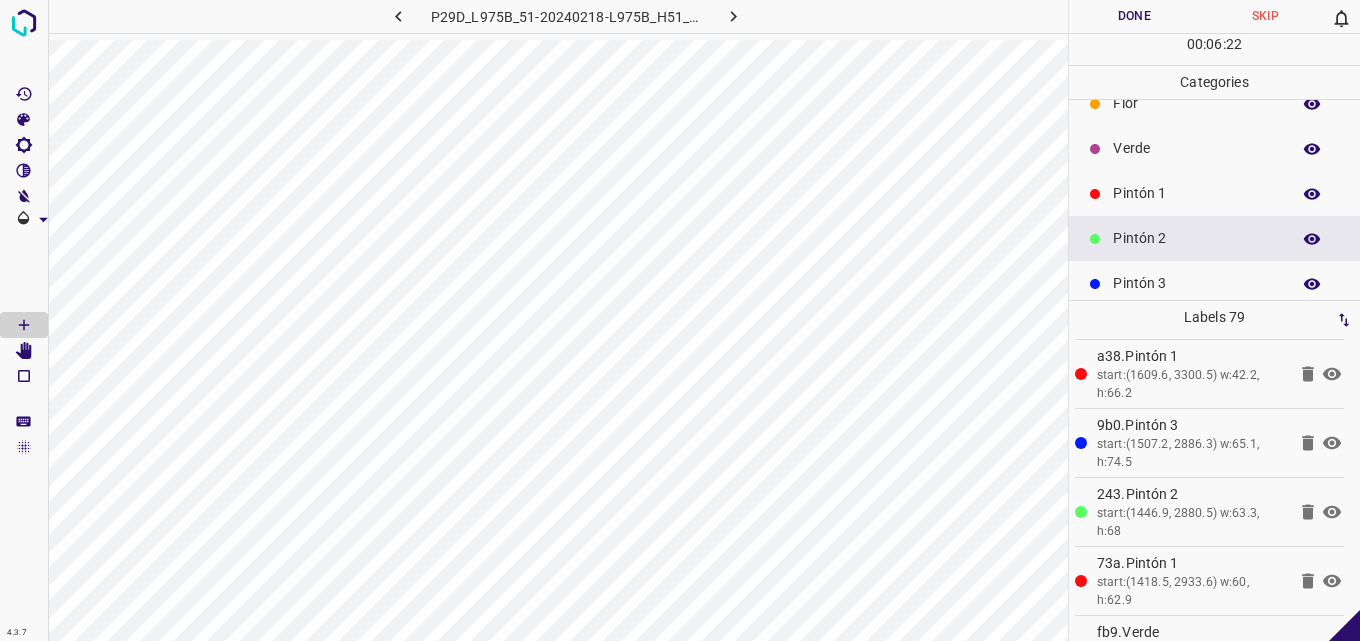scroll, scrollTop: 0, scrollLeft: 0, axis: both 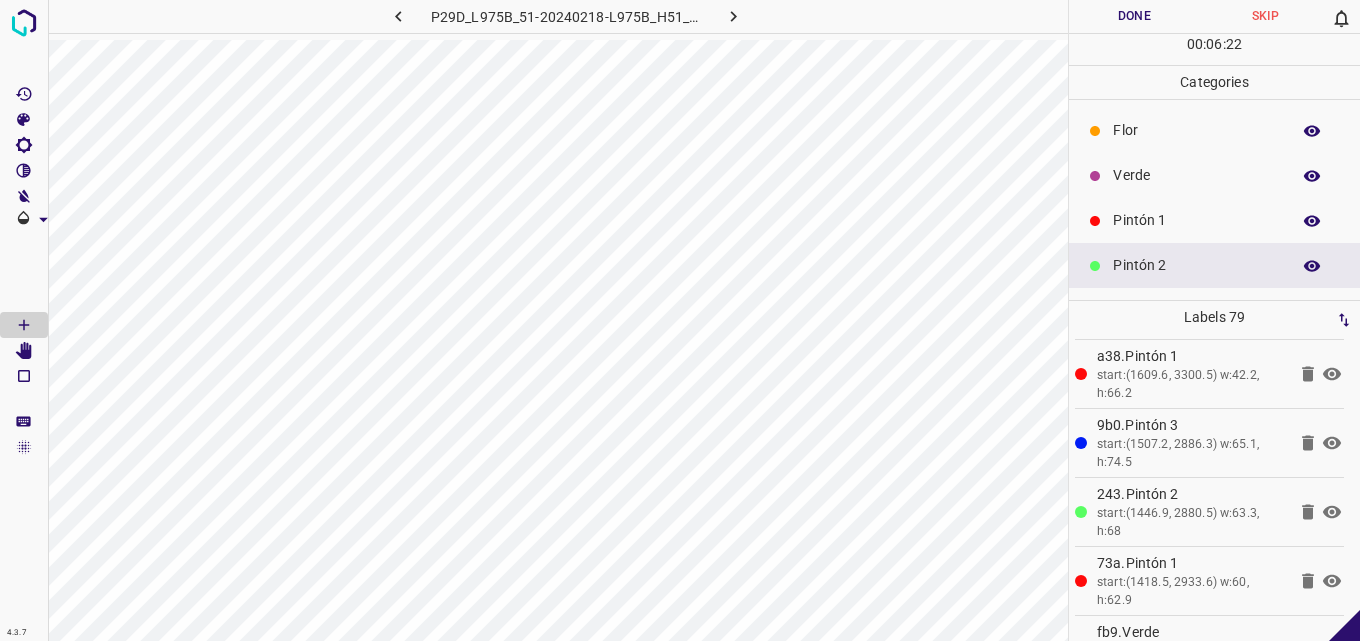 click on "Verde" at bounding box center [1196, 175] 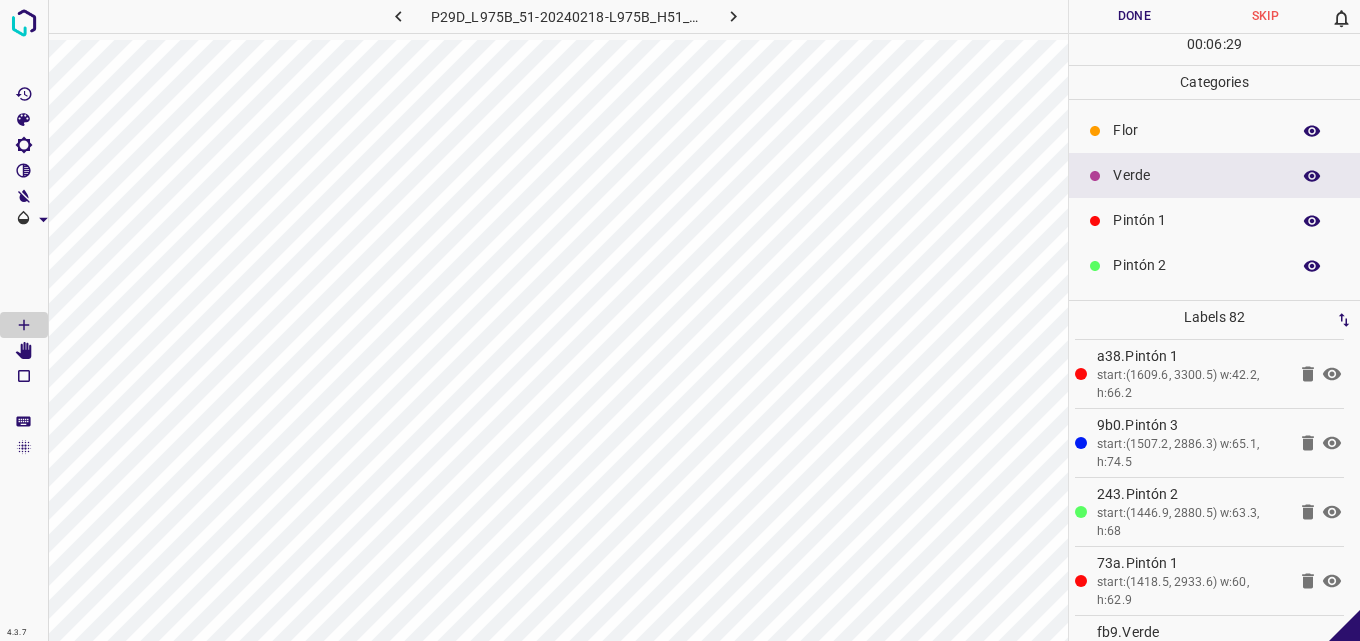 click on "Pintón 1" at bounding box center (1214, 220) 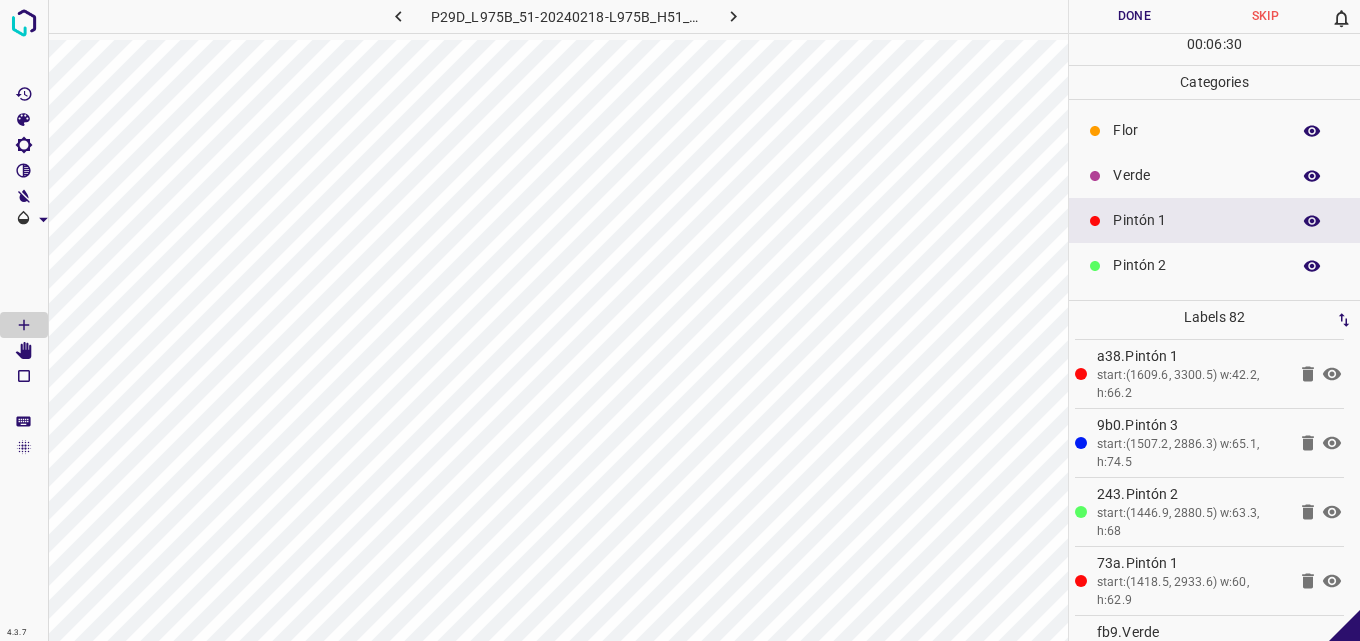 click on "Pintón 2" at bounding box center (1196, 265) 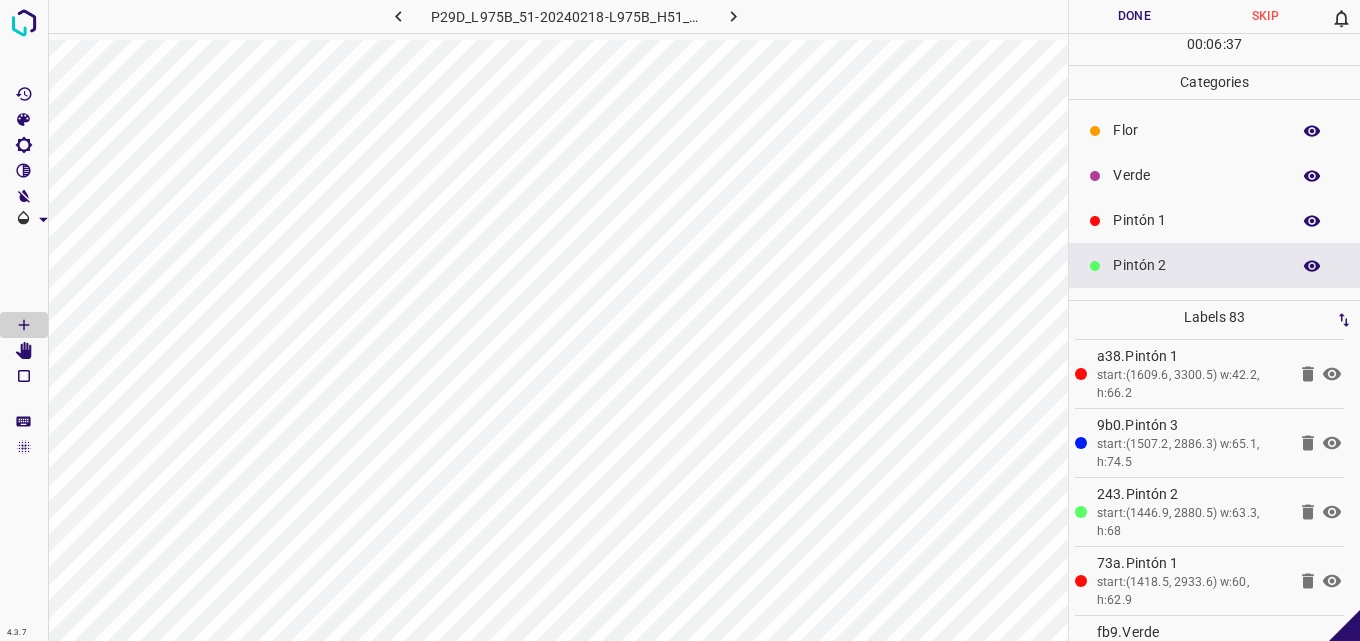 click on "Verde" at bounding box center [1196, 175] 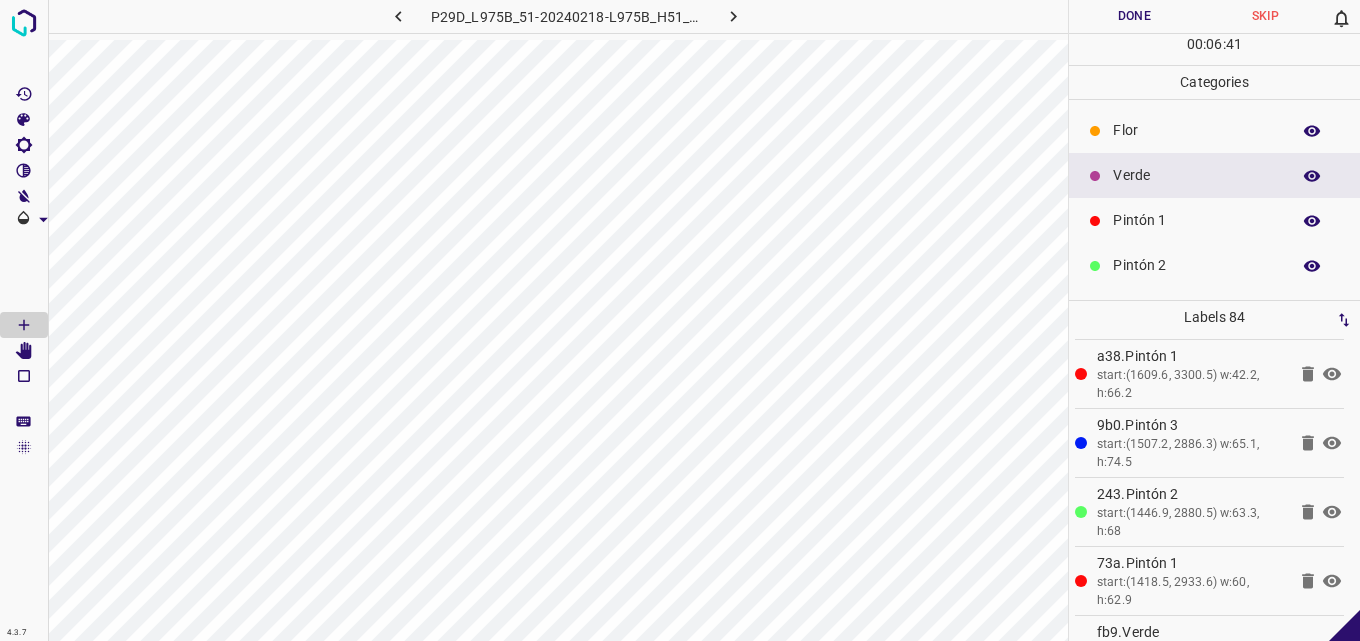 scroll, scrollTop: 100, scrollLeft: 0, axis: vertical 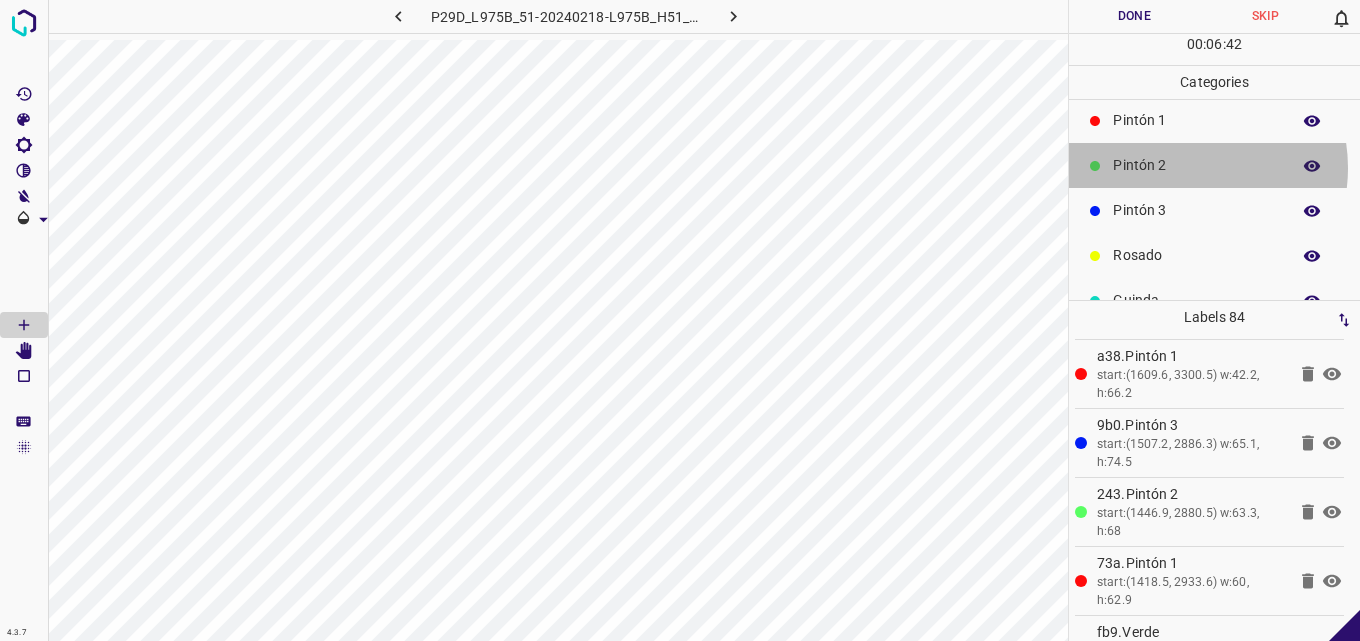 click on "Pintón 2" at bounding box center [1196, 165] 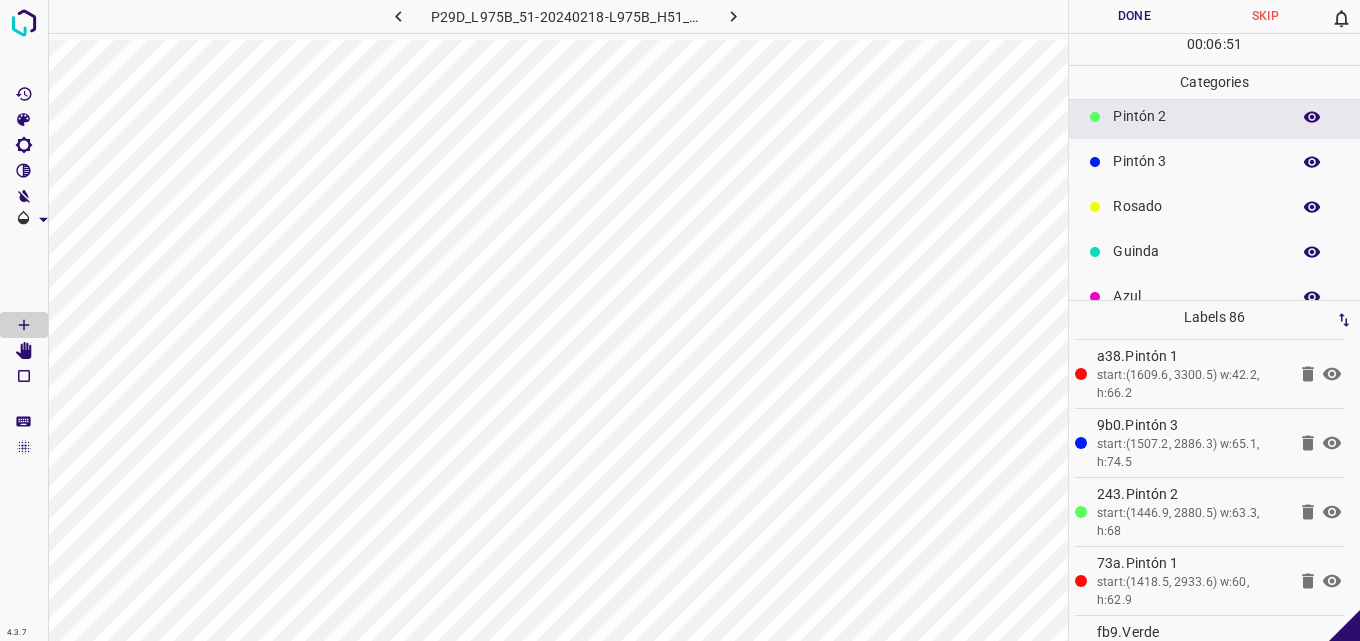 scroll, scrollTop: 176, scrollLeft: 0, axis: vertical 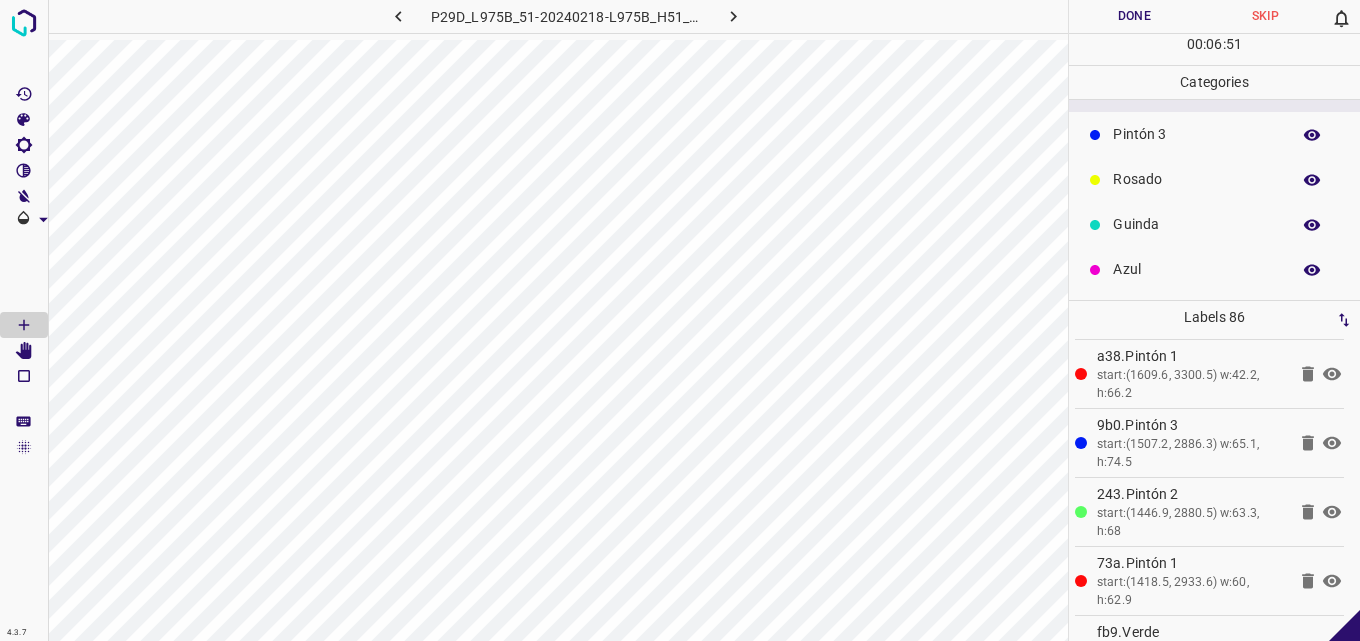 click on "Guinda" at bounding box center [1196, 224] 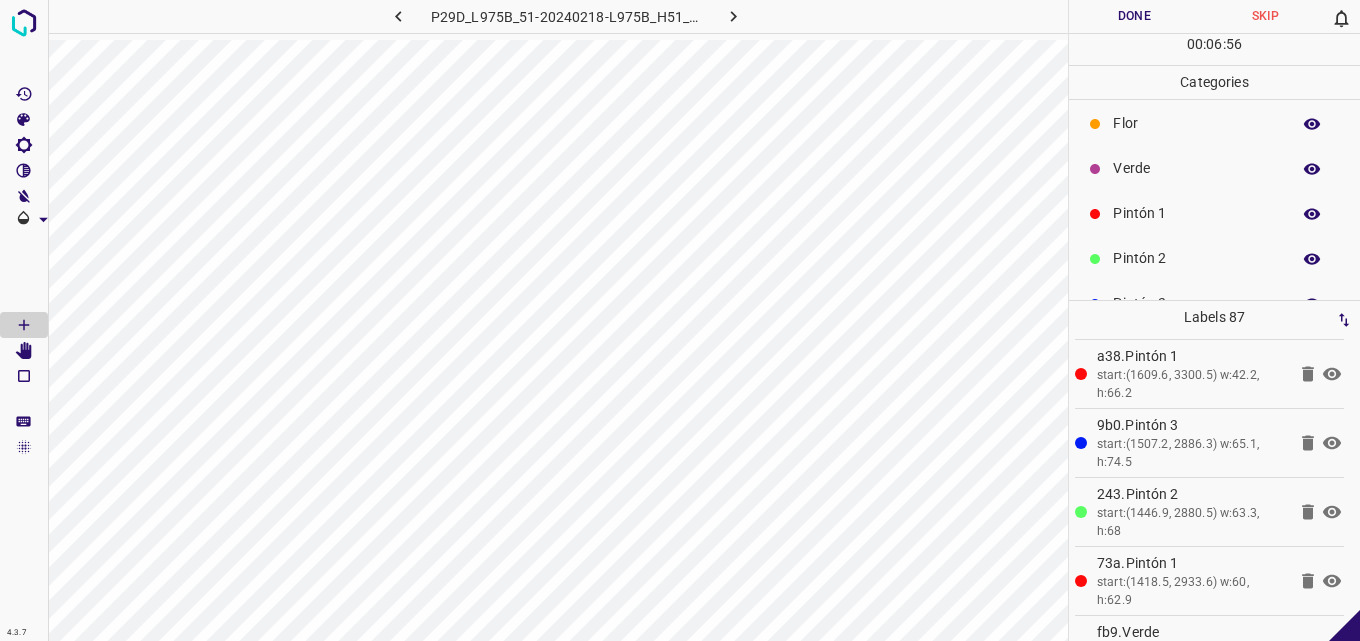 scroll, scrollTop: 0, scrollLeft: 0, axis: both 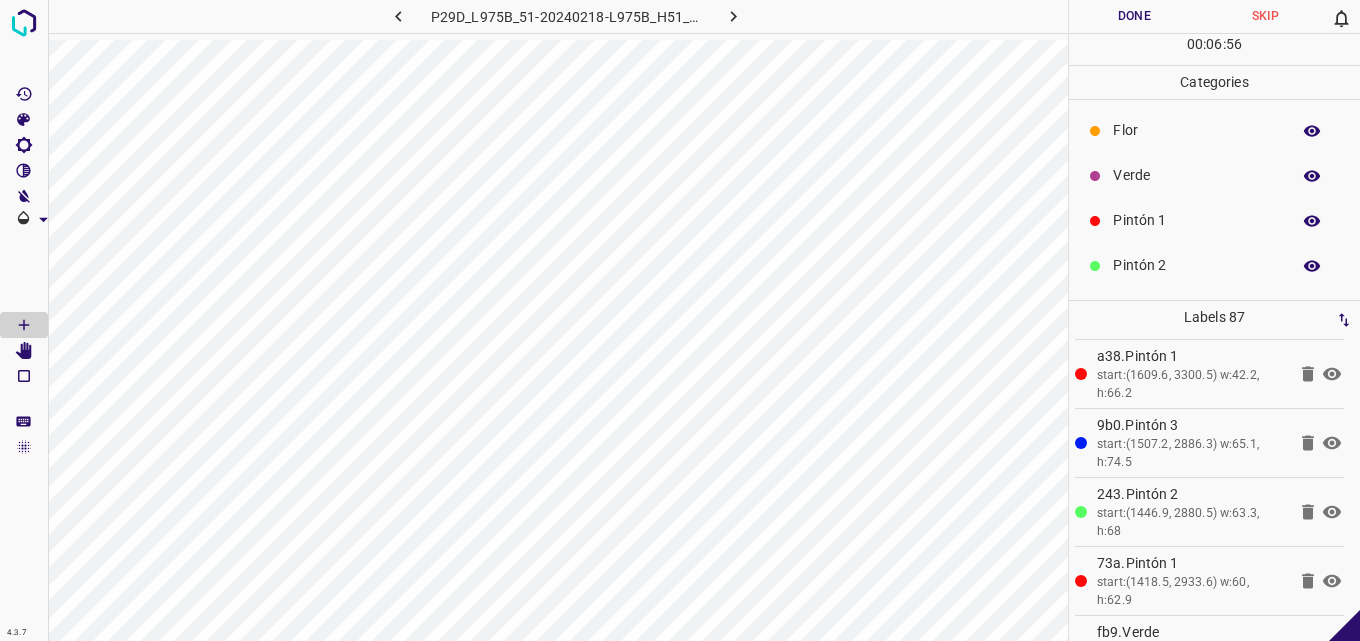 click on "Pintón 2" at bounding box center (1214, 265) 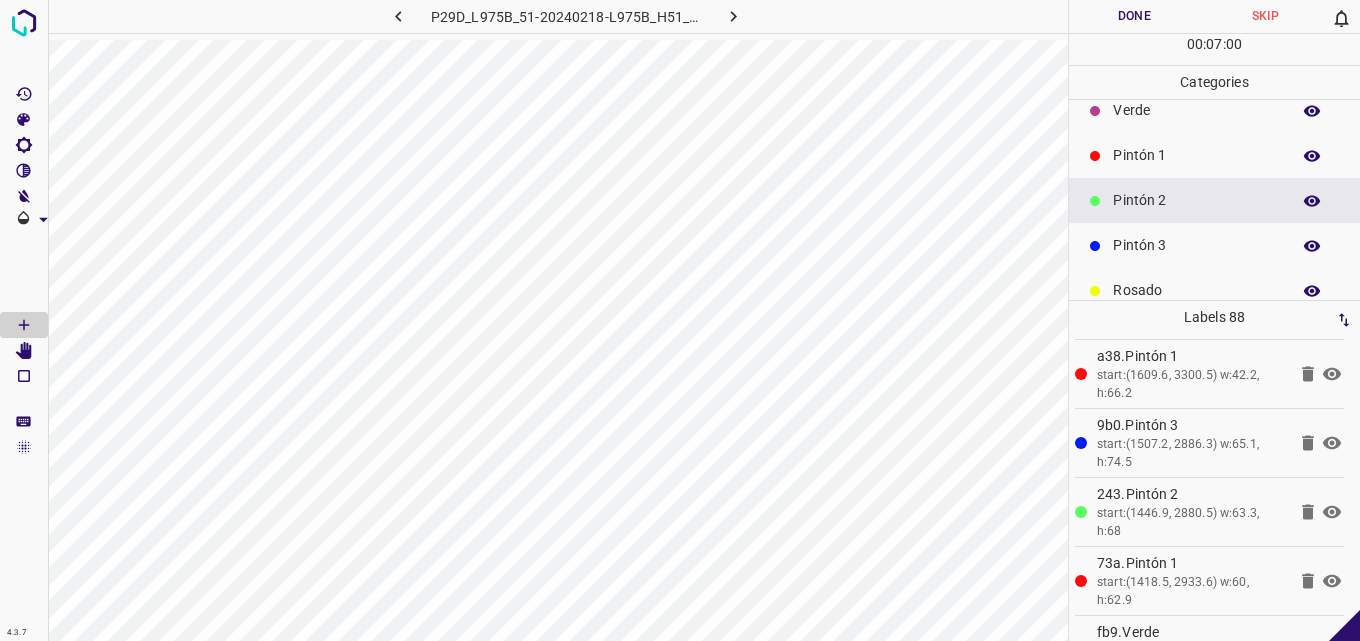 scroll, scrollTop: 100, scrollLeft: 0, axis: vertical 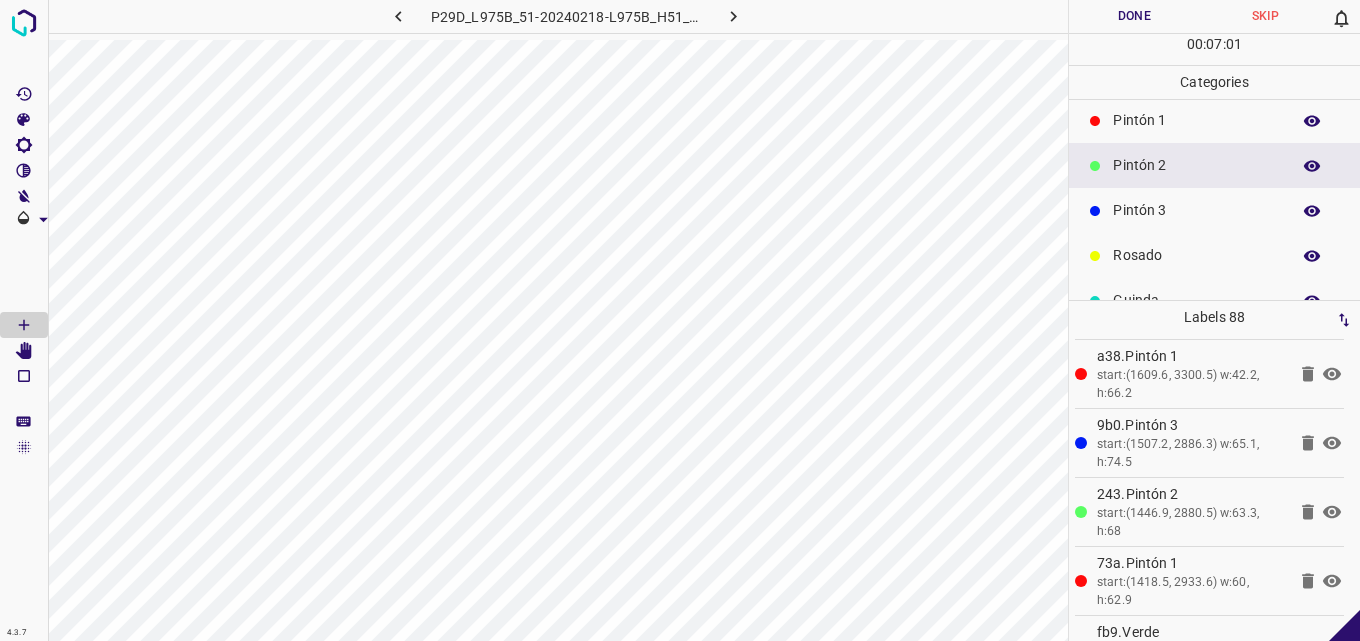 click on "Pintón 3" at bounding box center (1214, 210) 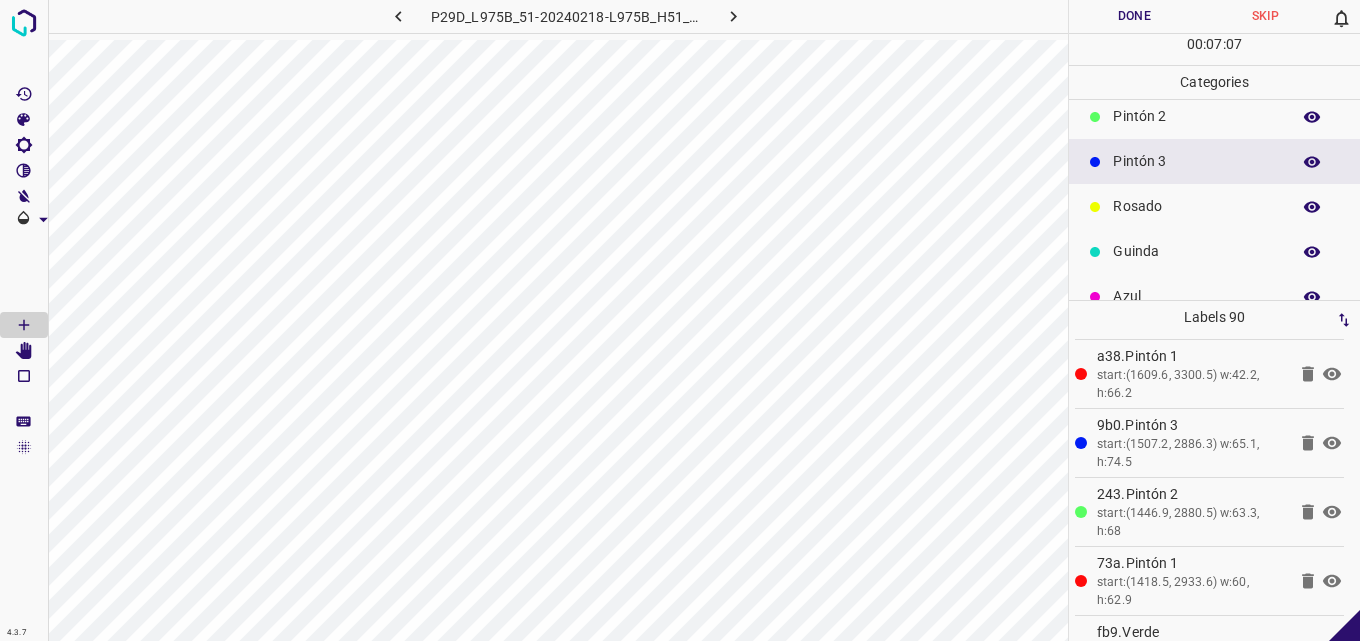 scroll, scrollTop: 176, scrollLeft: 0, axis: vertical 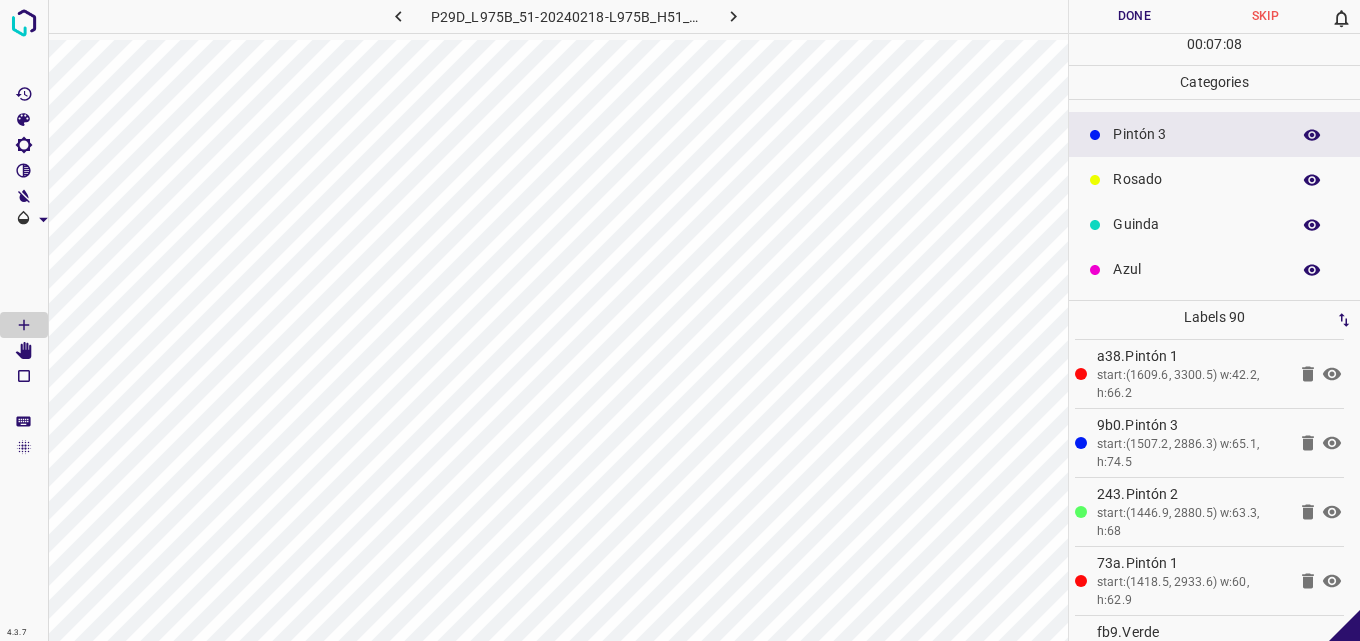 click on "Rosado" at bounding box center [1196, 179] 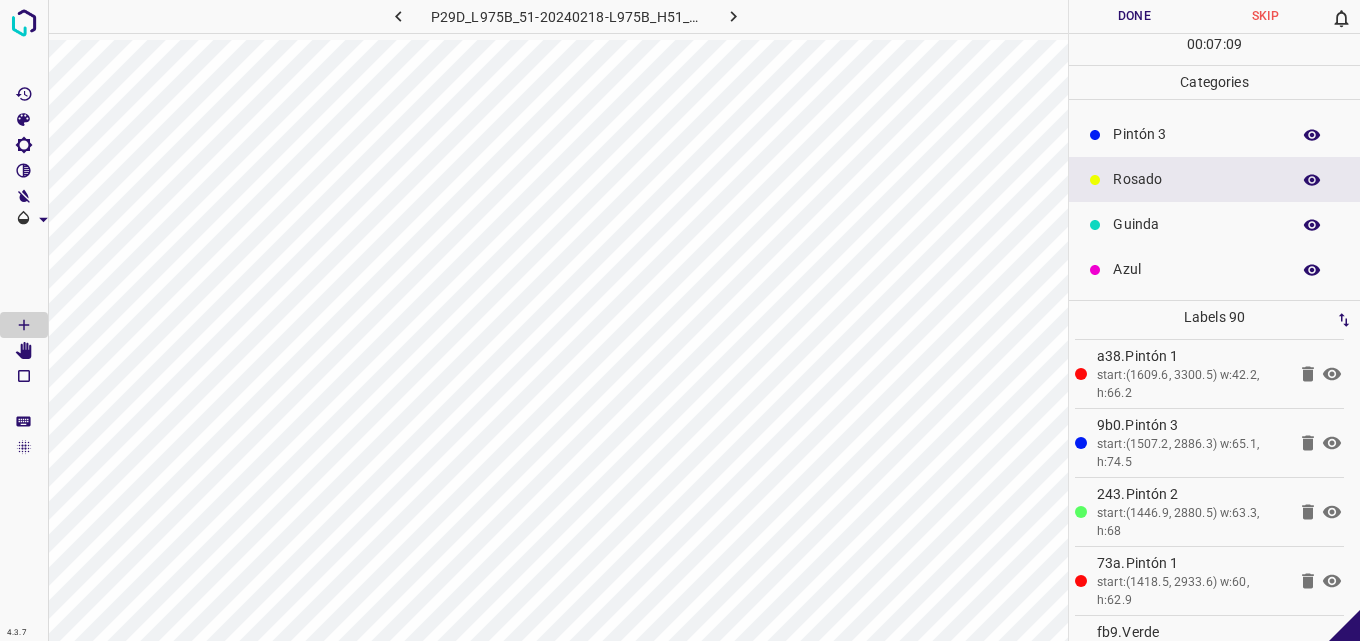 click on "Pintón 3" at bounding box center [1196, 134] 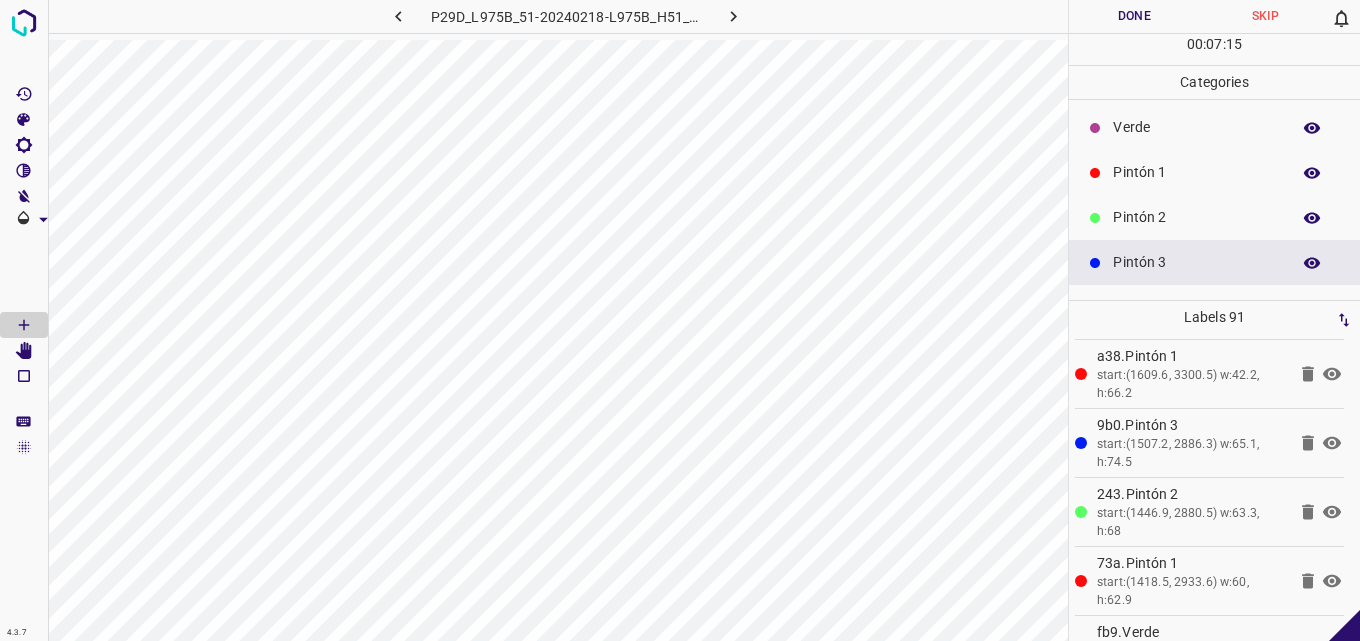 scroll, scrollTop: 0, scrollLeft: 0, axis: both 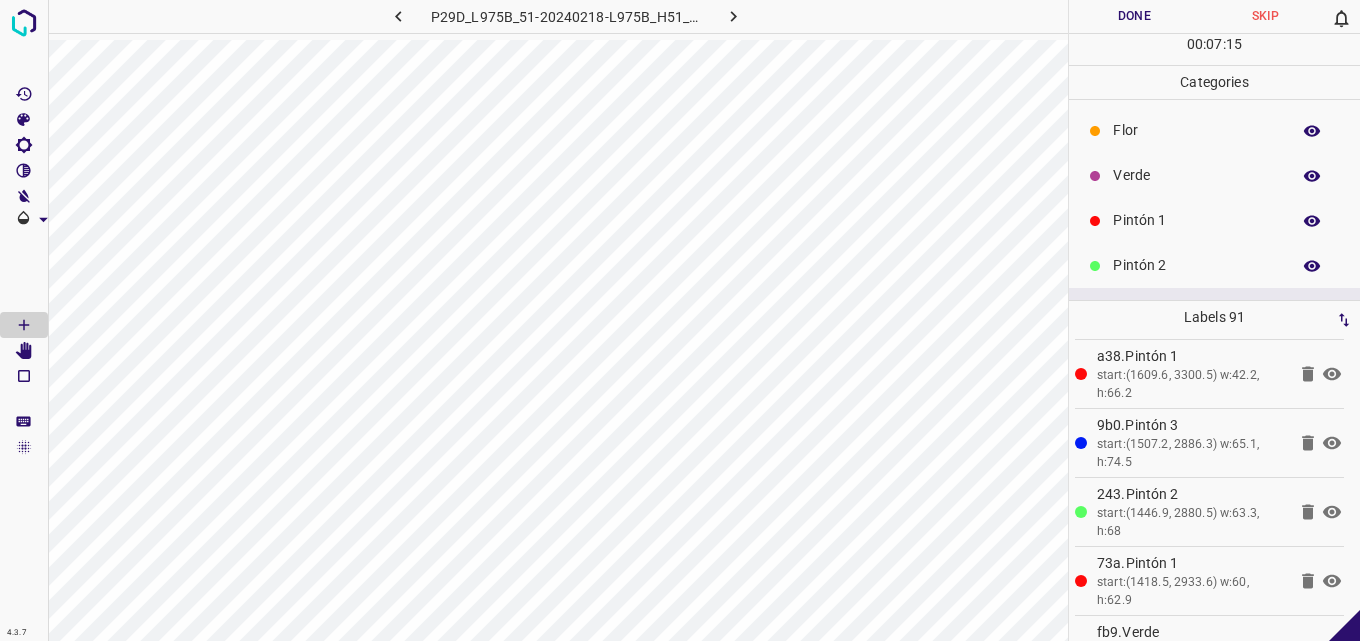 click on "Pintón 2" at bounding box center [1196, 265] 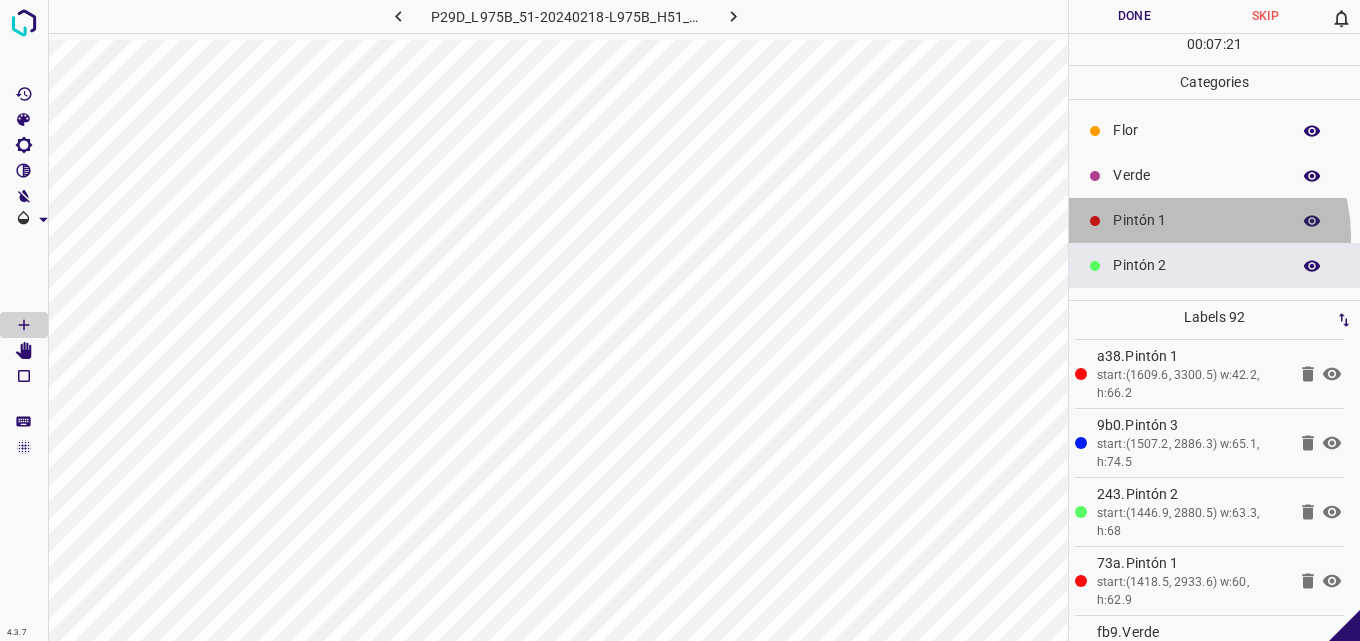 click on "Pintón 1" at bounding box center [1214, 220] 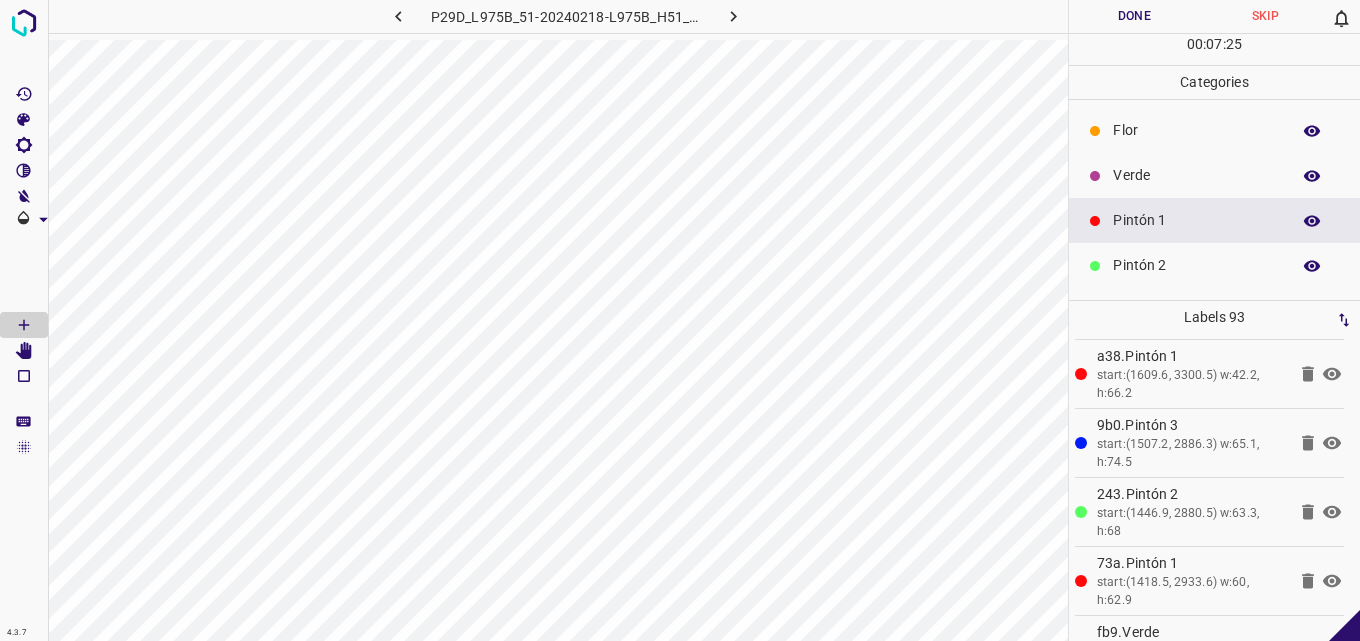 scroll, scrollTop: 100, scrollLeft: 0, axis: vertical 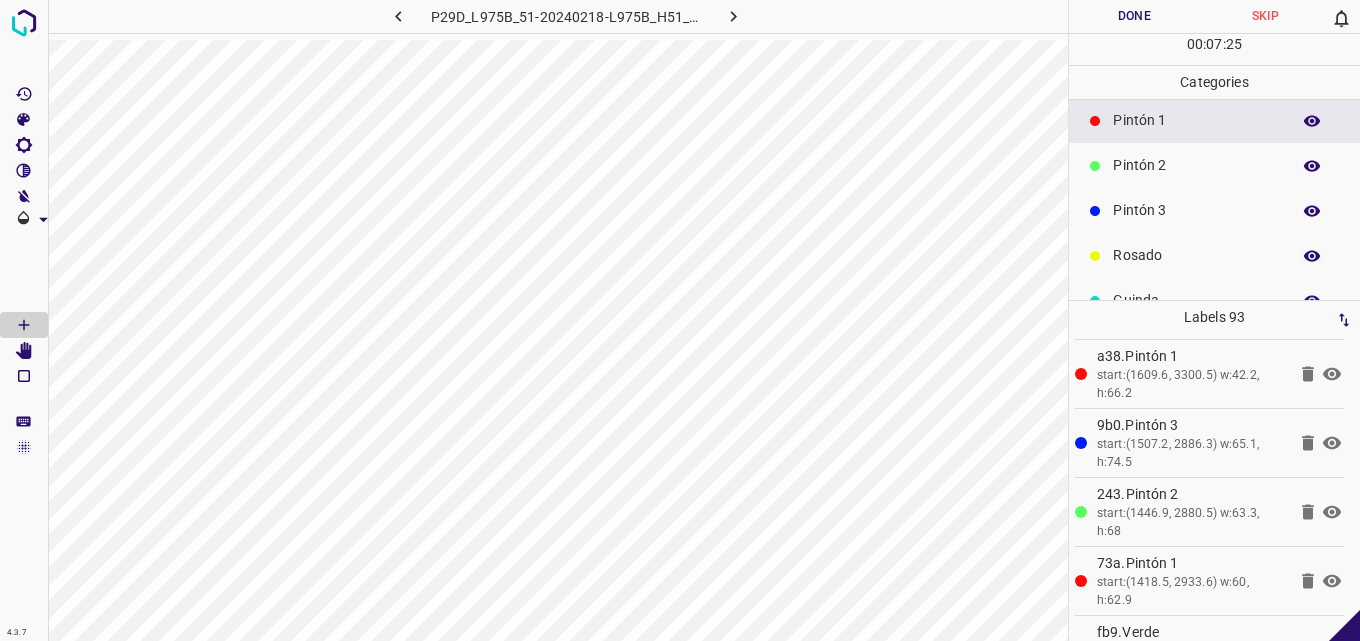 click on "Pintón 3" at bounding box center [1196, 210] 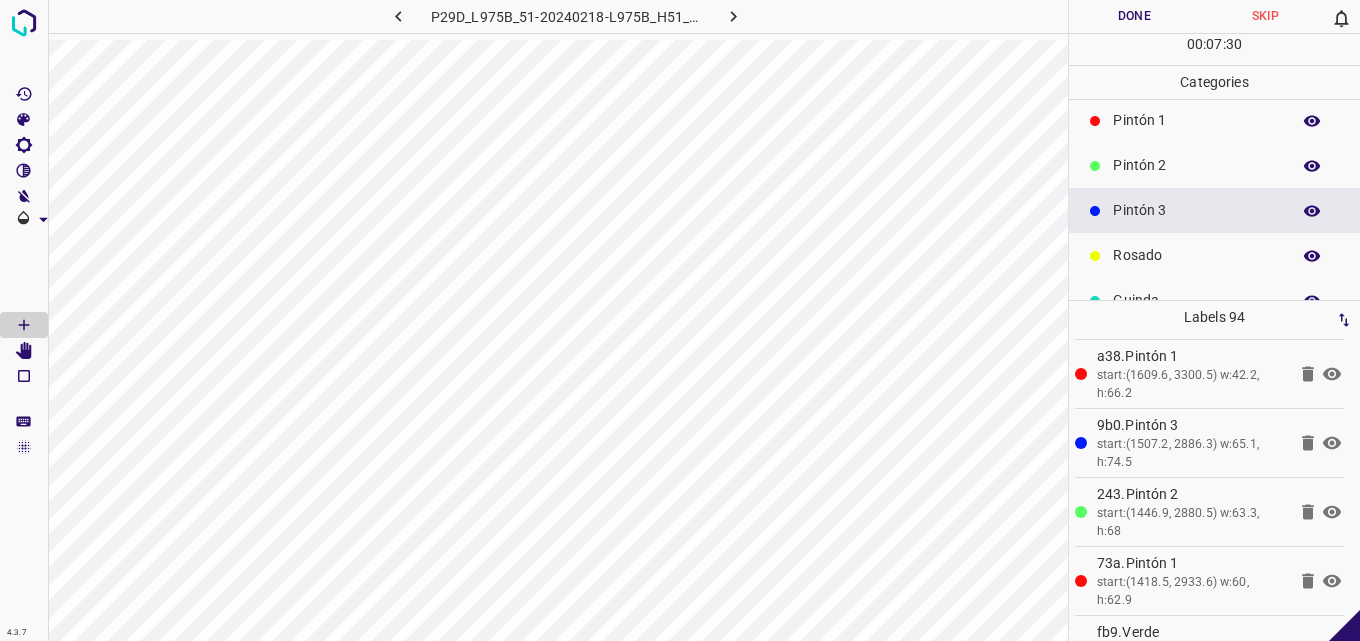 click on "Pintón 2" at bounding box center [1214, 165] 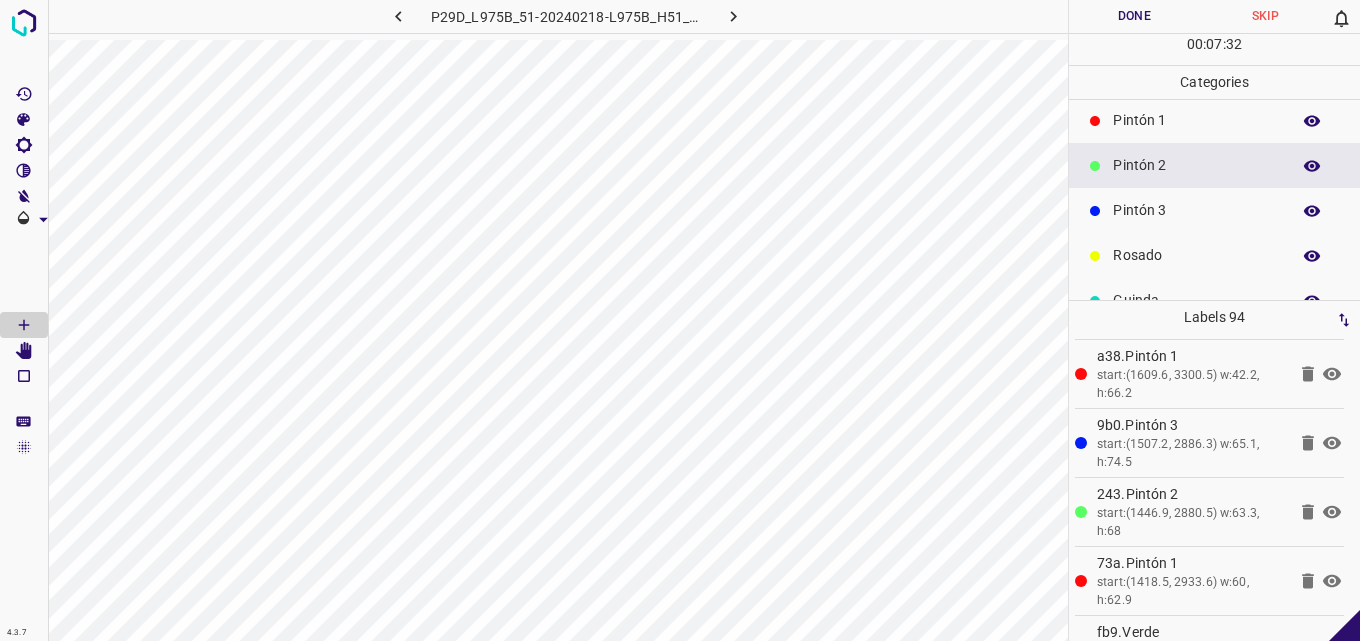 click on "Pintón 3" at bounding box center [1196, 210] 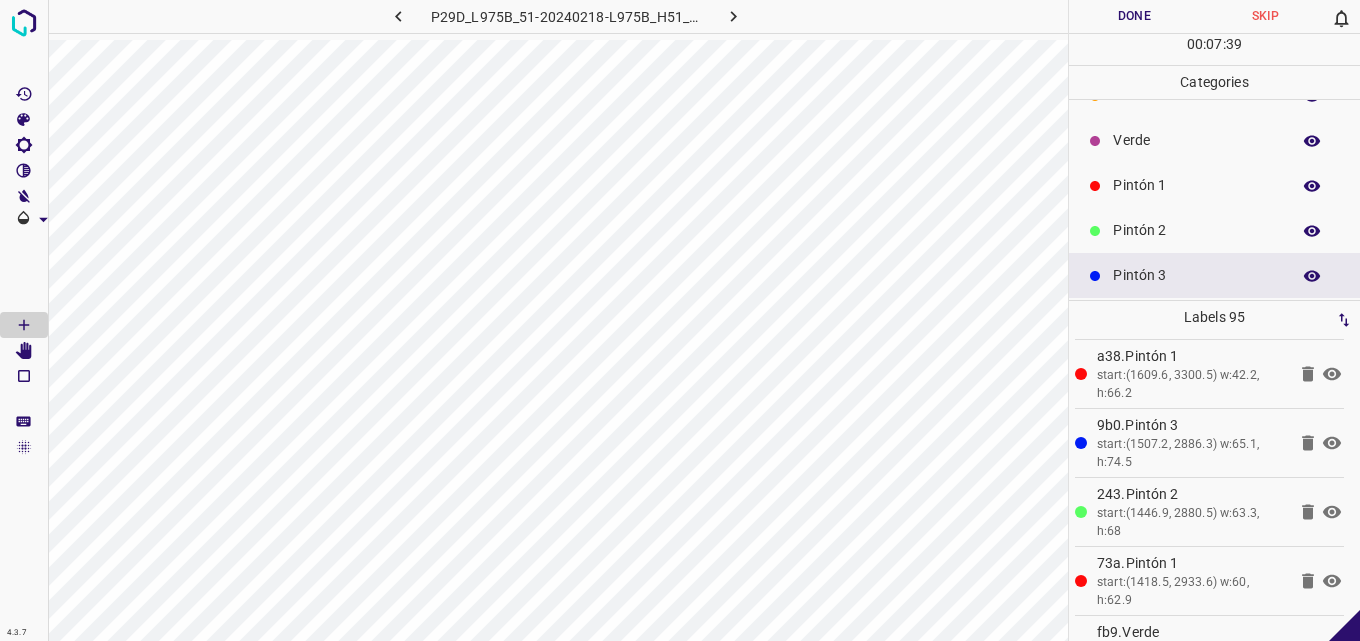 scroll, scrollTop: 0, scrollLeft: 0, axis: both 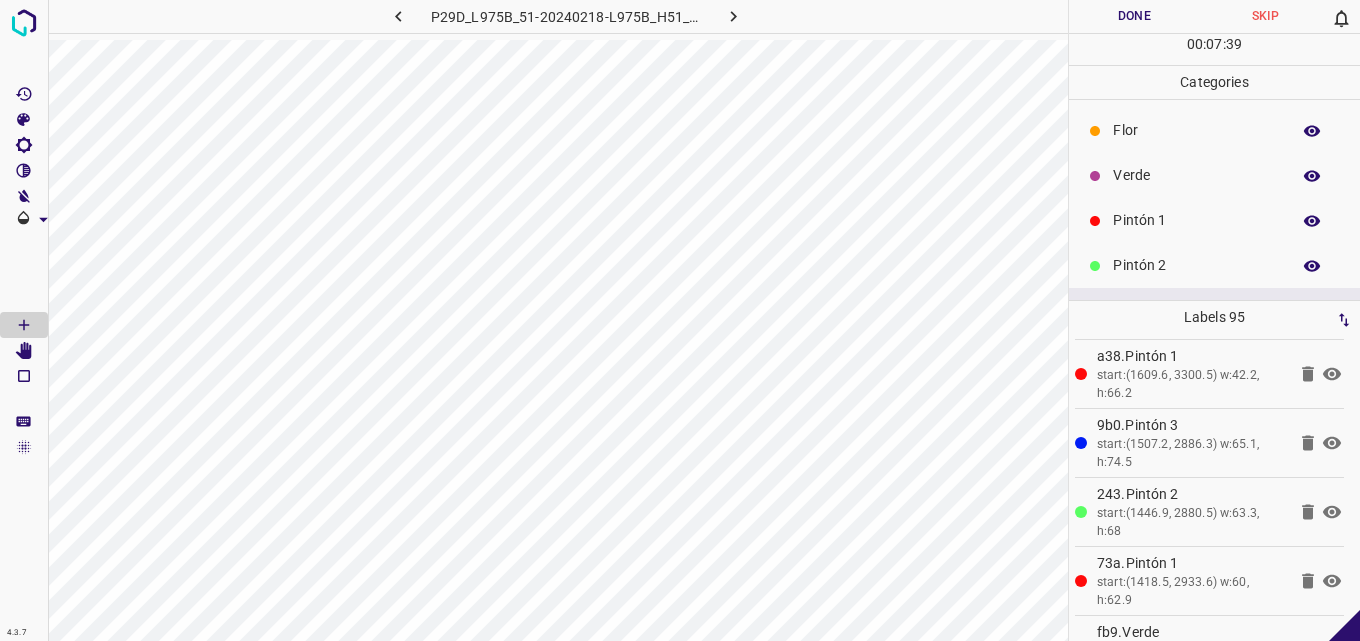 click on "Verde" at bounding box center [1214, 175] 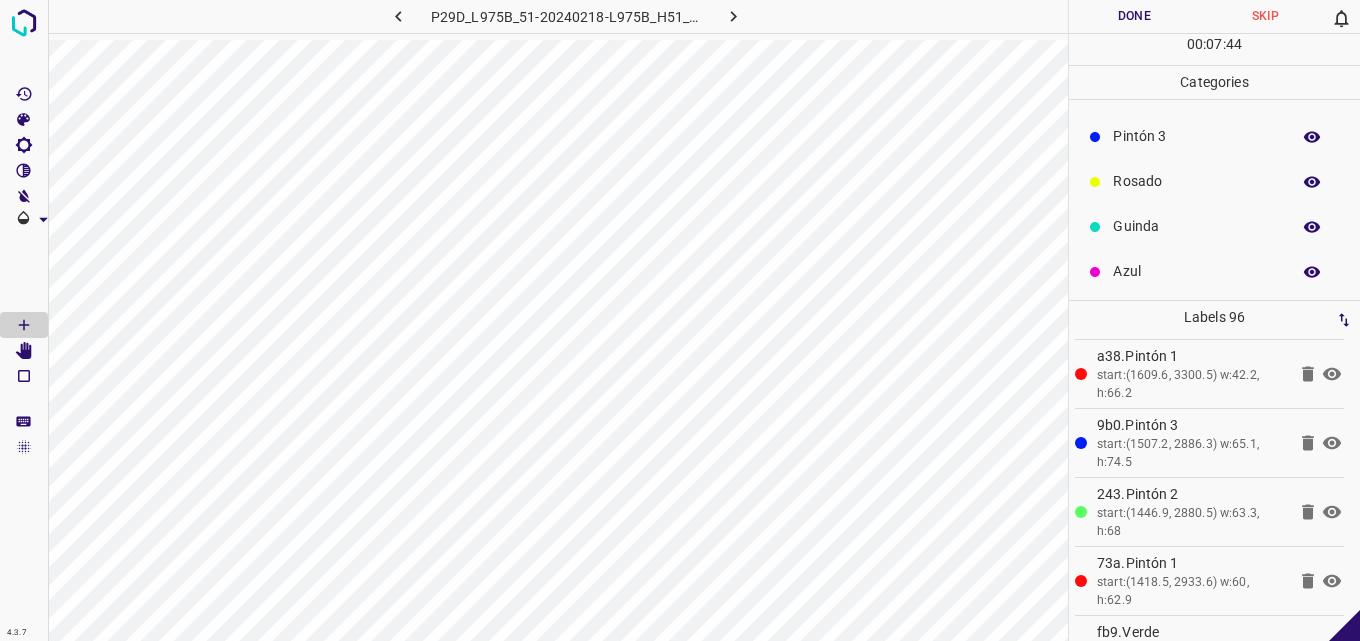 scroll, scrollTop: 176, scrollLeft: 0, axis: vertical 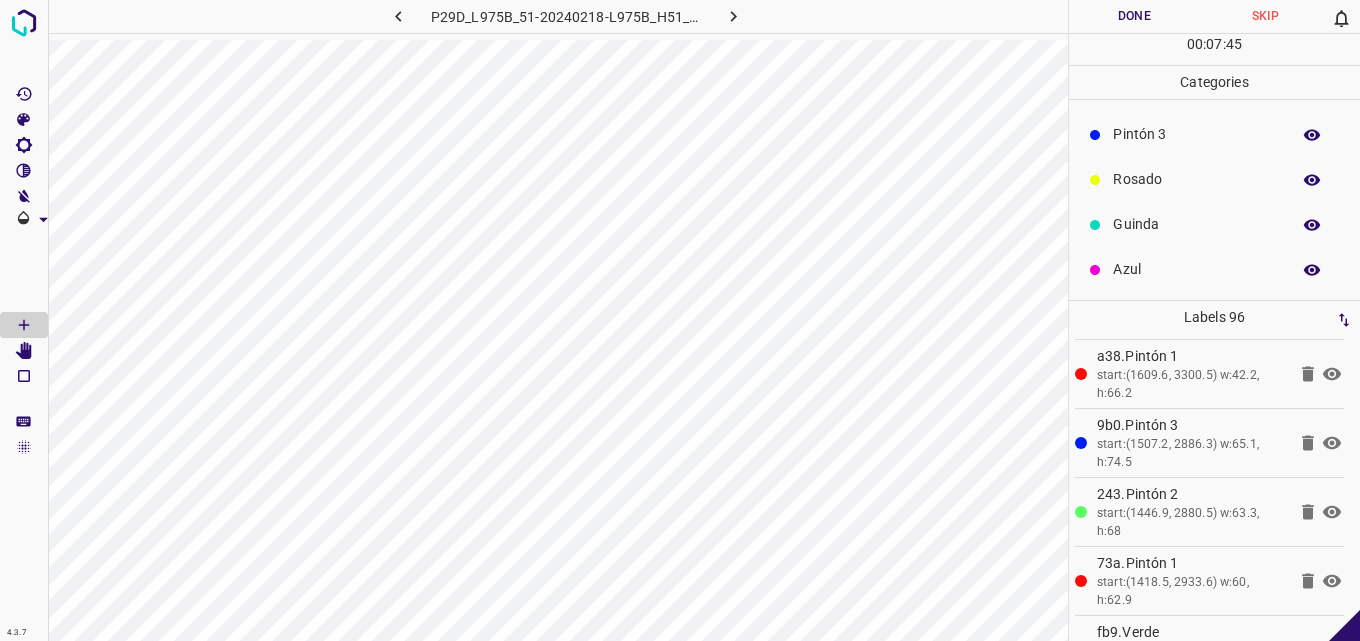 click on "Guinda" at bounding box center [1214, 224] 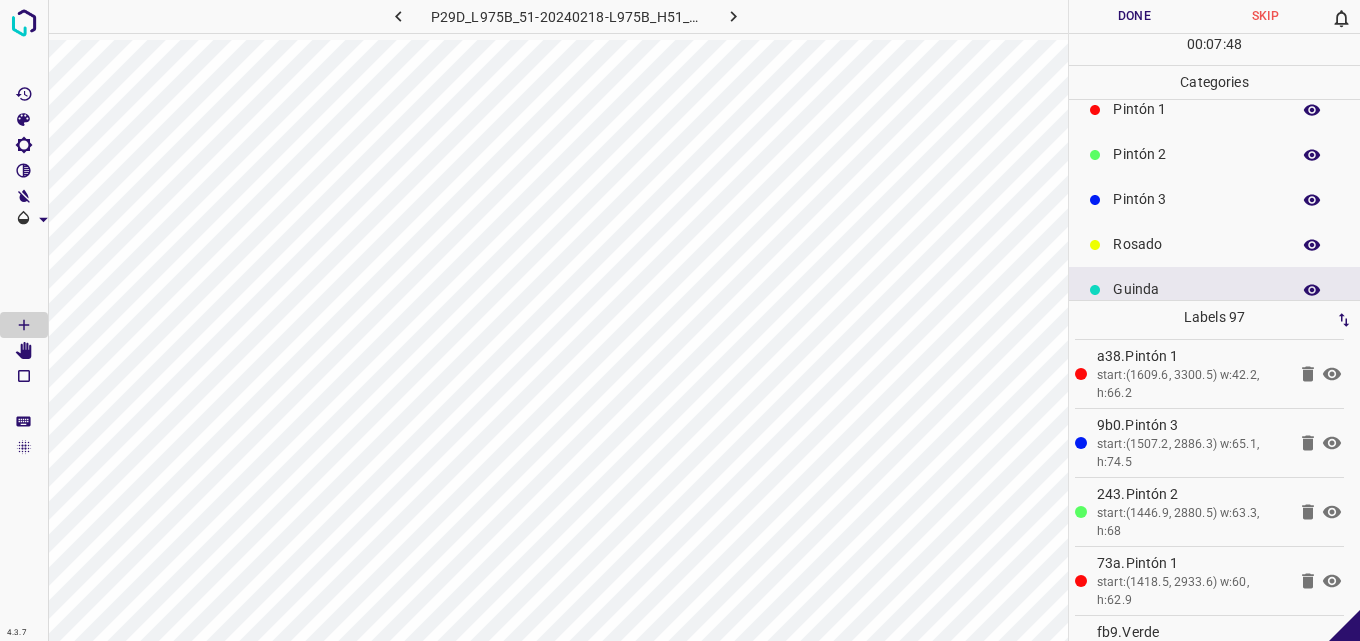 scroll, scrollTop: 76, scrollLeft: 0, axis: vertical 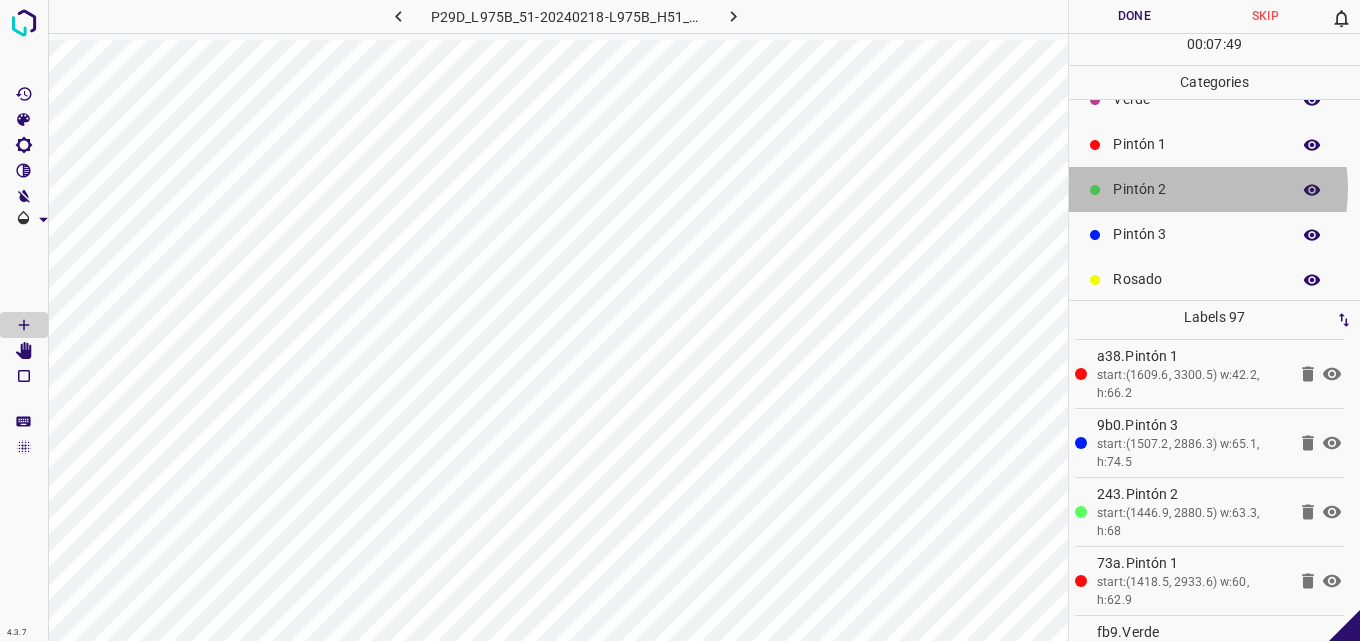 click on "Pintón 2" at bounding box center [1196, 189] 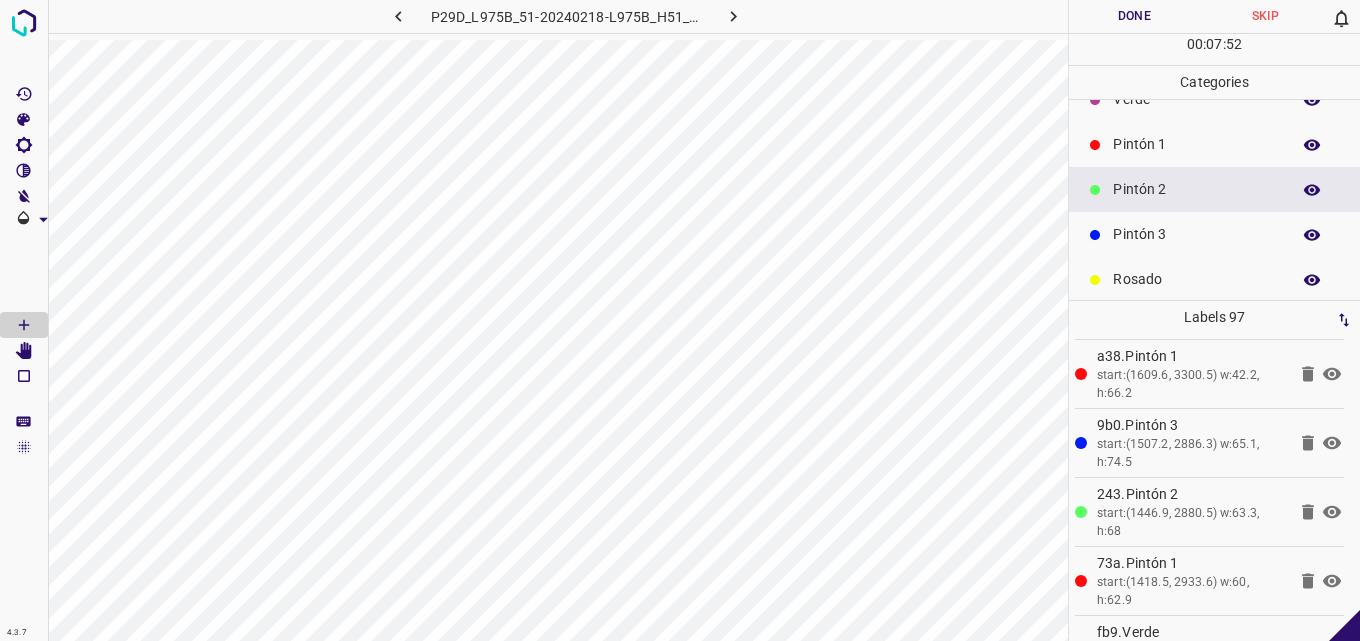 click on "Pintón 1" at bounding box center (1196, 144) 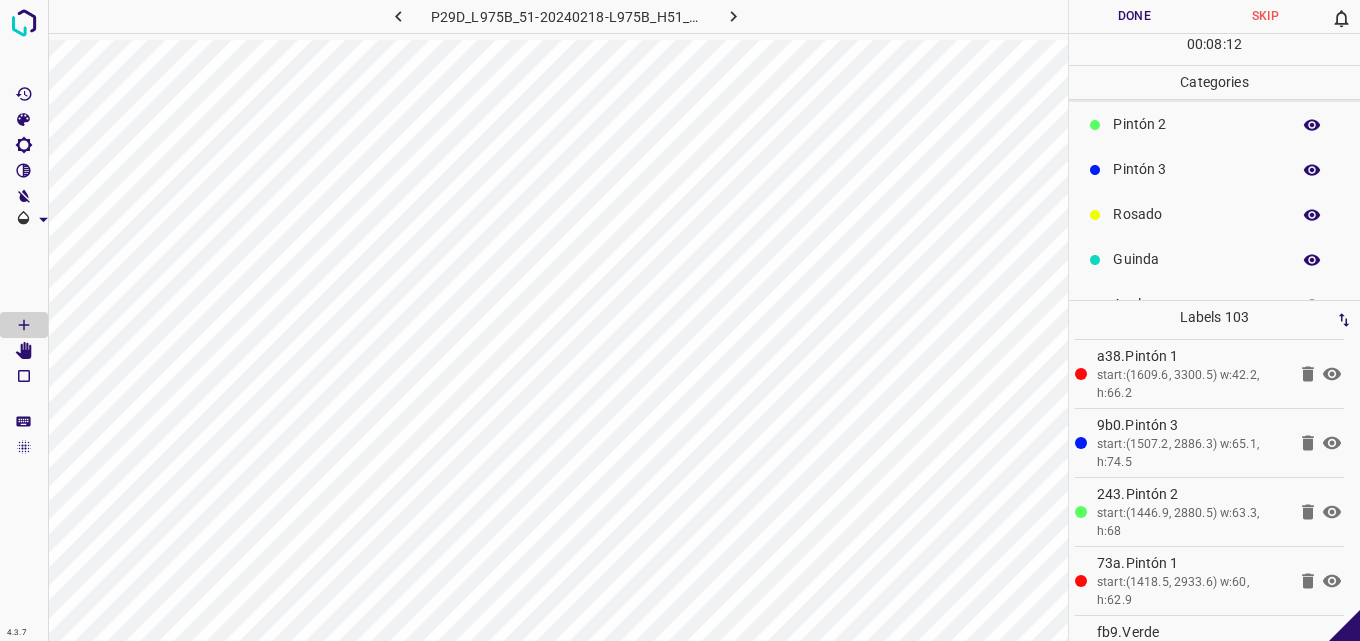 scroll, scrollTop: 176, scrollLeft: 0, axis: vertical 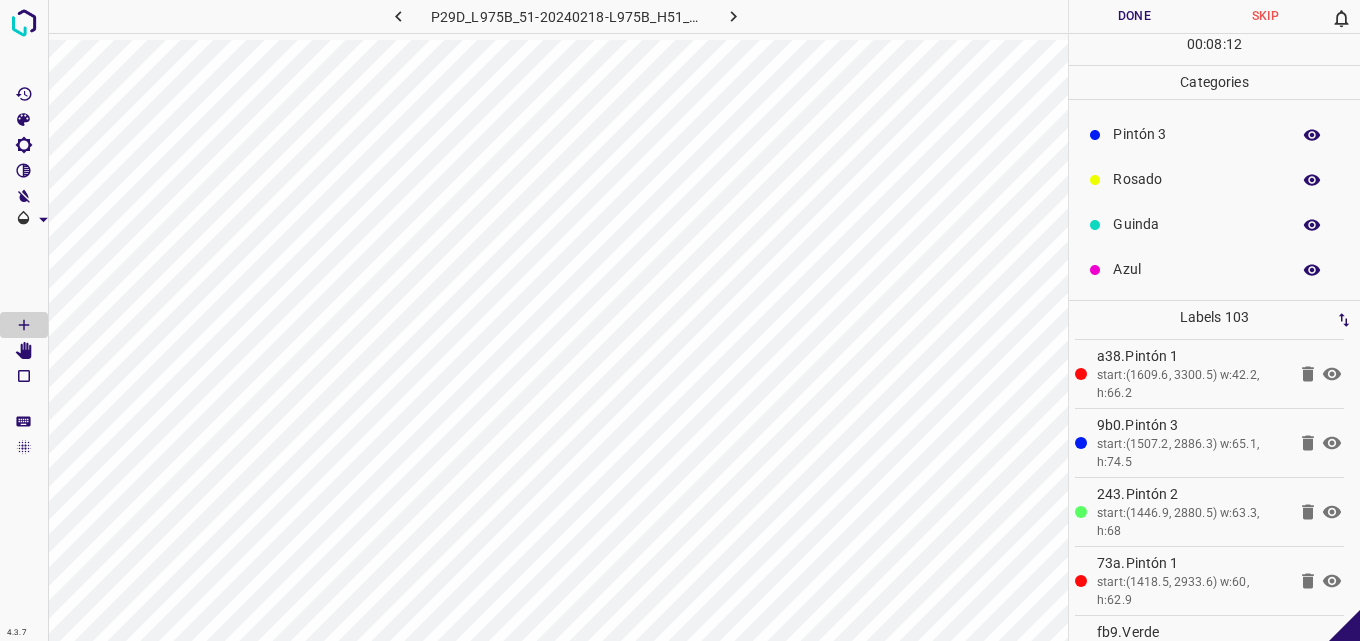 click on "Pintón 3" at bounding box center [1214, 134] 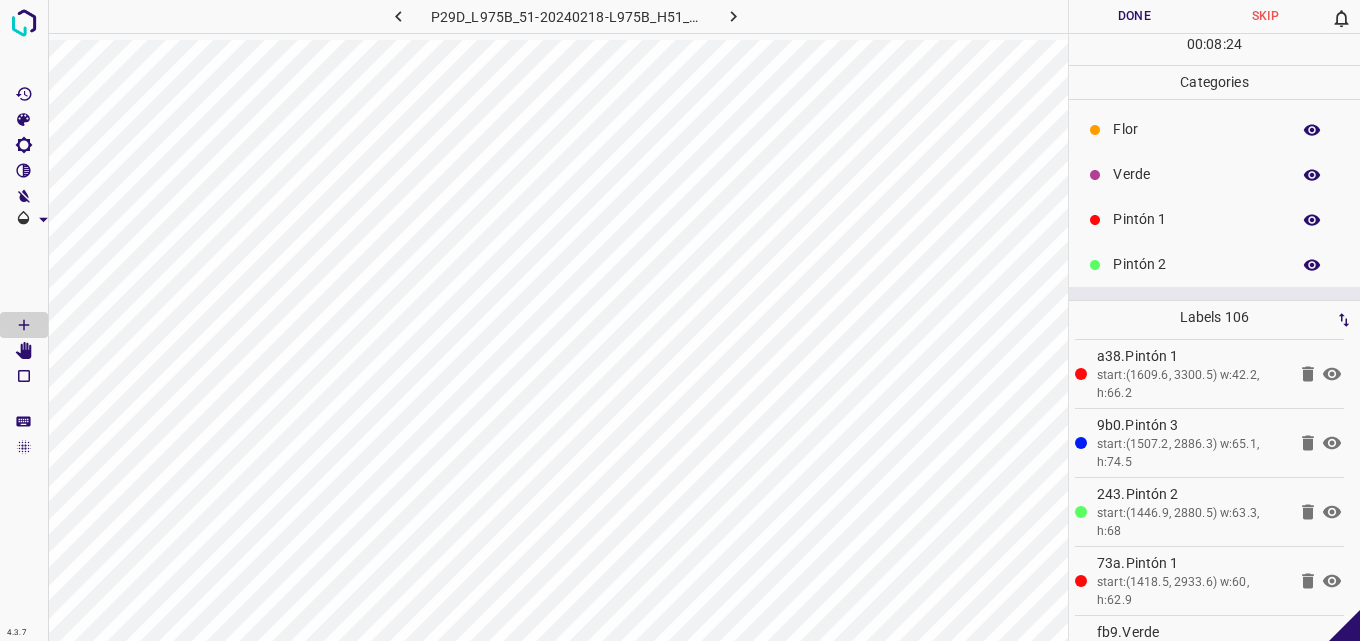 scroll, scrollTop: 0, scrollLeft: 0, axis: both 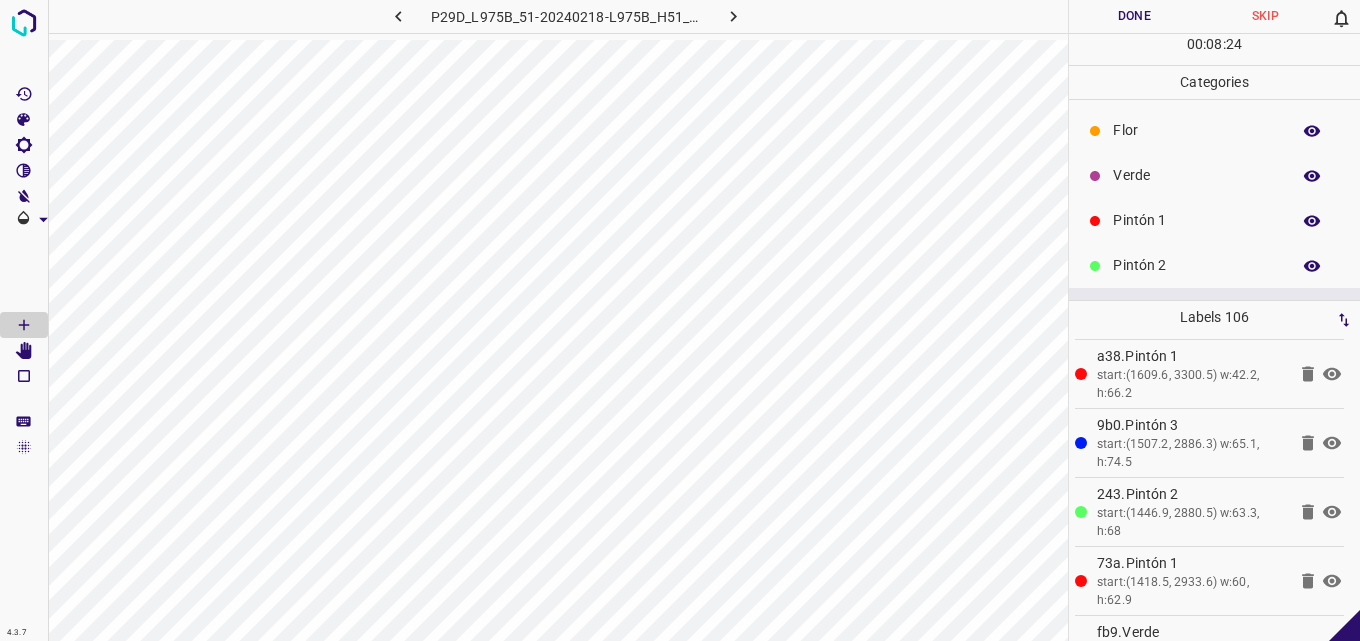 click on "Verde" at bounding box center (1214, 175) 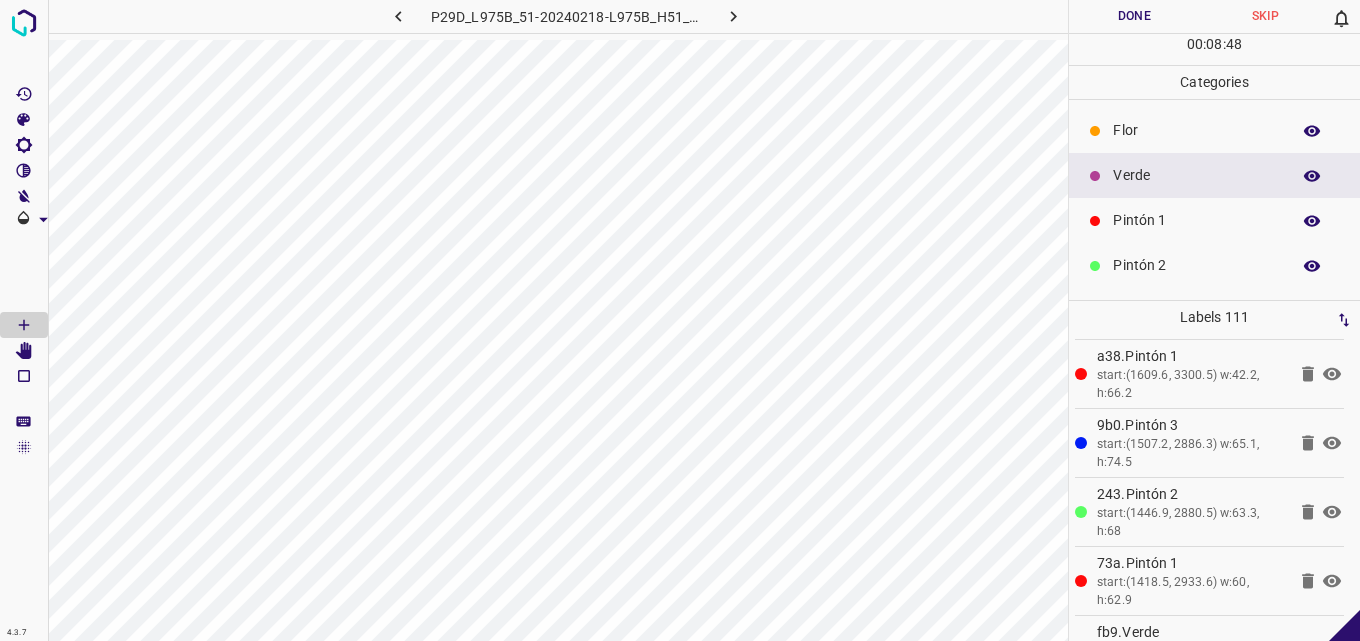 click on "Pintón 1" at bounding box center [1196, 220] 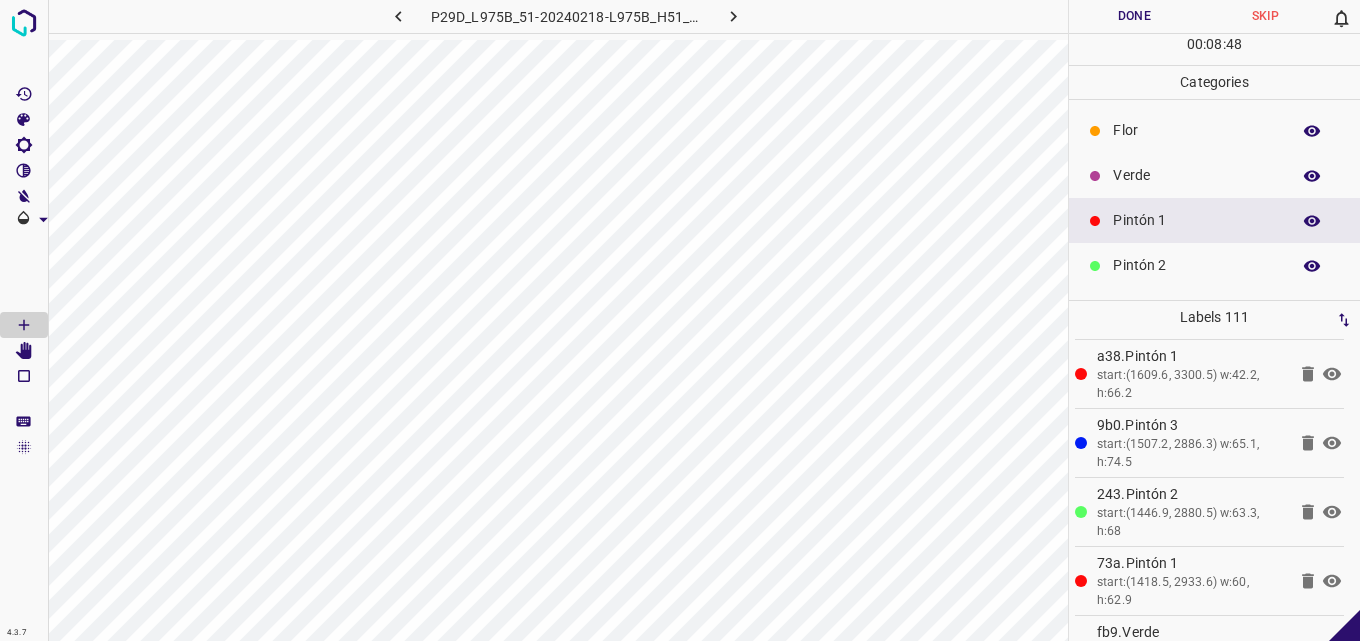click on "Pintón 2" at bounding box center [1196, 265] 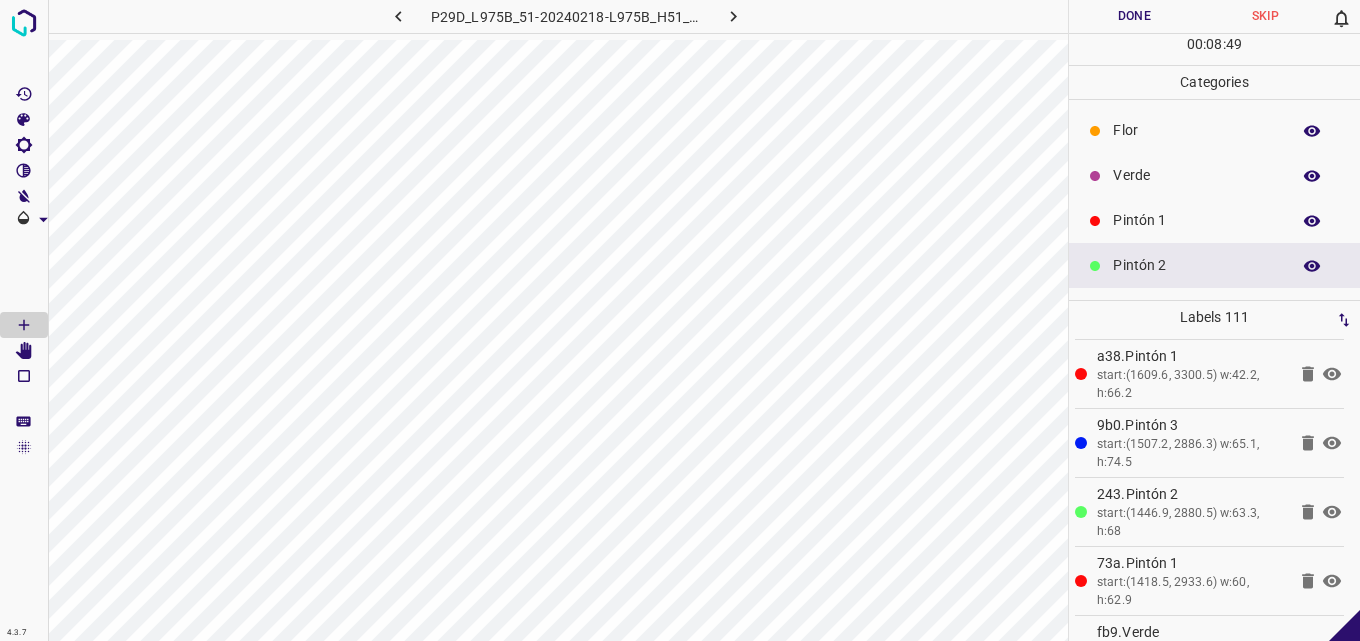 scroll, scrollTop: 100, scrollLeft: 0, axis: vertical 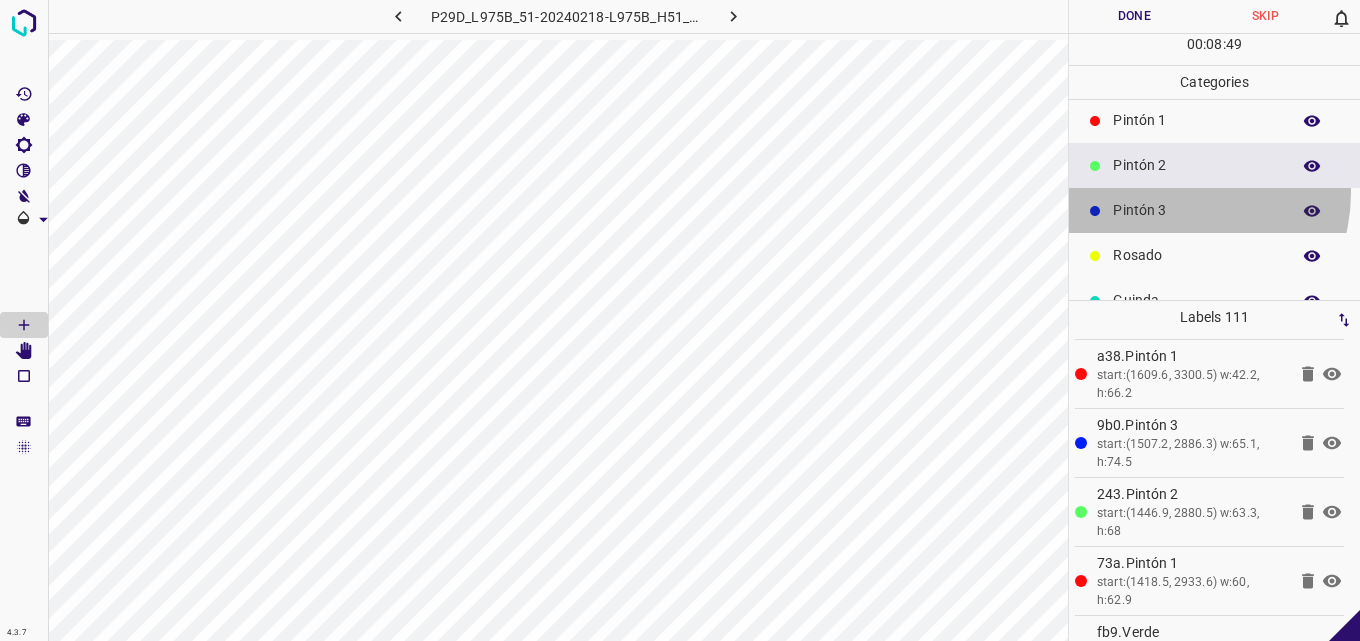 click on "Pintón 3" at bounding box center [1214, 210] 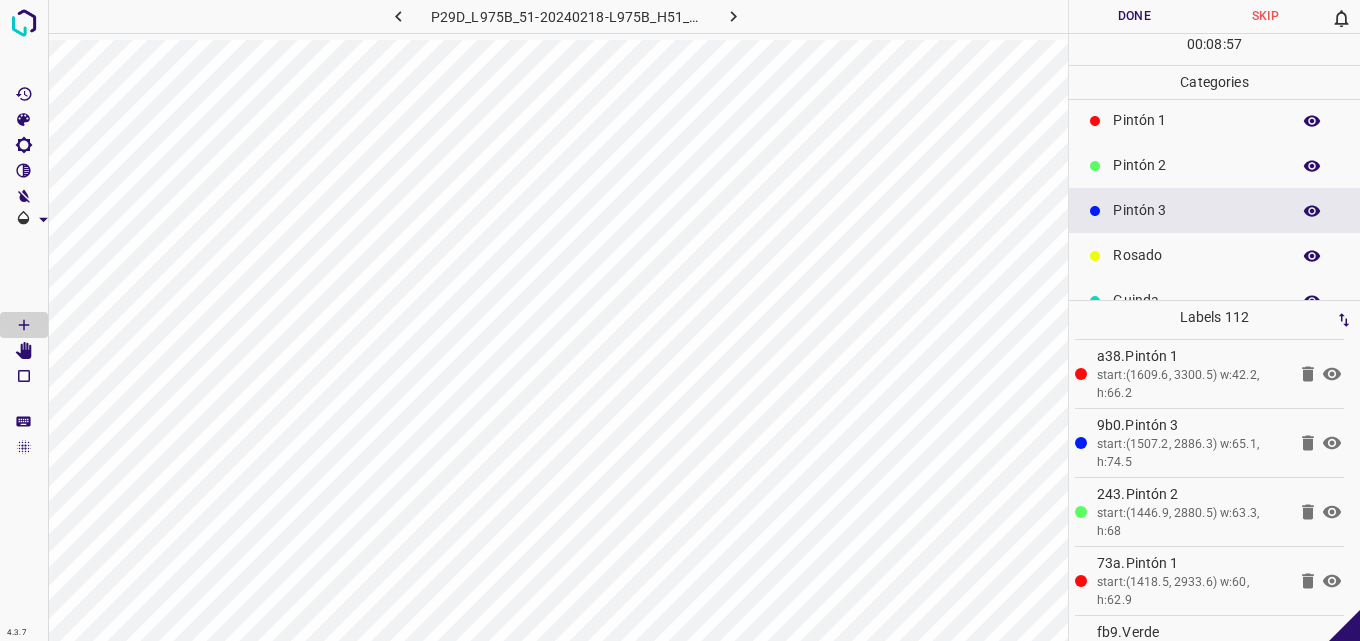 click on "Pintón 2" at bounding box center [1196, 165] 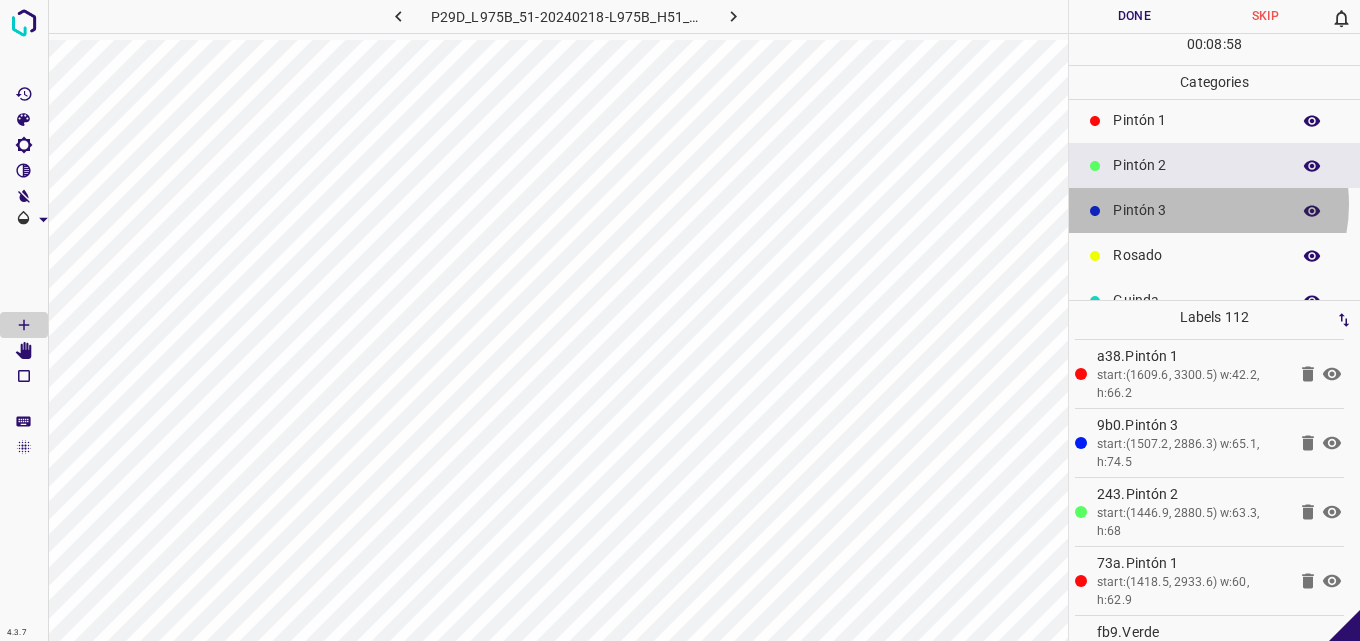click on "Pintón 3" at bounding box center (1196, 210) 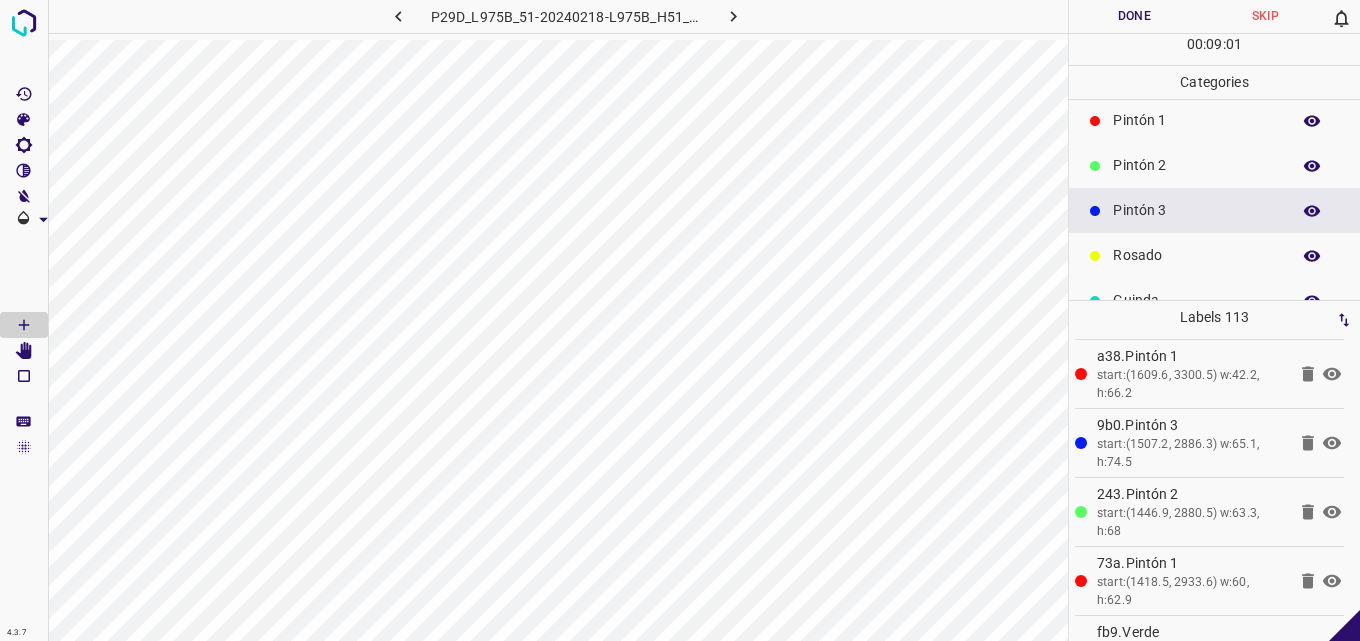click on "Pintón 2" at bounding box center [1196, 165] 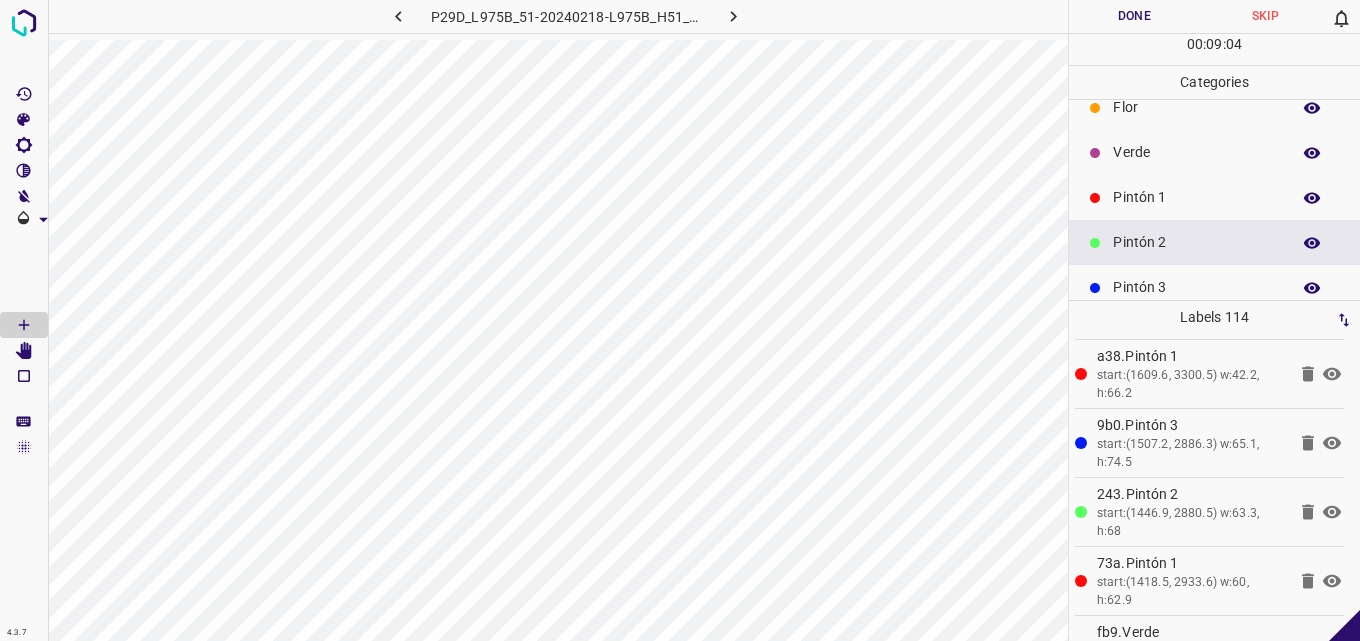 scroll, scrollTop: 0, scrollLeft: 0, axis: both 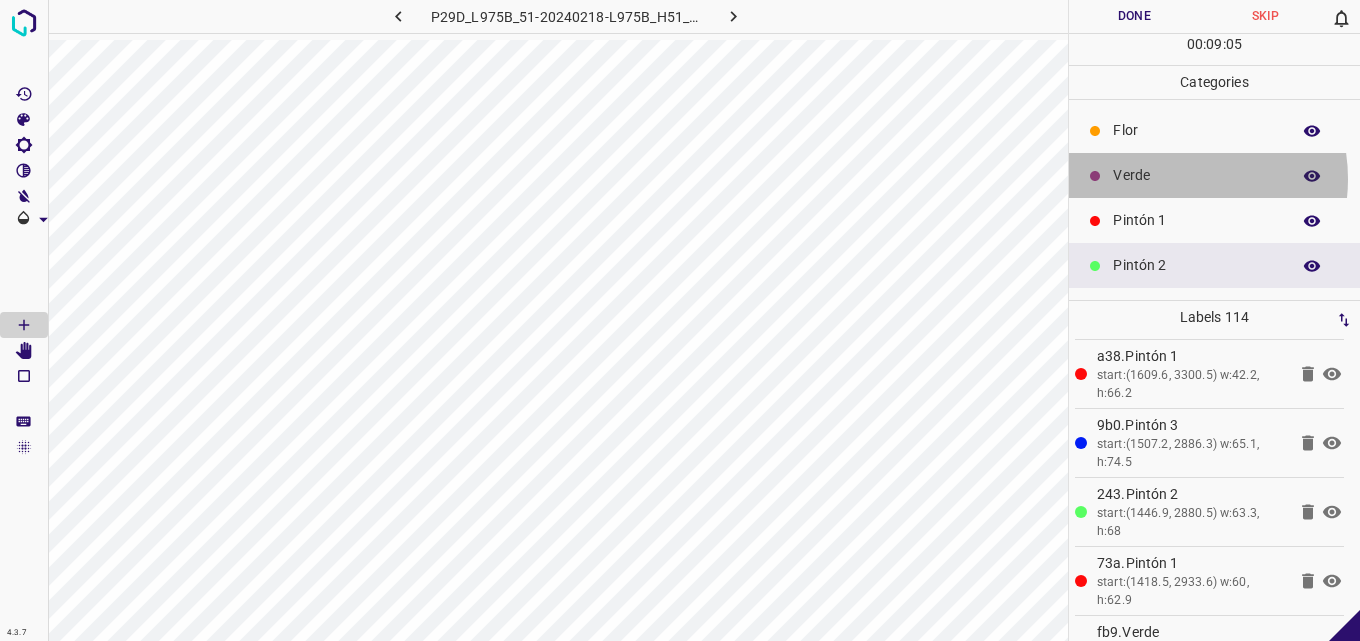 click on "Verde" at bounding box center (1196, 175) 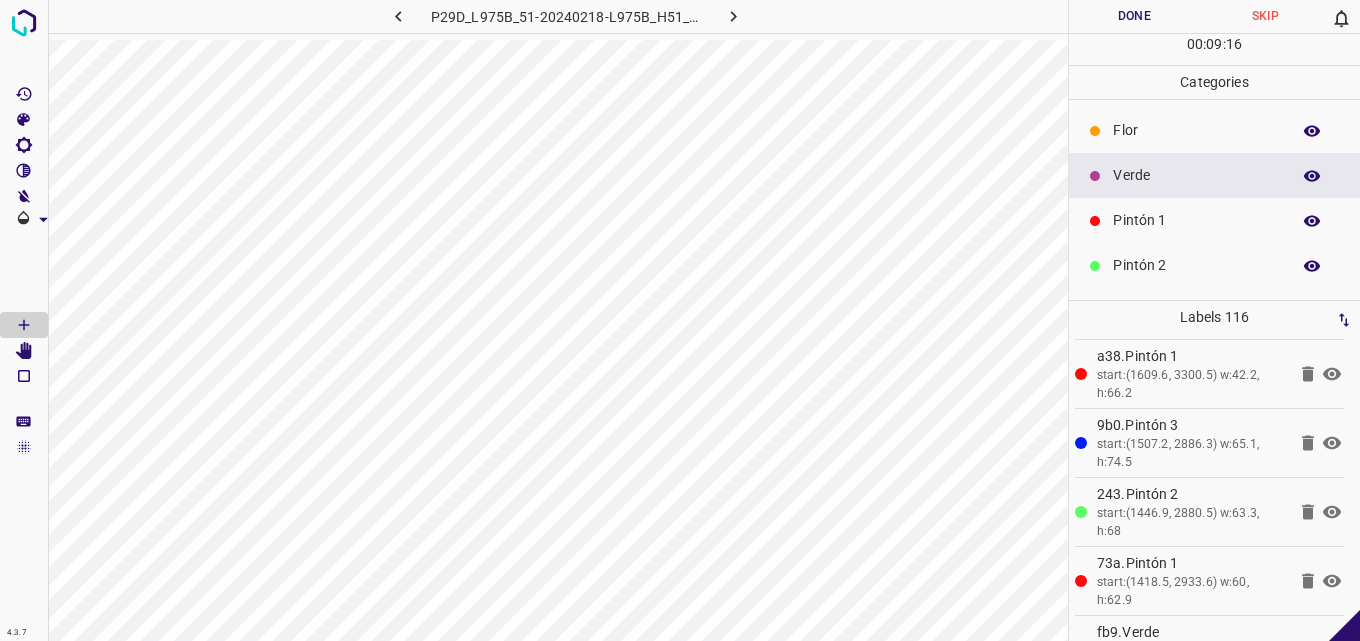 click on "Pintón 1" at bounding box center [1196, 220] 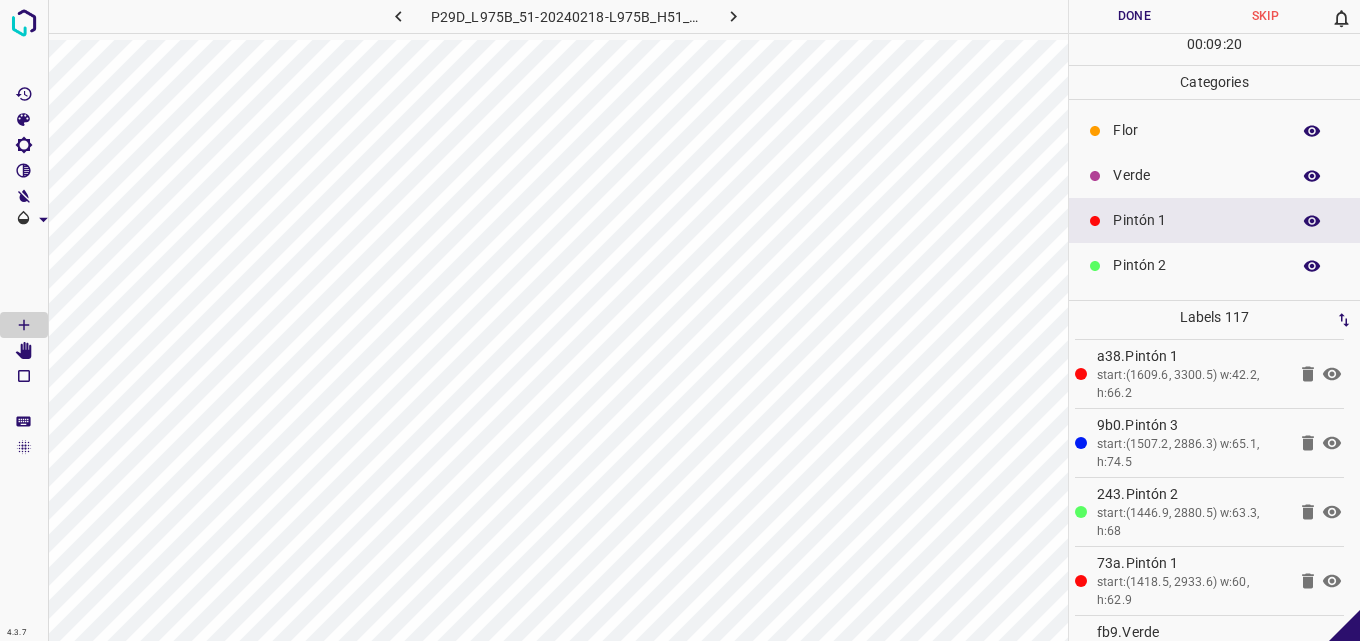 click on "Verde" at bounding box center [1196, 175] 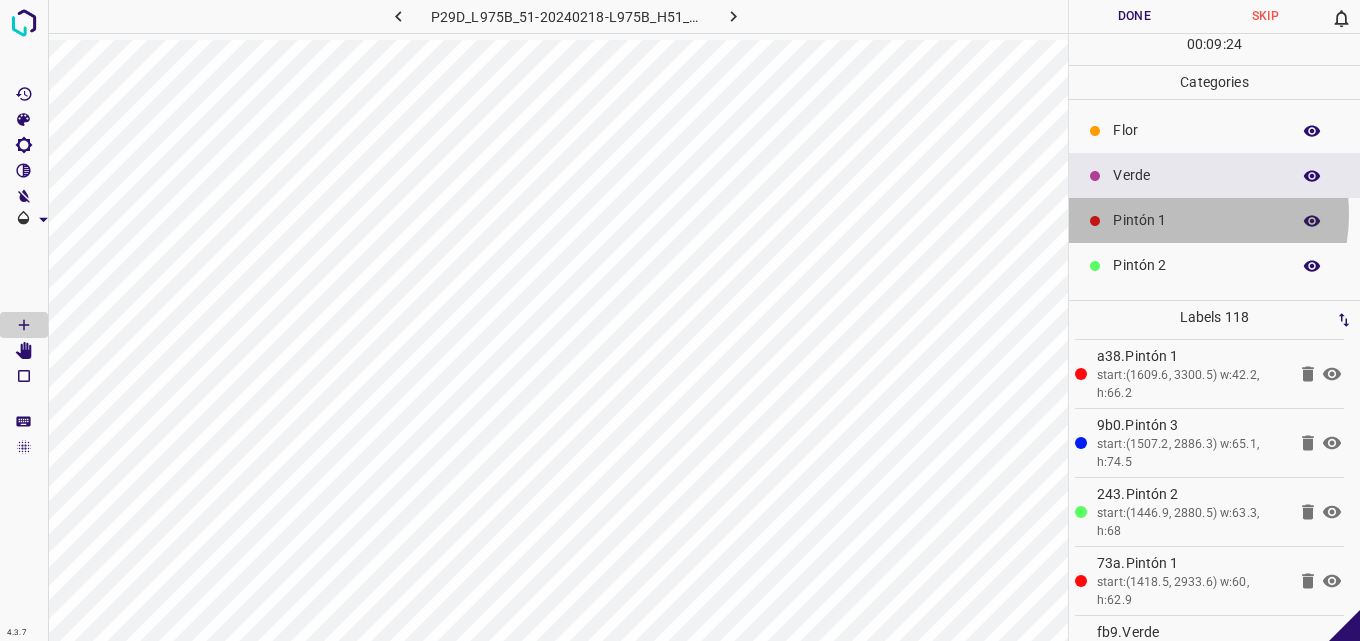 click on "Pintón 1" at bounding box center [1196, 220] 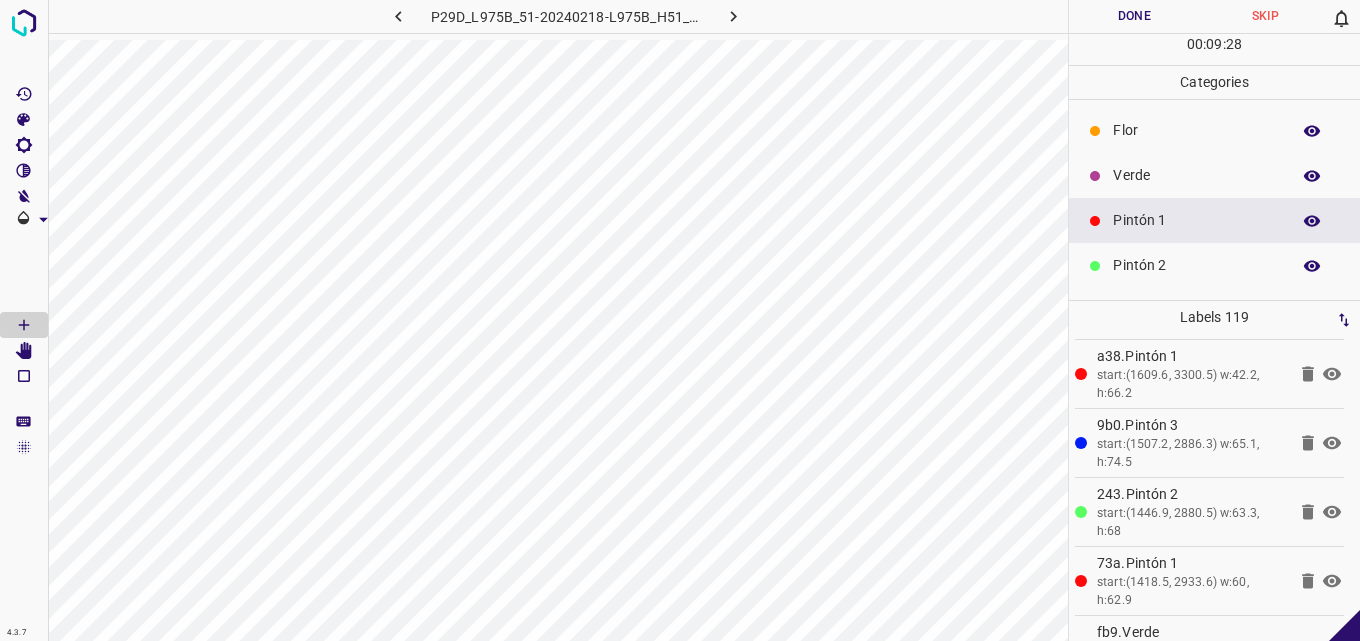 scroll, scrollTop: 100, scrollLeft: 0, axis: vertical 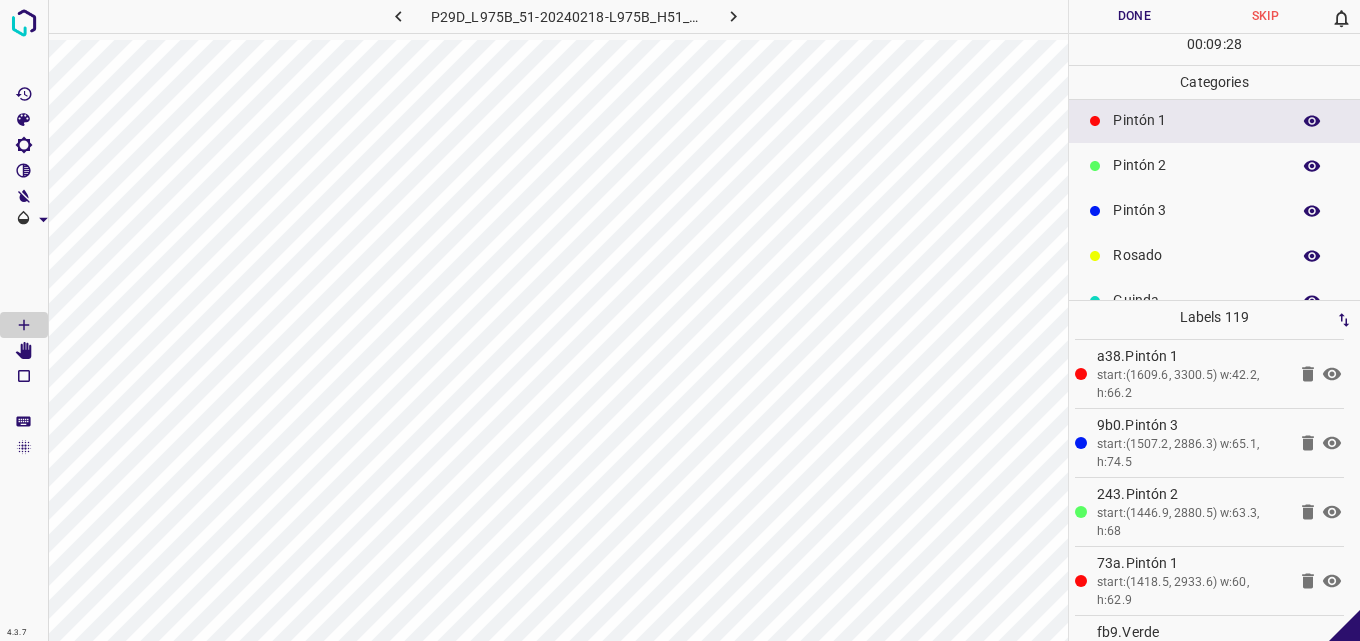 click on "Pintón 3" at bounding box center (1196, 210) 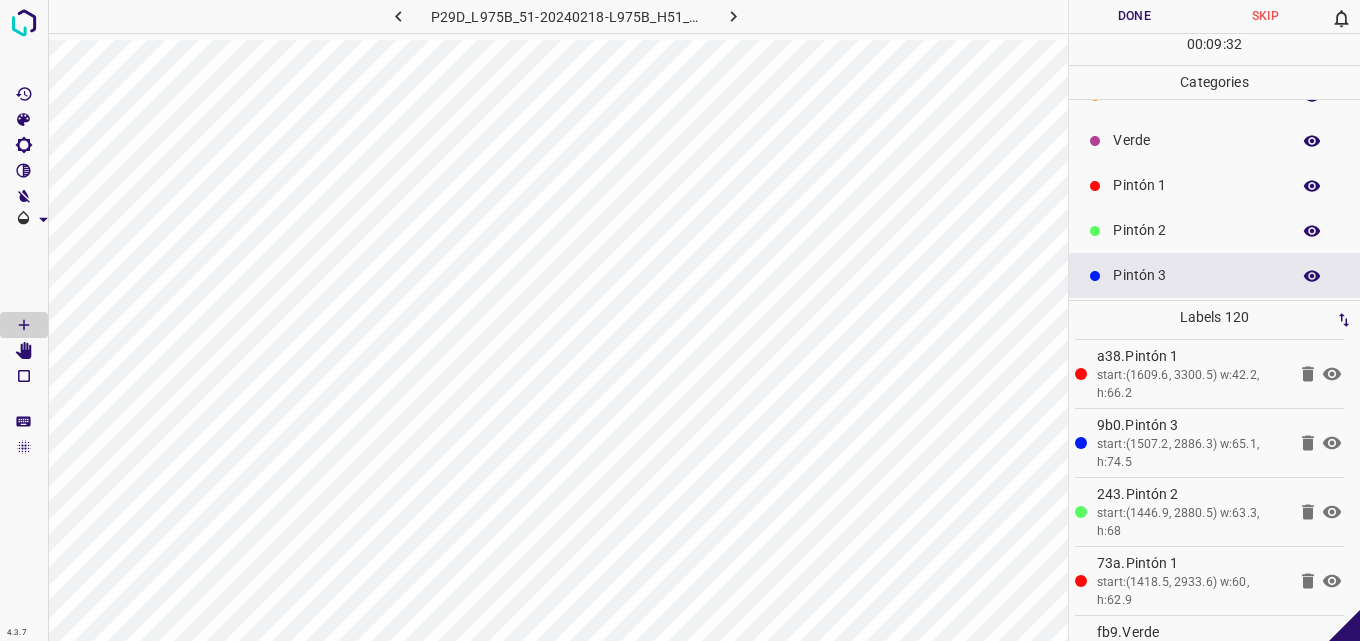 scroll, scrollTop: 0, scrollLeft: 0, axis: both 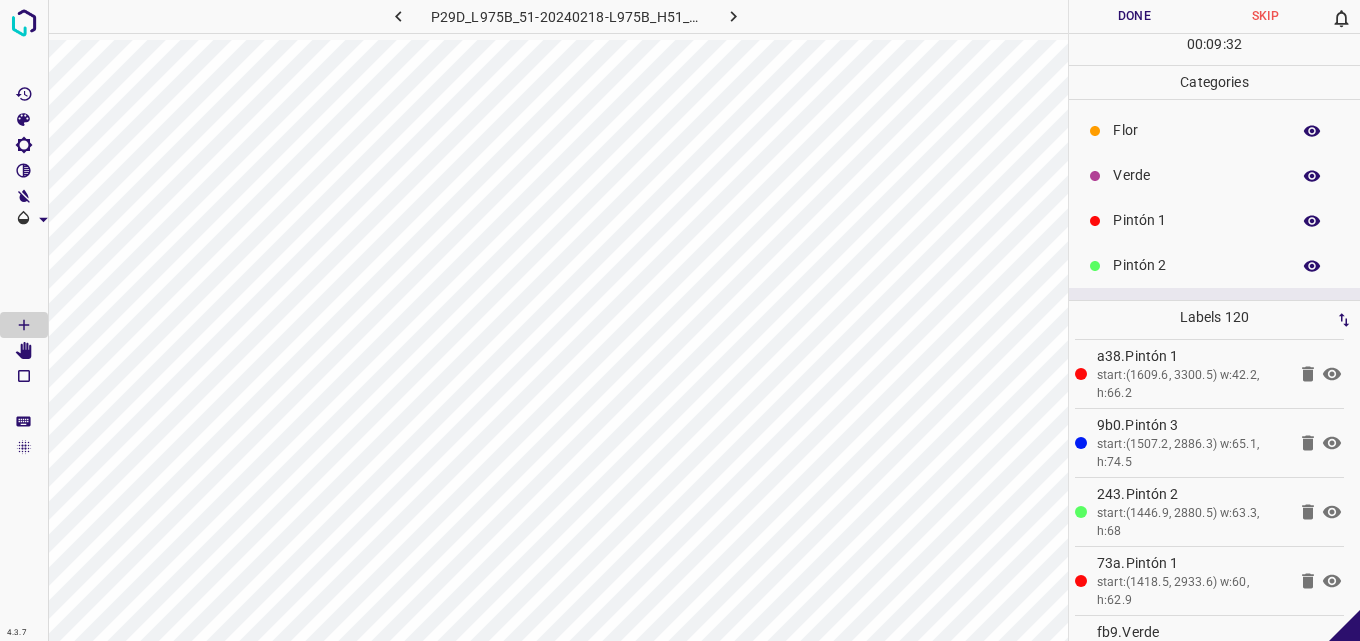 click on "Verde" at bounding box center (1196, 175) 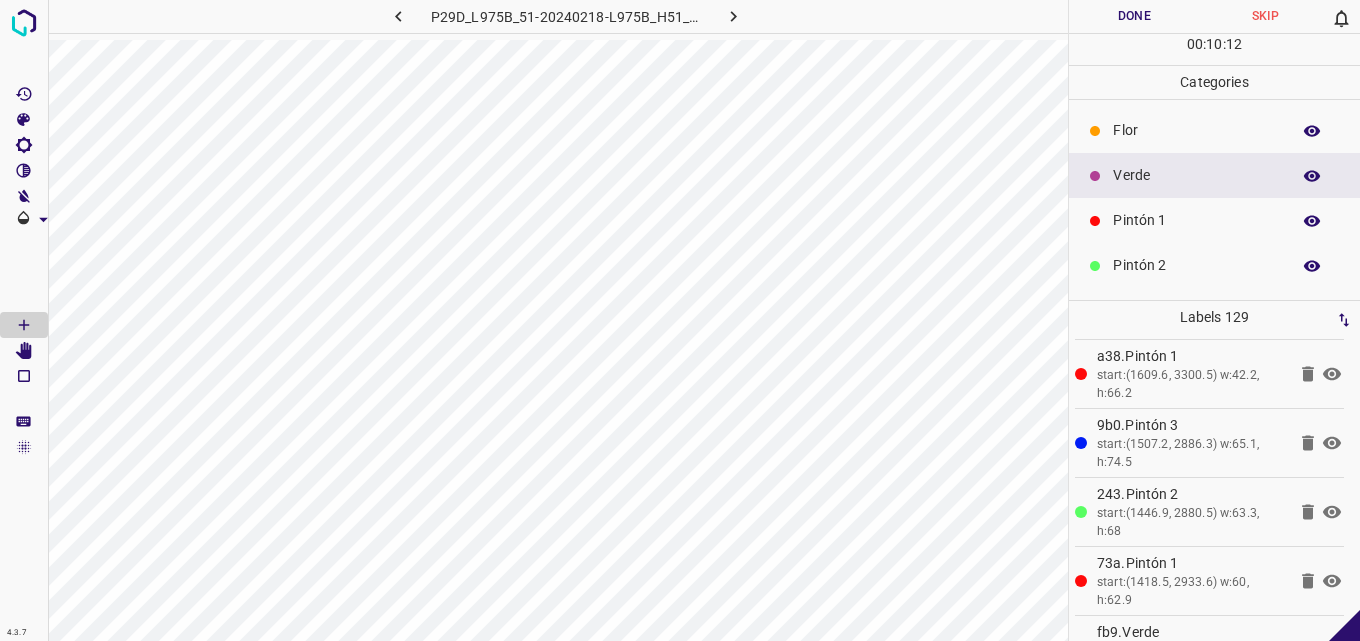 click on "Pintón 1" at bounding box center [1196, 220] 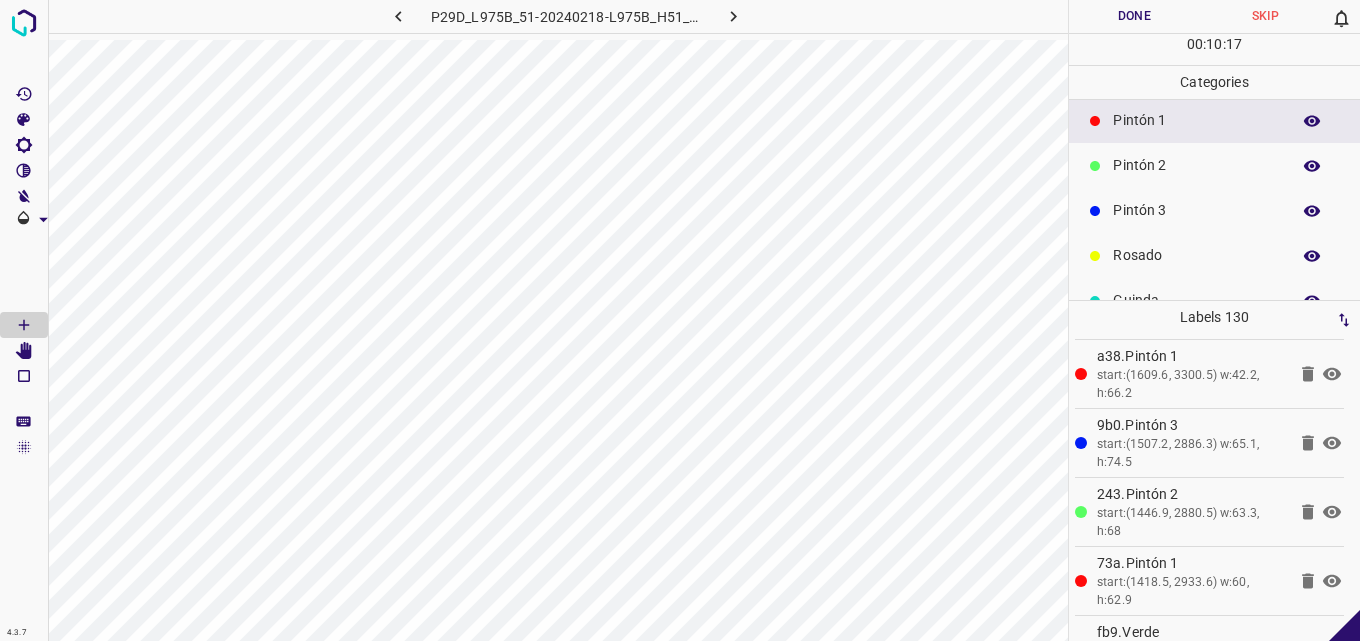 scroll, scrollTop: 176, scrollLeft: 0, axis: vertical 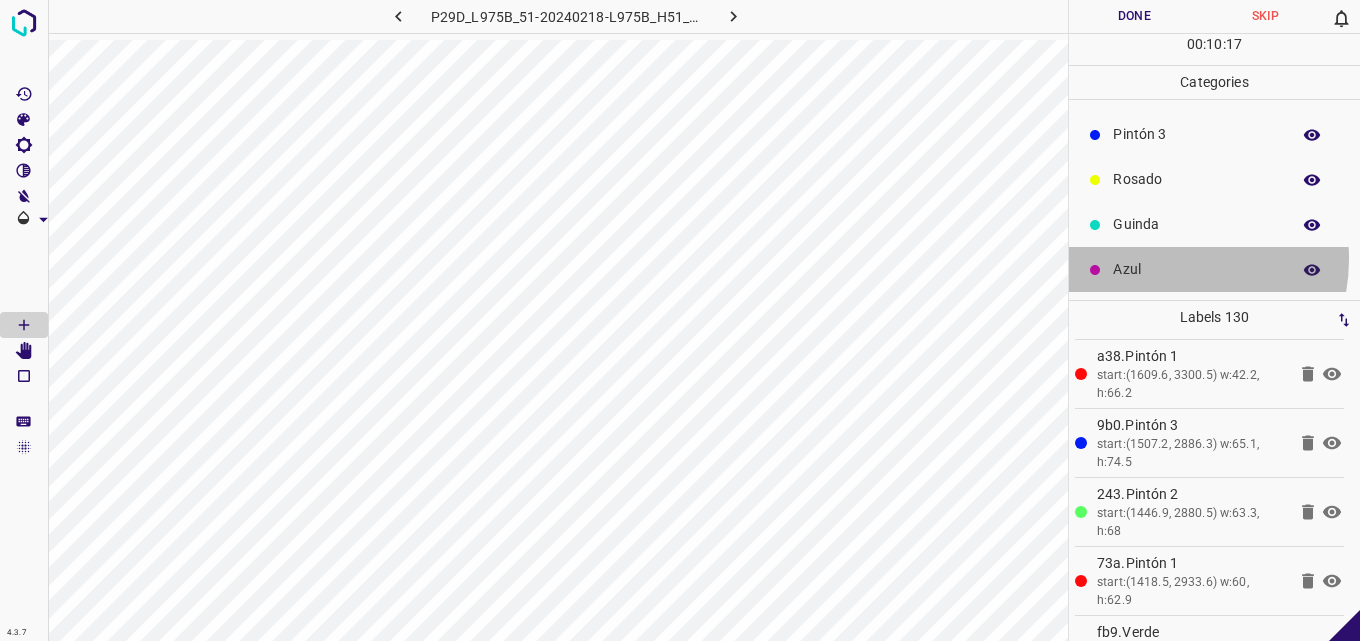 click on "Azul" at bounding box center (1196, 269) 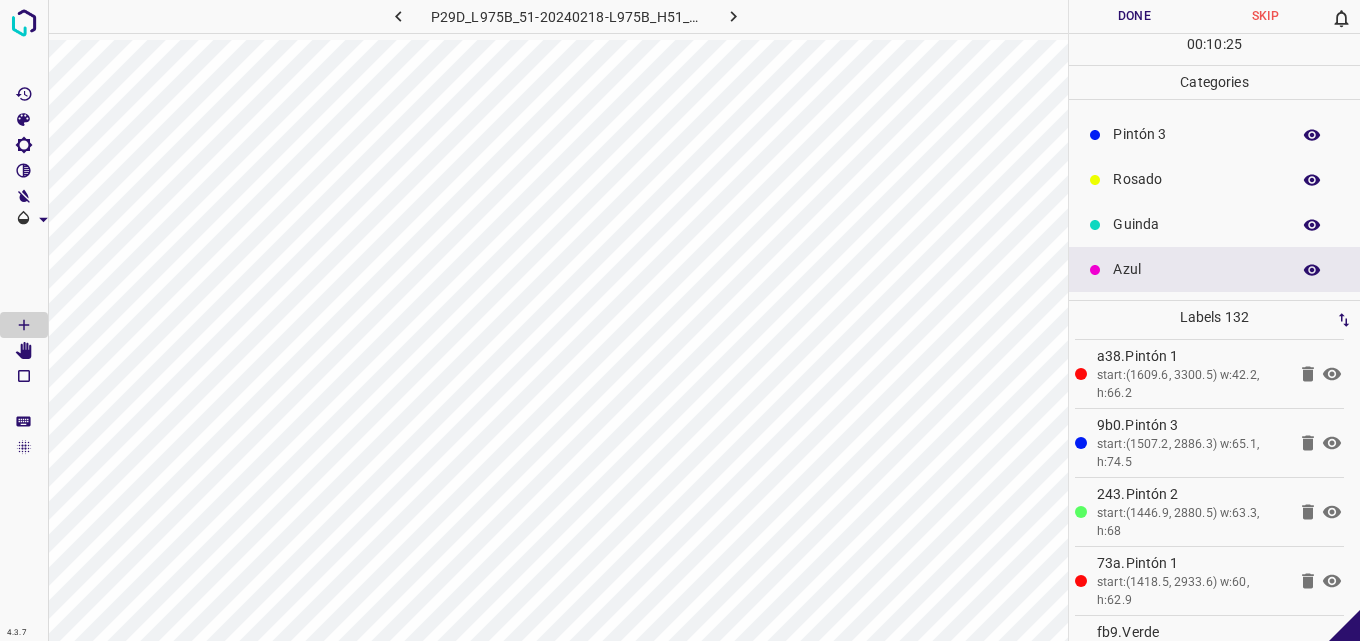 click on "Guinda" at bounding box center (1196, 224) 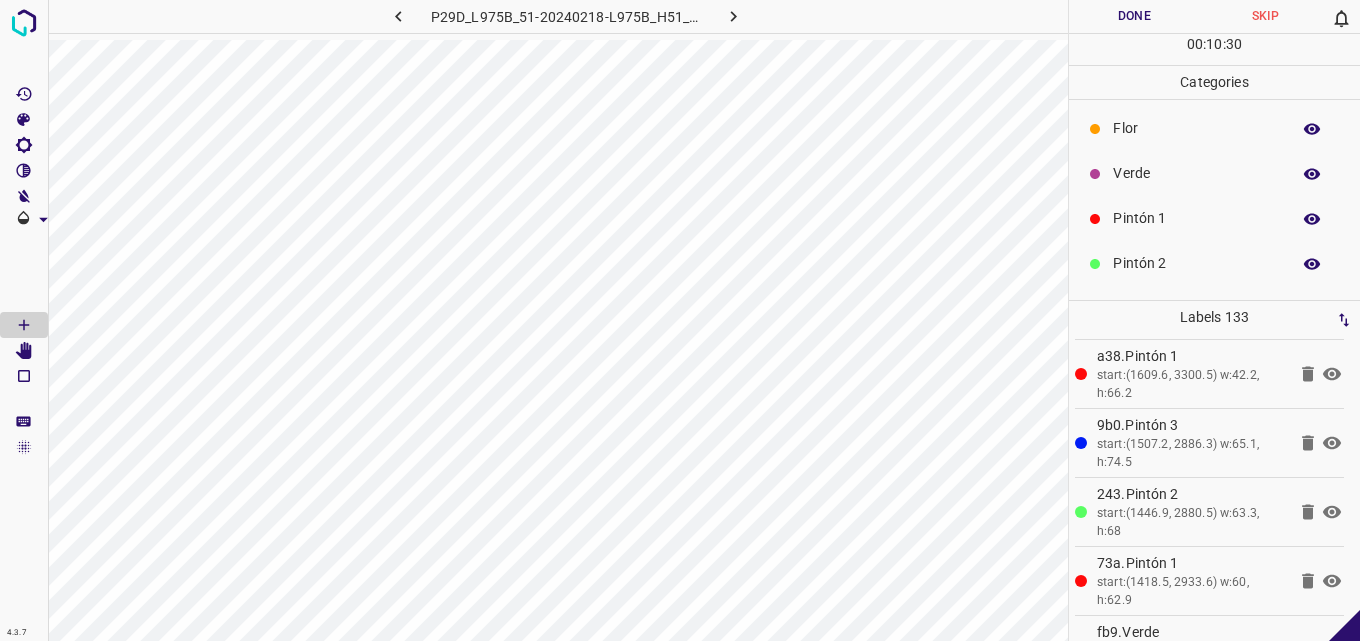 scroll, scrollTop: 0, scrollLeft: 0, axis: both 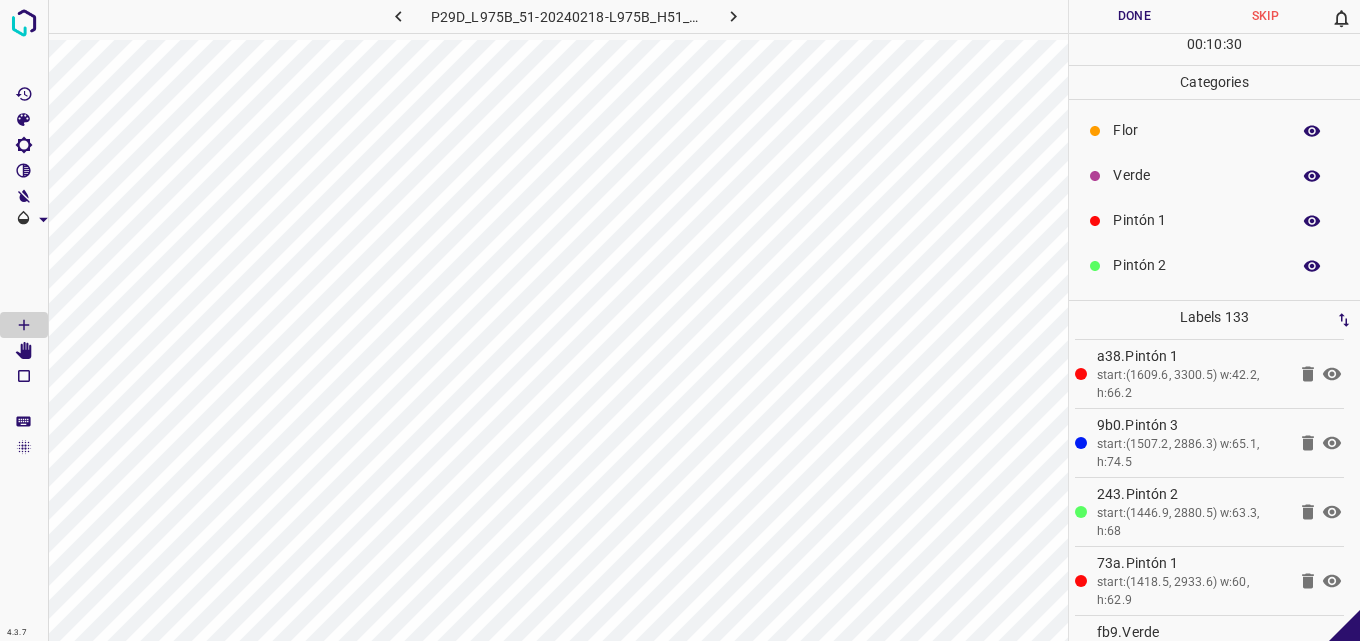 click on "Verde" at bounding box center (1196, 175) 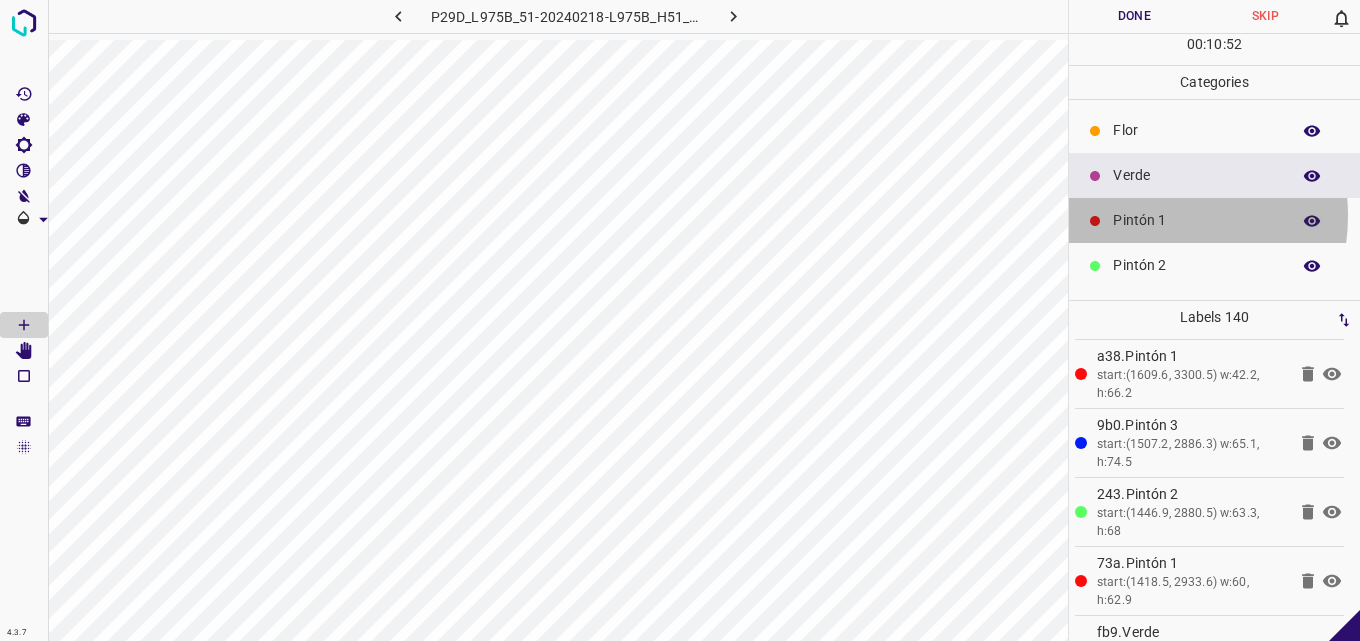 click on "Pintón 1" at bounding box center [1196, 220] 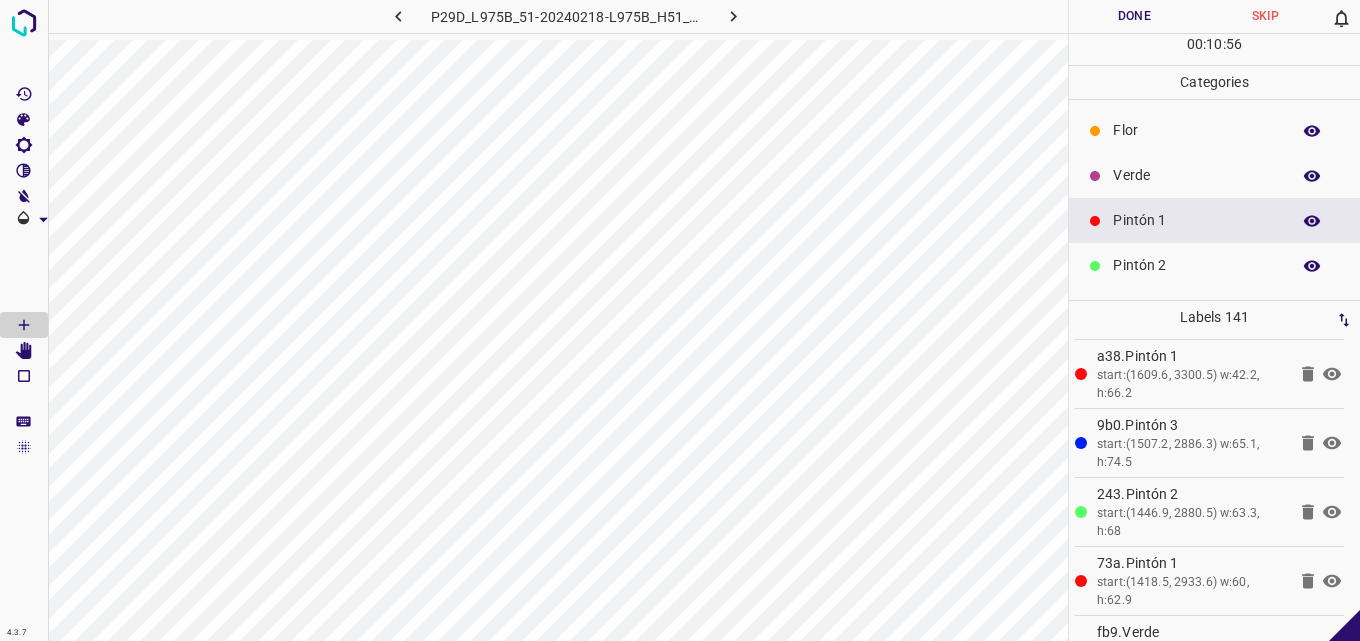click on "Verde" at bounding box center [1196, 175] 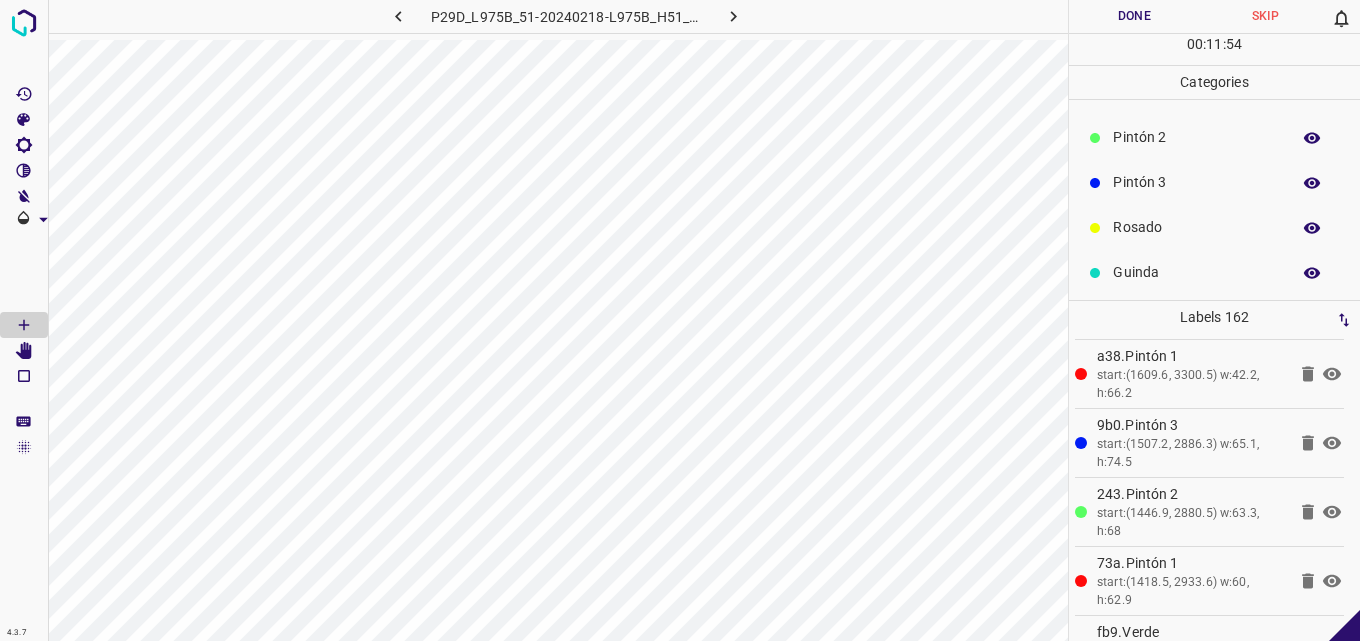 scroll, scrollTop: 176, scrollLeft: 0, axis: vertical 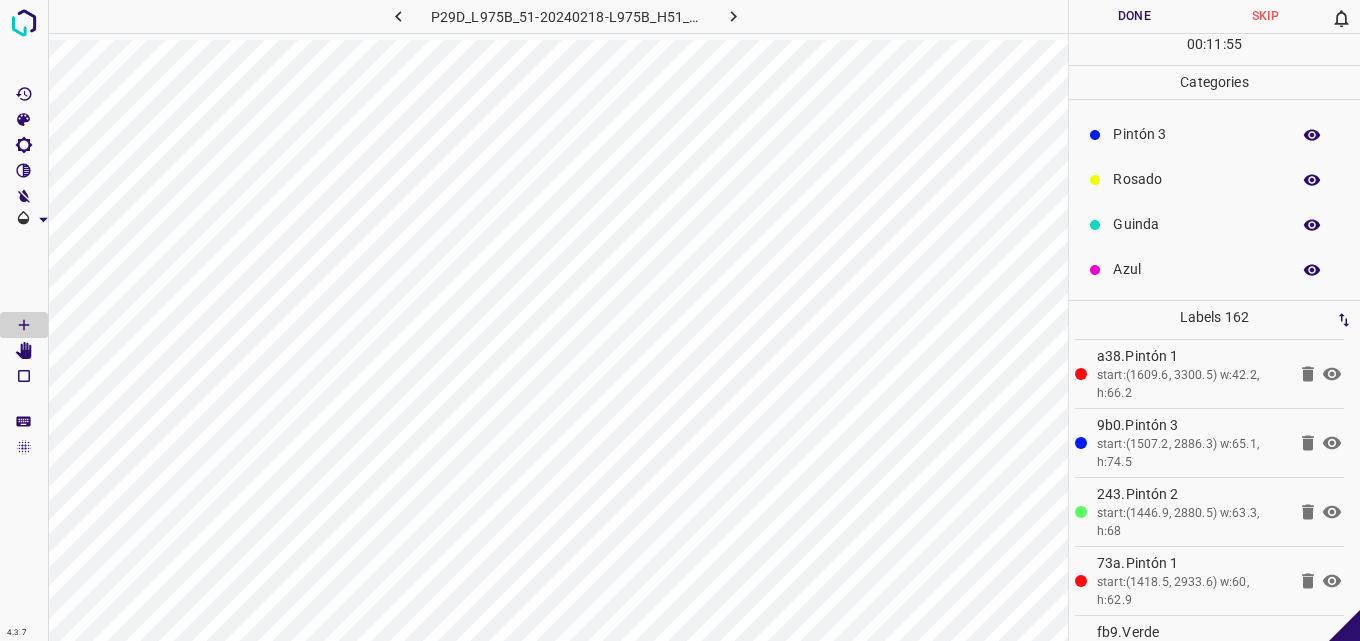 click on "Guinda" at bounding box center [1196, 224] 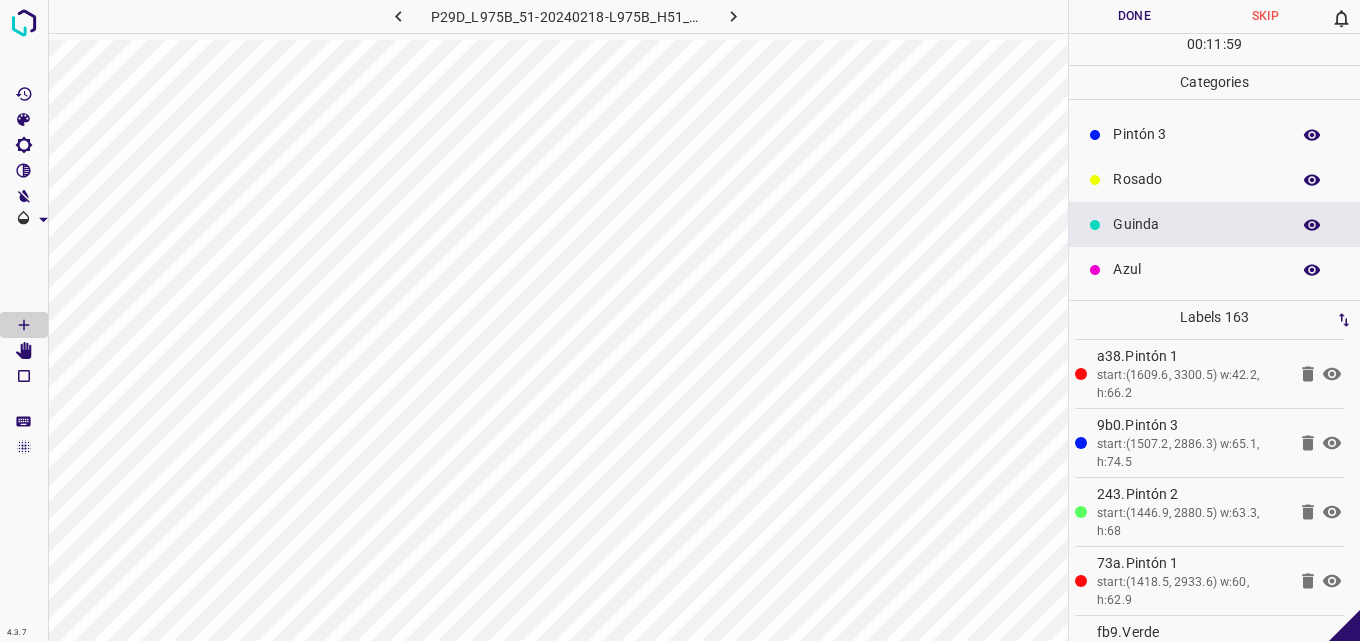 click on "Pintón 3" at bounding box center (1196, 134) 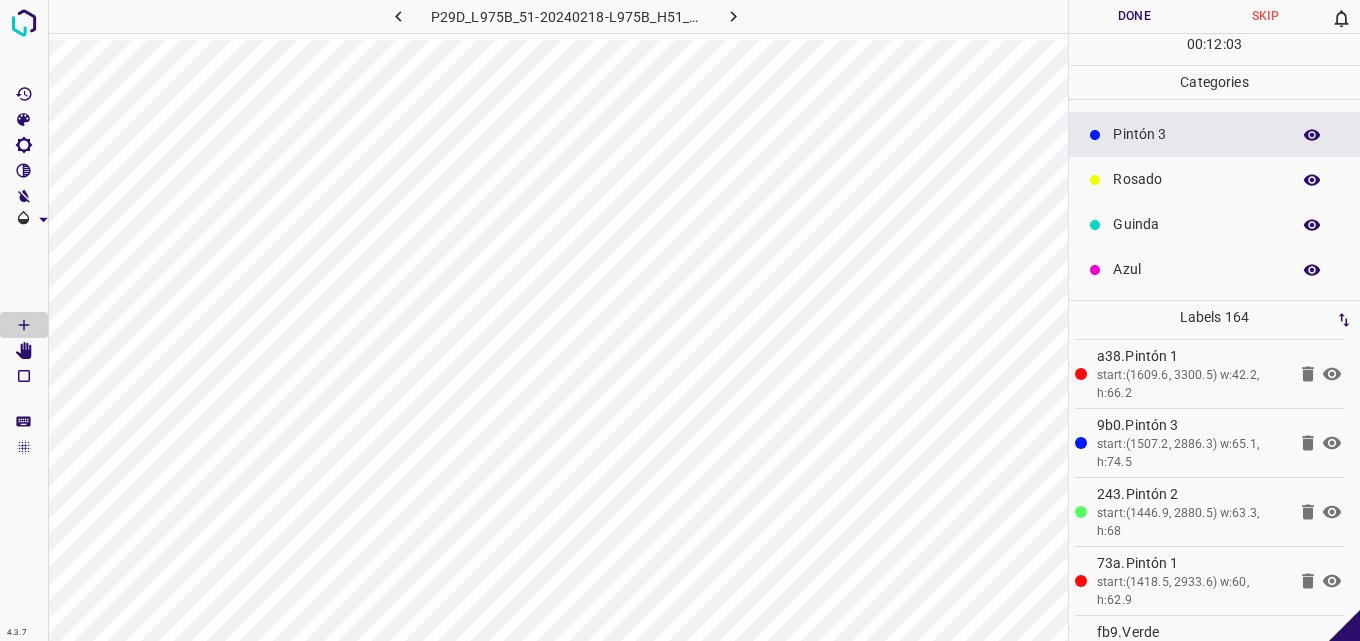 scroll, scrollTop: 76, scrollLeft: 0, axis: vertical 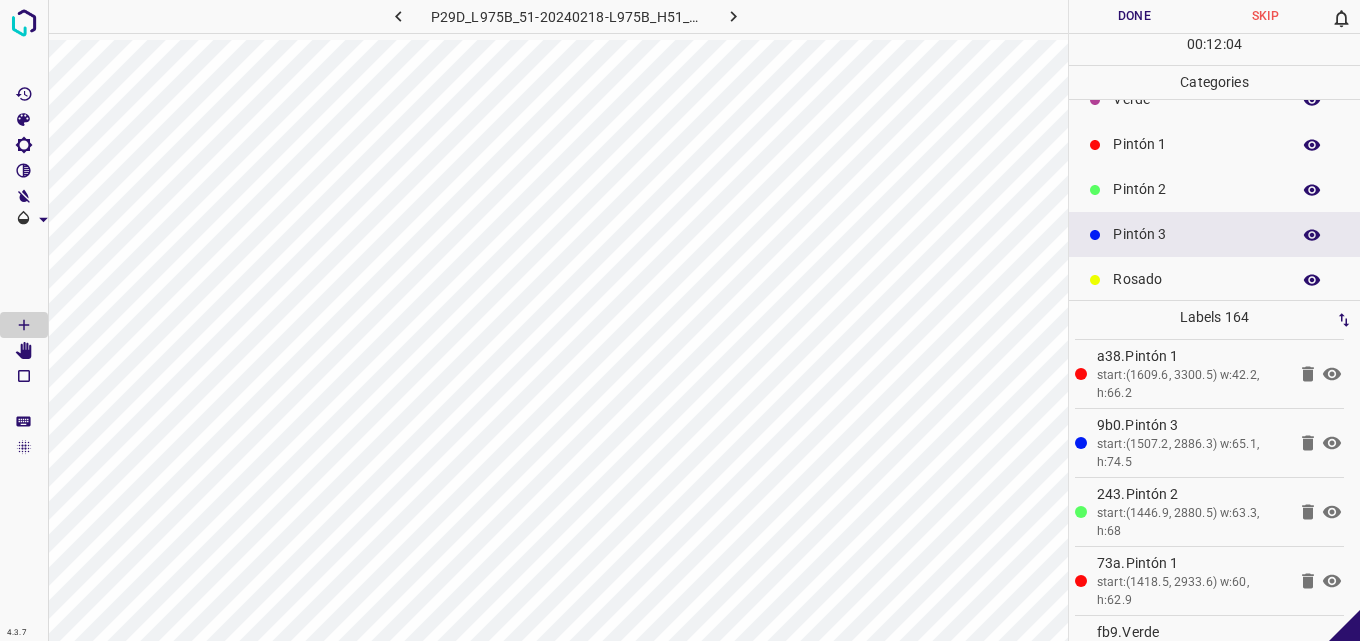 click on "Pintón 2" at bounding box center [1196, 189] 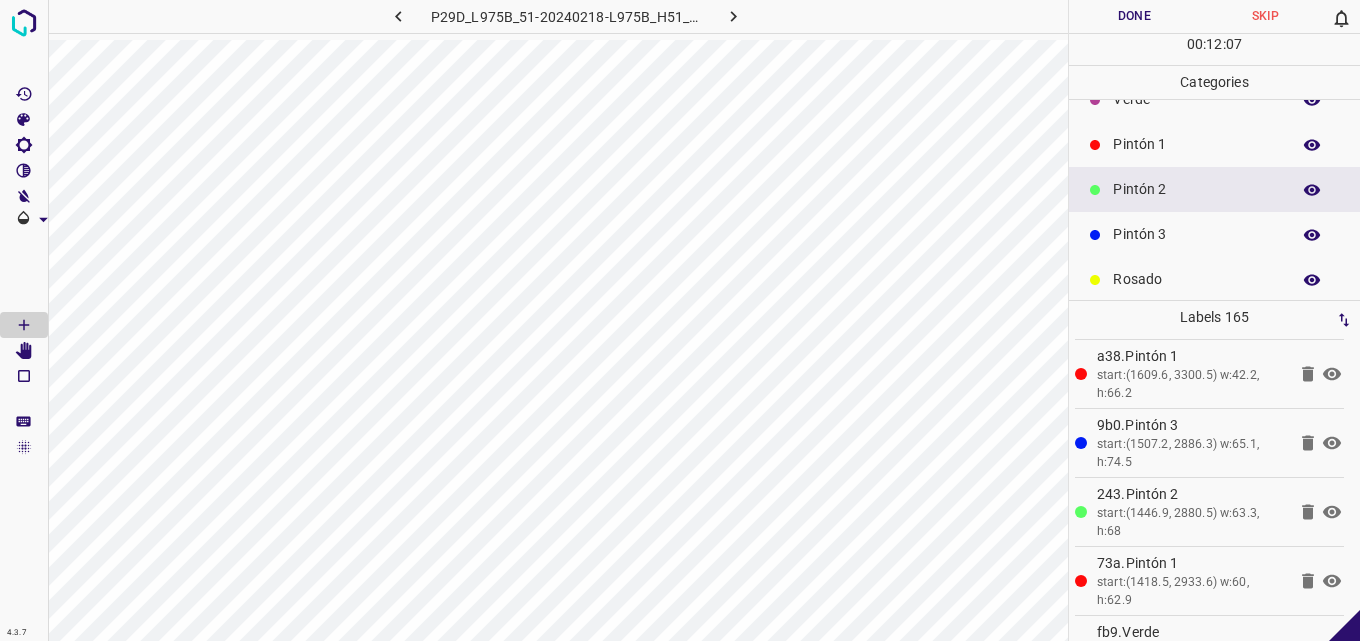 scroll, scrollTop: 0, scrollLeft: 0, axis: both 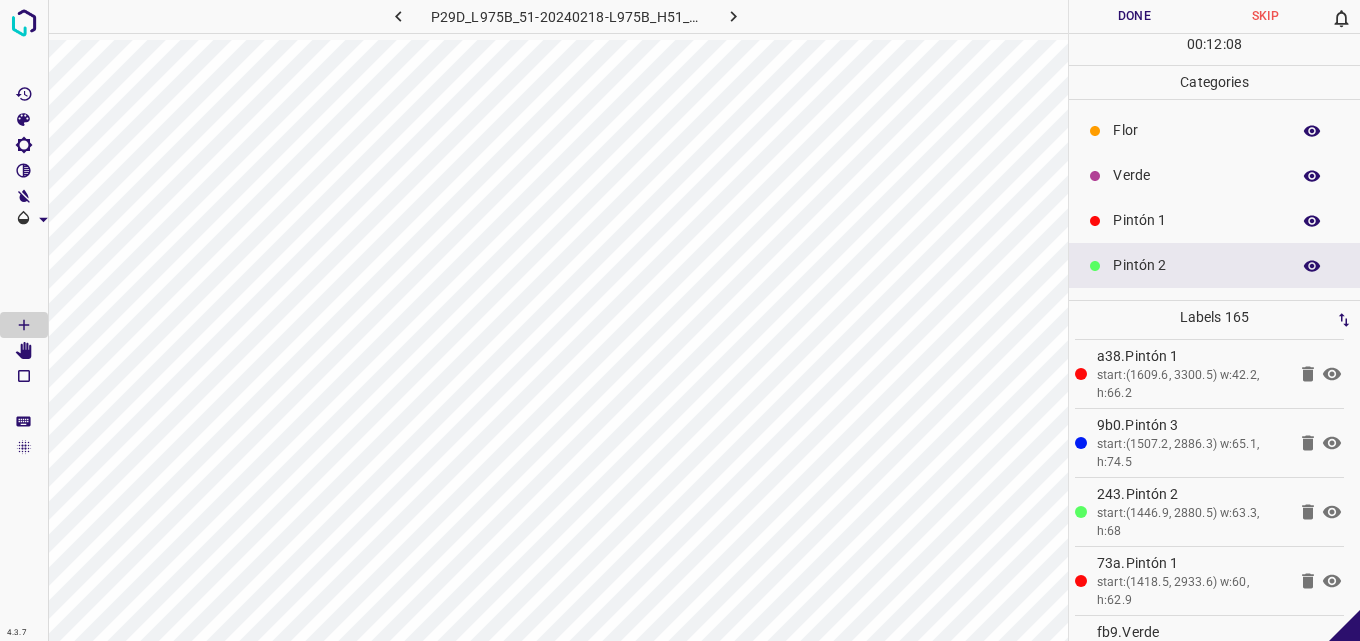 drag, startPoint x: 1179, startPoint y: 186, endPoint x: 1093, endPoint y: 197, distance: 86.70064 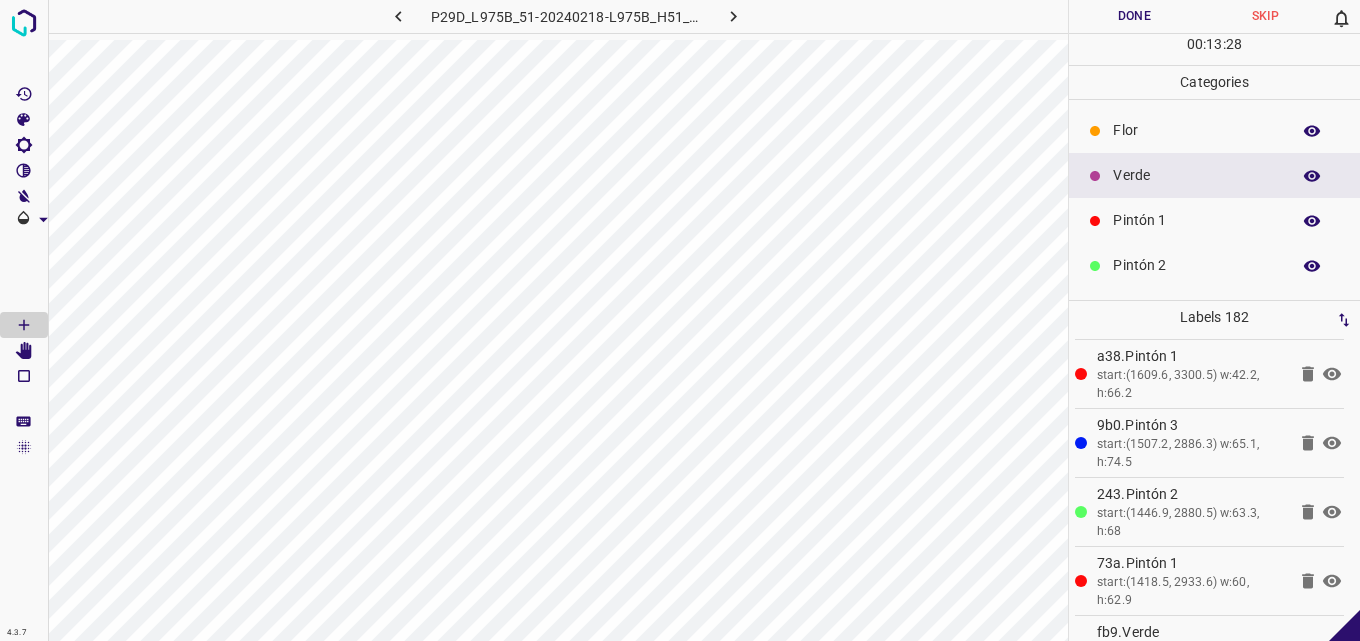 click on "Pintón 1" at bounding box center (1196, 220) 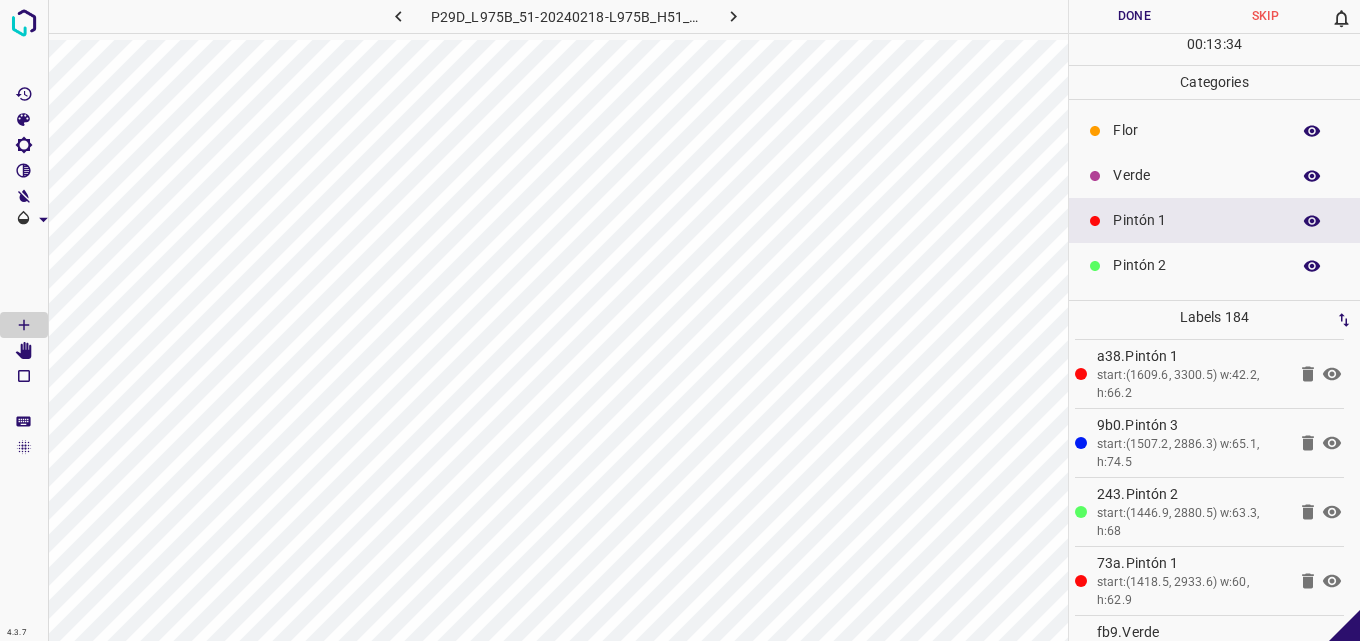 scroll, scrollTop: 176, scrollLeft: 0, axis: vertical 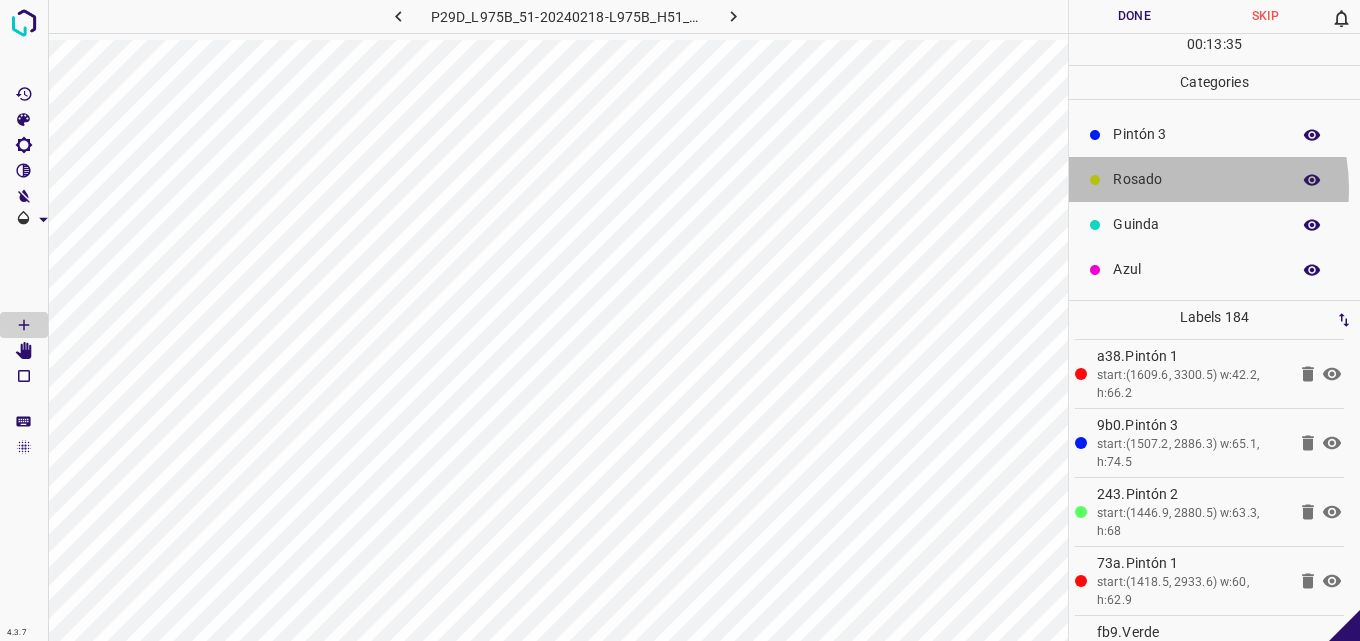 click on "Rosado" at bounding box center (1196, 179) 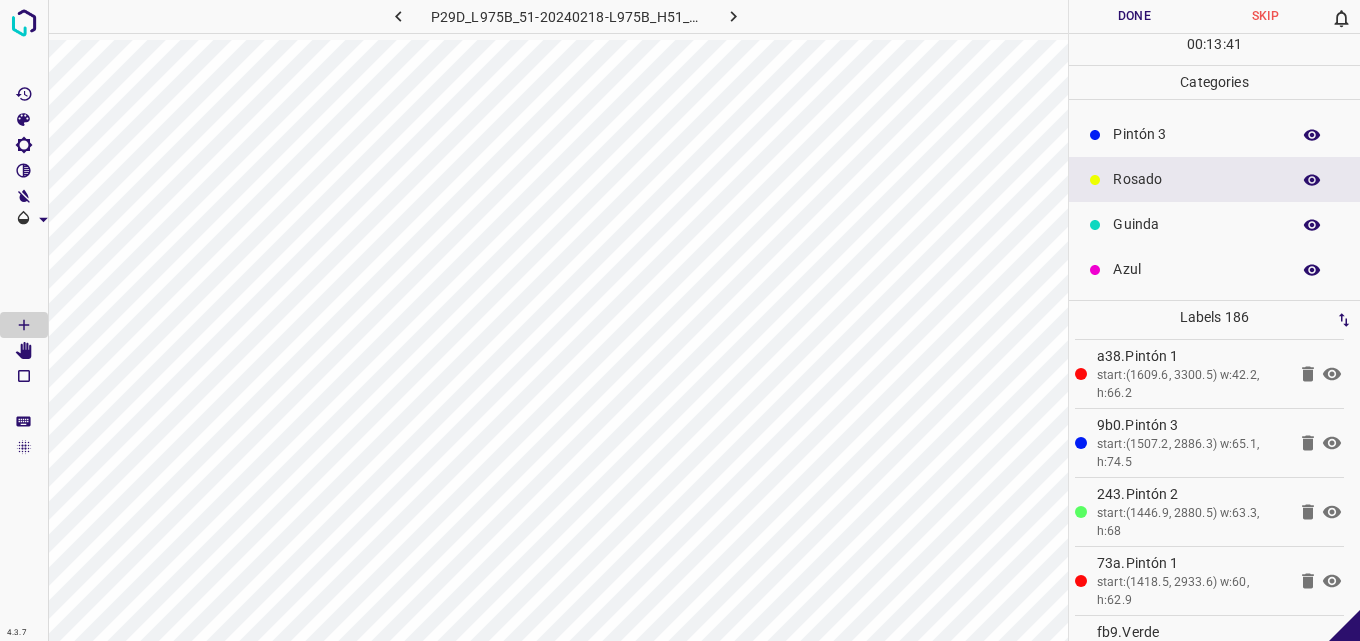 scroll, scrollTop: 0, scrollLeft: 0, axis: both 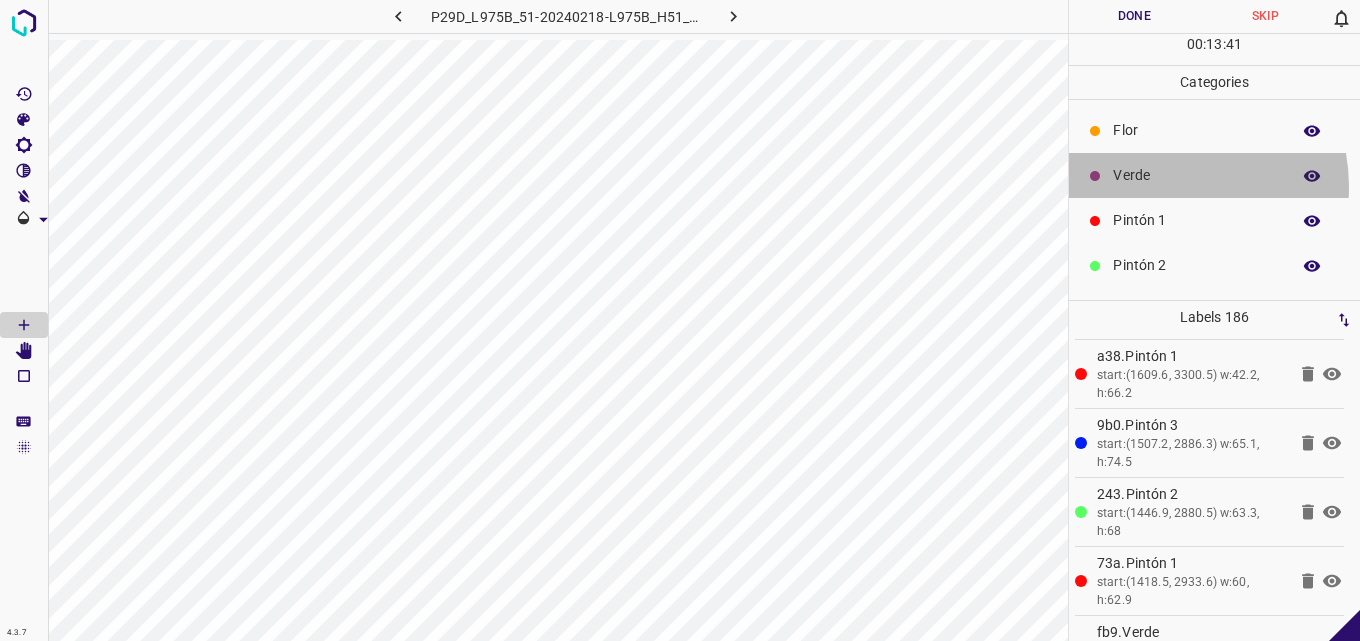 click on "Verde" at bounding box center (1196, 175) 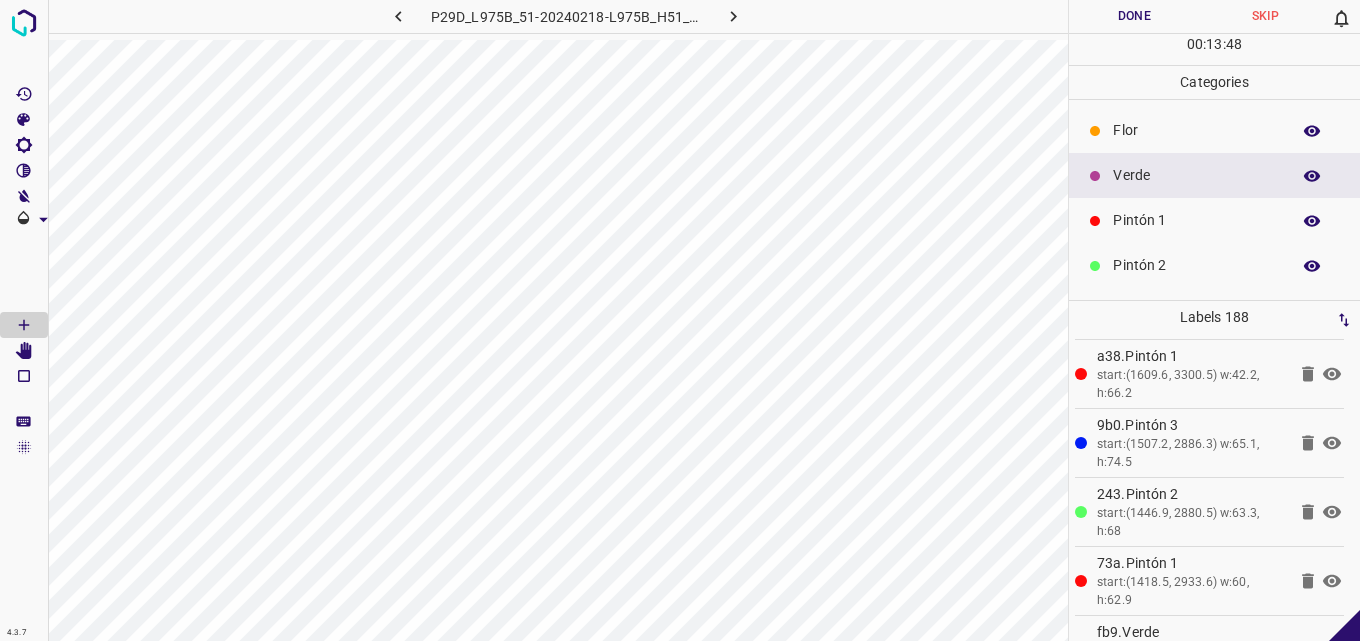 click on "Pintón 1" at bounding box center (1214, 220) 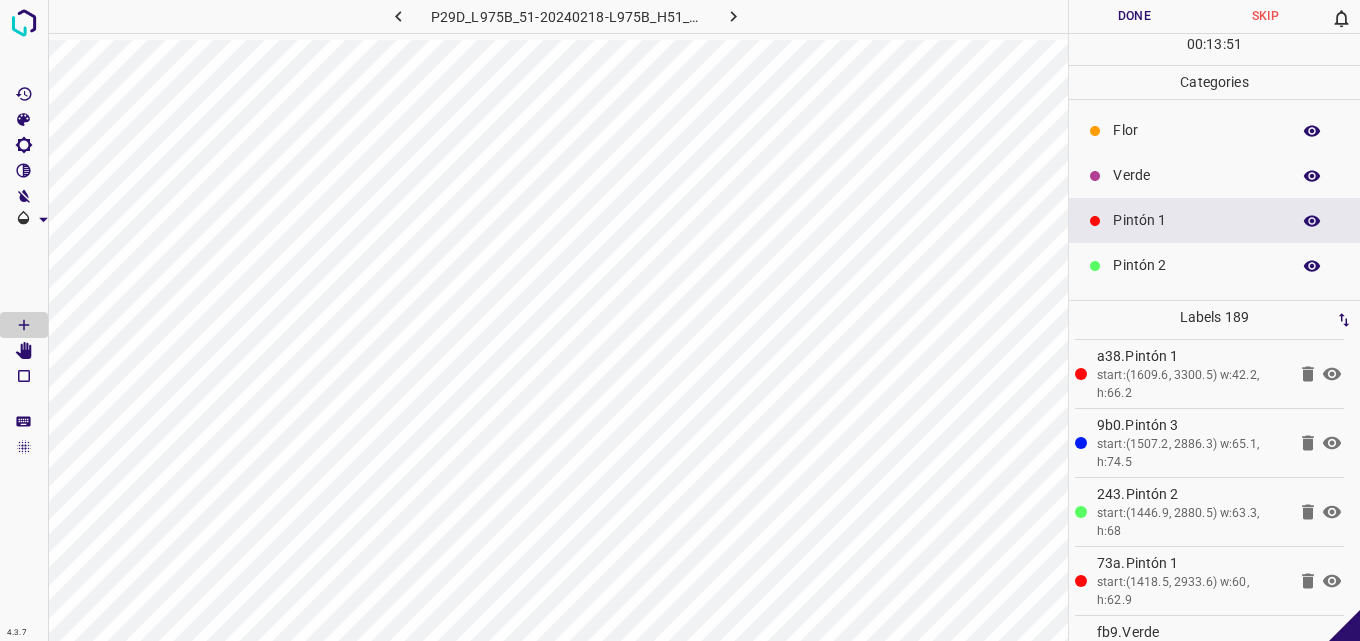 click on "Verde" at bounding box center (1196, 175) 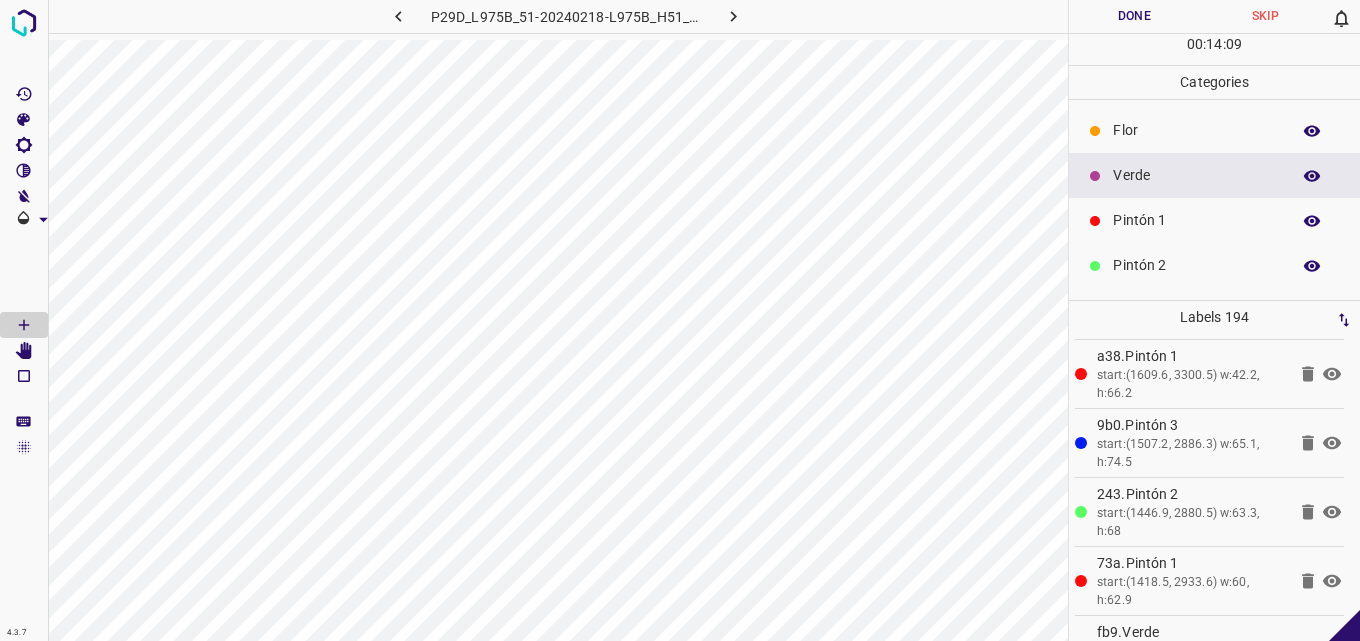 click on "Pintón 1" at bounding box center [1196, 220] 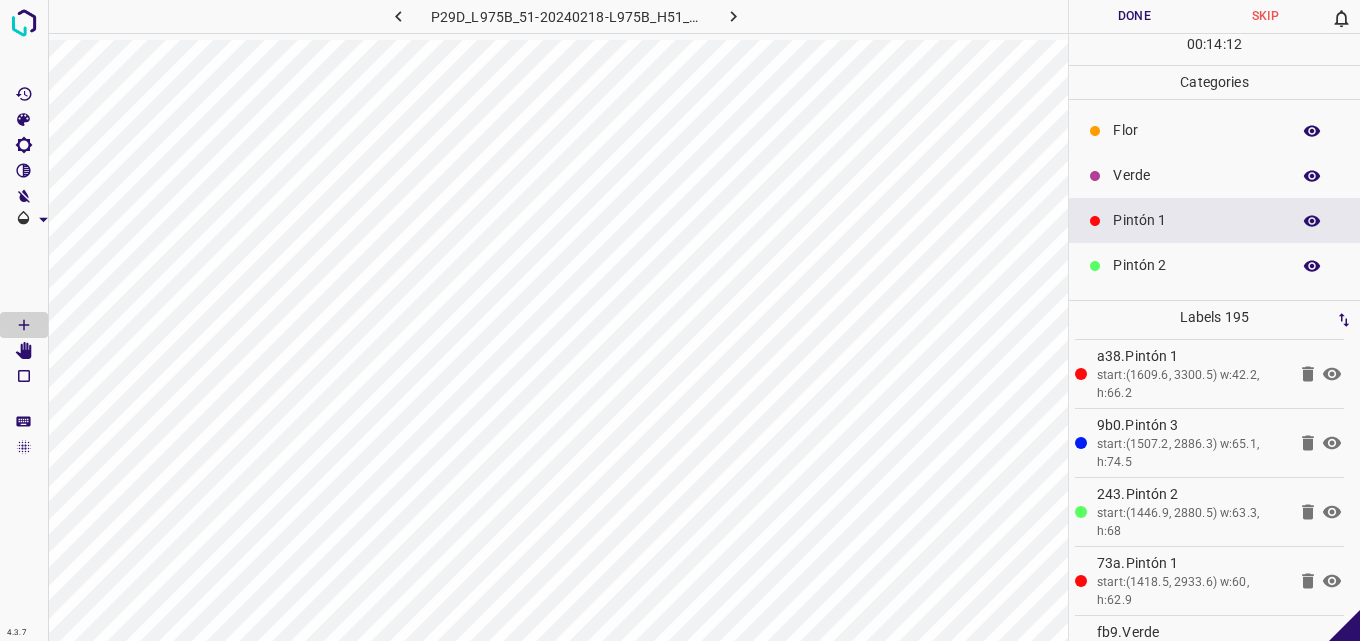 click on "Verde" at bounding box center (1196, 175) 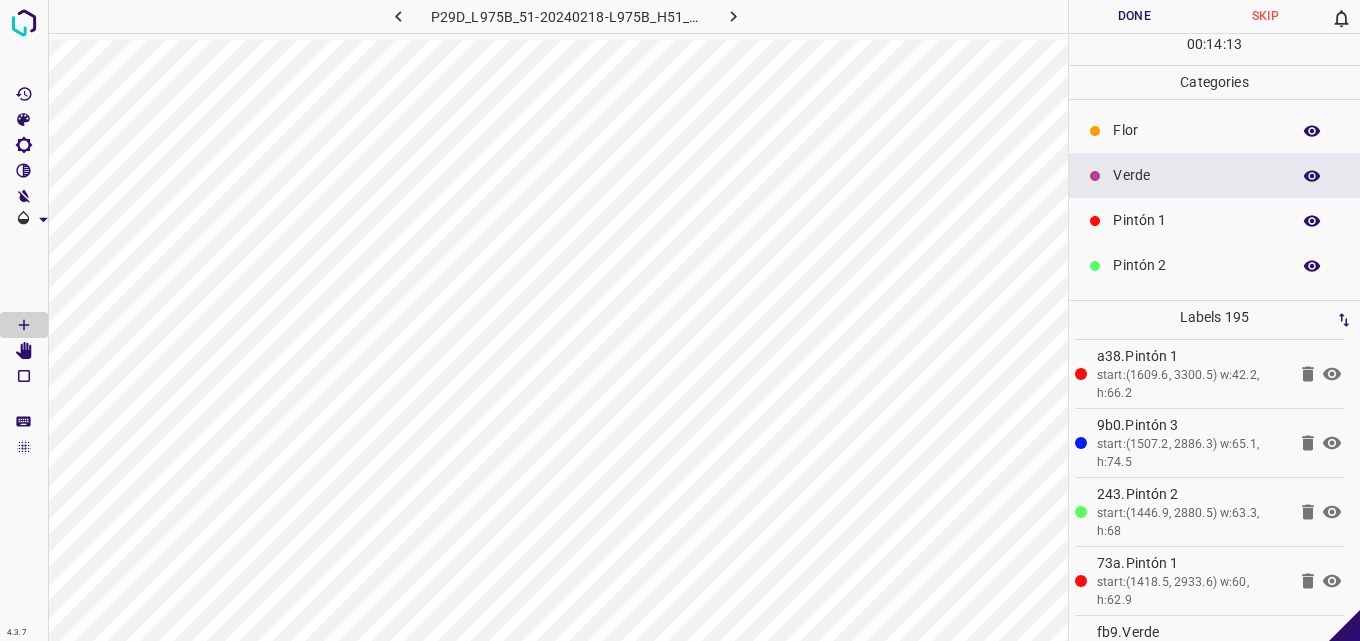 click on "Pintón 1" at bounding box center (1196, 220) 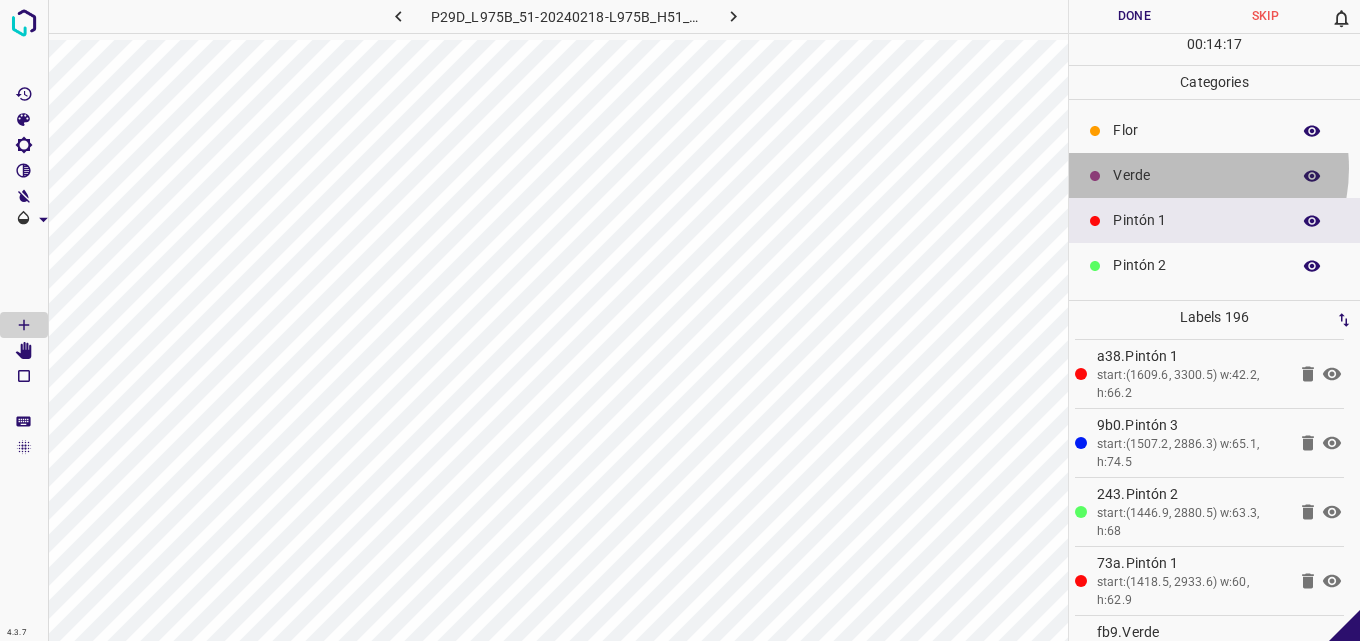 click on "Verde" at bounding box center (1196, 175) 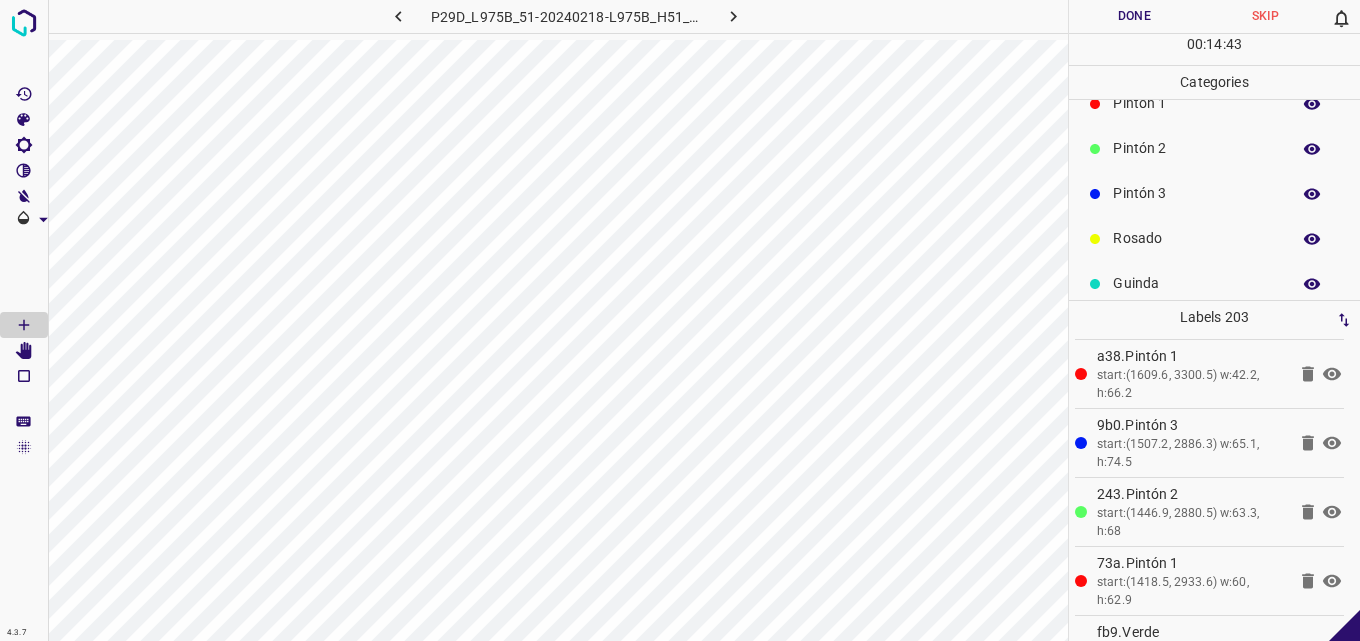 scroll, scrollTop: 176, scrollLeft: 0, axis: vertical 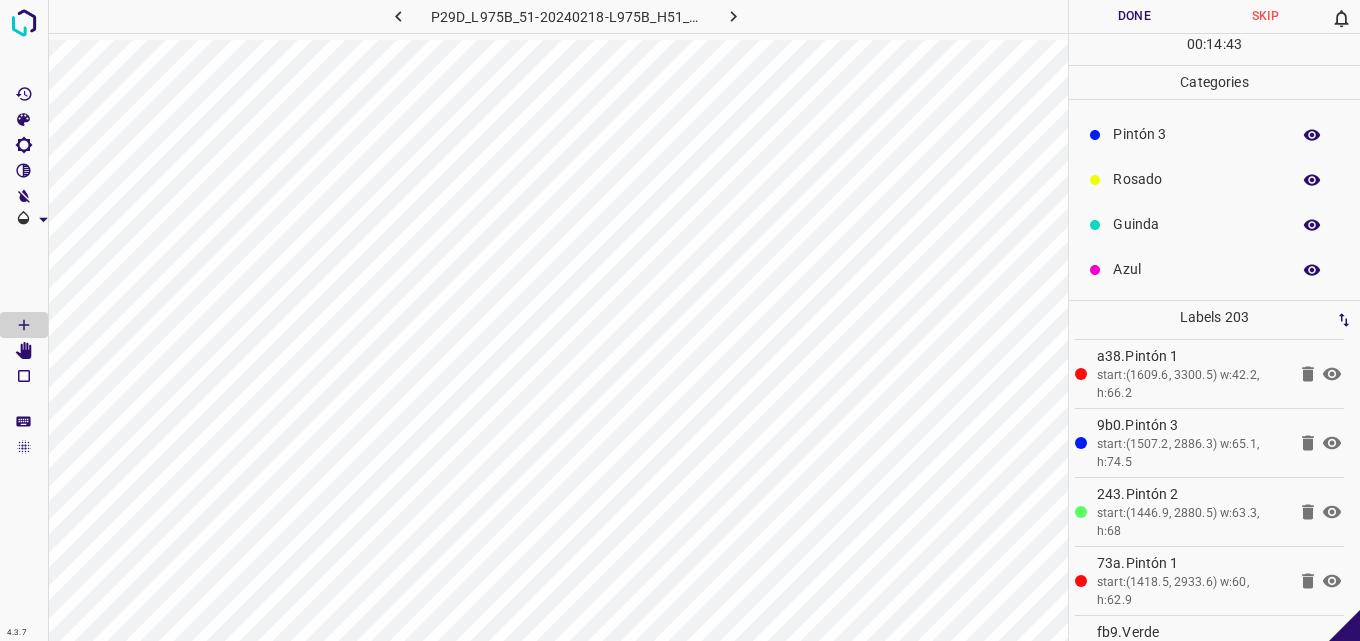 click on "Rosado" at bounding box center (1196, 179) 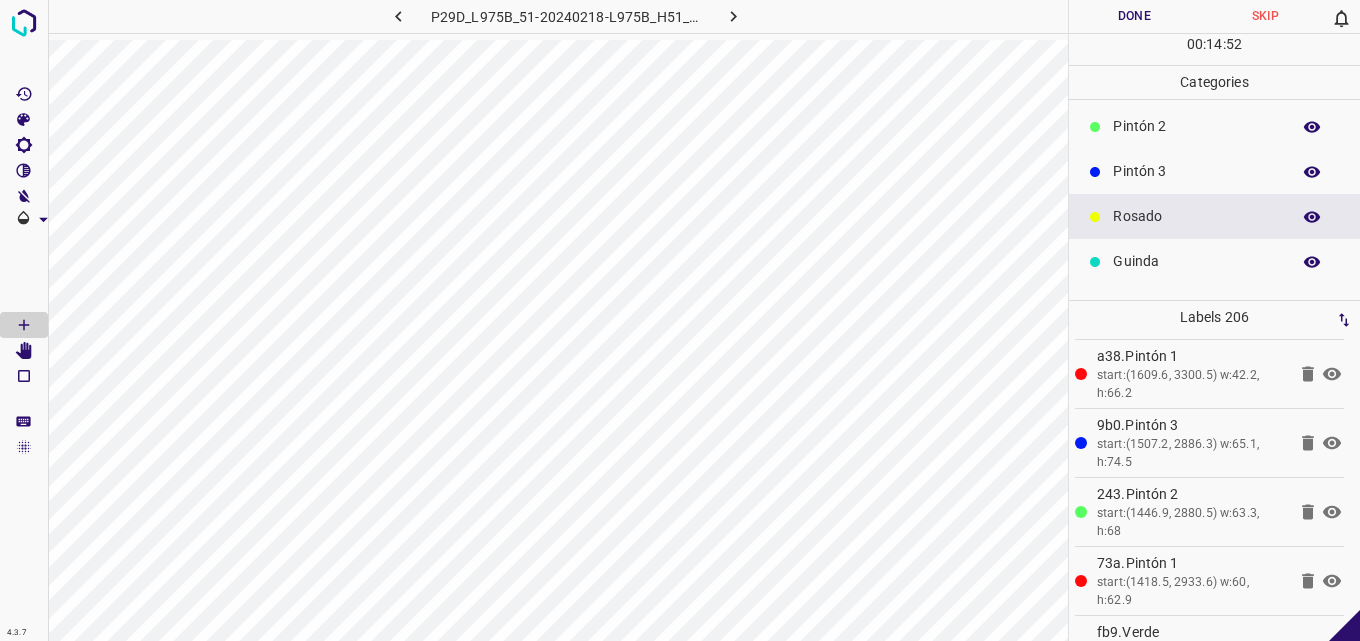 scroll, scrollTop: 76, scrollLeft: 0, axis: vertical 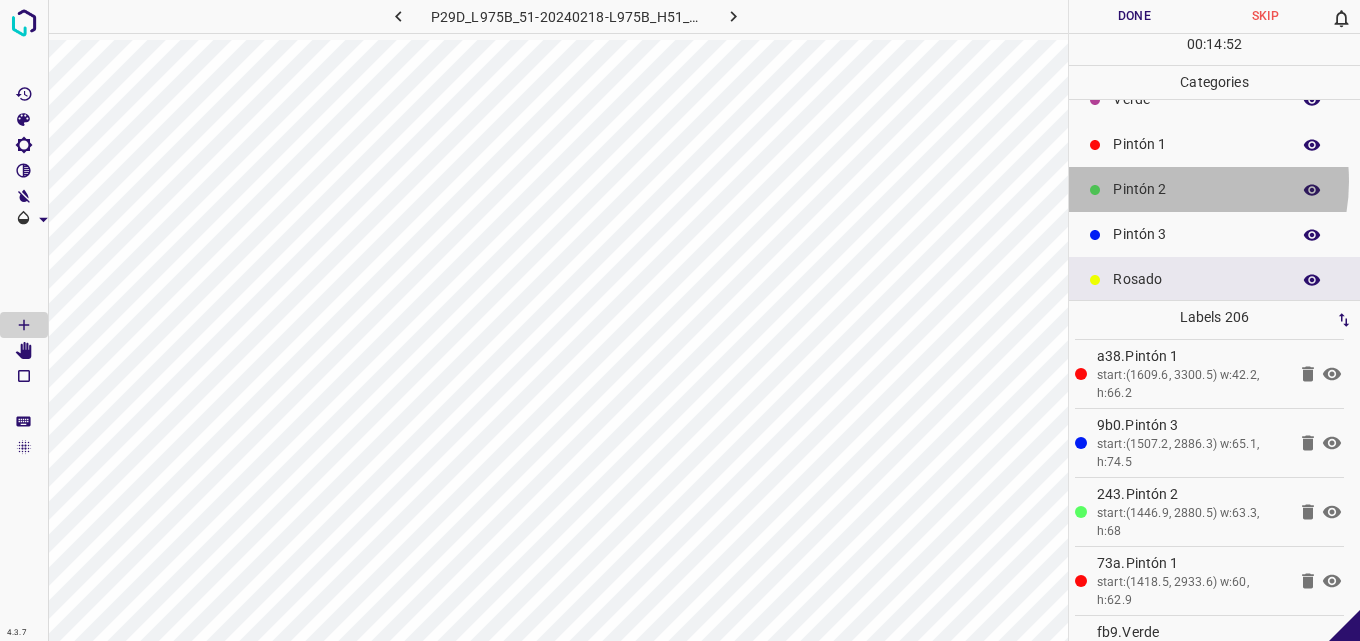 click on "Pintón 2" at bounding box center (1196, 189) 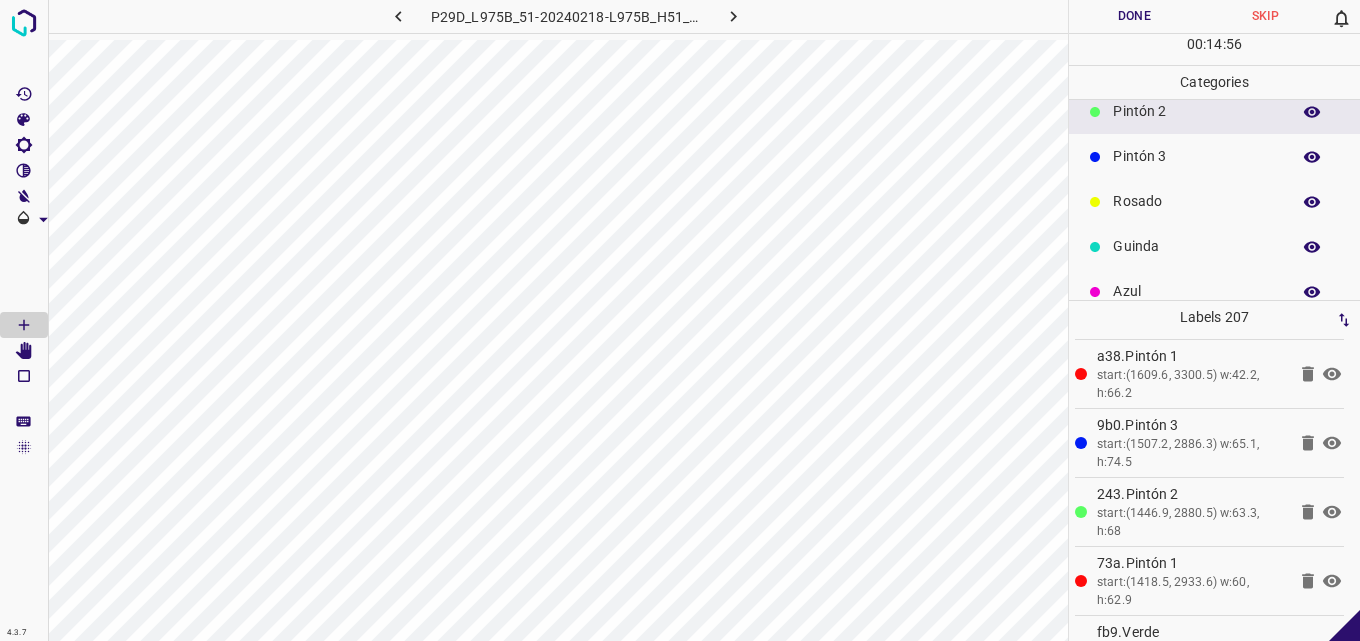 scroll, scrollTop: 176, scrollLeft: 0, axis: vertical 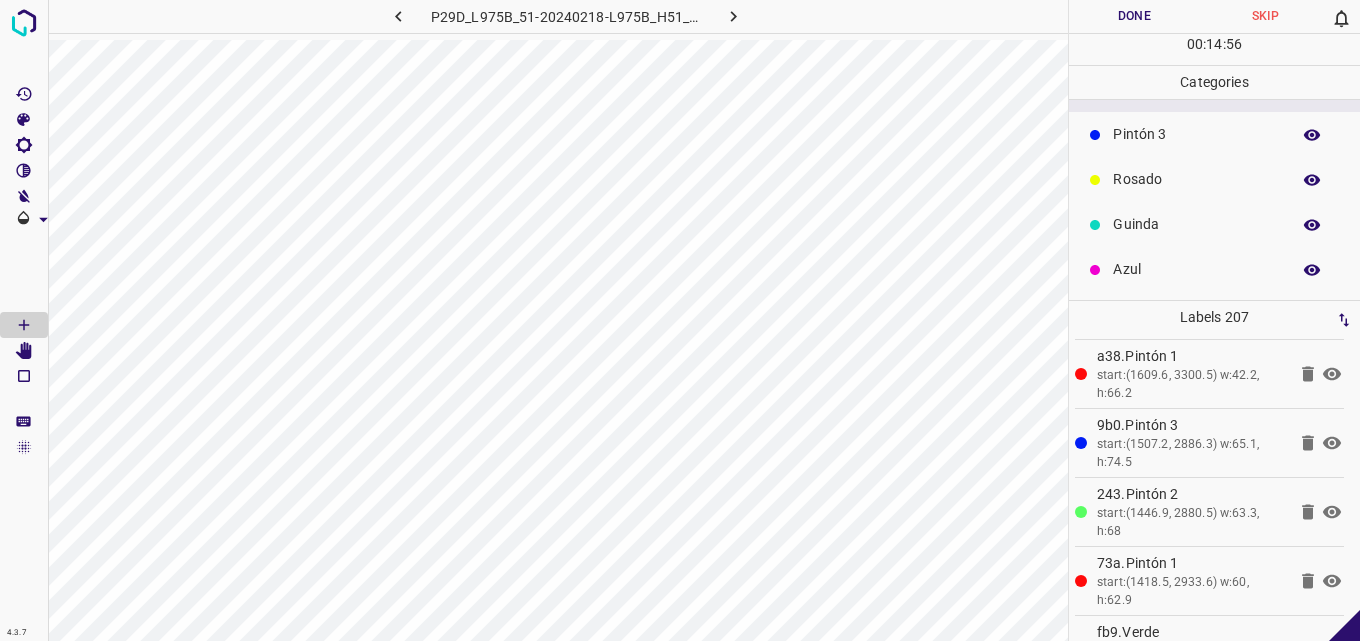click on "Pintón 3" at bounding box center (1196, 134) 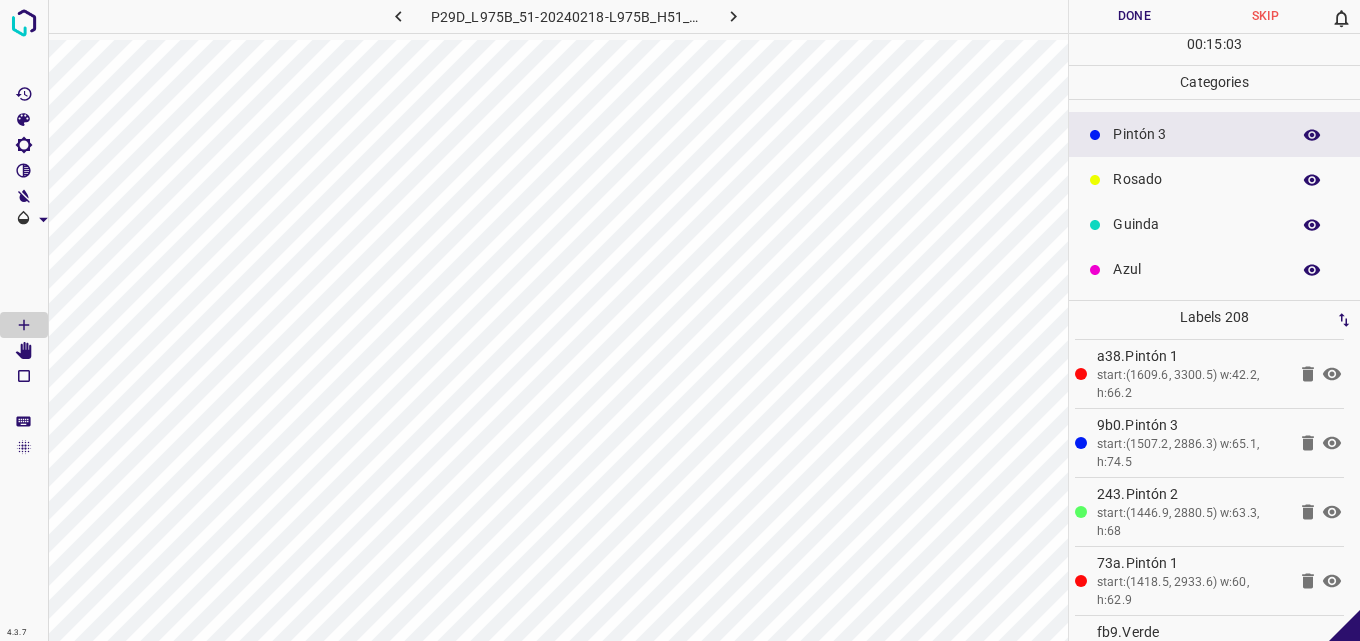 scroll, scrollTop: 76, scrollLeft: 0, axis: vertical 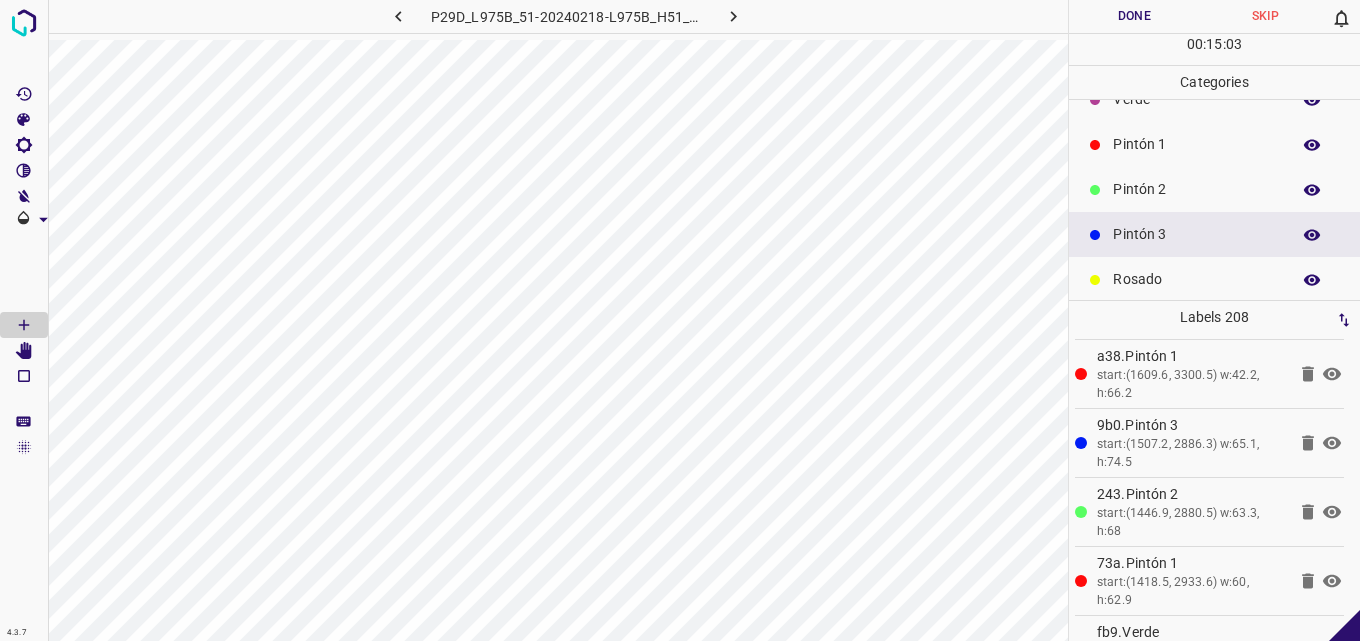 click on "Pintón 2" at bounding box center [1196, 189] 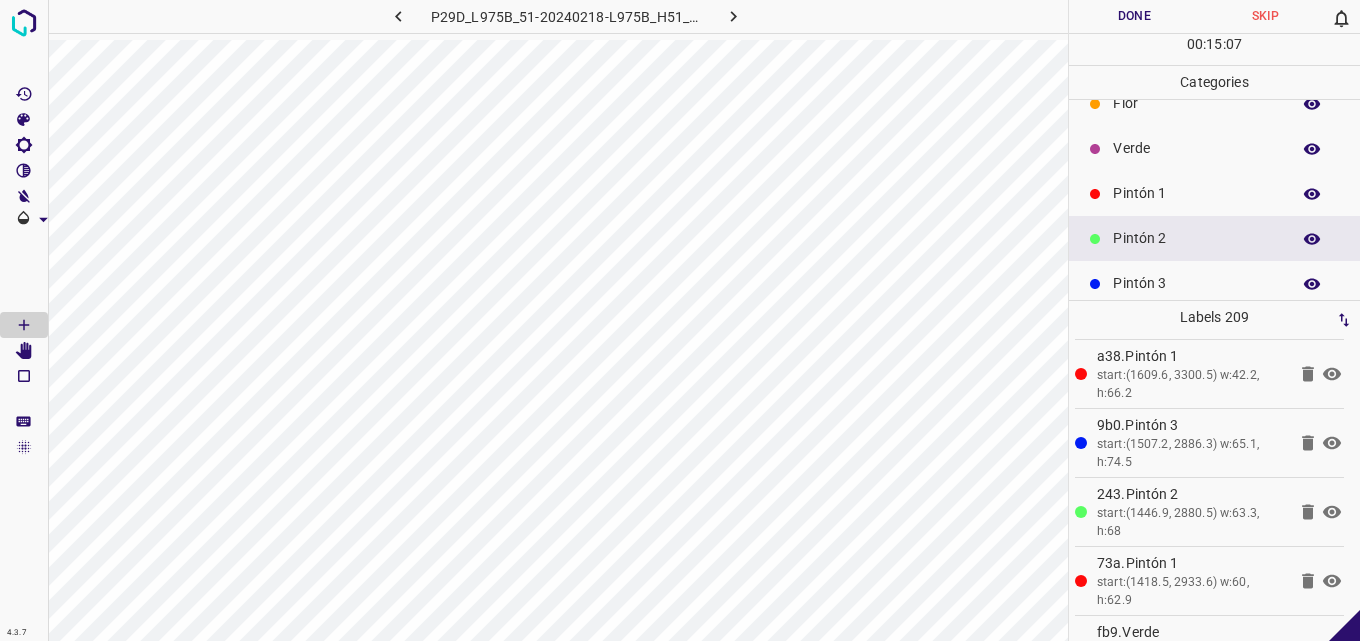 scroll, scrollTop: 0, scrollLeft: 0, axis: both 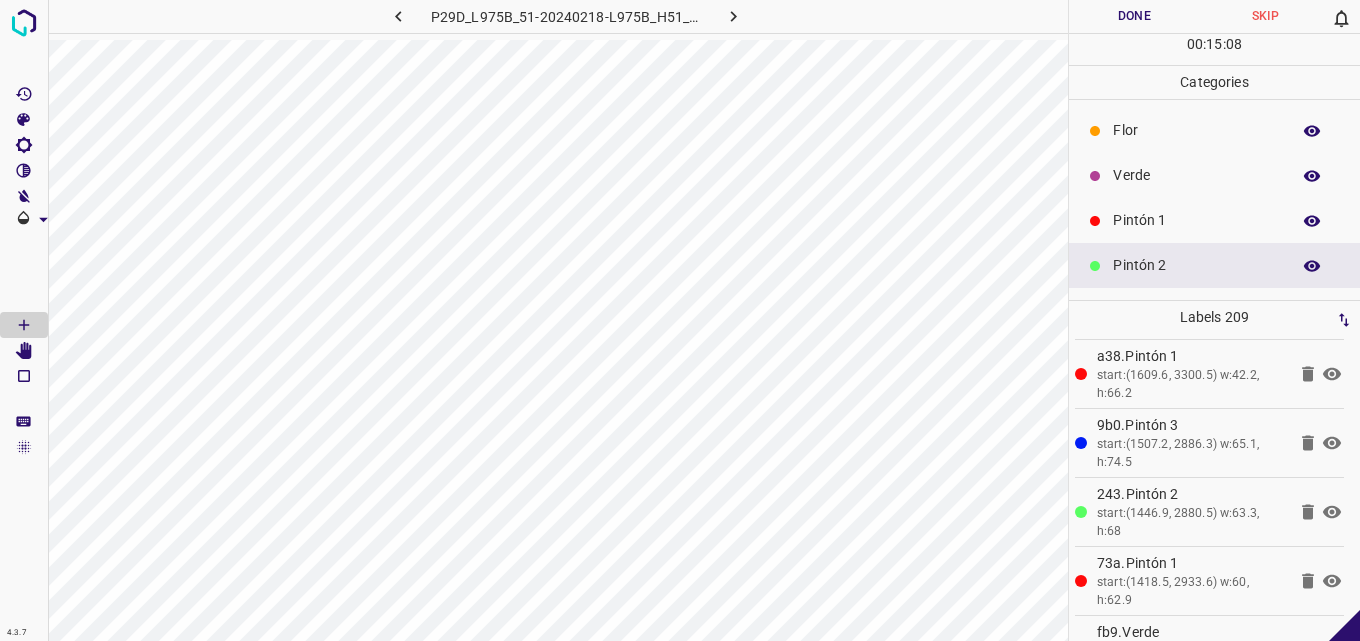 click on "Verde" at bounding box center [1214, 175] 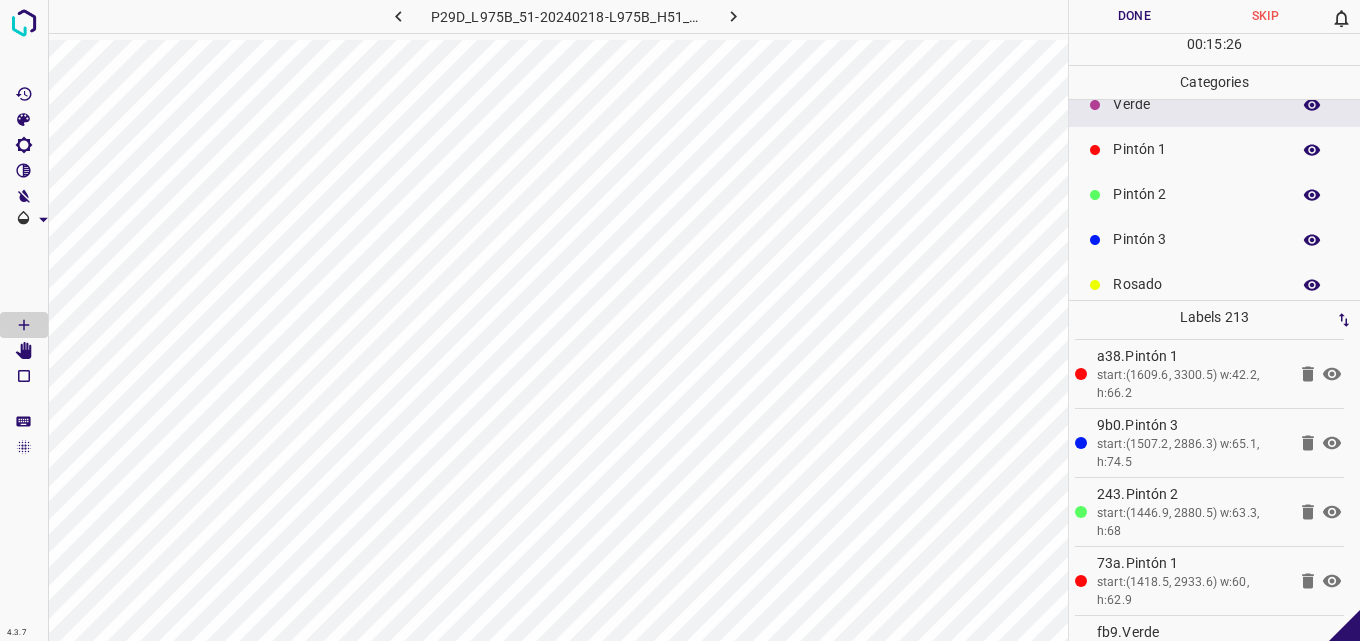 scroll, scrollTop: 176, scrollLeft: 0, axis: vertical 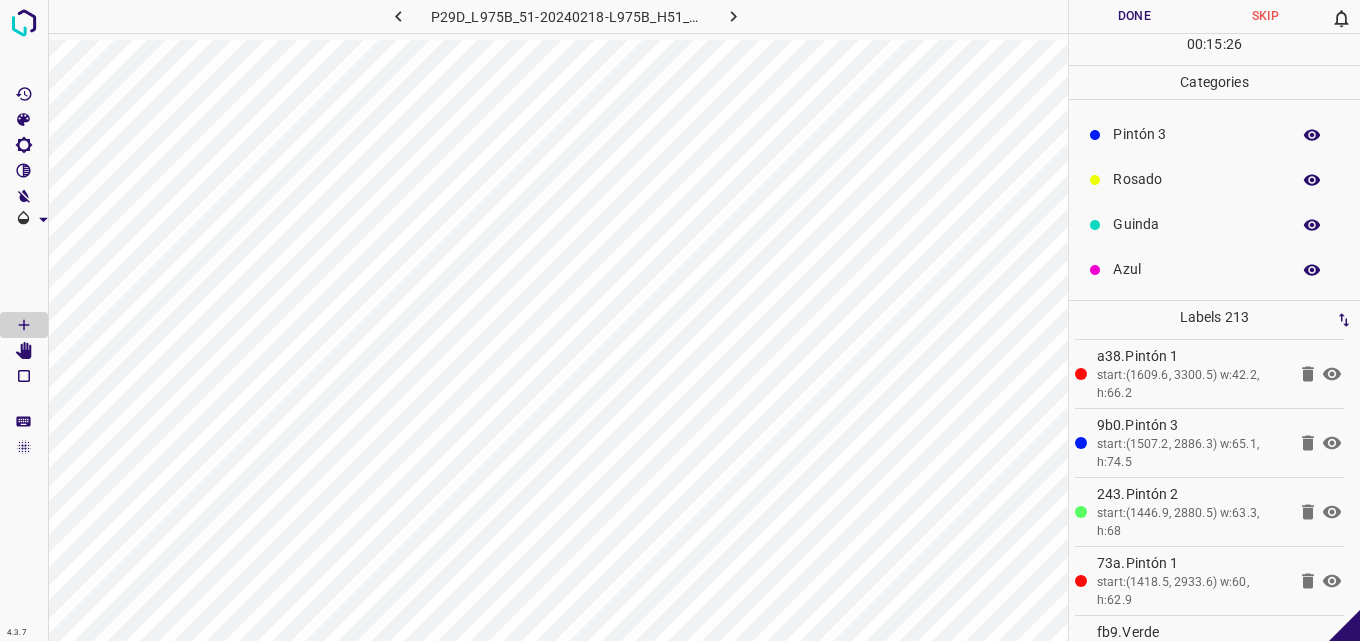 click on "Pintón 3" at bounding box center [1196, 134] 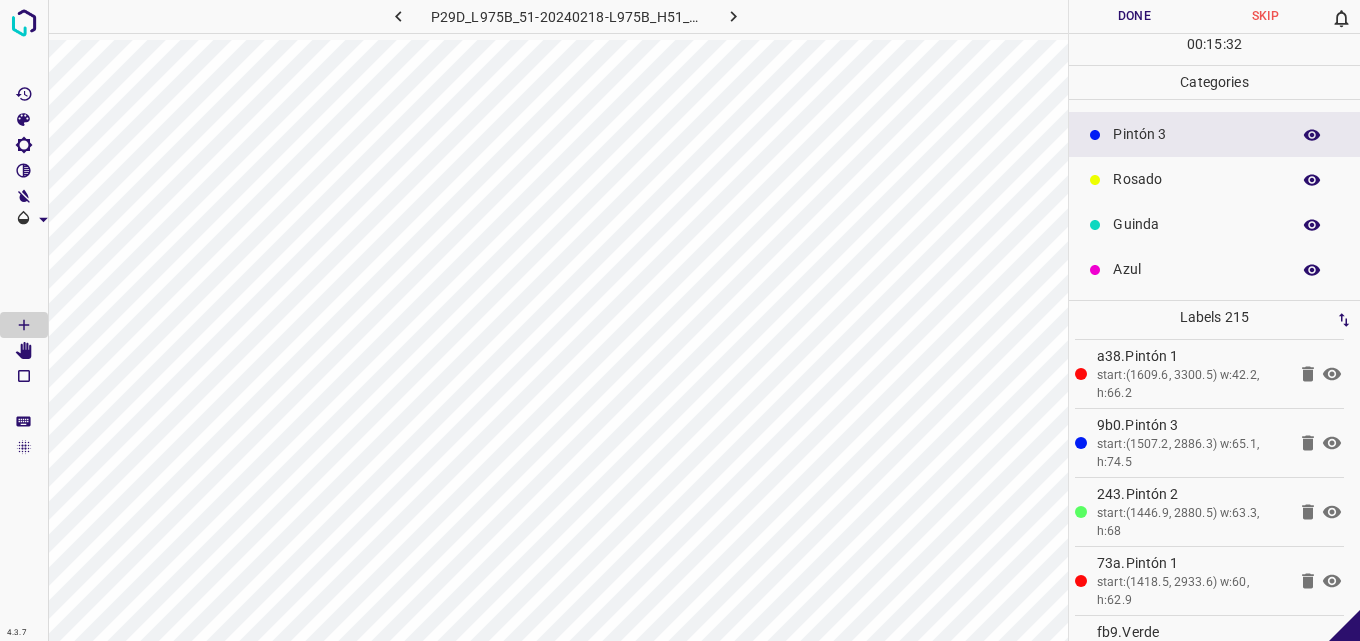 click on "Rosado" at bounding box center [1196, 179] 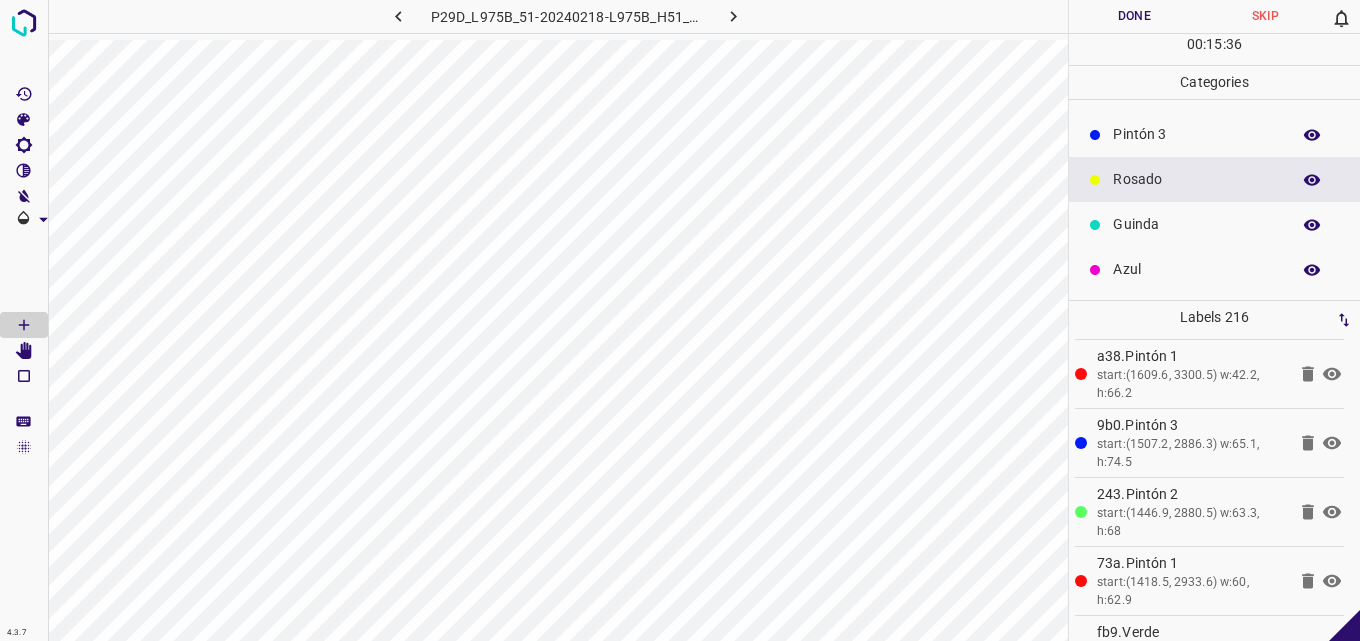 scroll, scrollTop: 76, scrollLeft: 0, axis: vertical 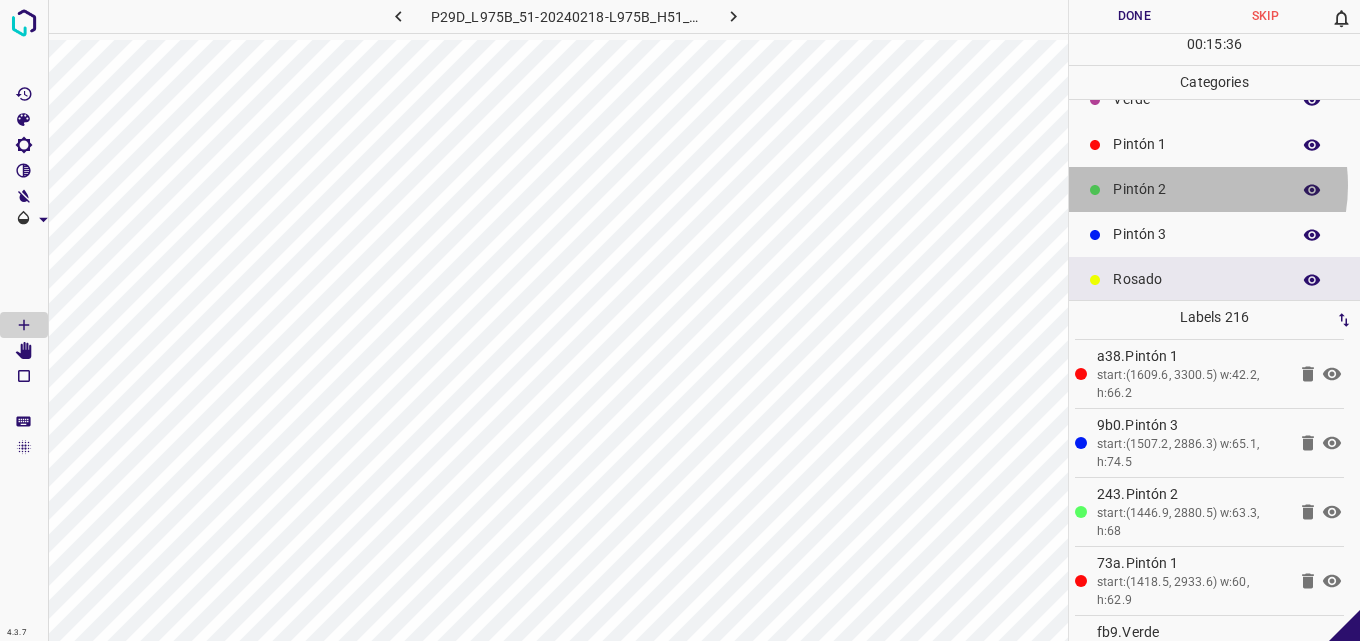 click on "Pintón 2" at bounding box center [1196, 189] 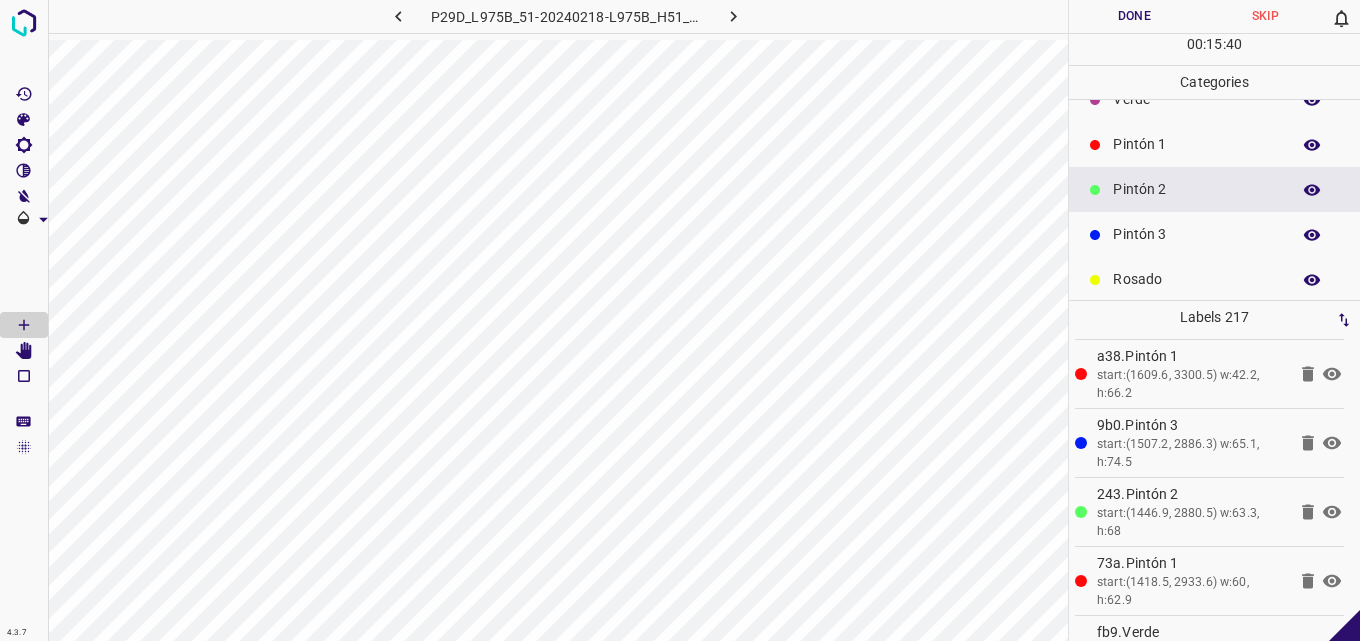 scroll, scrollTop: 0, scrollLeft: 0, axis: both 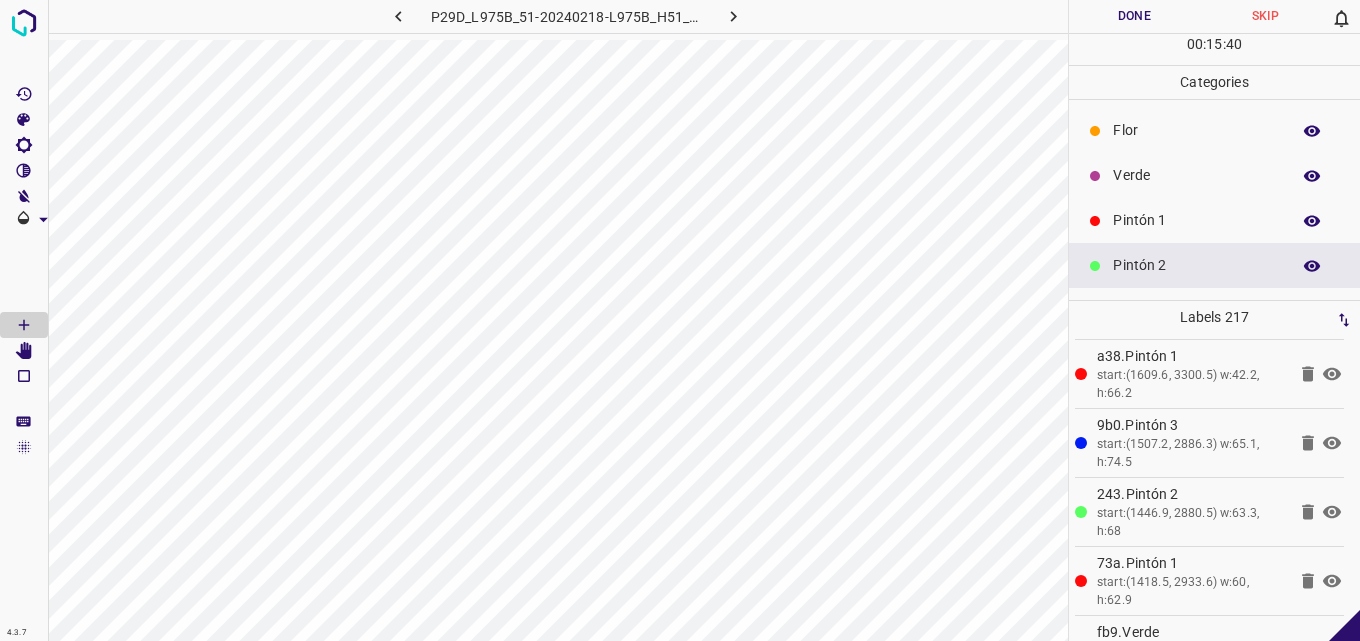 click on "Verde" at bounding box center (1196, 175) 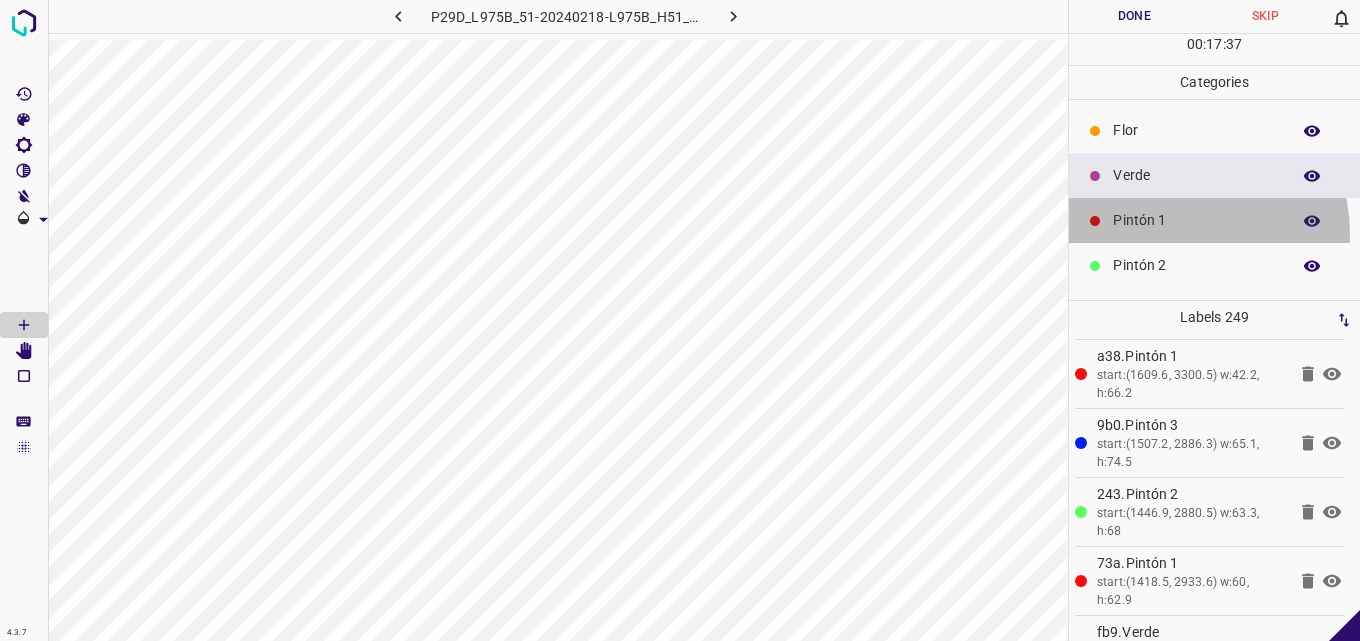click on "Pintón 1" at bounding box center (1214, 220) 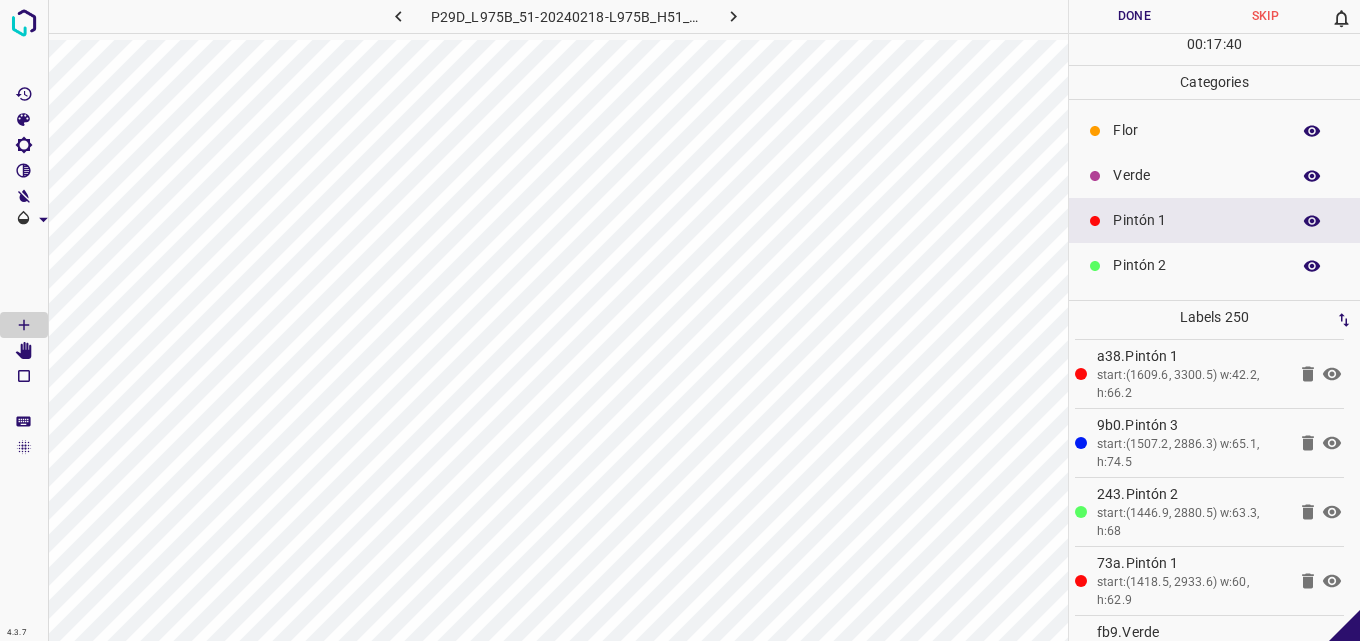 click on "Verde" at bounding box center [1196, 175] 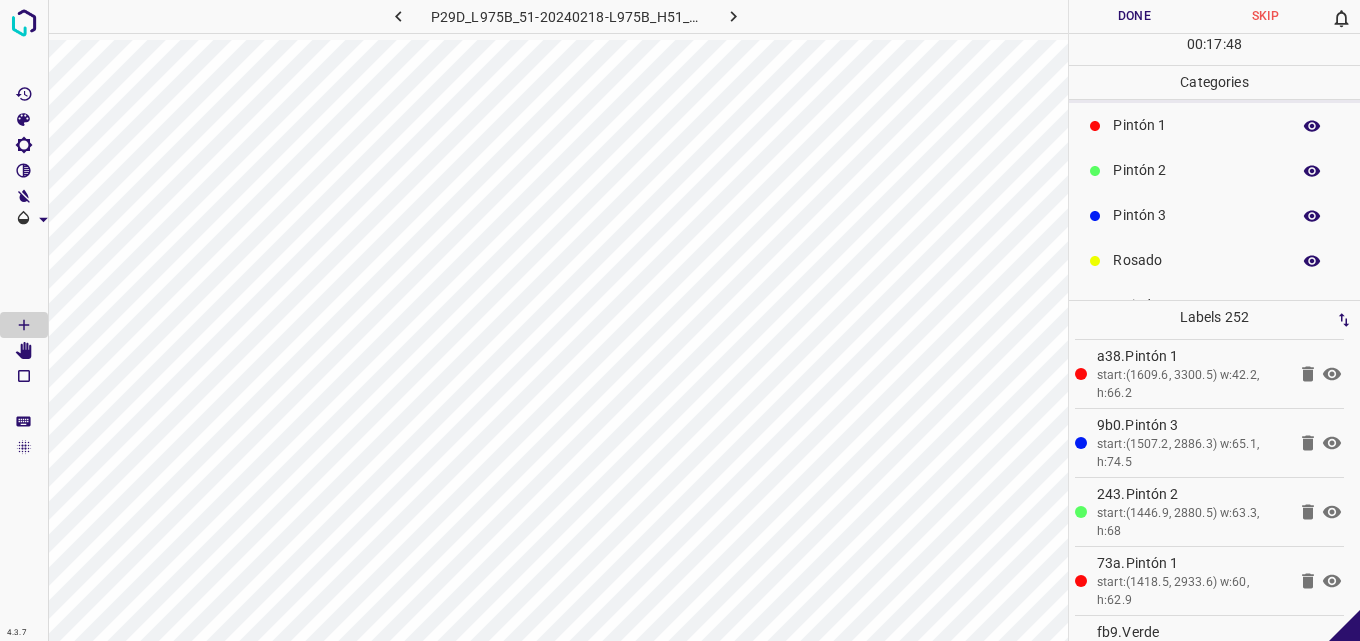scroll, scrollTop: 176, scrollLeft: 0, axis: vertical 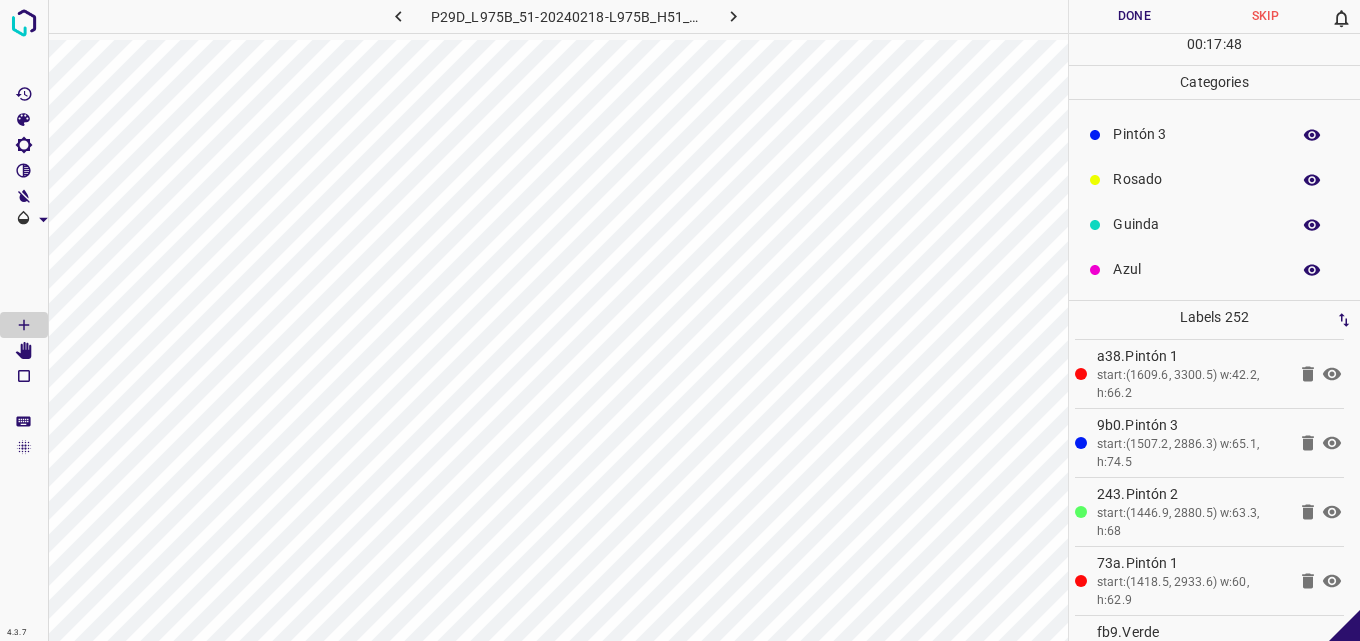 click on "Rosado" at bounding box center (1196, 179) 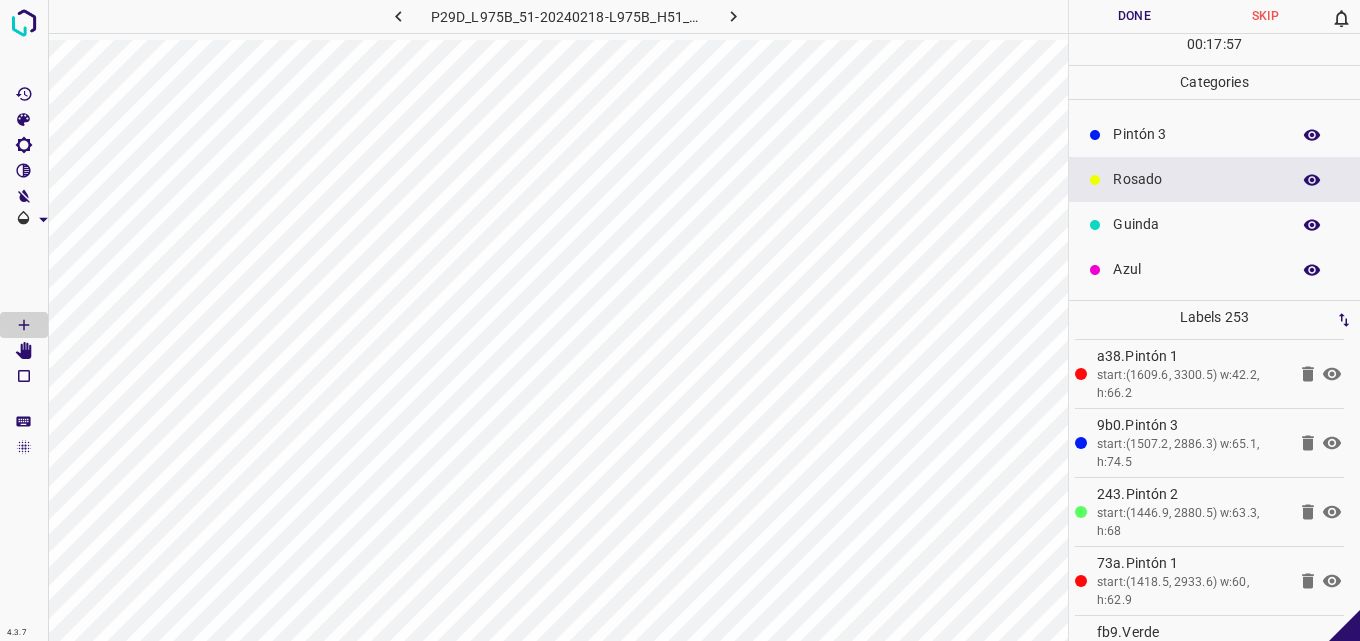 click on "Pintón 3" at bounding box center (1214, 134) 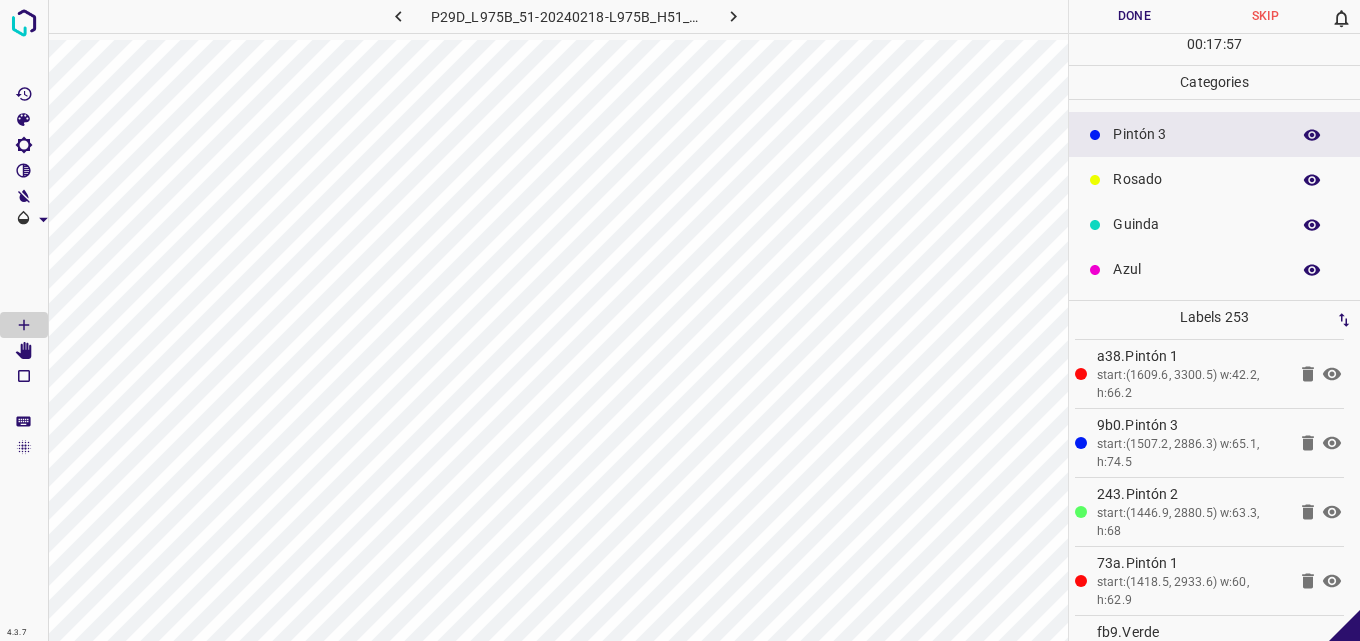 scroll, scrollTop: 76, scrollLeft: 0, axis: vertical 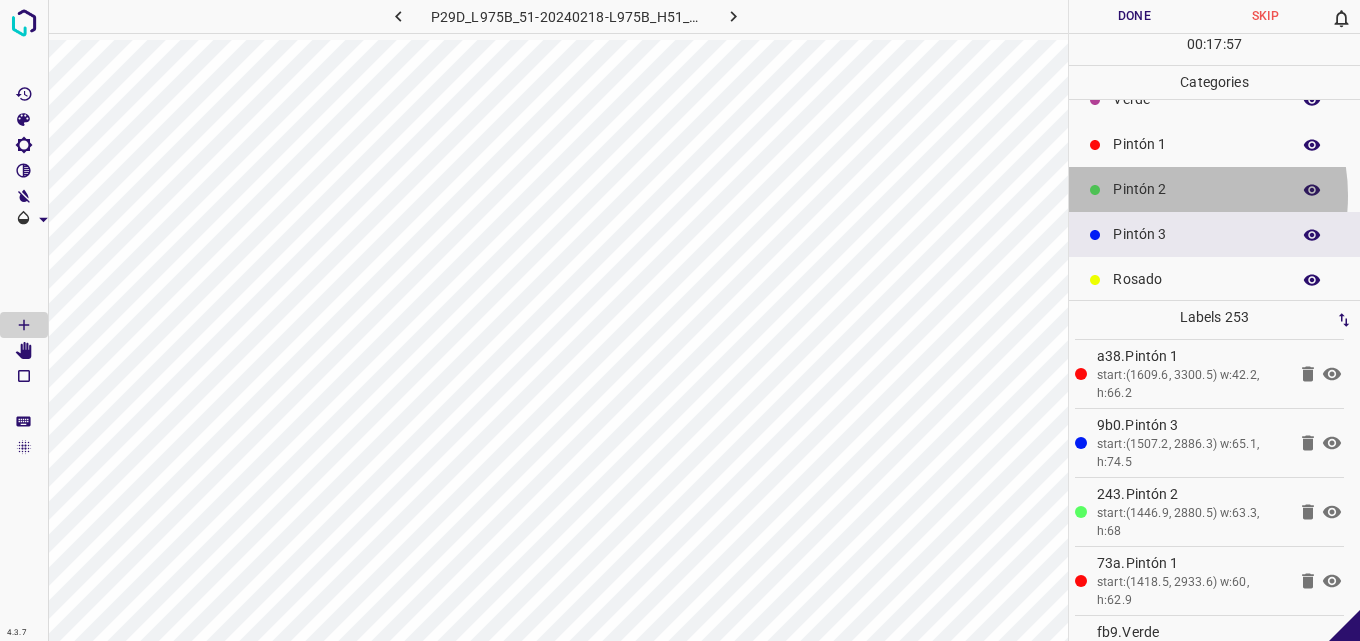 click on "Pintón 2" at bounding box center (1196, 189) 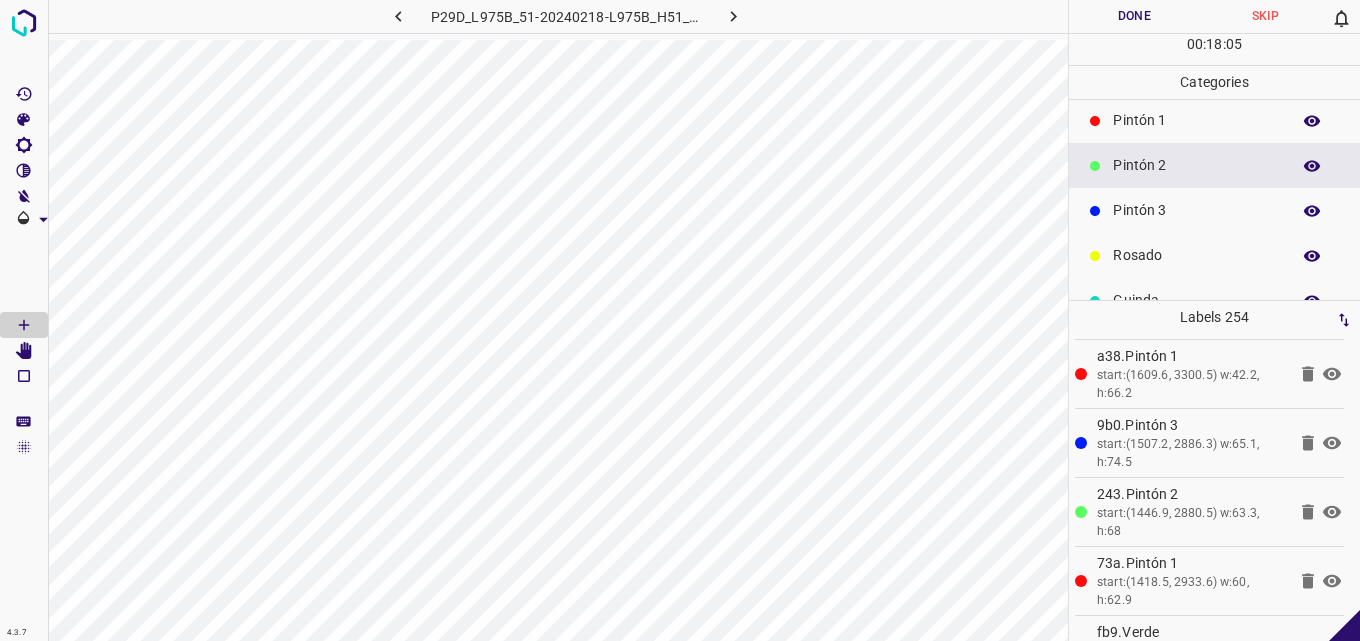 scroll, scrollTop: 176, scrollLeft: 0, axis: vertical 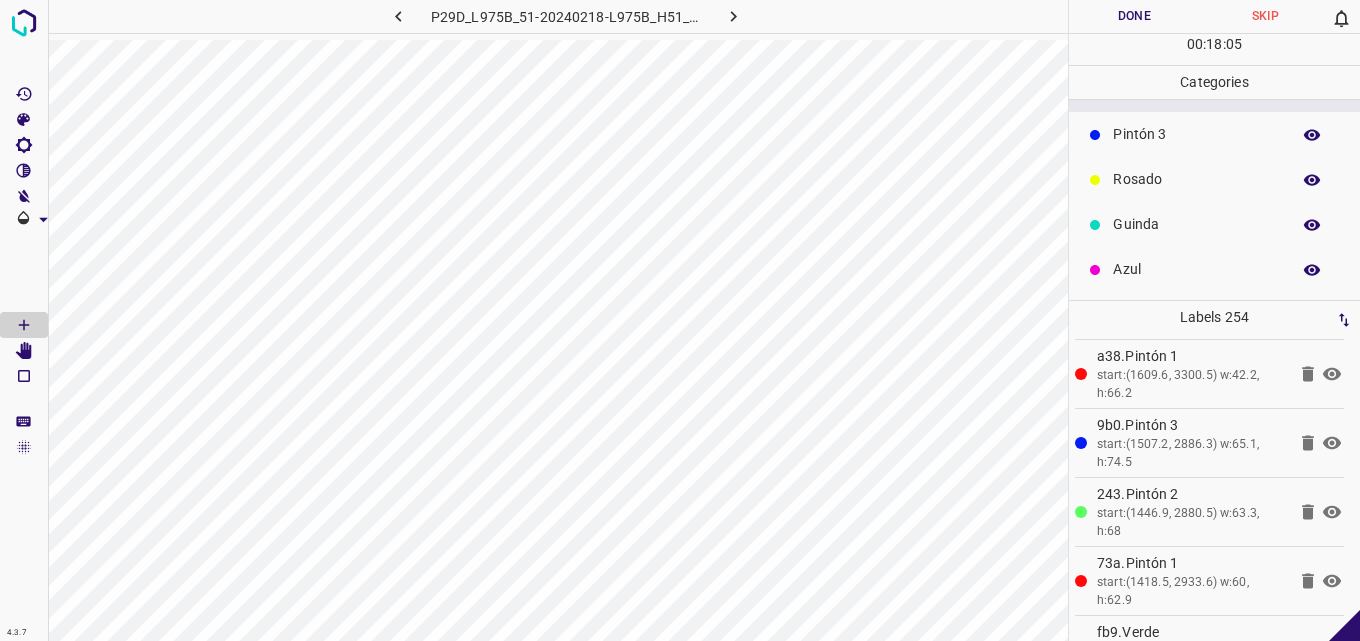click on "Pintón 3" at bounding box center [1196, 134] 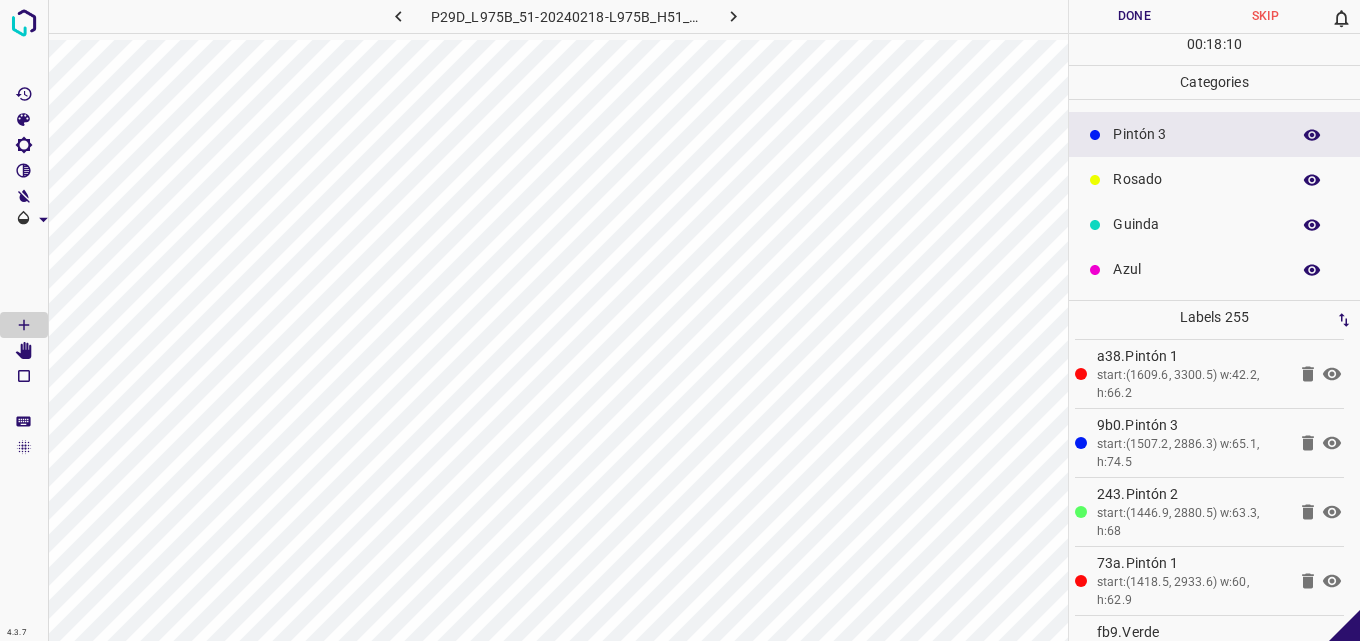 scroll, scrollTop: 76, scrollLeft: 0, axis: vertical 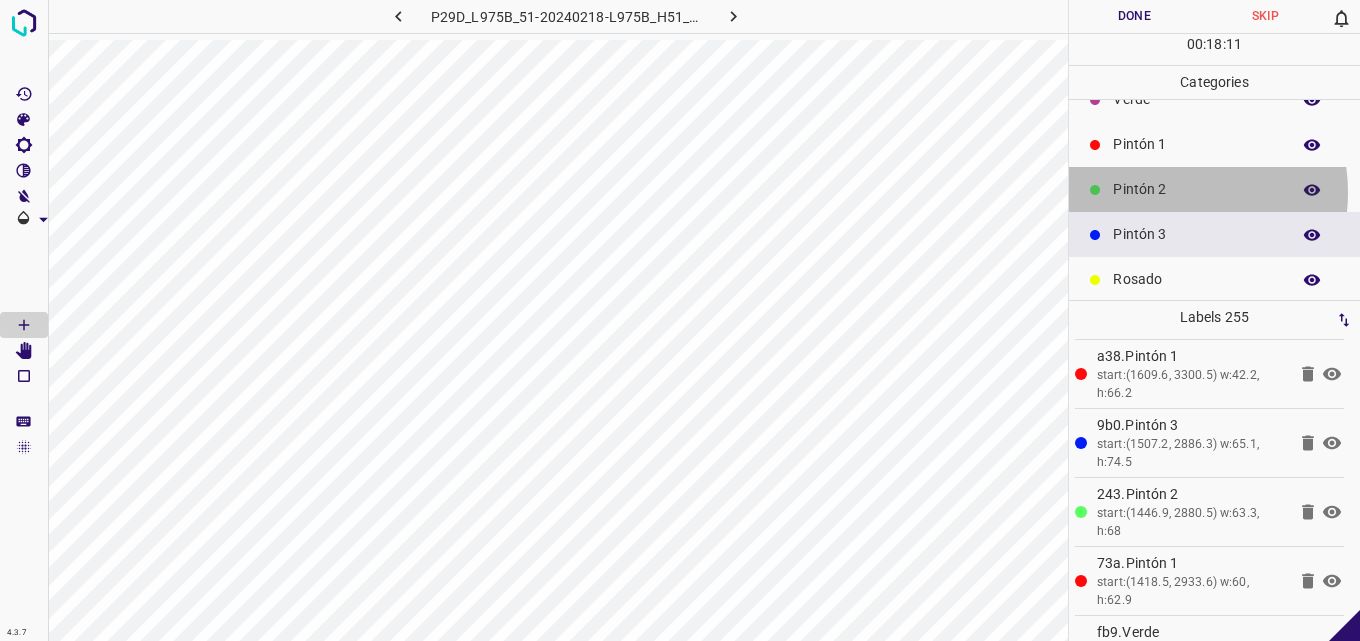 click on "Pintón 2" at bounding box center [1196, 189] 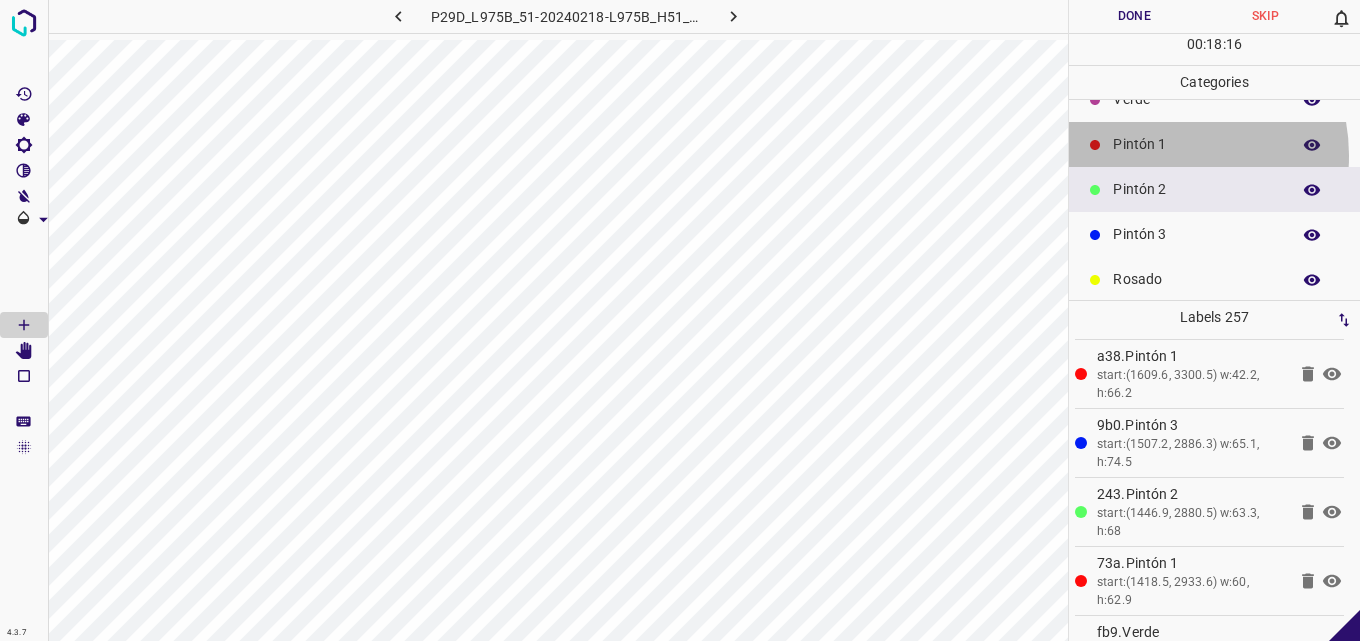 click on "Pintón 1" at bounding box center (1196, 144) 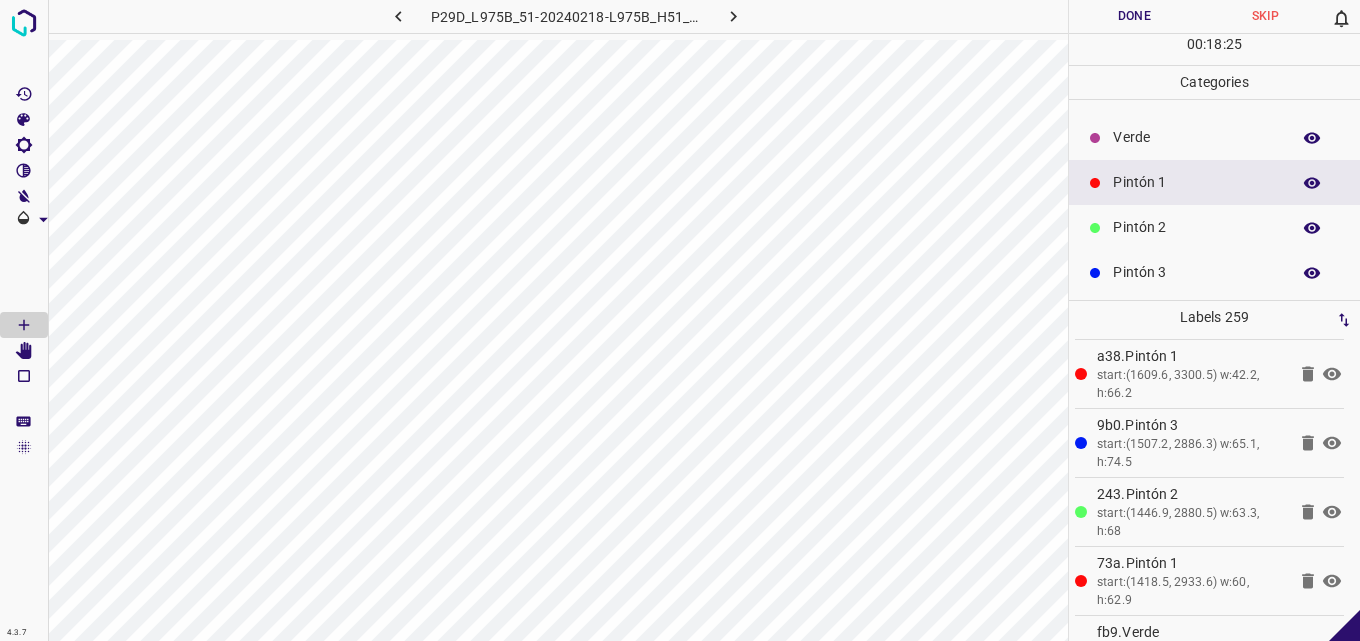scroll, scrollTop: 0, scrollLeft: 0, axis: both 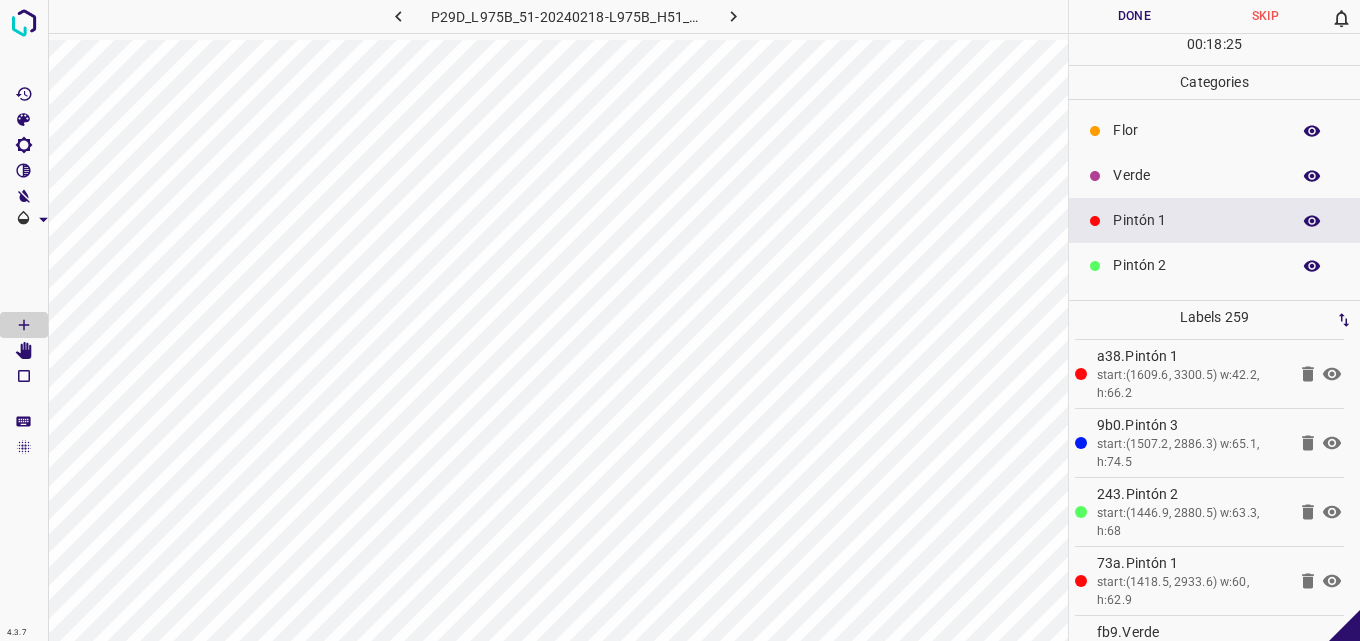 click on "Verde" at bounding box center [1196, 175] 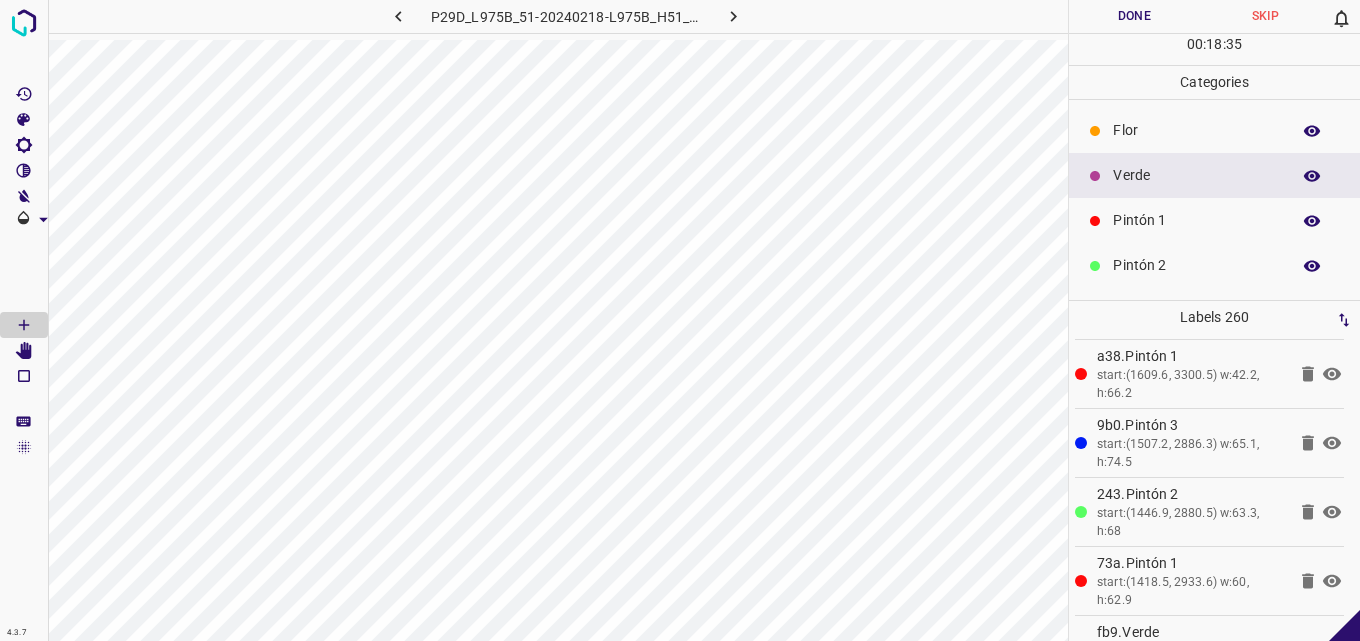 click on "Pintón 1" at bounding box center (1196, 220) 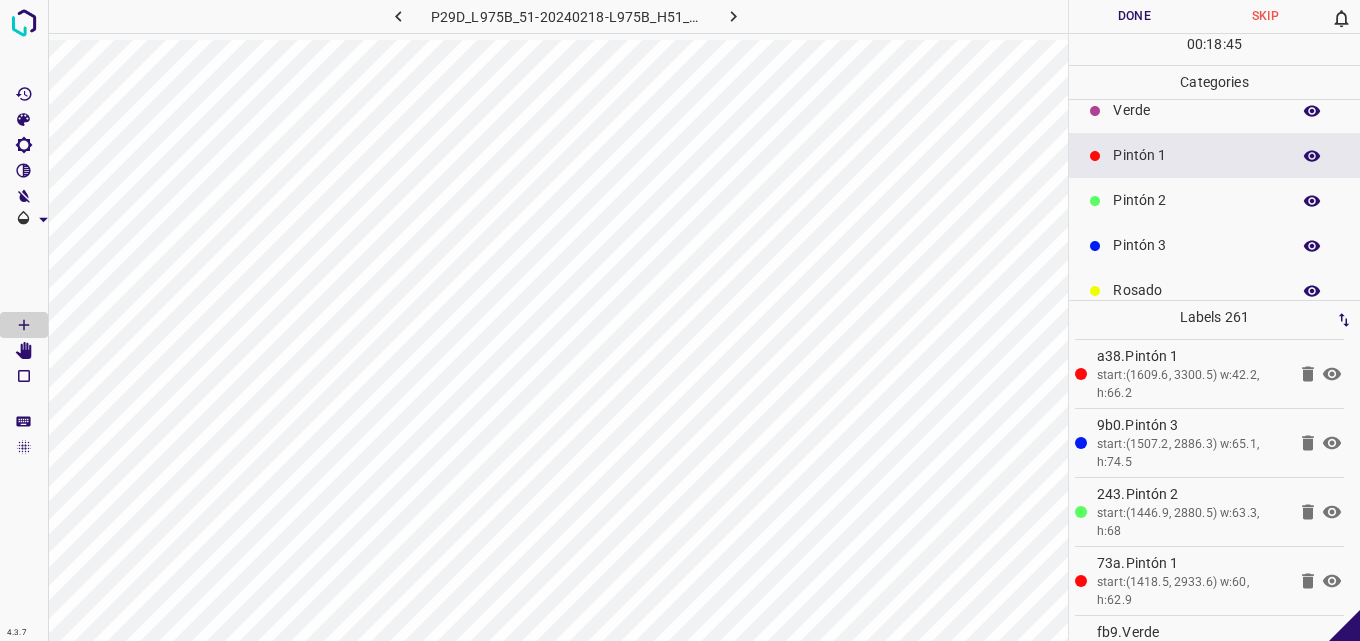 scroll, scrollTop: 100, scrollLeft: 0, axis: vertical 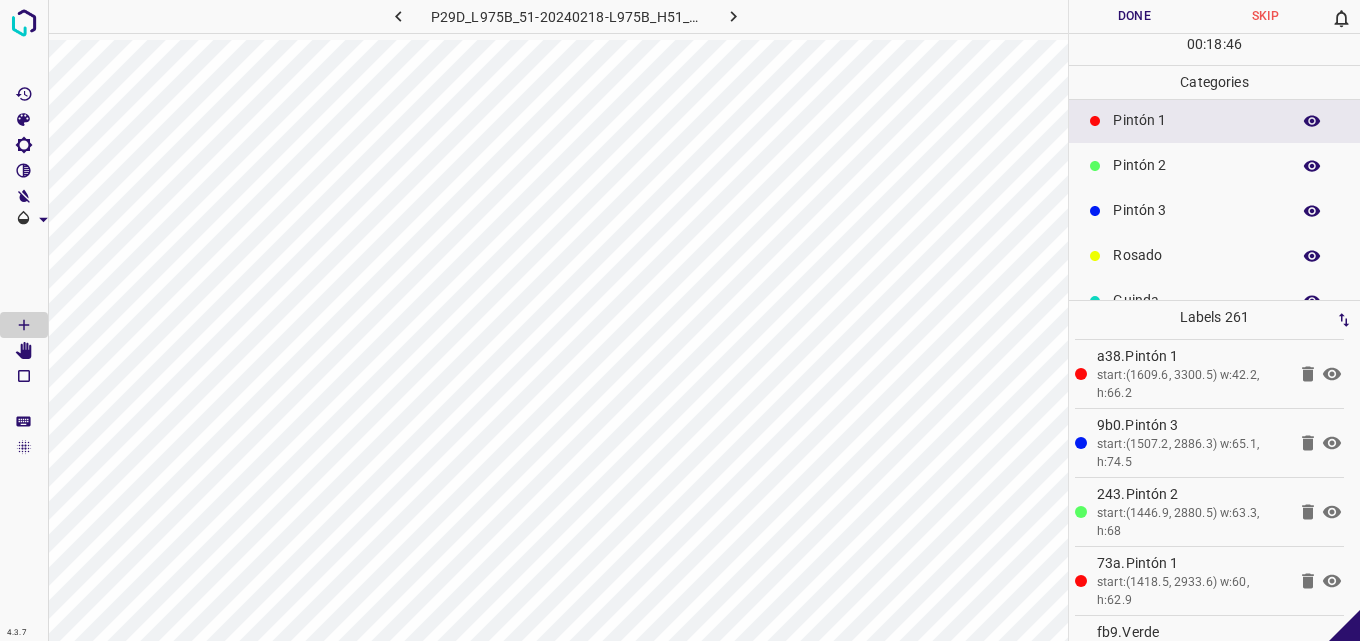 click on "Pintón 3" at bounding box center [1196, 210] 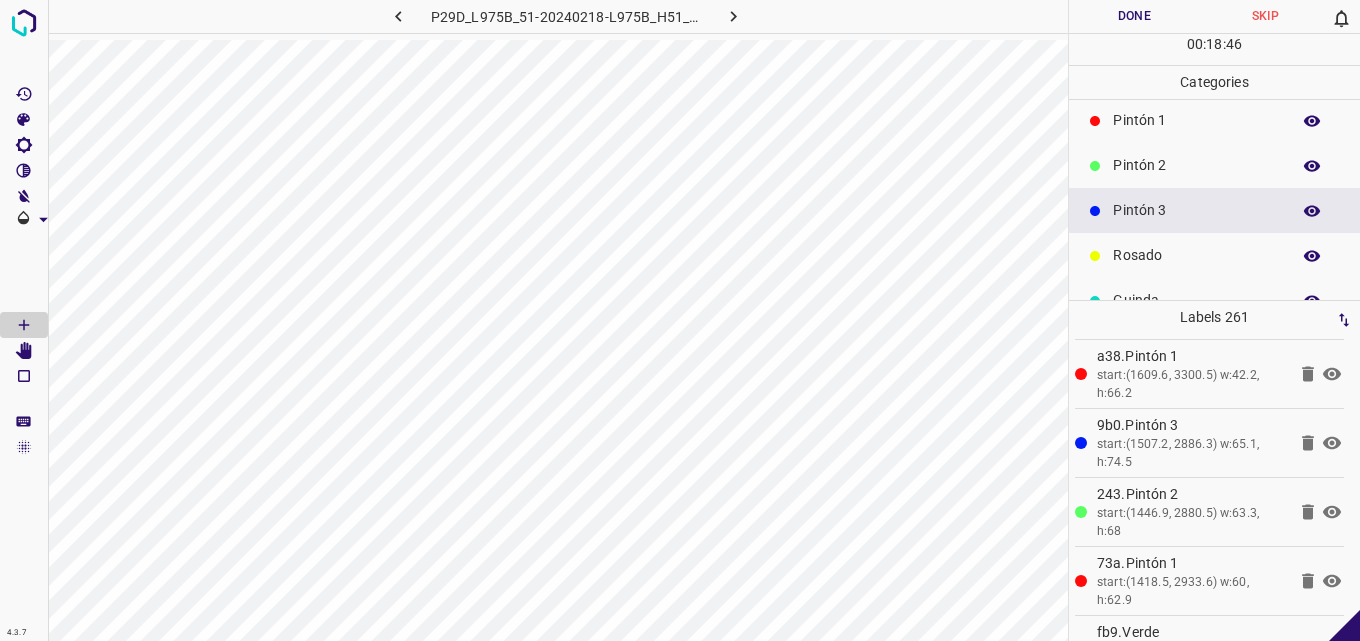click on "Rosado" at bounding box center (1214, 255) 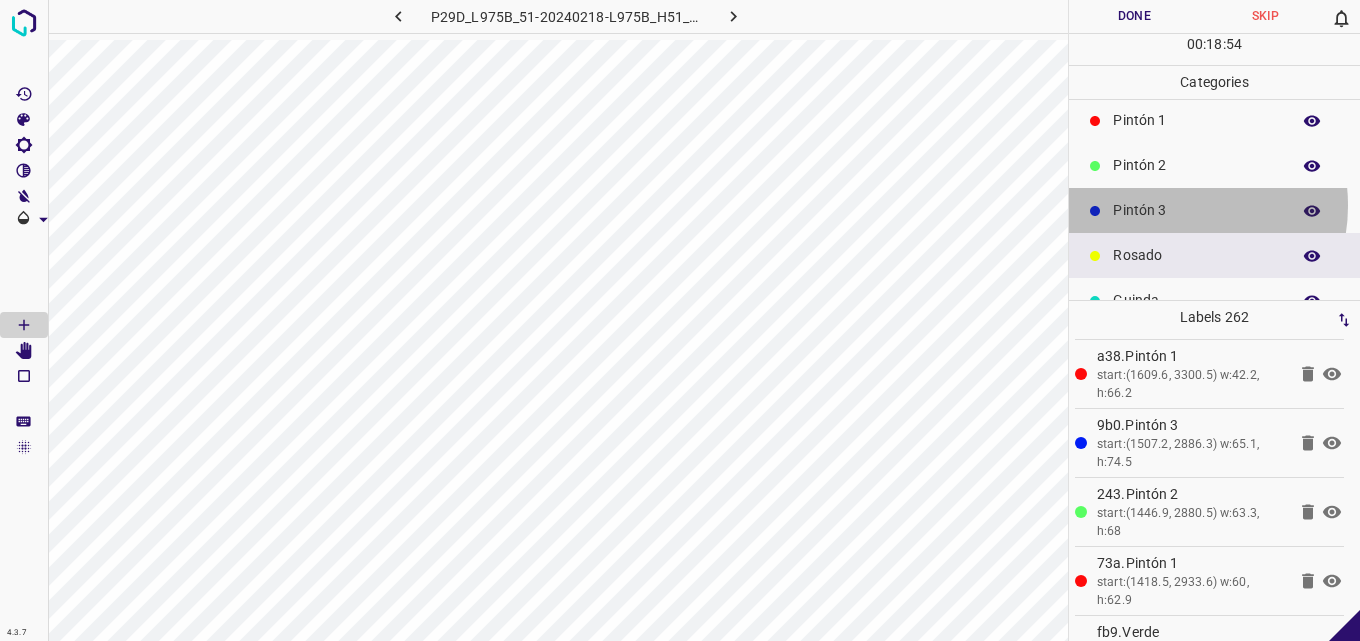 click on "Pintón 3" at bounding box center (1196, 210) 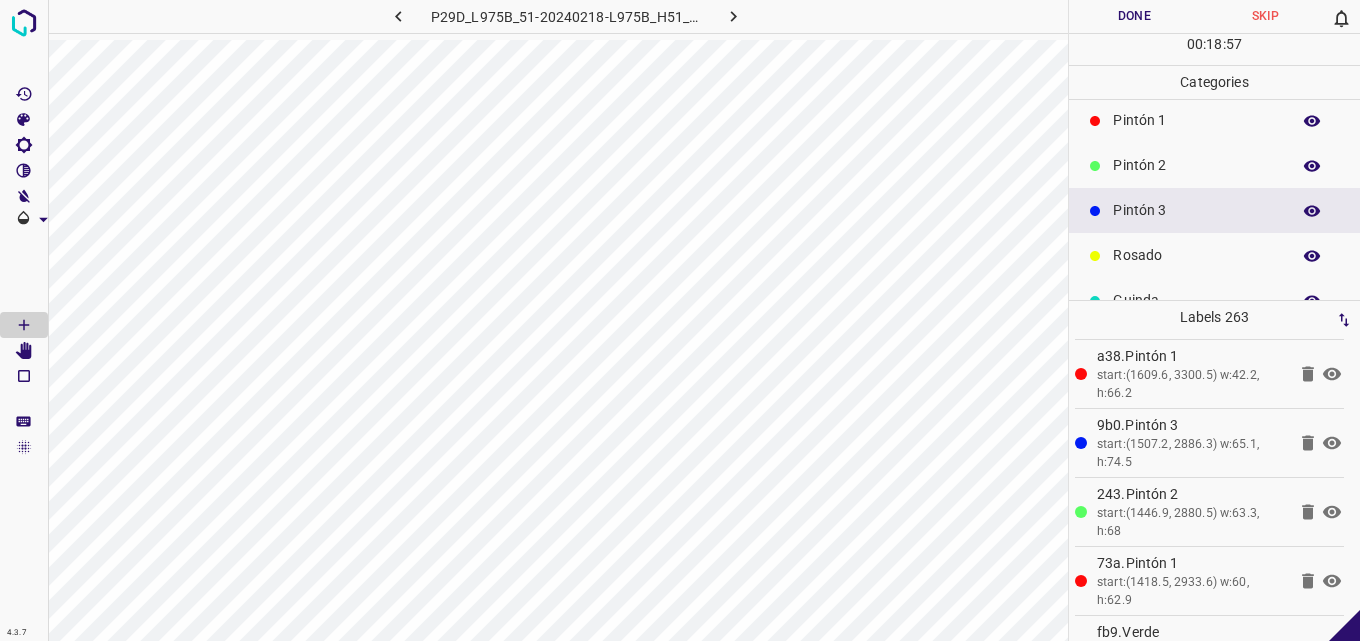 click on "Pintón 2" at bounding box center [1196, 165] 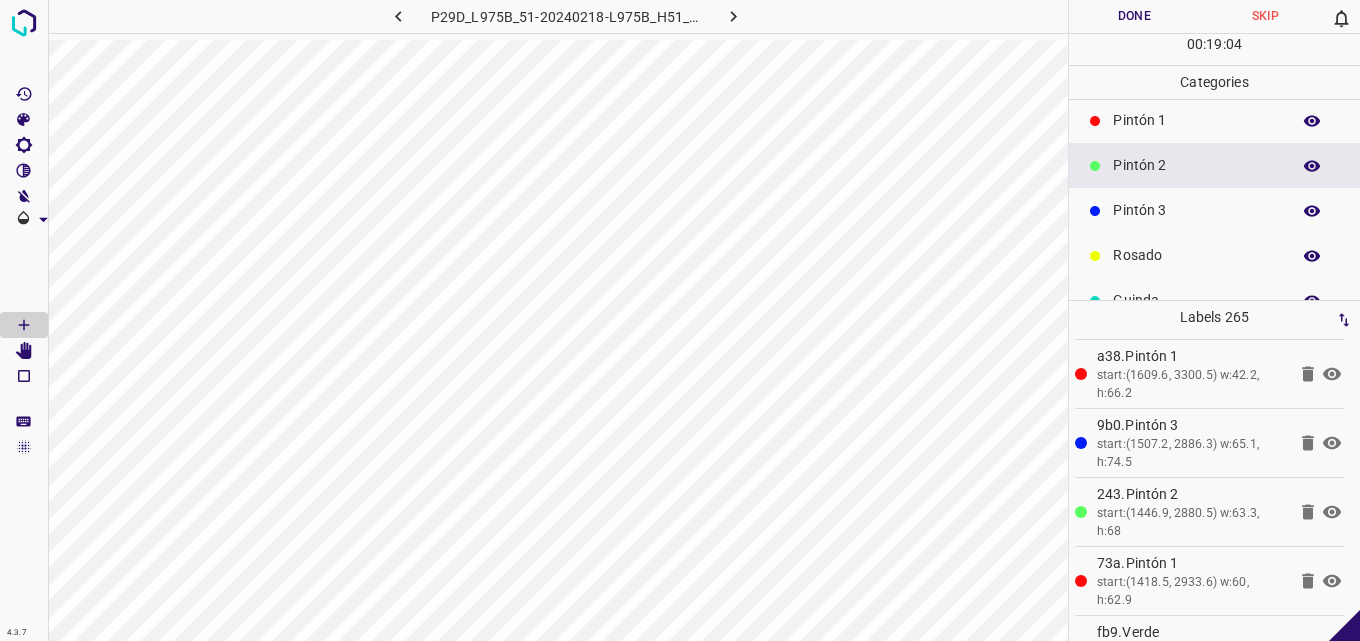 click on "Pintón 3" at bounding box center (1196, 210) 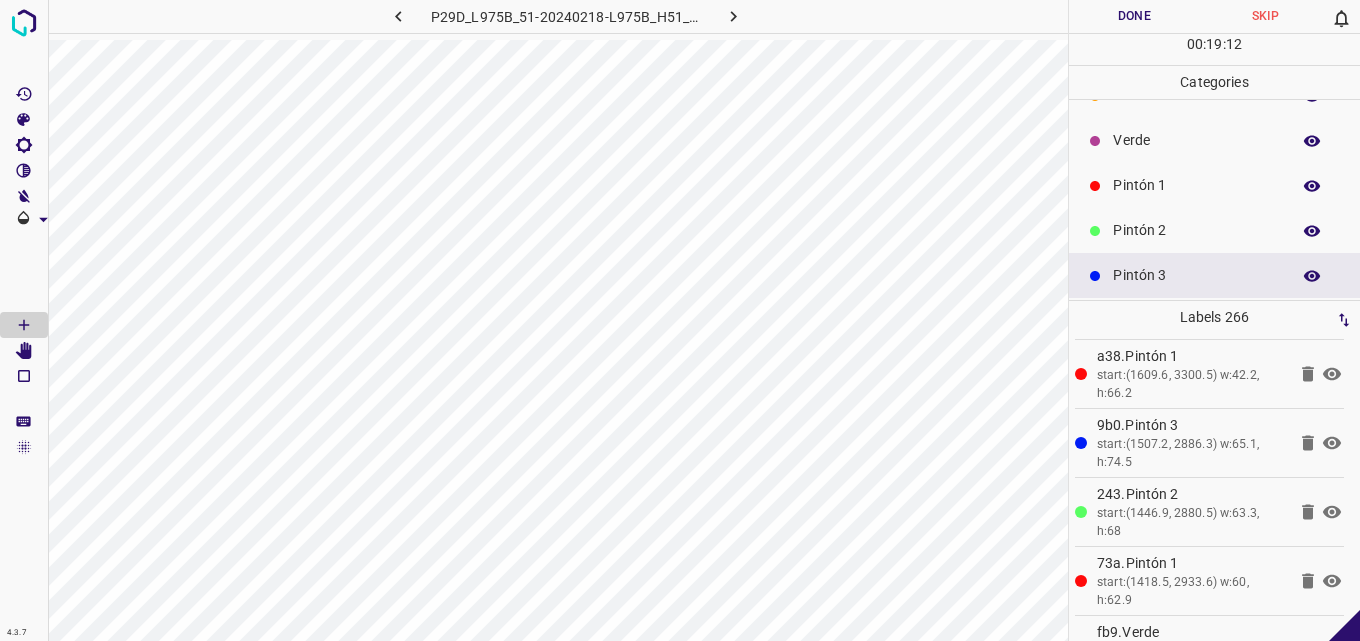 scroll, scrollTop: 0, scrollLeft: 0, axis: both 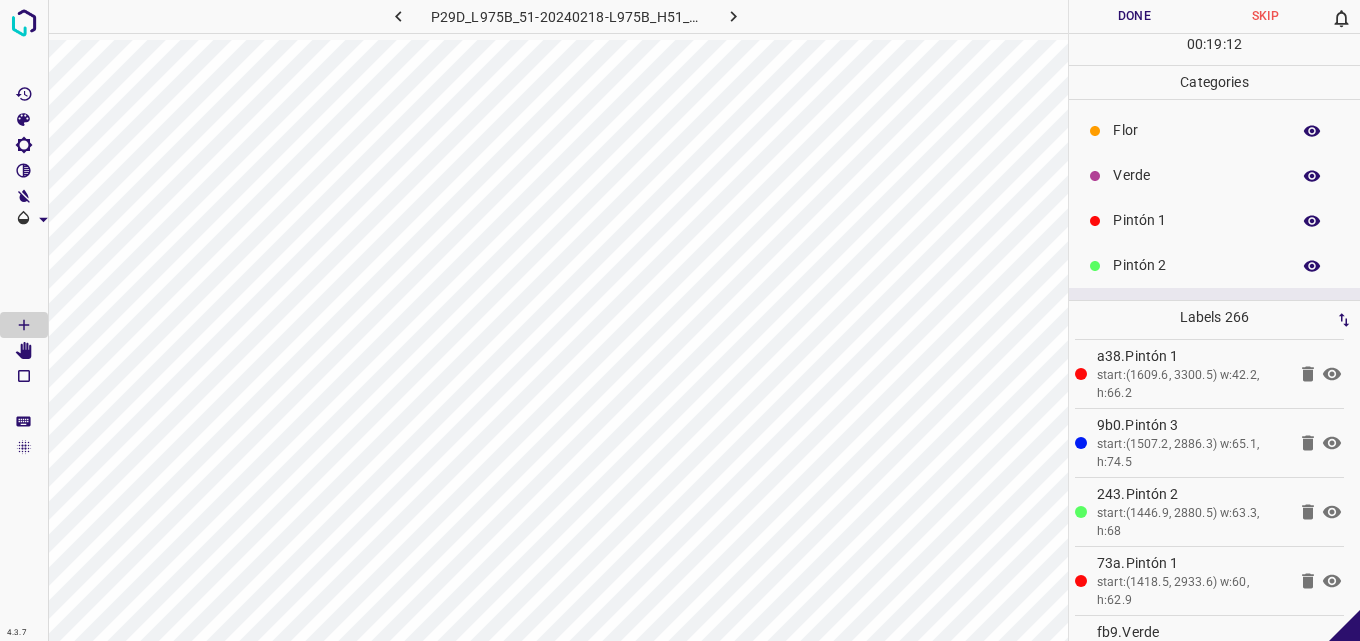 click on "Verde" at bounding box center (1196, 175) 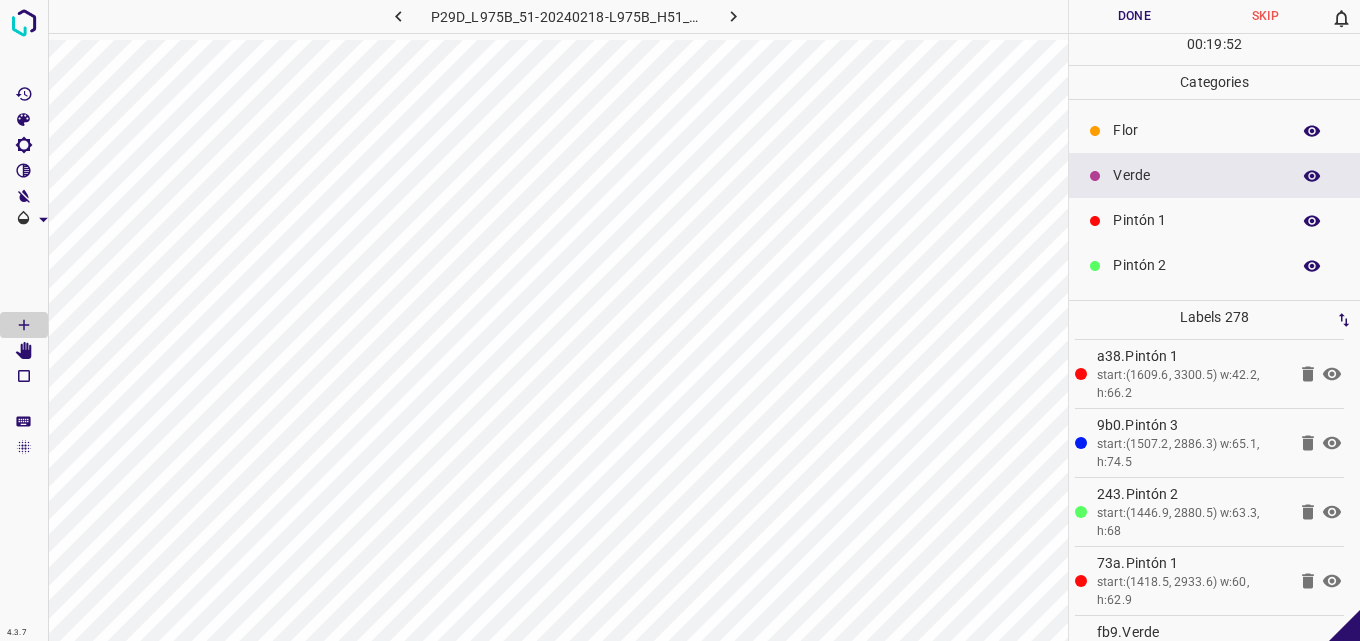 click on "Pintón 2" at bounding box center (1196, 265) 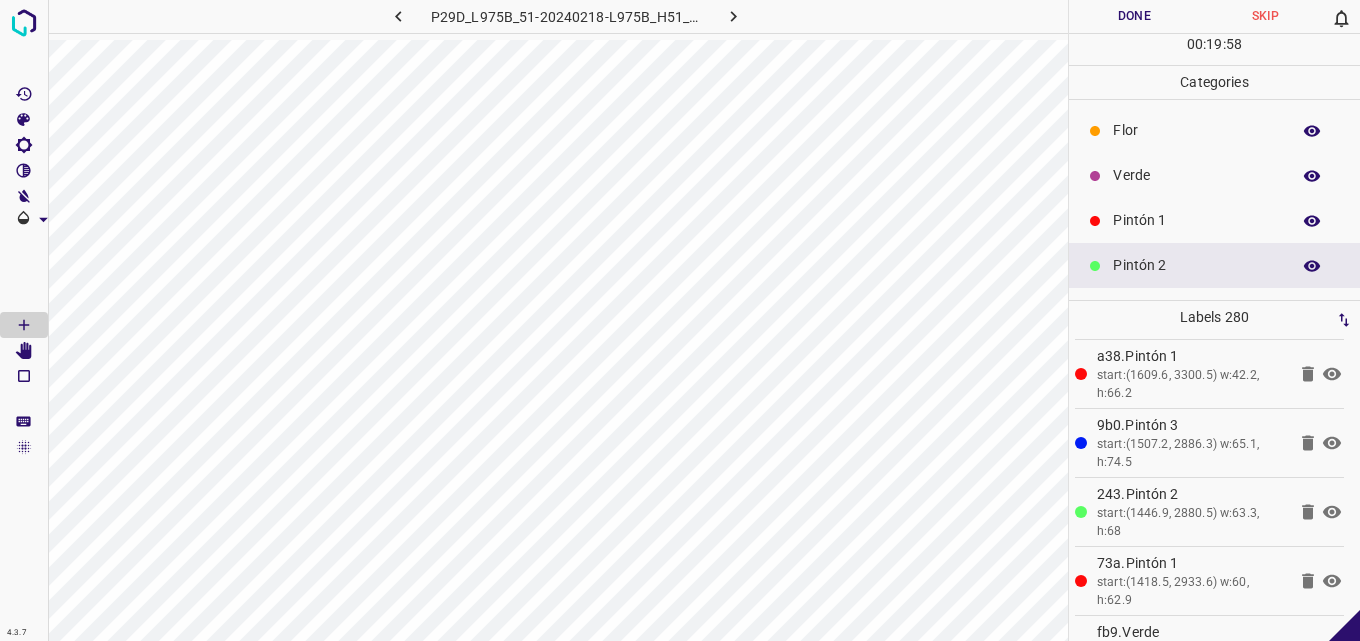 click on "Pintón 1" at bounding box center [1214, 220] 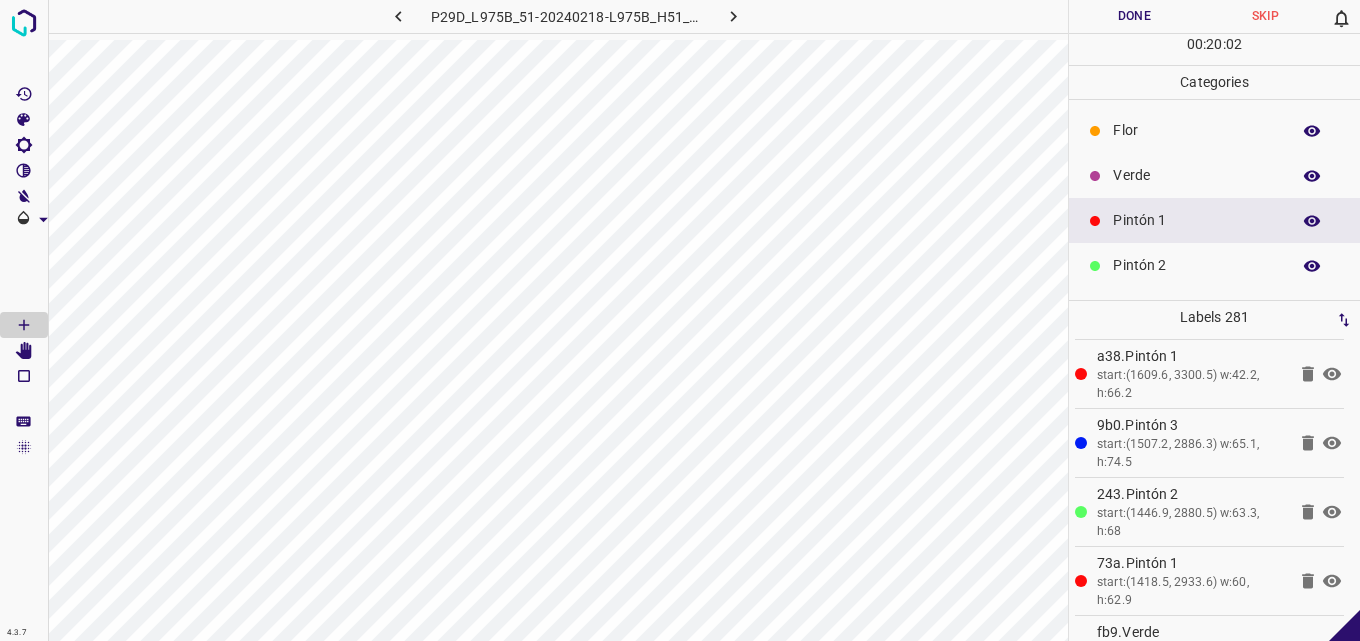 click on "Verde" at bounding box center (1214, 175) 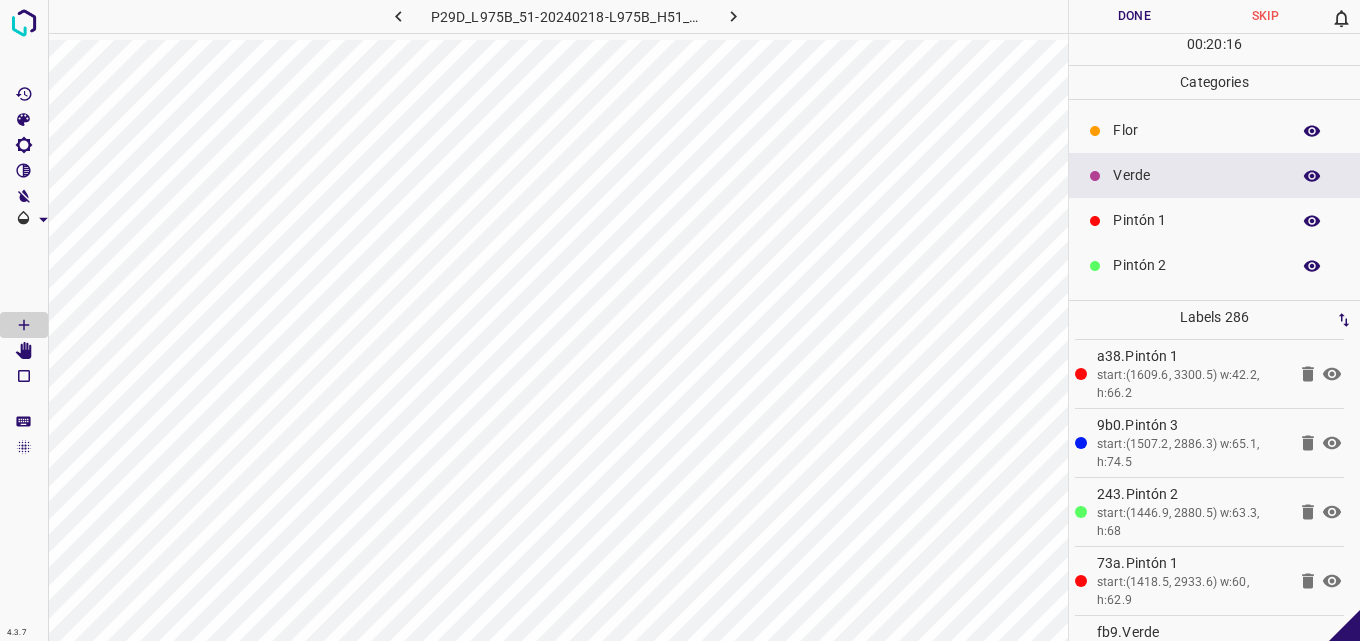 click on "Pintón 1" at bounding box center (1196, 220) 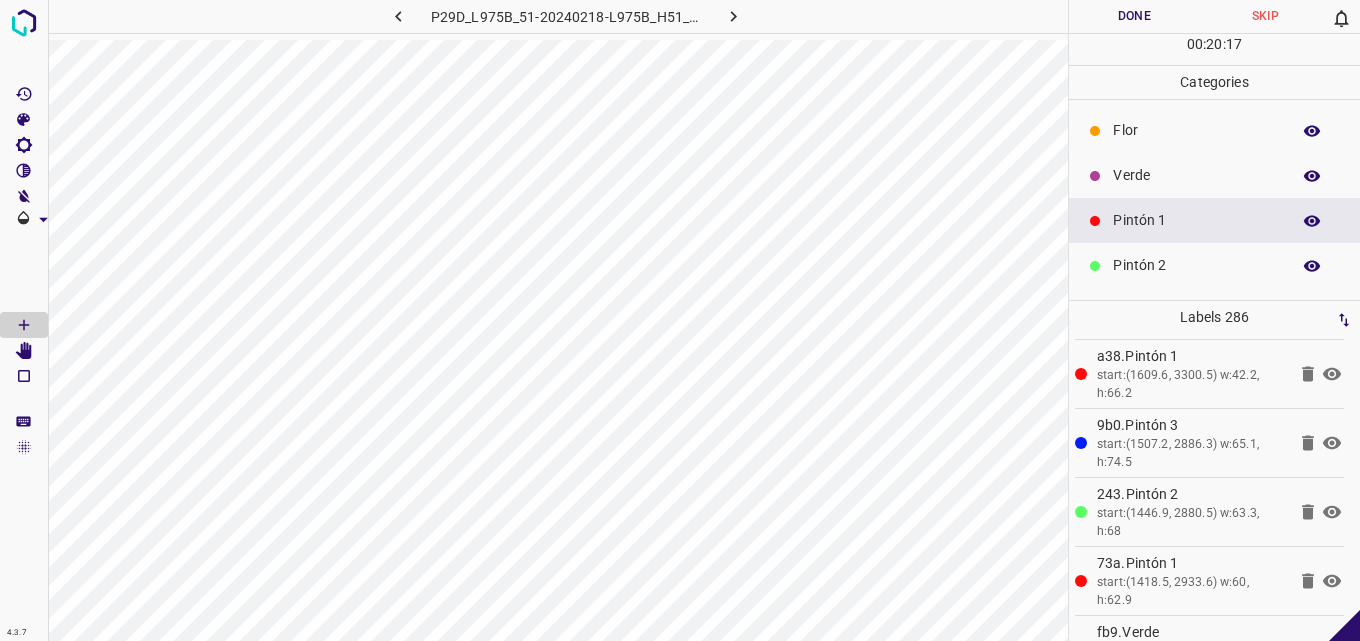 click on "Pintón 2" at bounding box center [1196, 265] 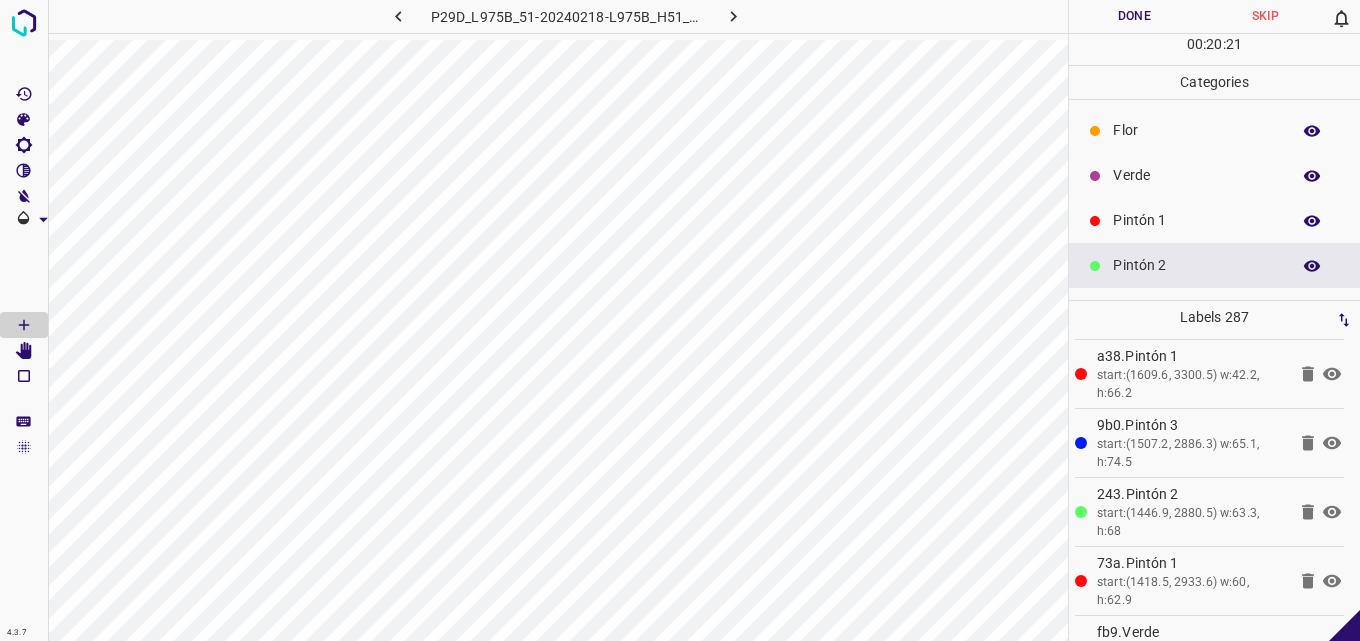 click on "Flor" at bounding box center [1196, 130] 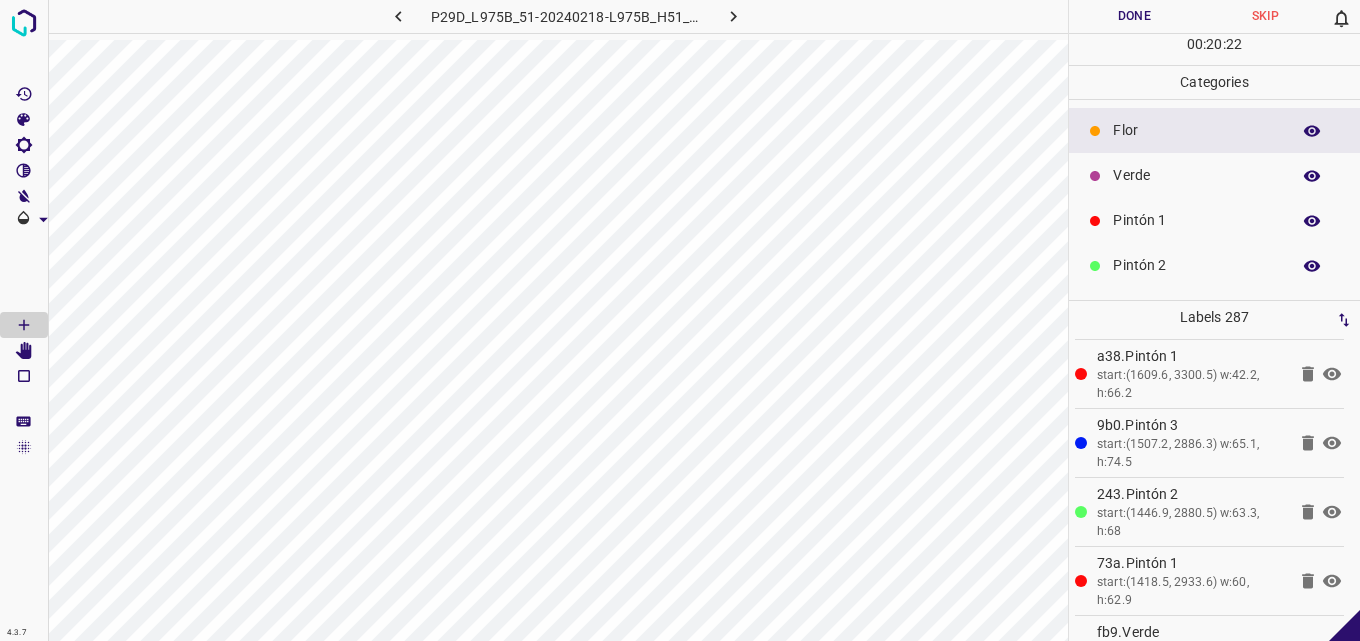 click on "Verde" at bounding box center (1214, 175) 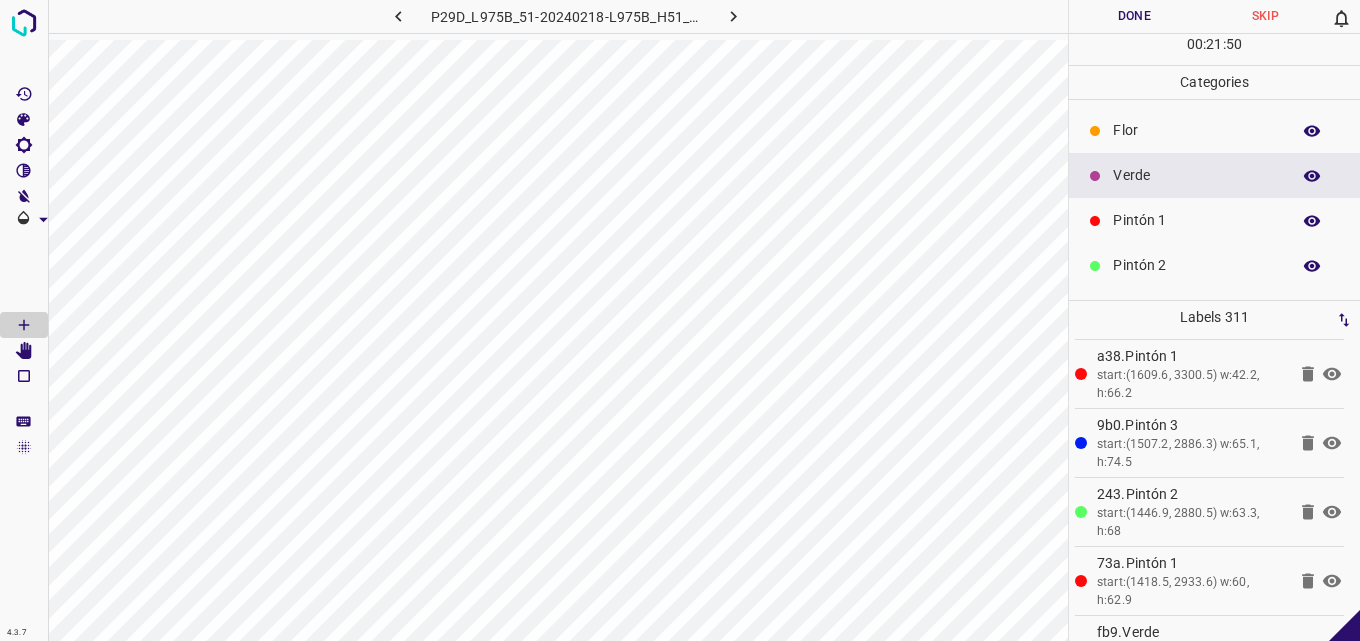 scroll, scrollTop: 100, scrollLeft: 0, axis: vertical 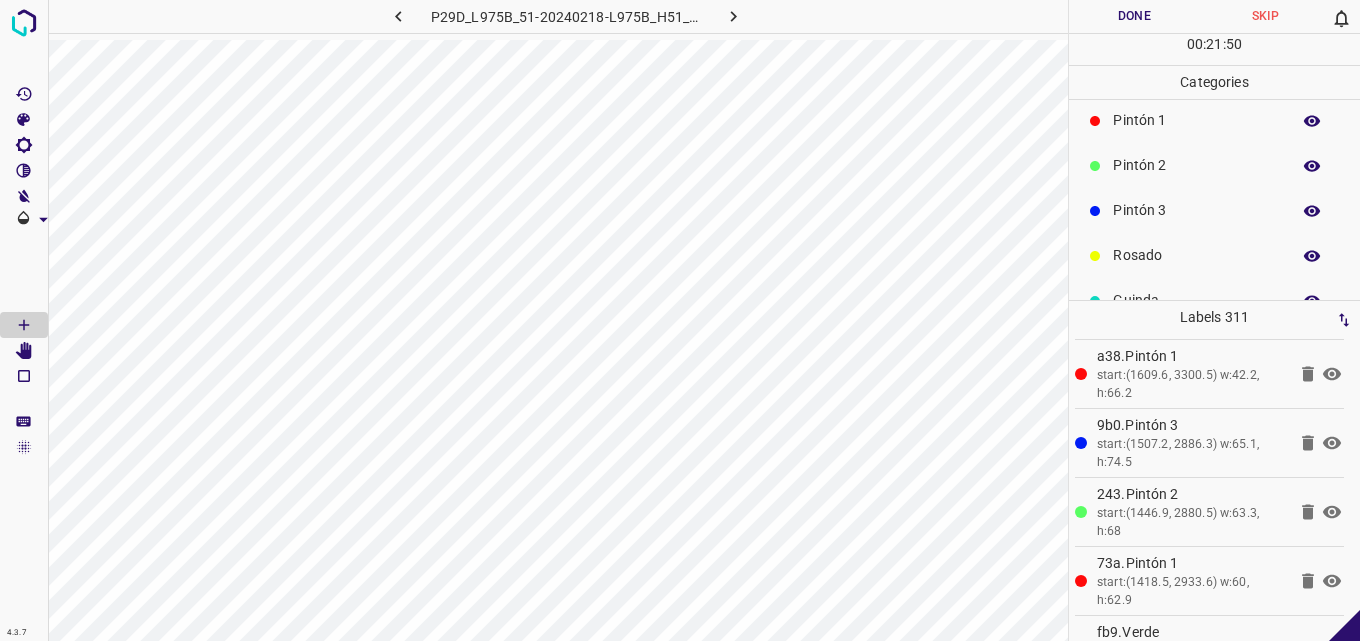 click on "Pintón 3" at bounding box center (1214, 210) 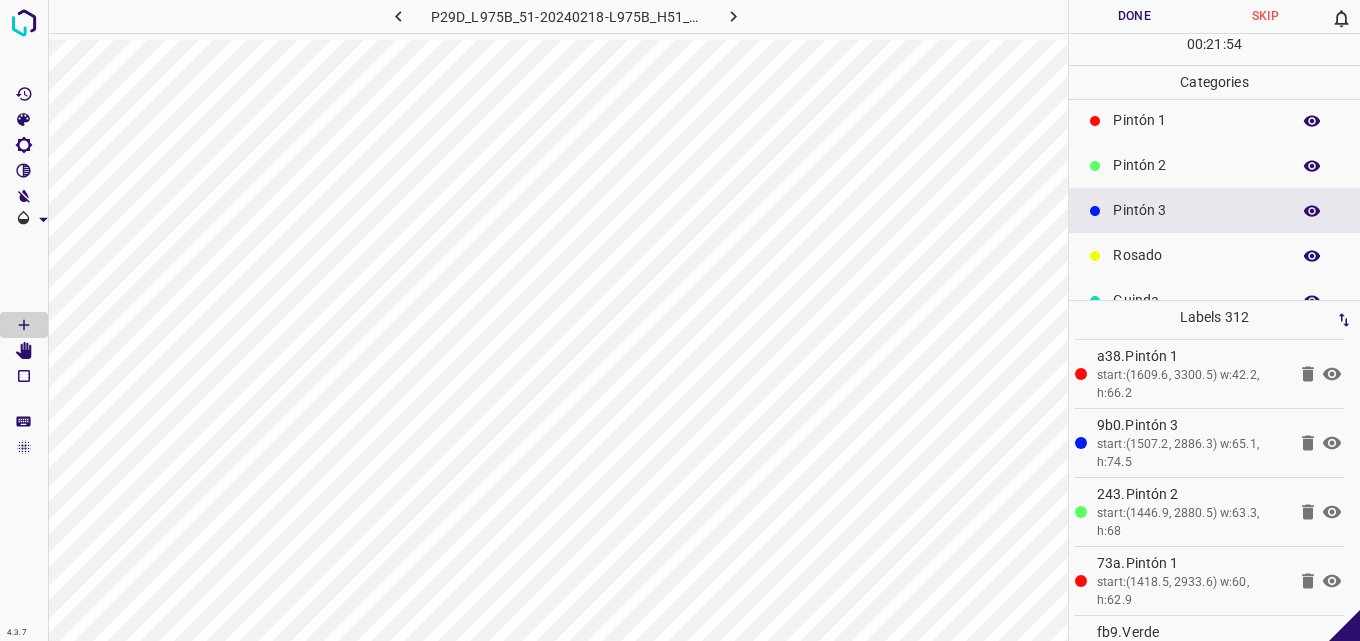 click on "Pintón 2" at bounding box center (1214, 165) 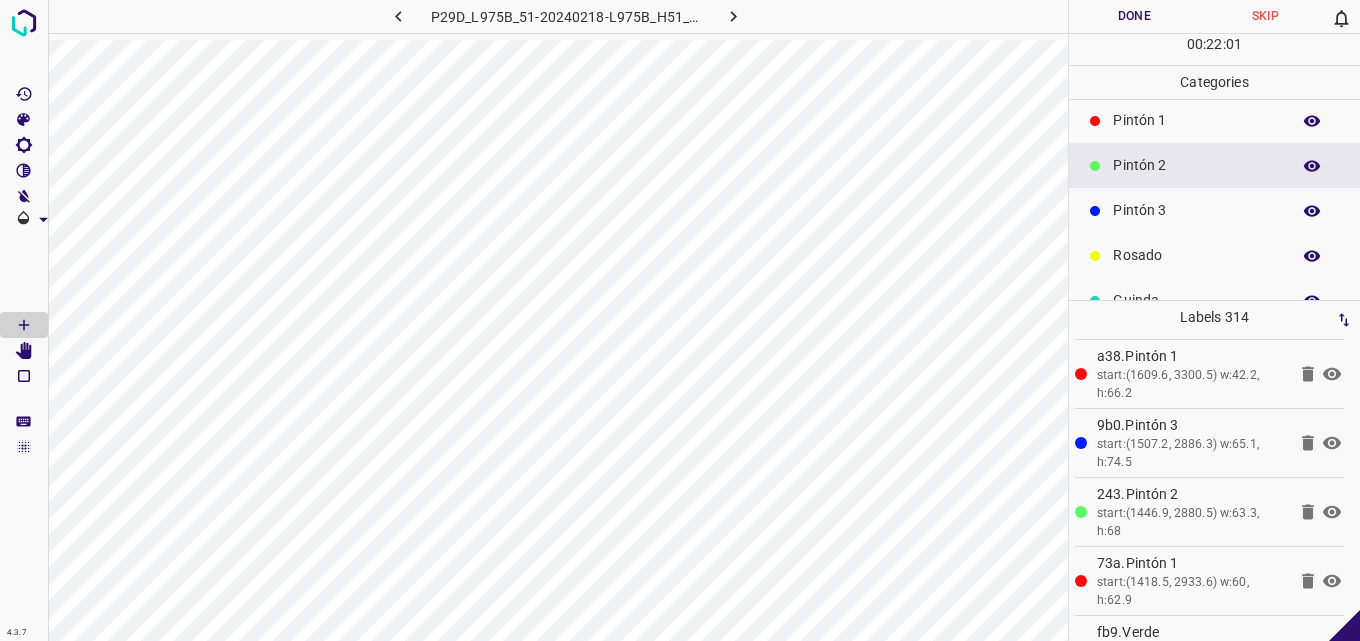 scroll, scrollTop: 0, scrollLeft: 0, axis: both 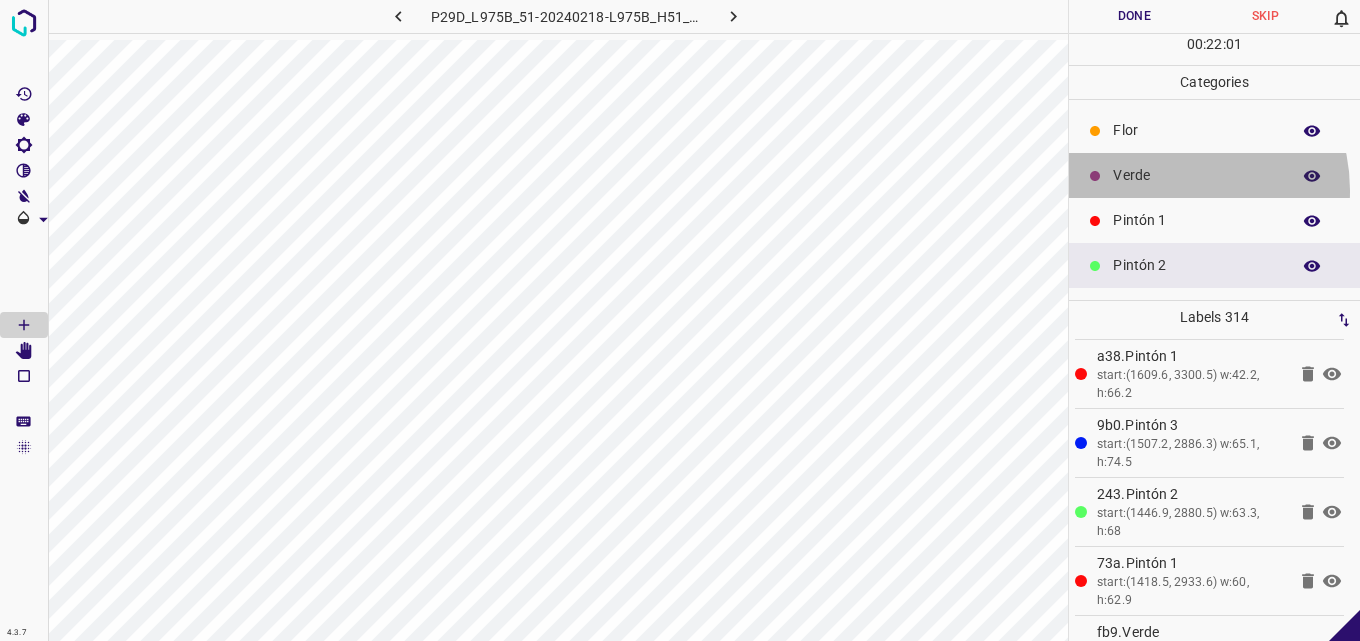 click on "Verde" at bounding box center [1214, 175] 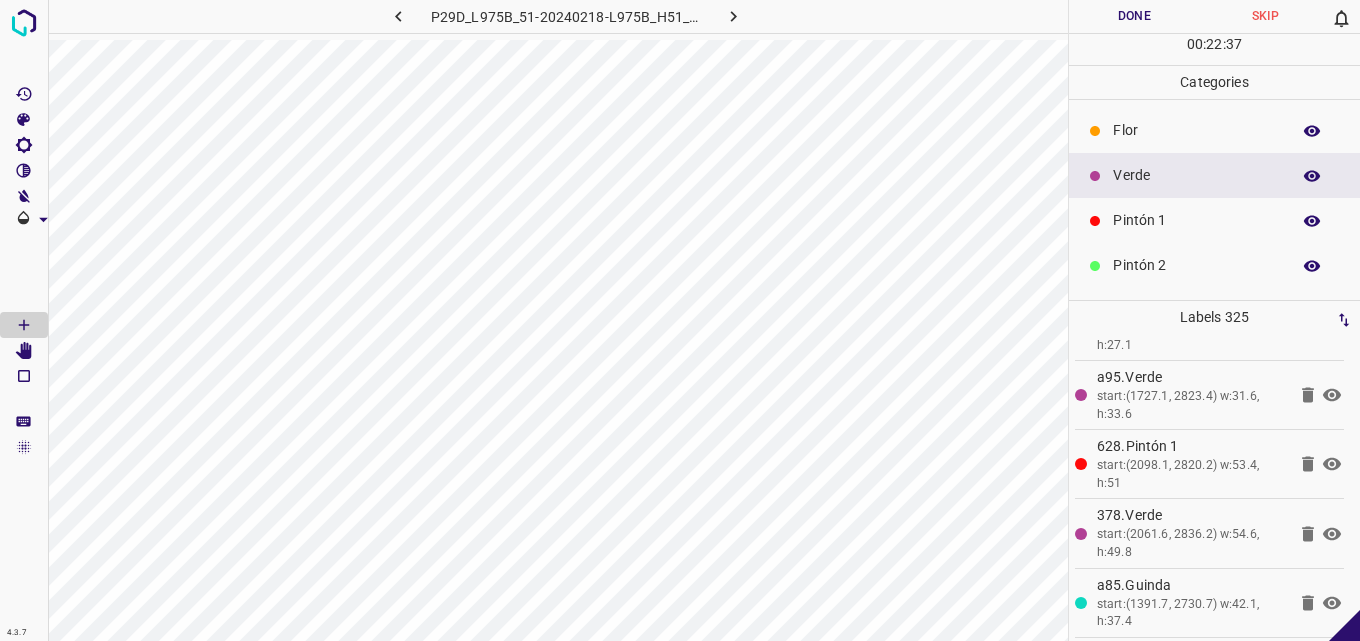 scroll, scrollTop: 21846, scrollLeft: 0, axis: vertical 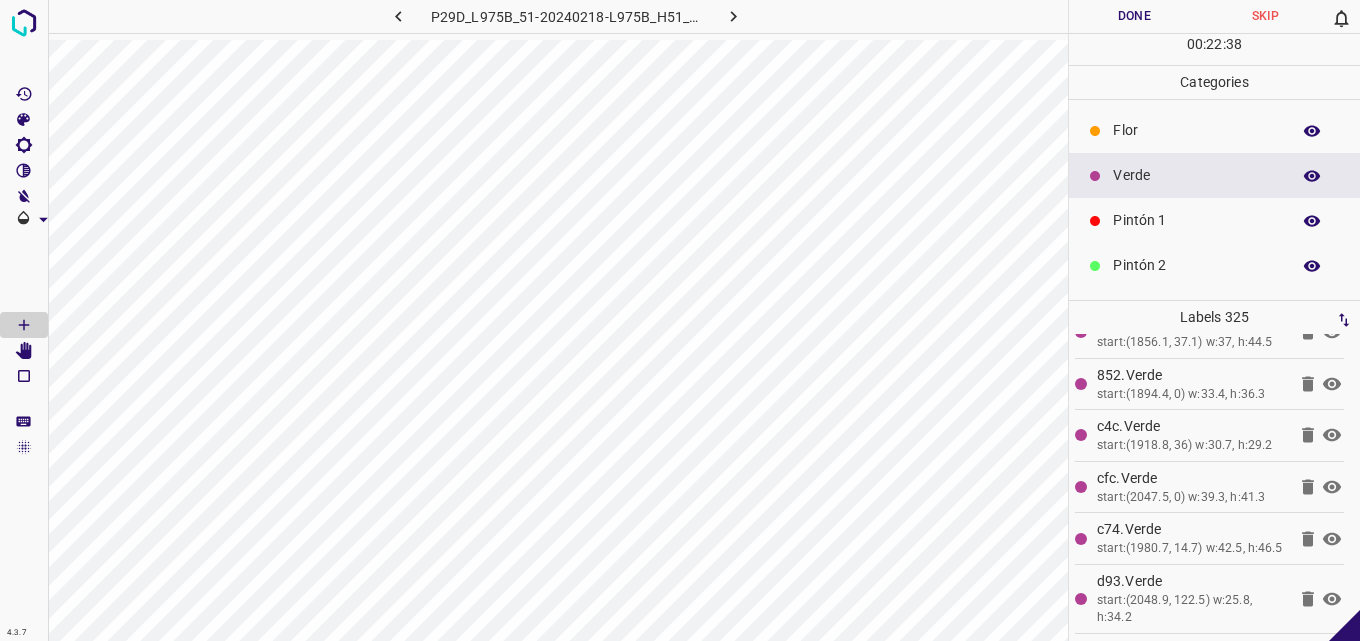 click 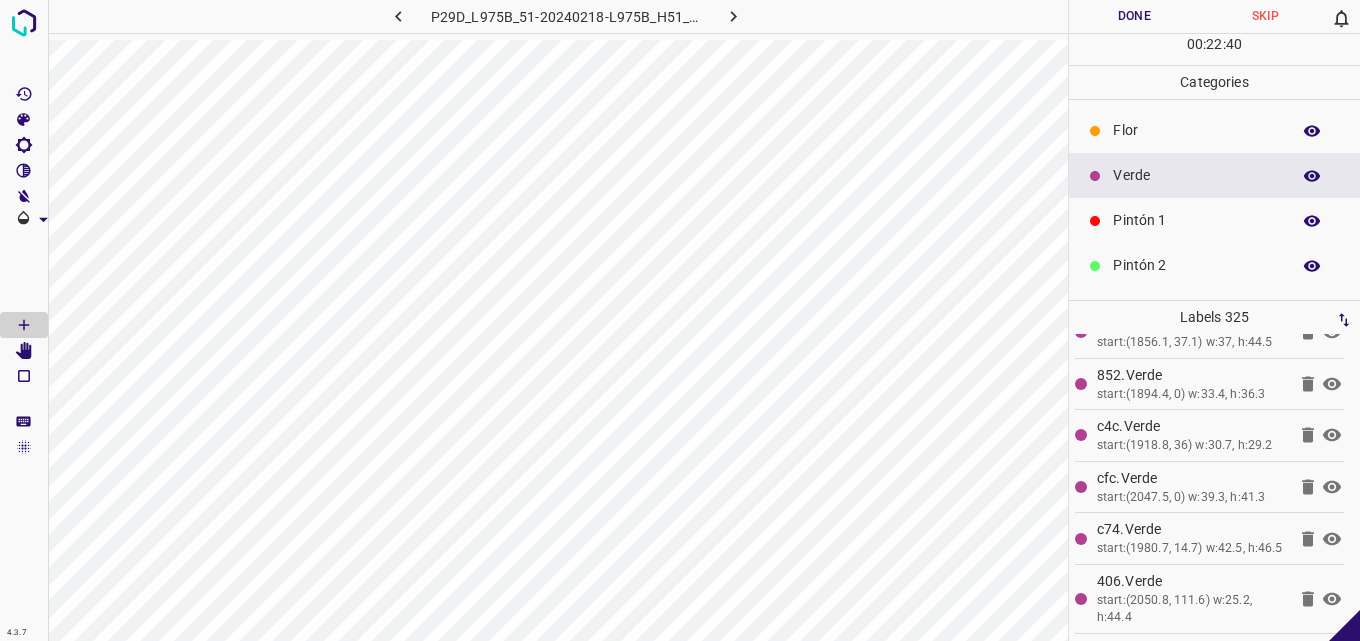 scroll, scrollTop: 21846, scrollLeft: 0, axis: vertical 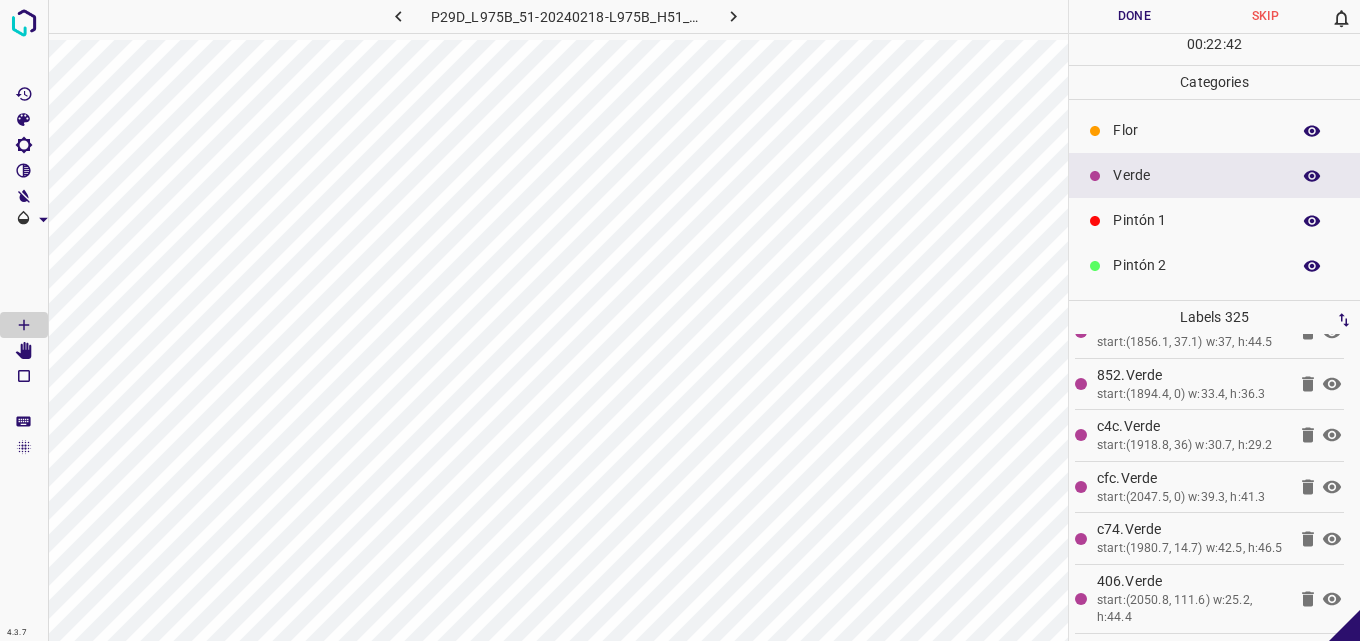 click on "Pintón 1" at bounding box center (1196, 220) 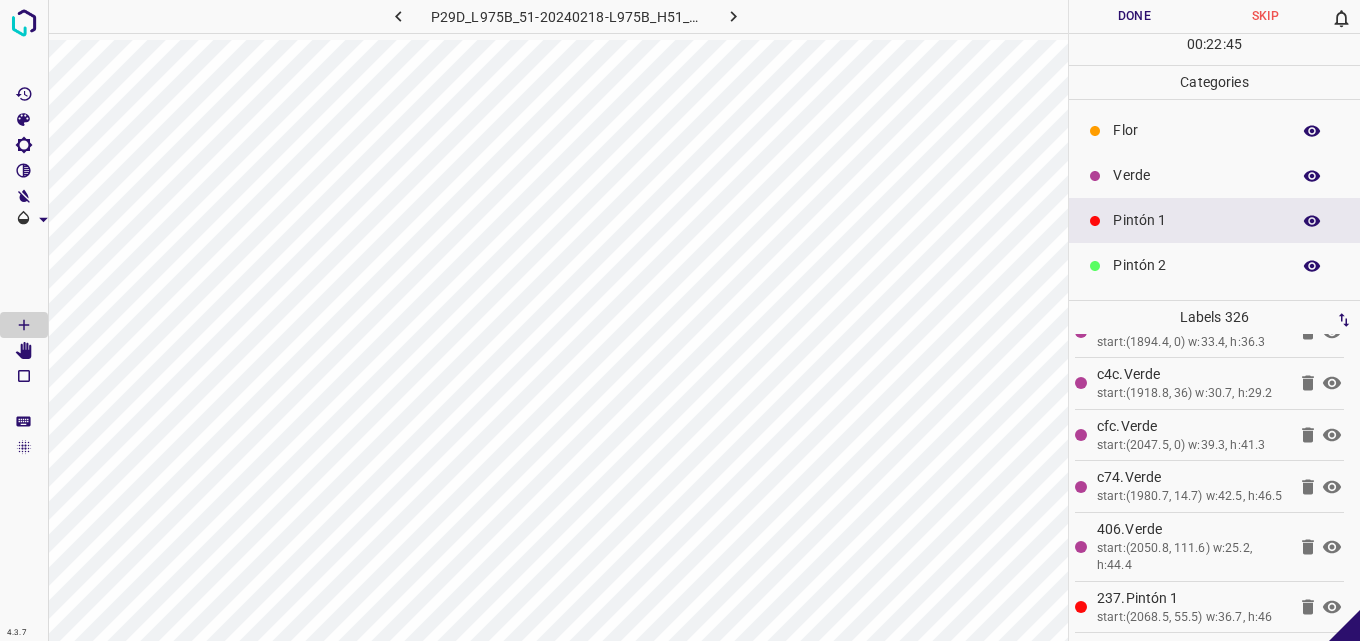 click on "Pintón 2" at bounding box center [1196, 265] 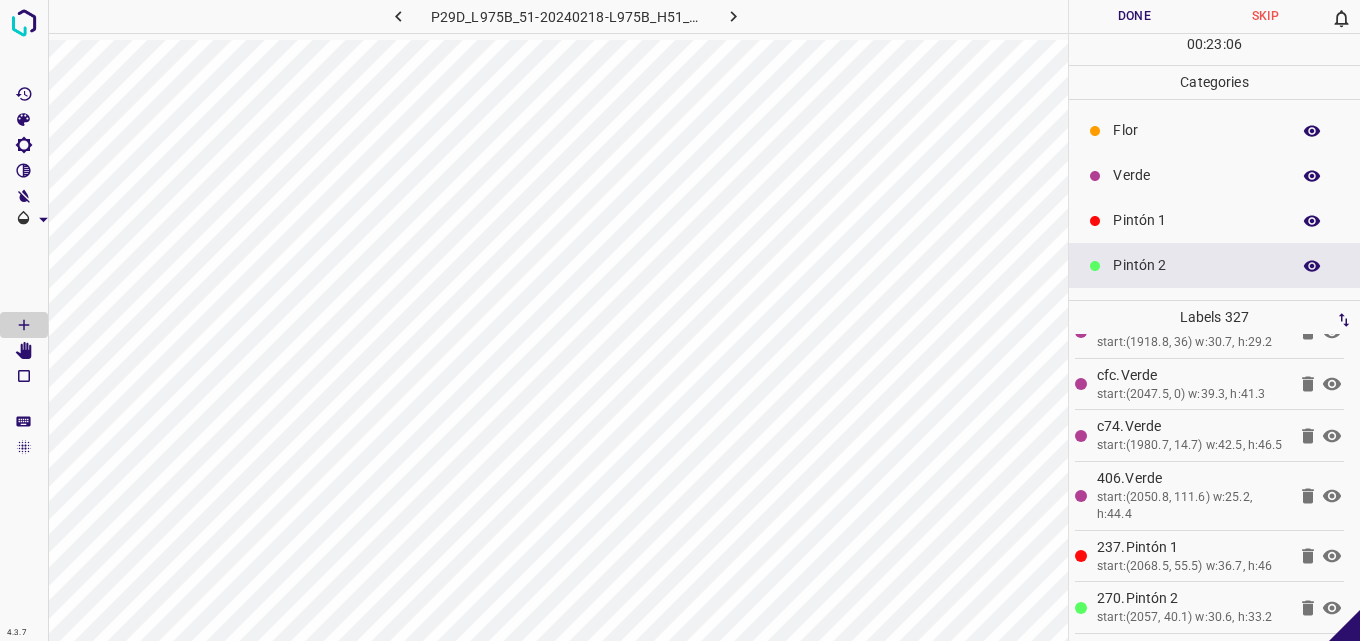 click on "Verde" at bounding box center (1214, 175) 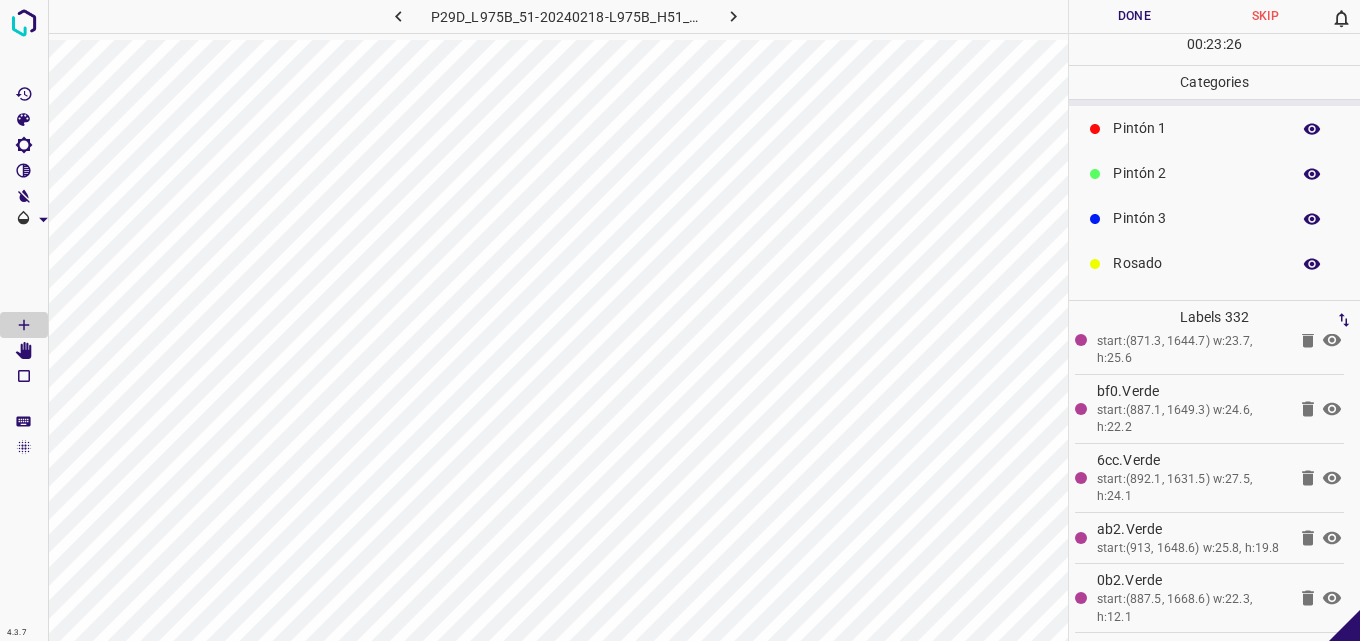 scroll, scrollTop: 176, scrollLeft: 0, axis: vertical 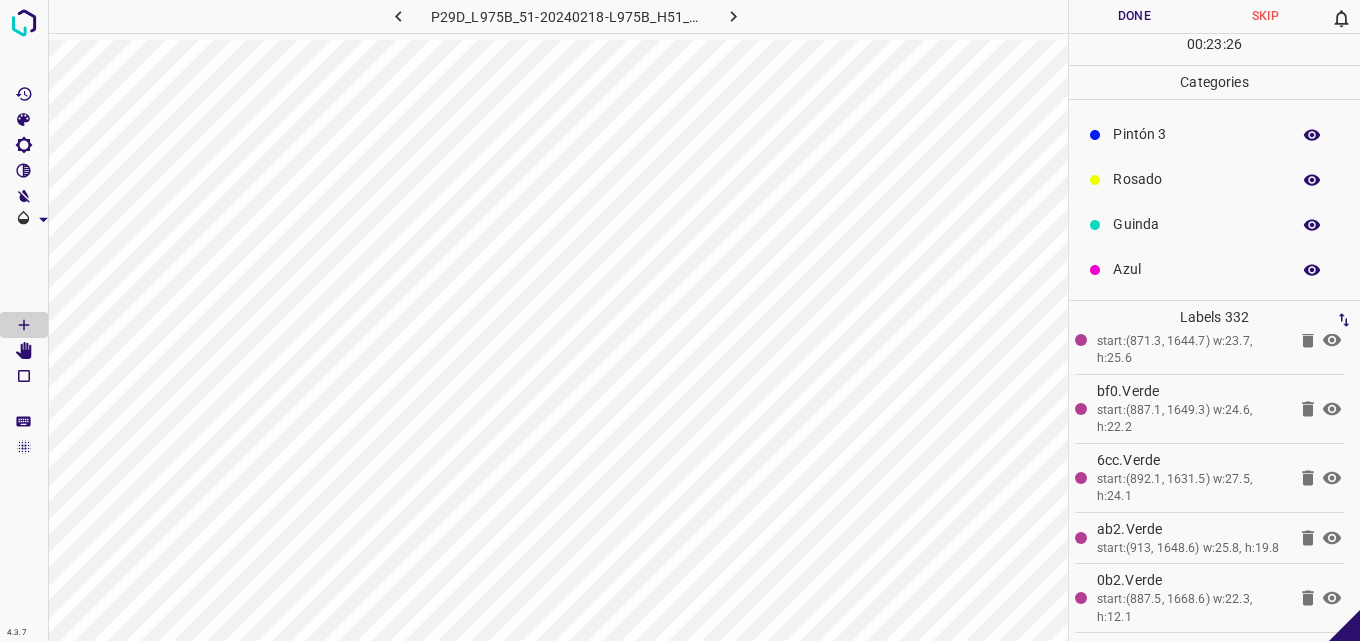 click on "Azul" at bounding box center [1214, 269] 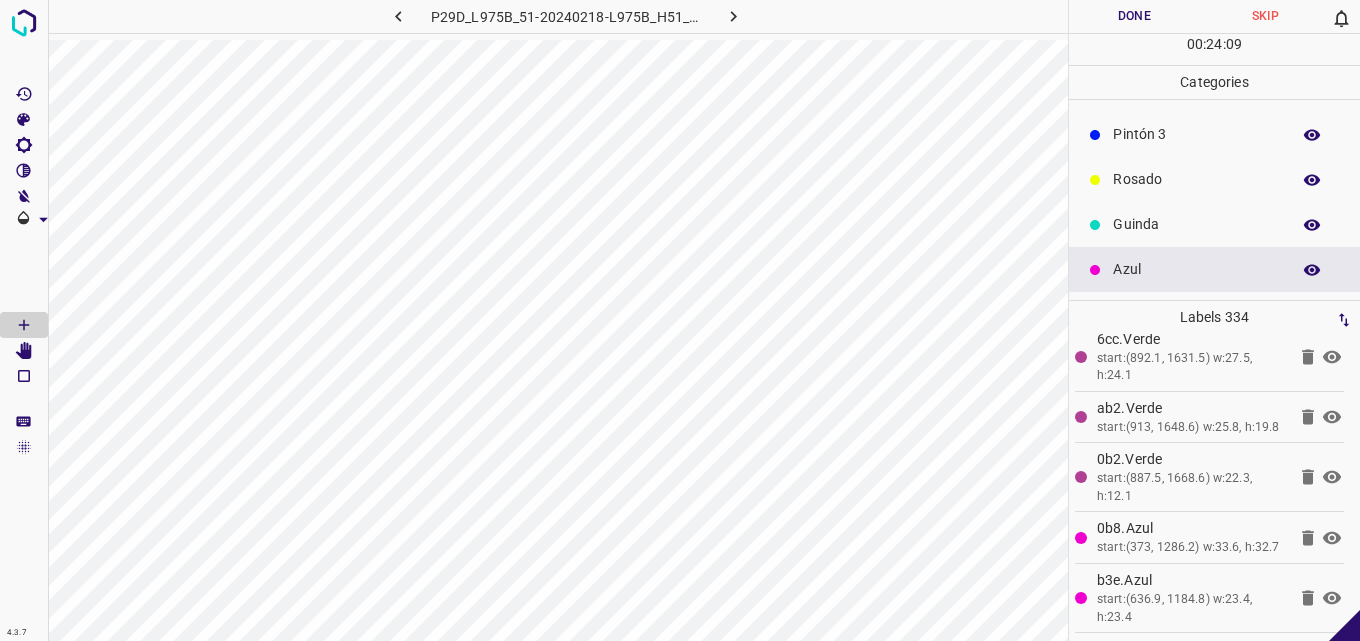 scroll, scrollTop: 0, scrollLeft: 0, axis: both 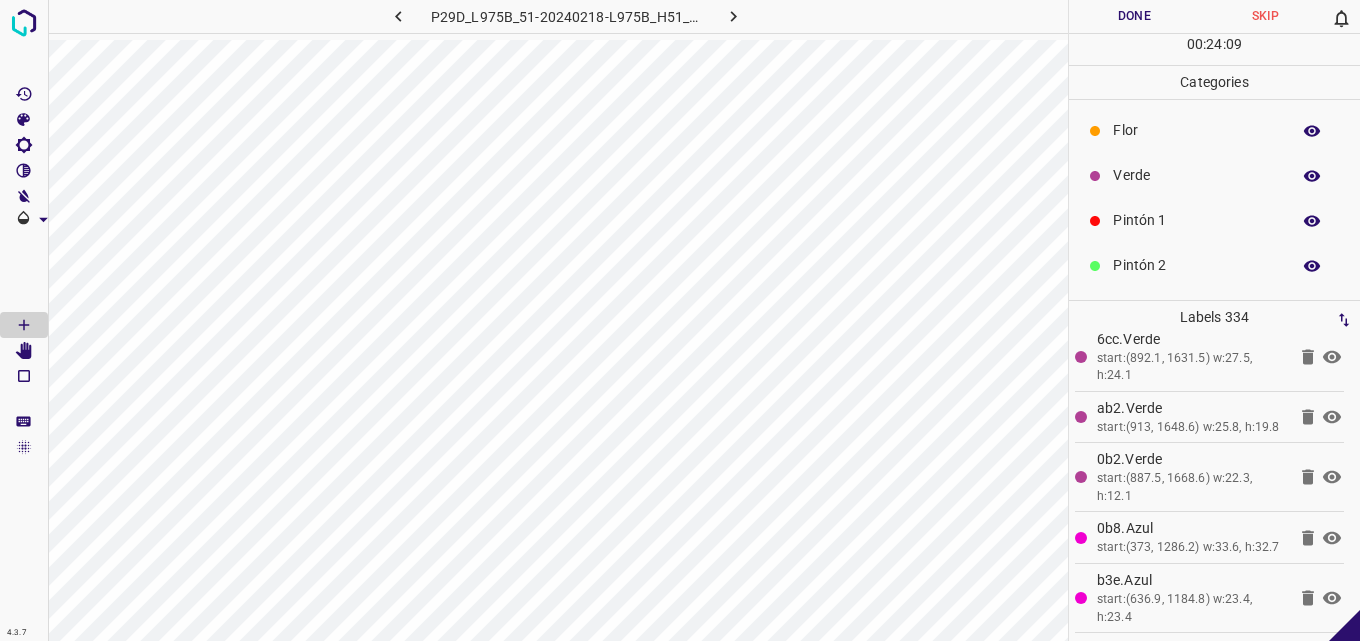 click on "Verde" at bounding box center [1214, 175] 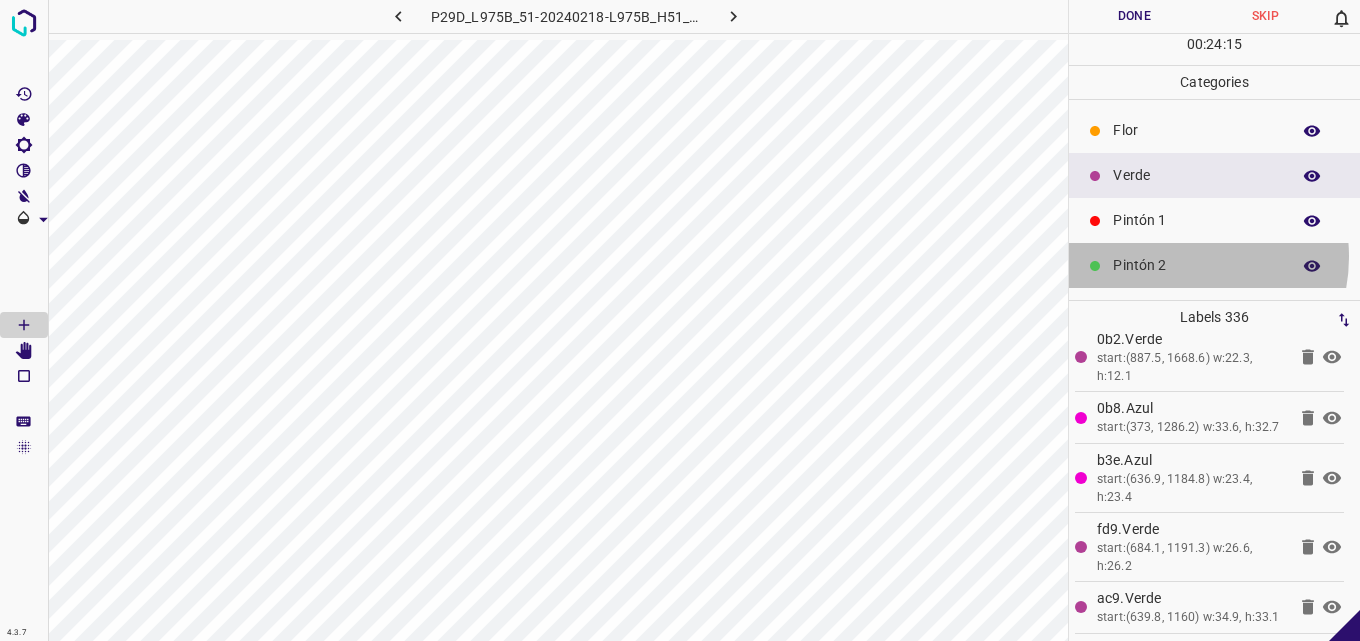 click on "Pintón 2" at bounding box center (1196, 265) 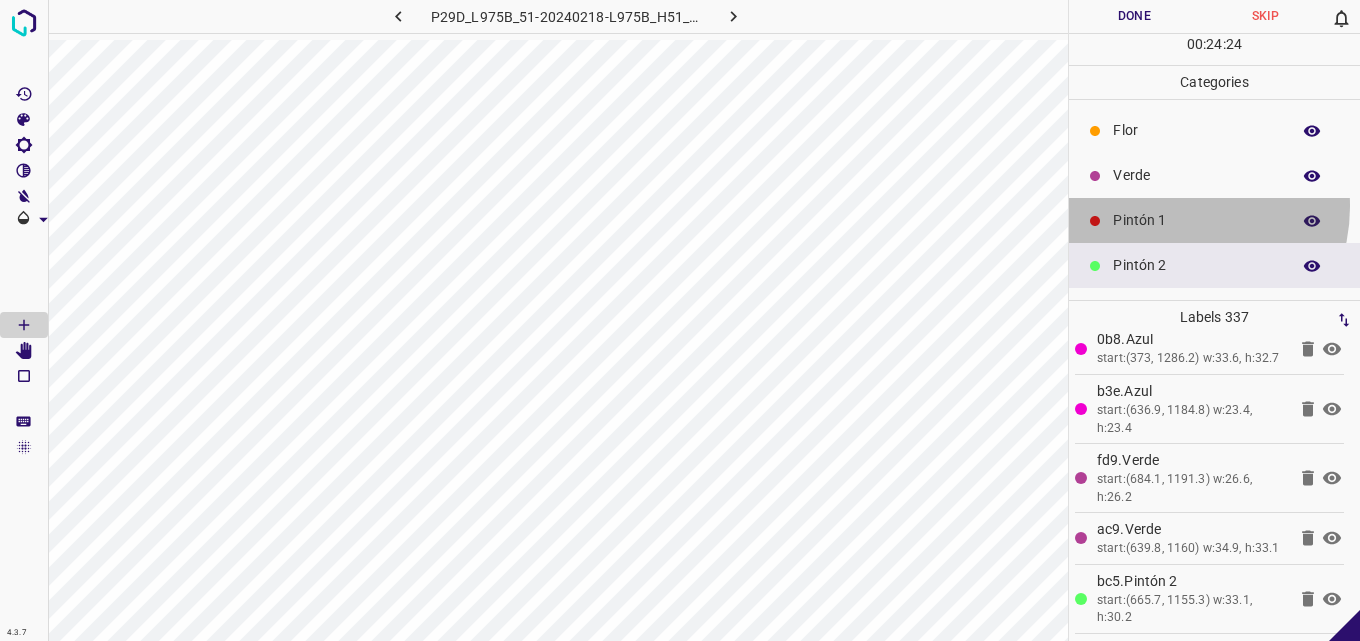 click on "Pintón 1" at bounding box center (1214, 220) 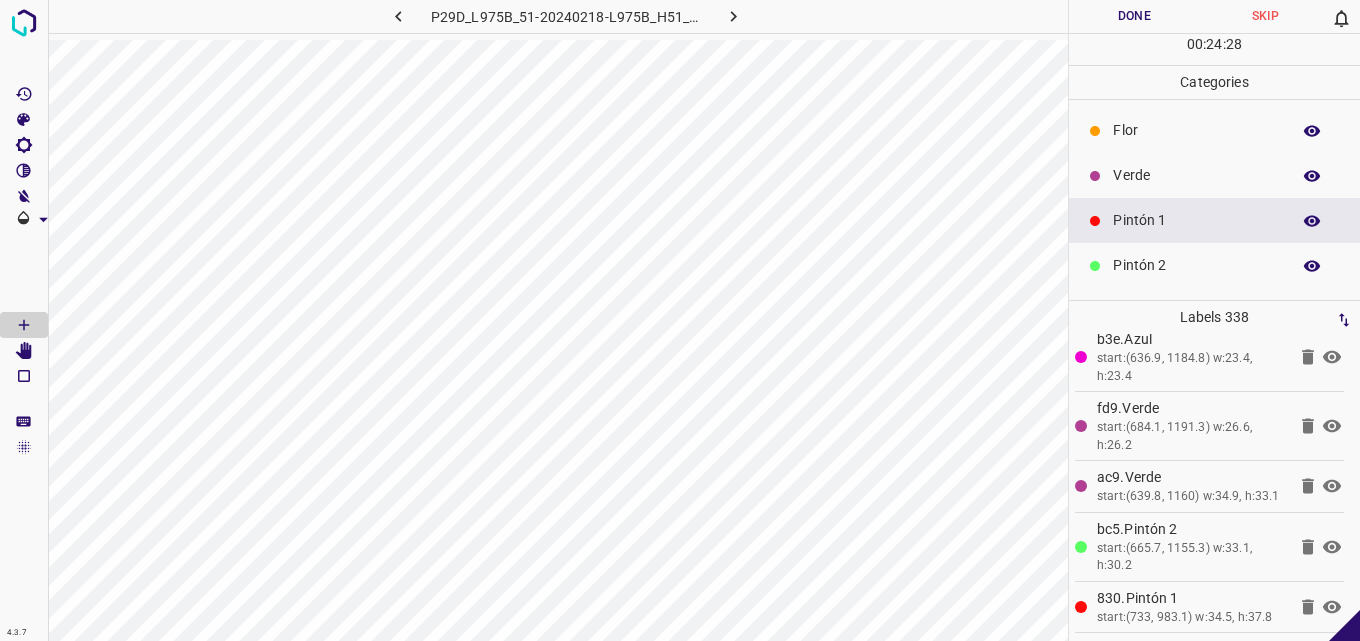 click on "Verde" at bounding box center (1196, 175) 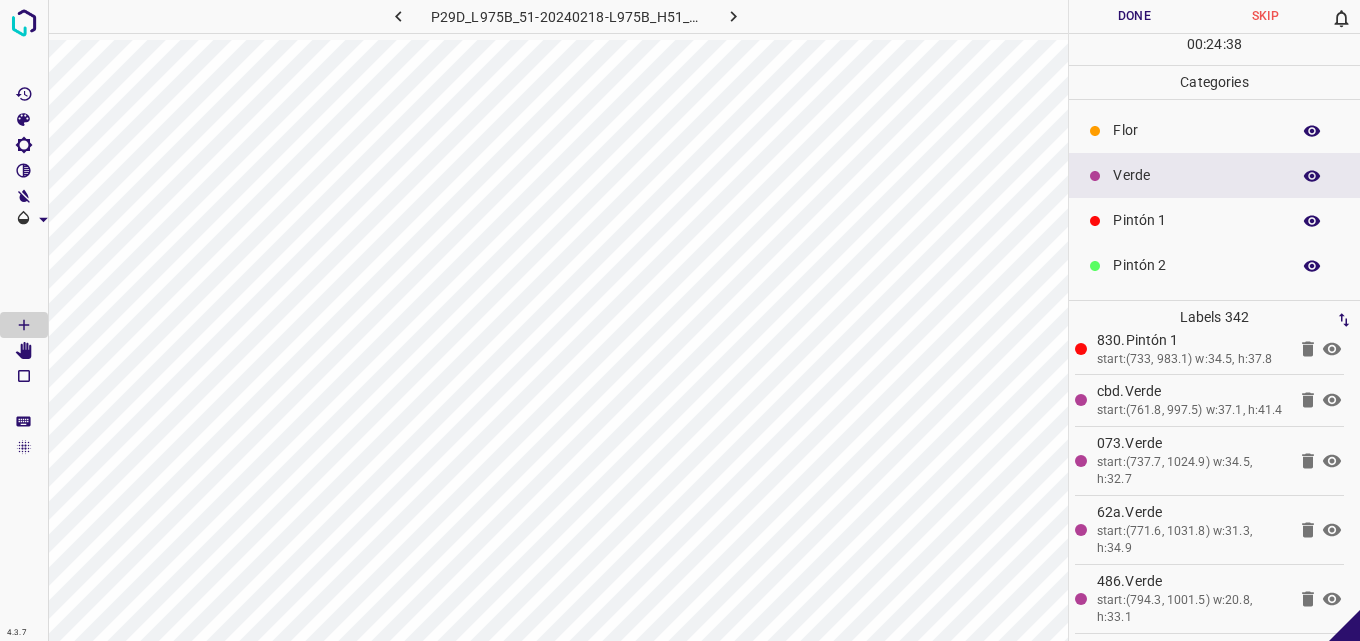 click on "Pintón 1" at bounding box center [1196, 220] 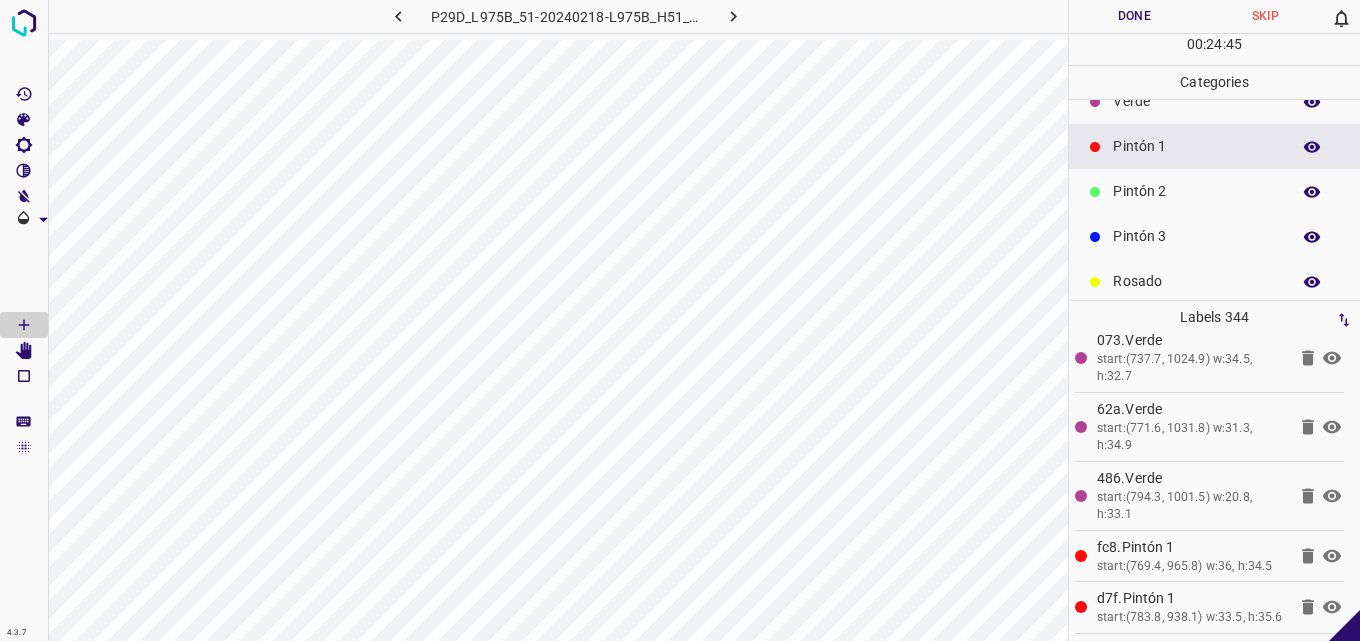 scroll, scrollTop: 176, scrollLeft: 0, axis: vertical 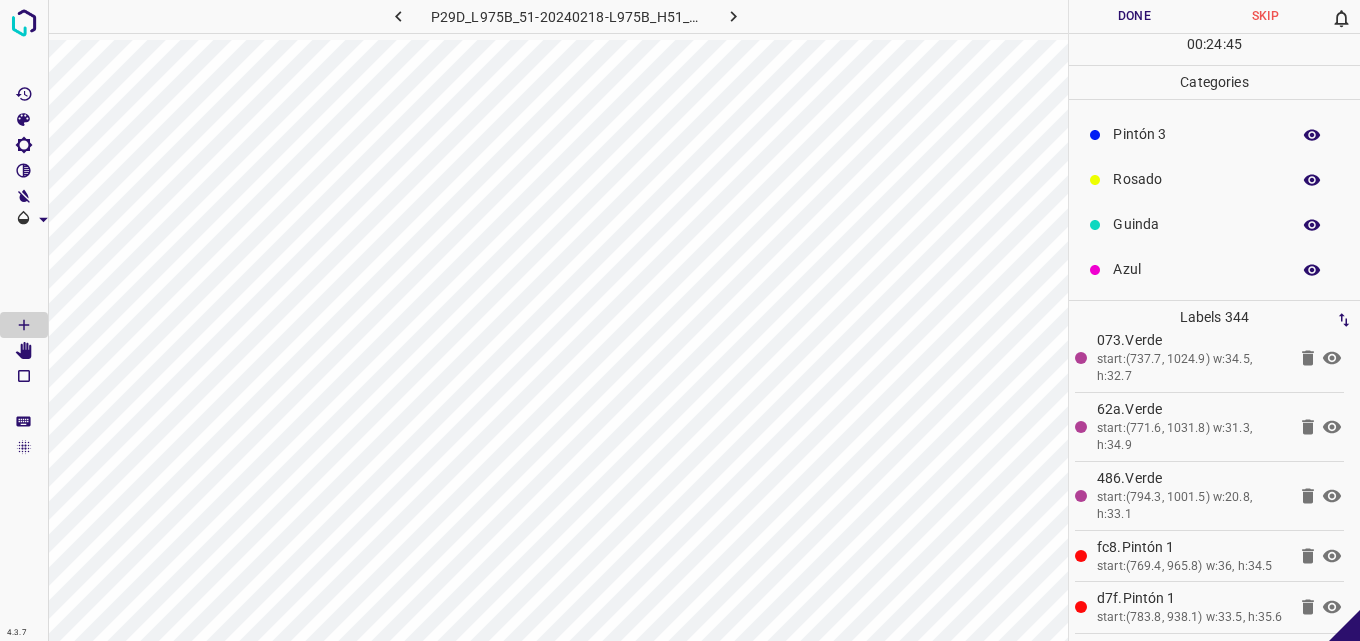 click on "Azul" at bounding box center [1214, 269] 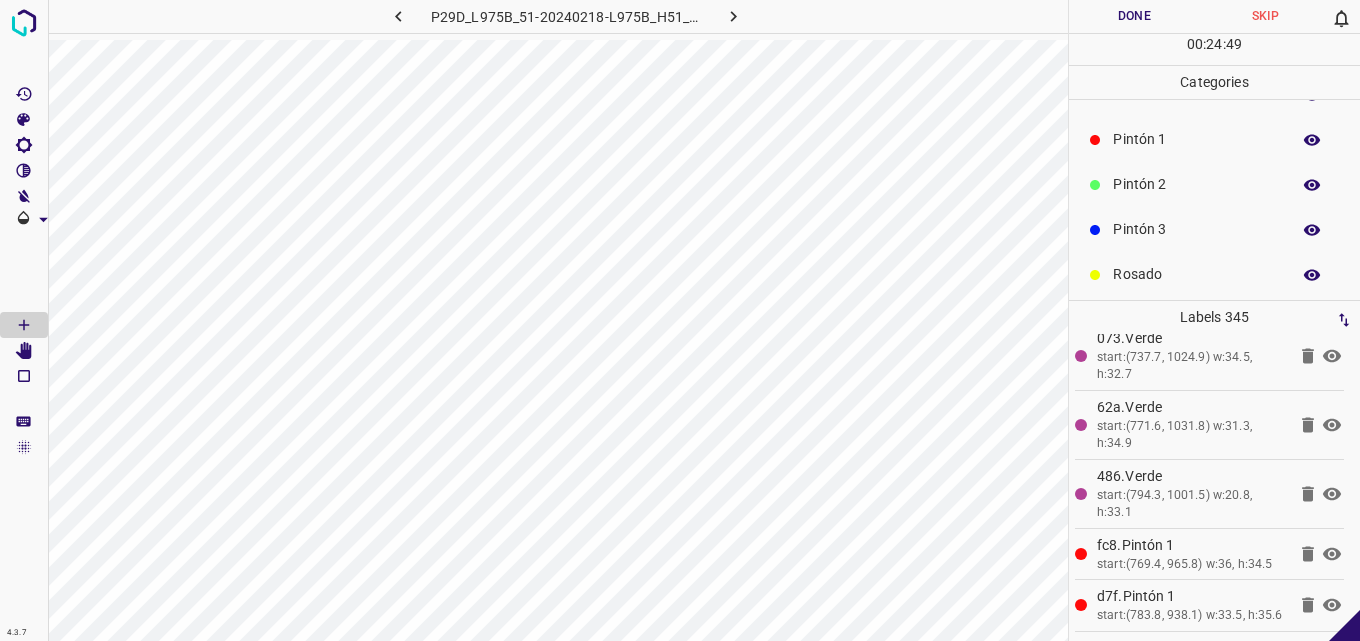 scroll, scrollTop: 0, scrollLeft: 0, axis: both 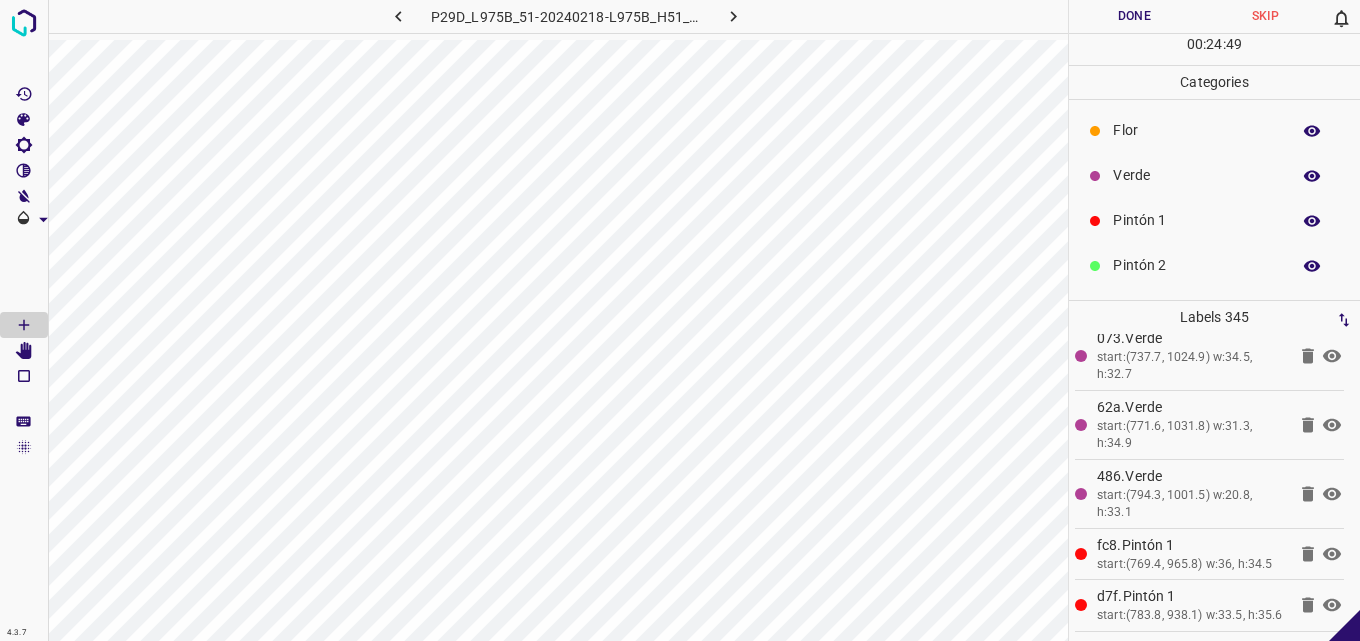 click on "Pintón 1" at bounding box center (1214, 220) 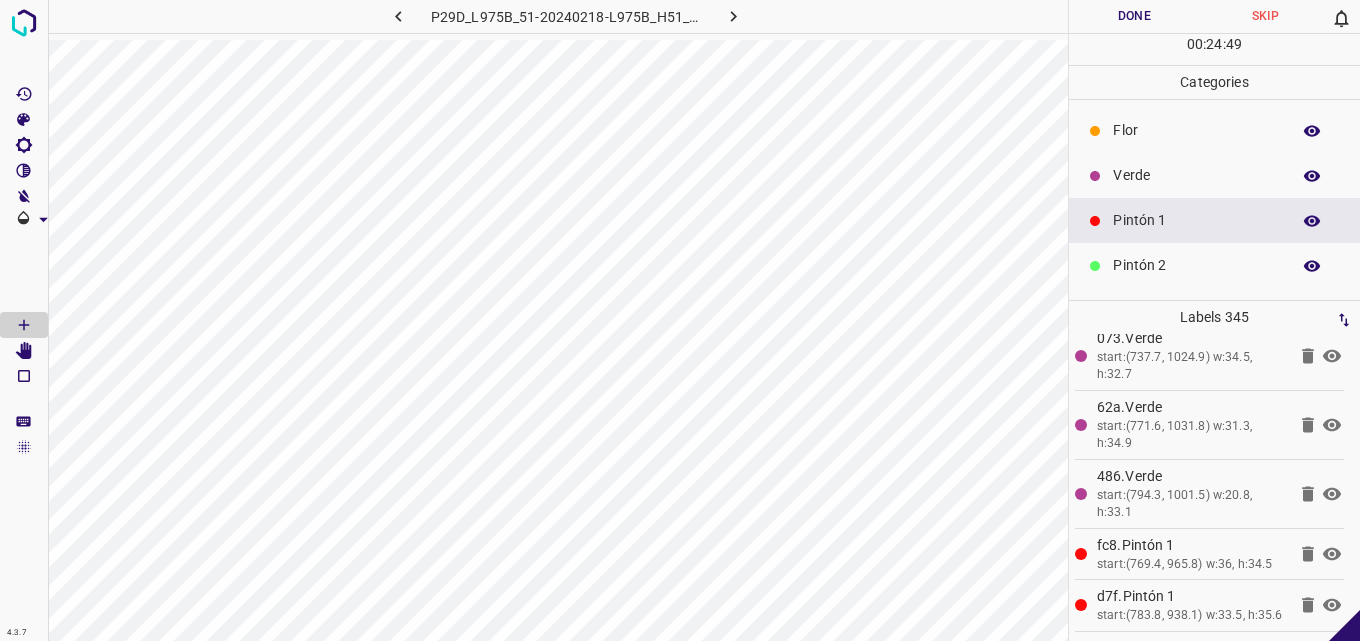 click on "Verde" at bounding box center [1196, 175] 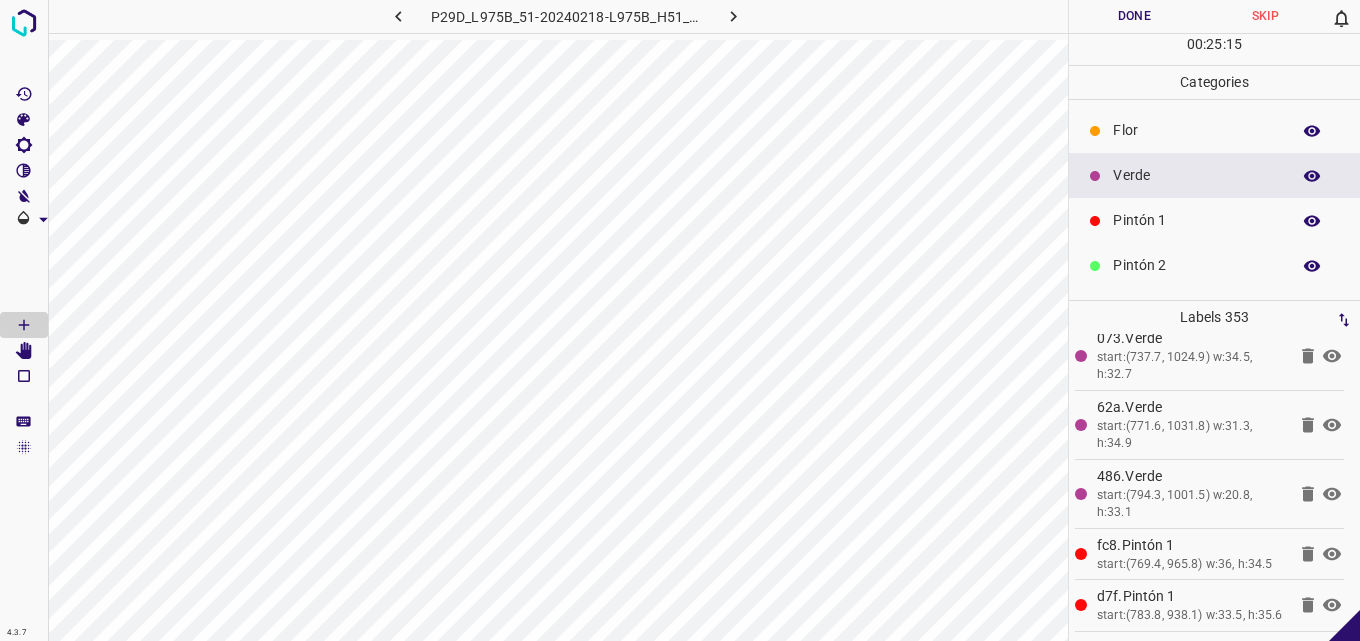 scroll, scrollTop: 176, scrollLeft: 0, axis: vertical 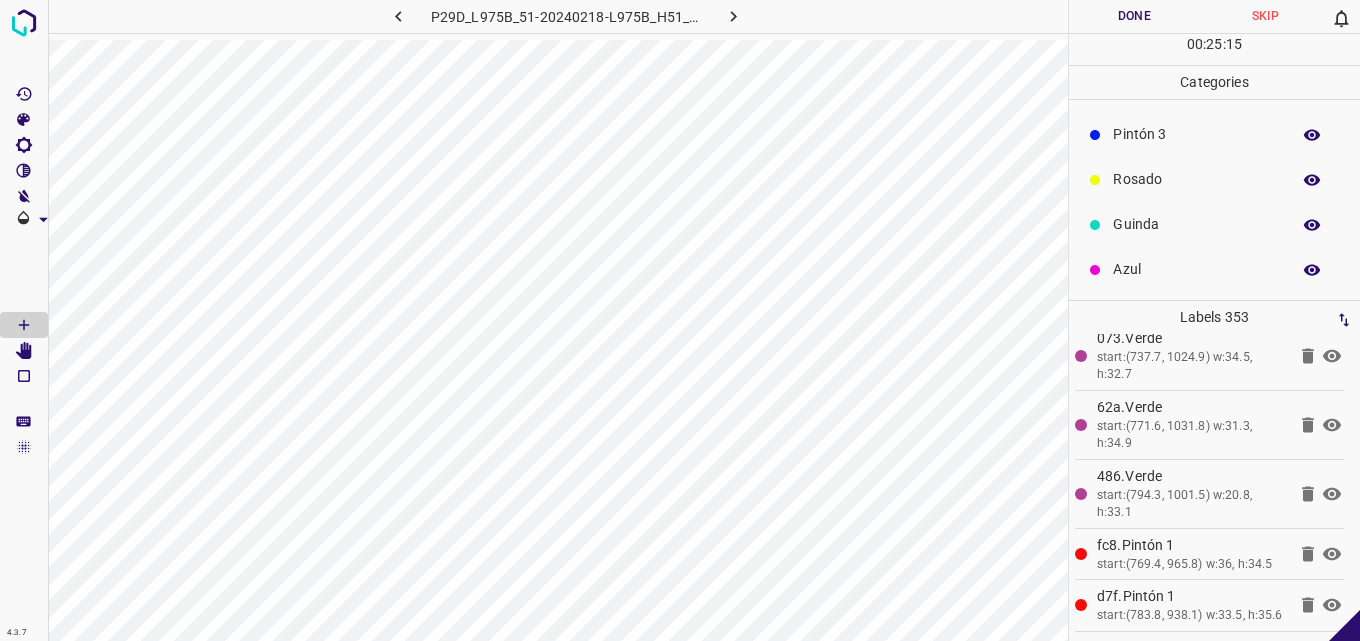 click on "Azul" at bounding box center (1196, 269) 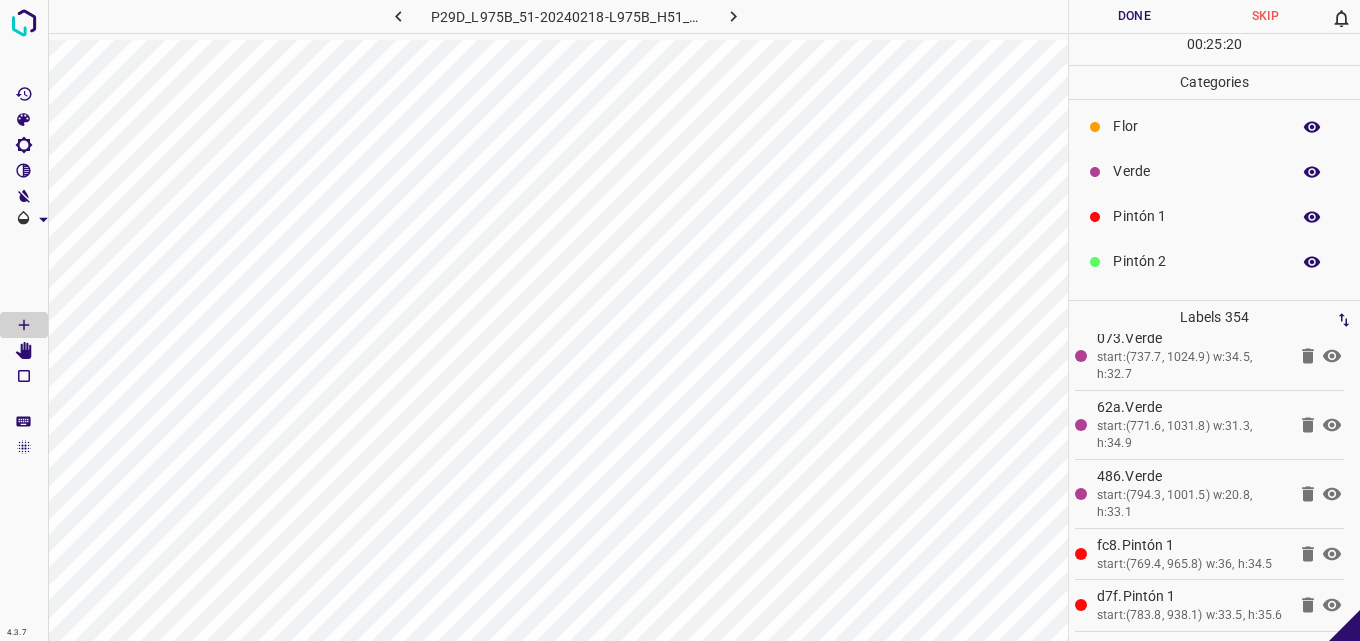 scroll, scrollTop: 0, scrollLeft: 0, axis: both 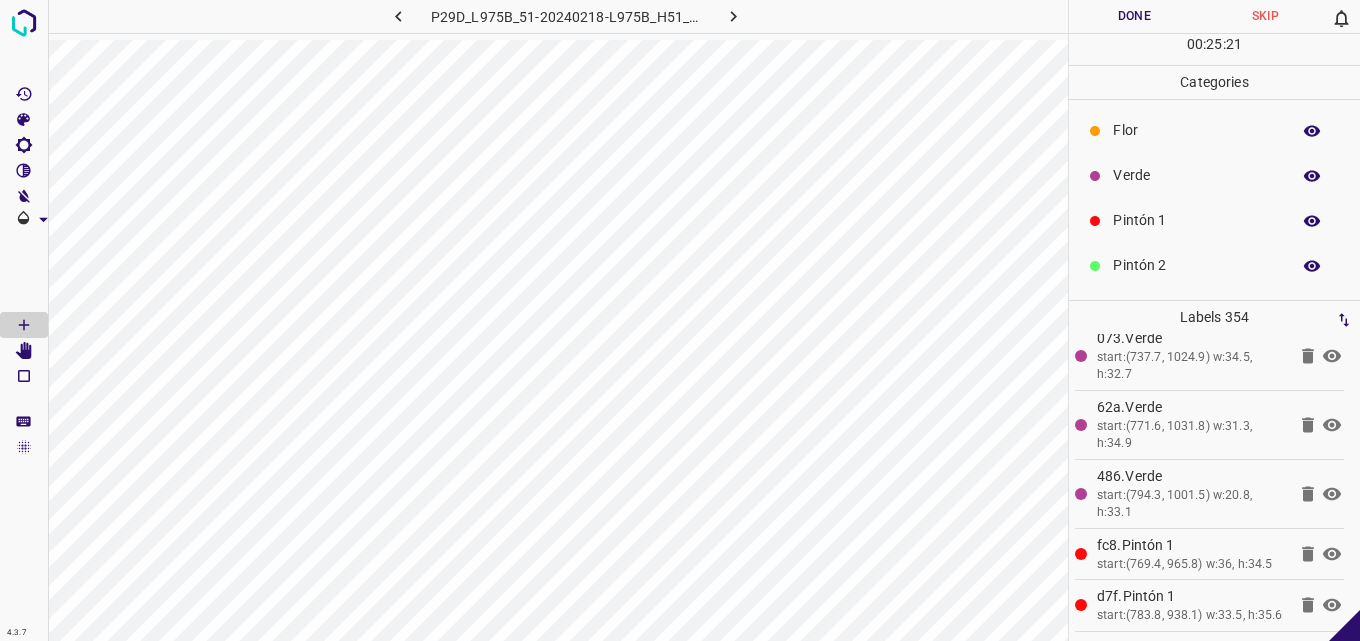 click on "Verde" at bounding box center (1196, 175) 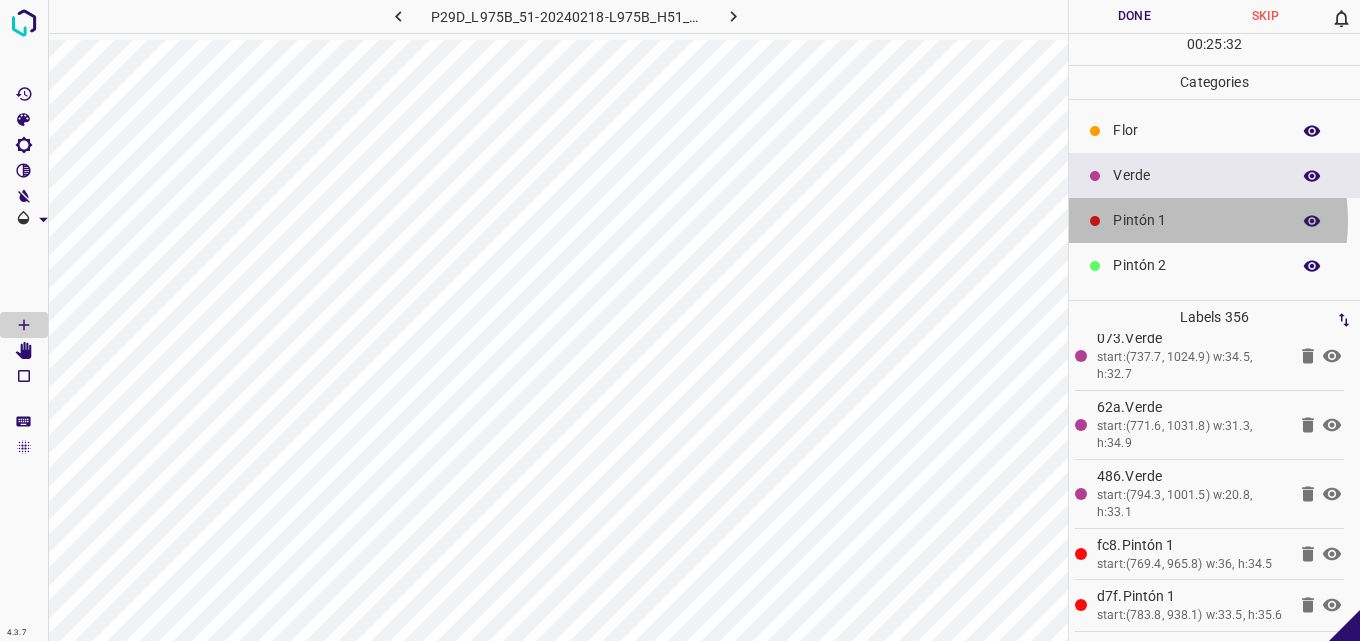 click on "Pintón 1" at bounding box center [1196, 220] 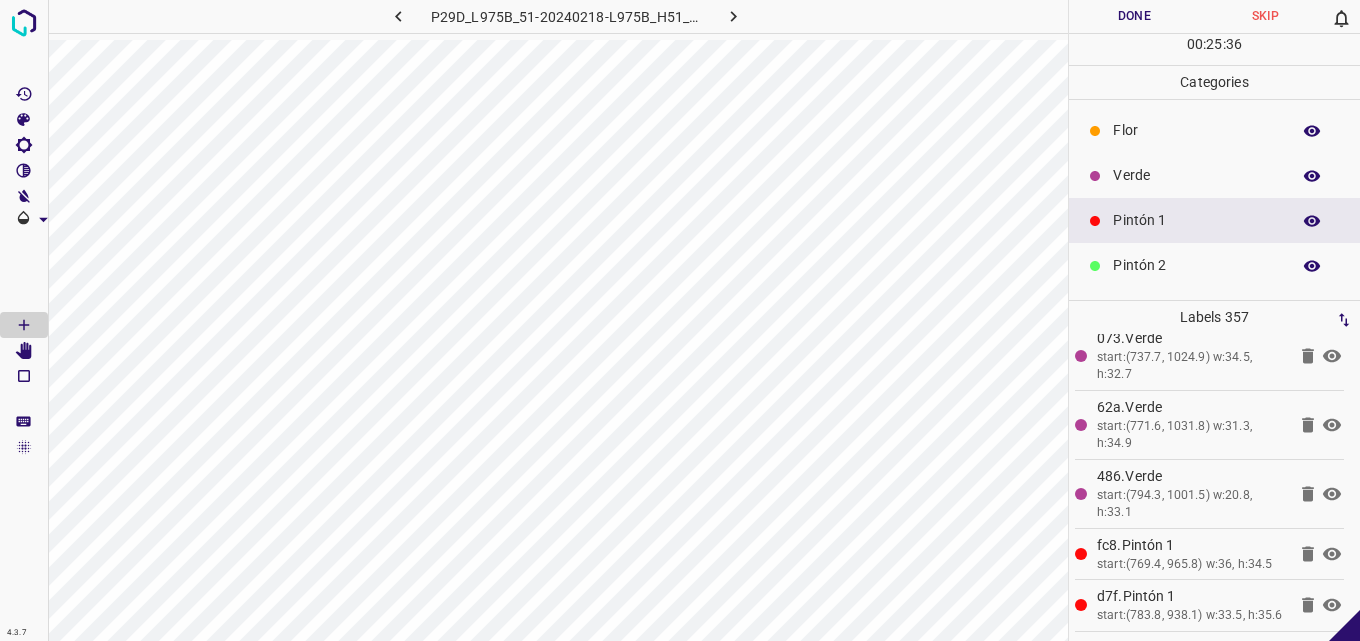 click on "Verde" at bounding box center [1196, 175] 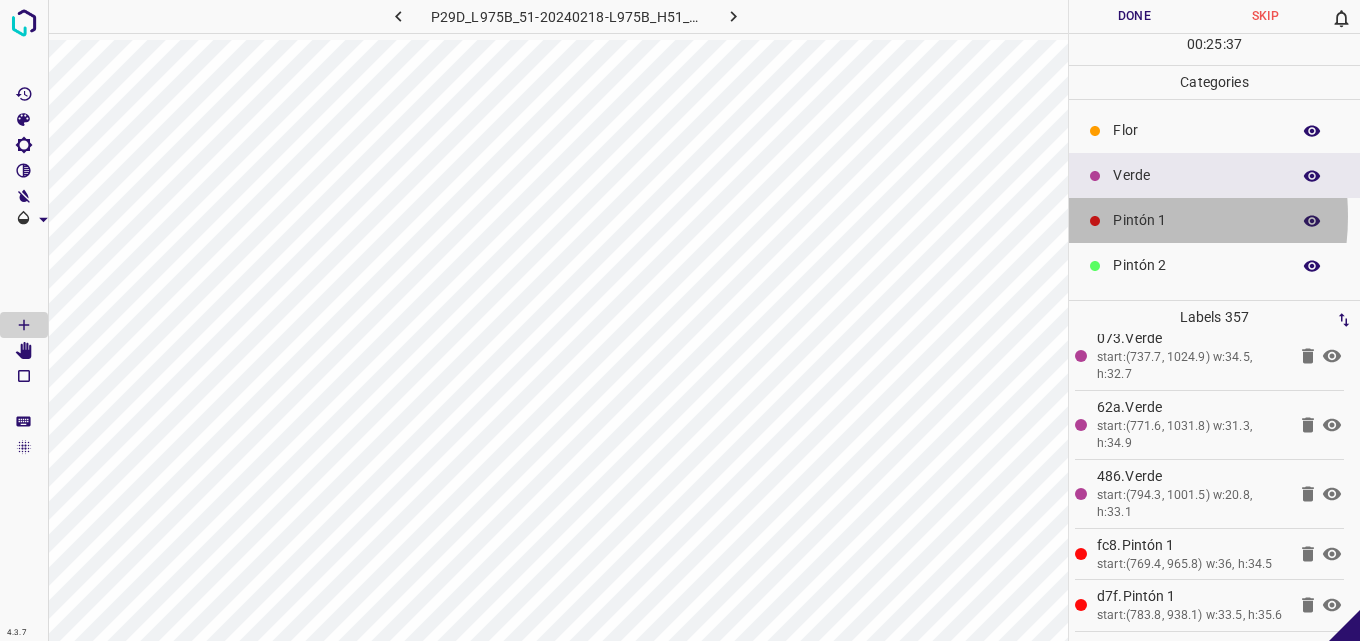 click 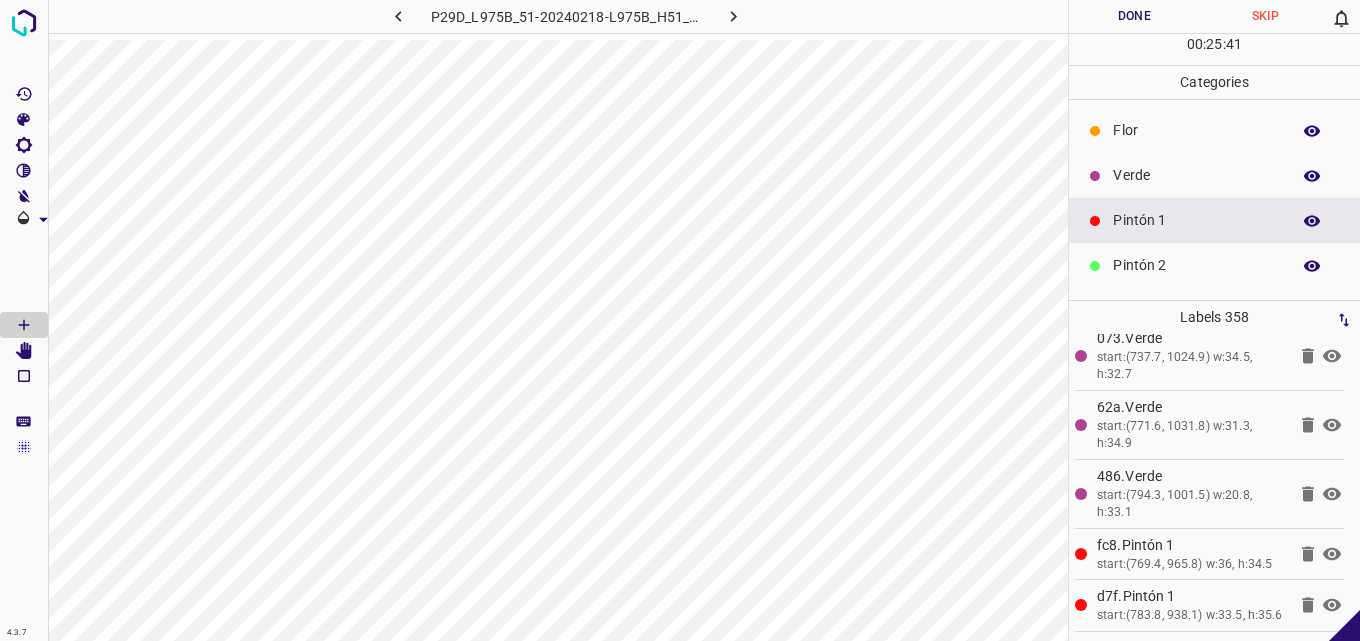 click on "Verde" at bounding box center [1196, 175] 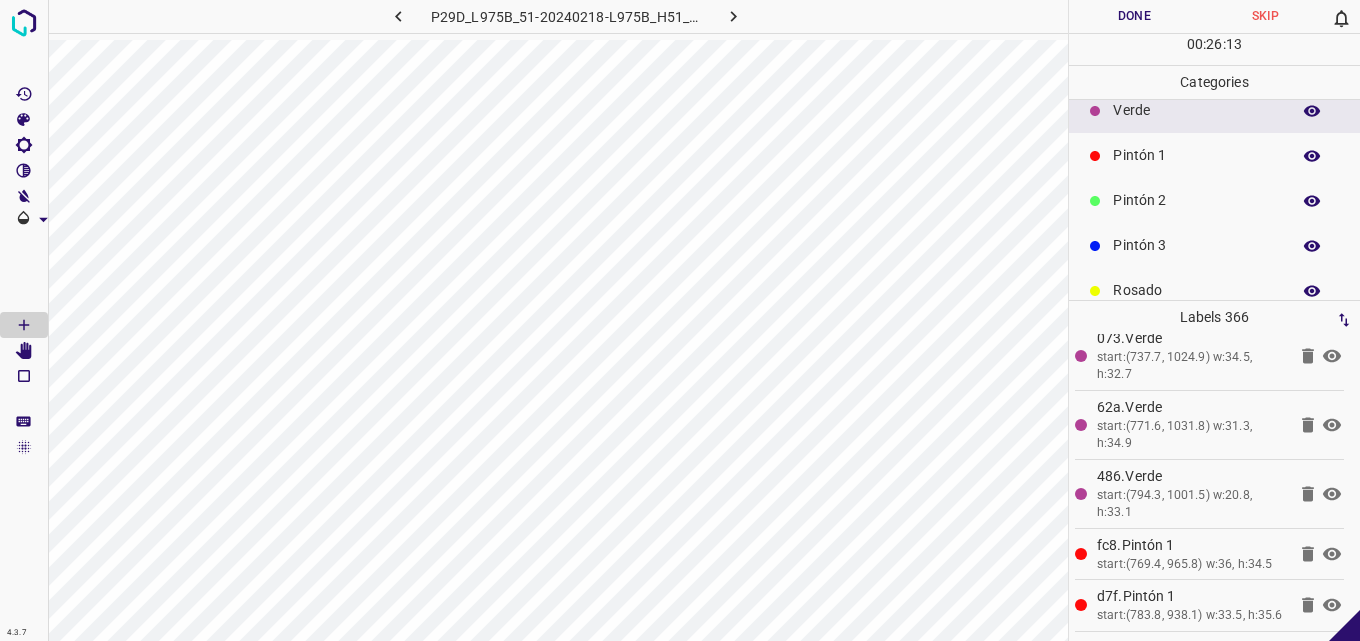 scroll, scrollTop: 100, scrollLeft: 0, axis: vertical 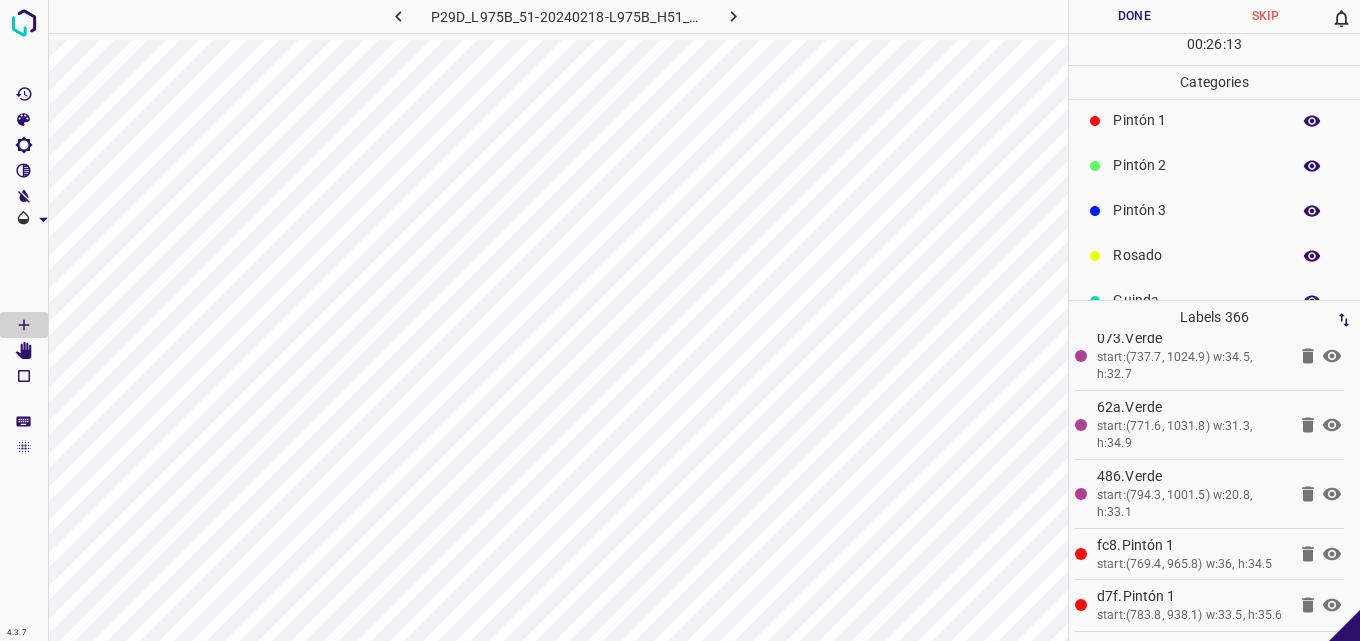click on "Pintón 3" at bounding box center [1196, 210] 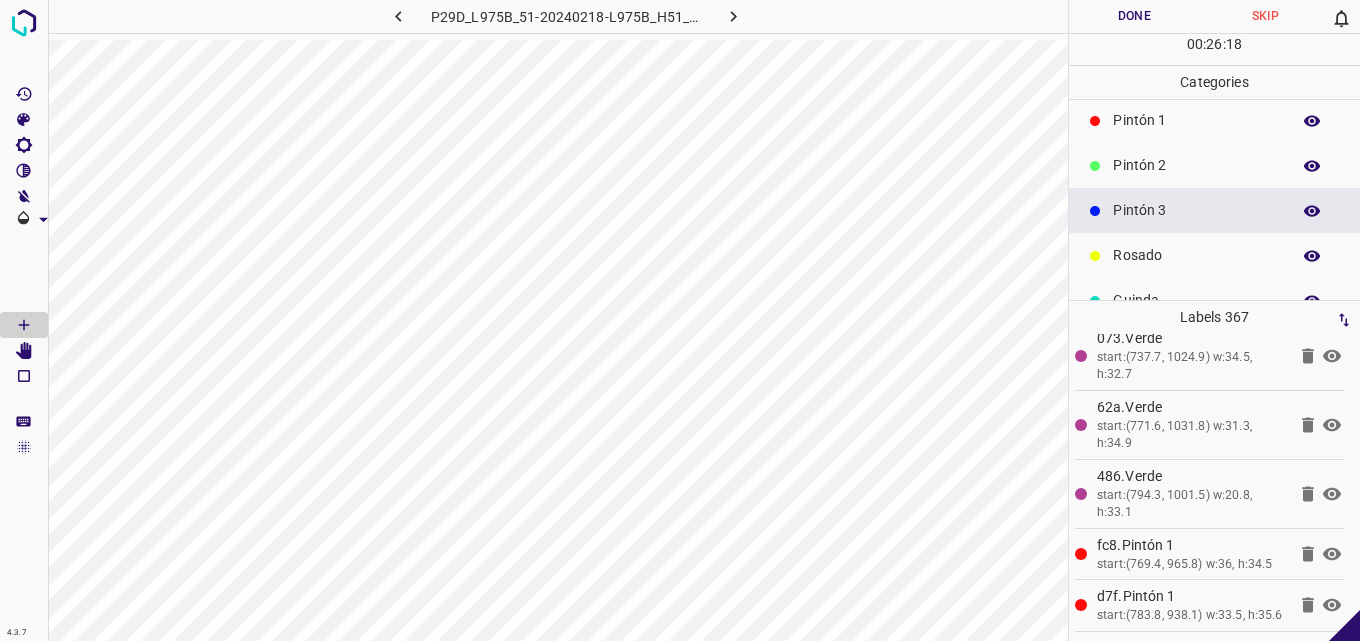 click on "Pintón 2" at bounding box center (1196, 165) 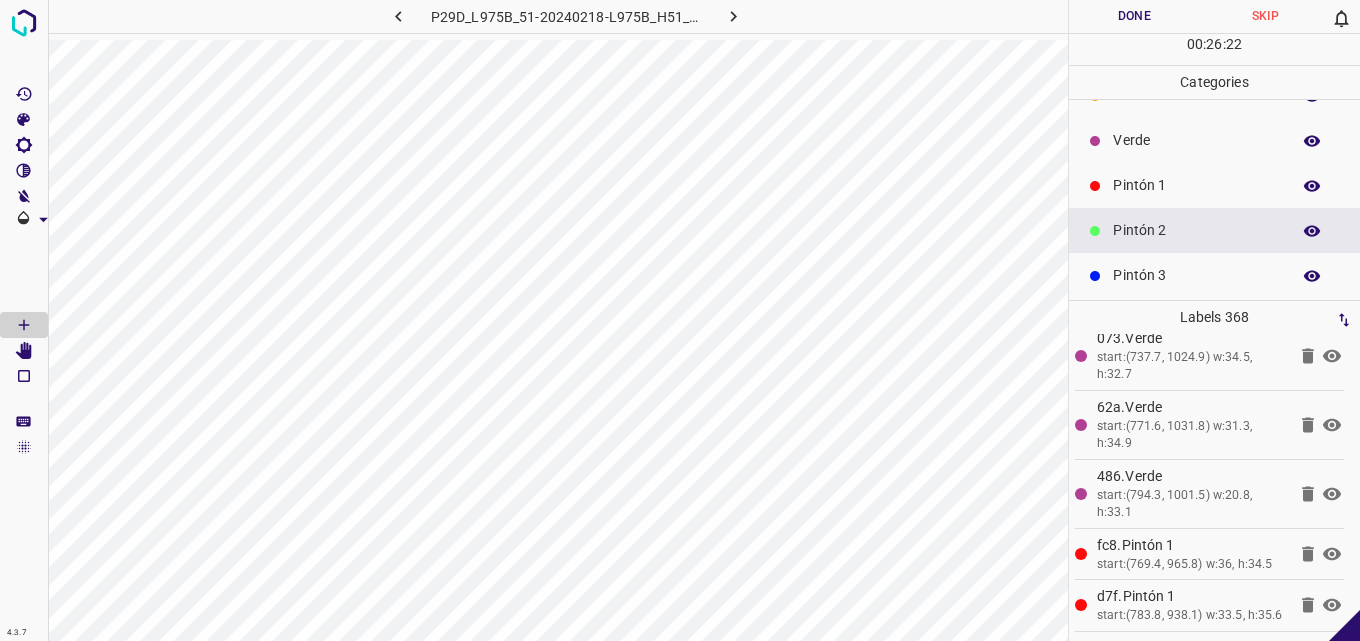 scroll, scrollTop: 0, scrollLeft: 0, axis: both 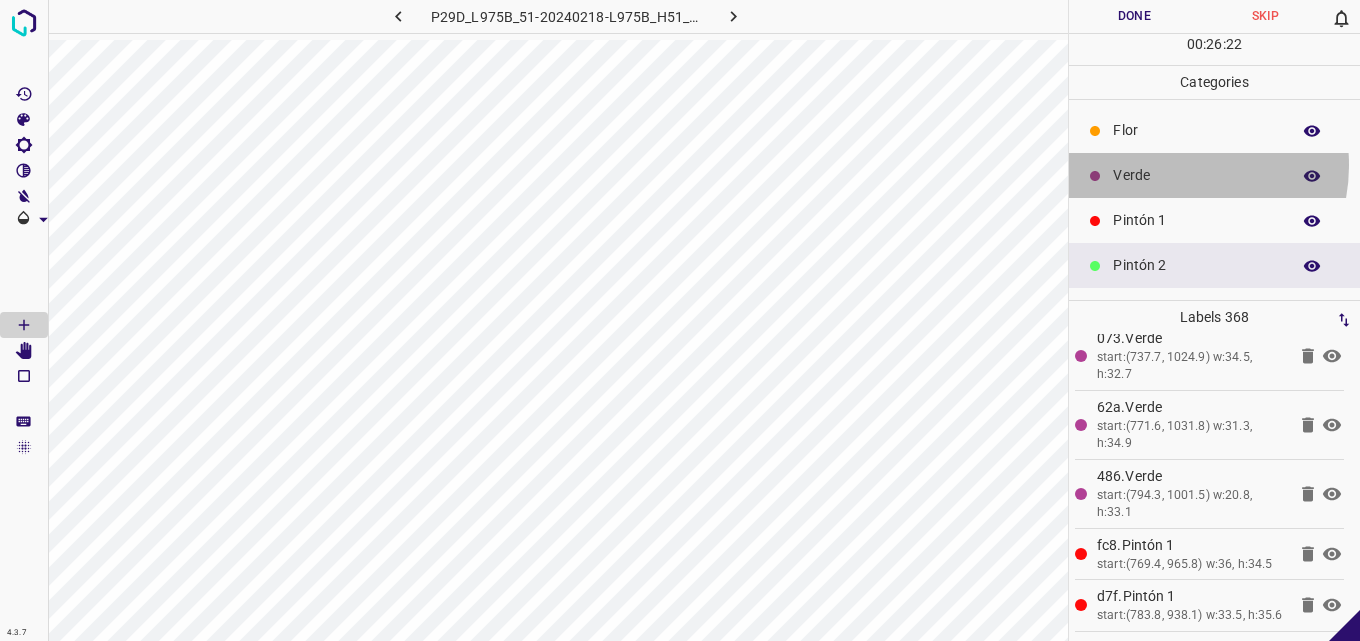 click on "Verde" at bounding box center (1196, 175) 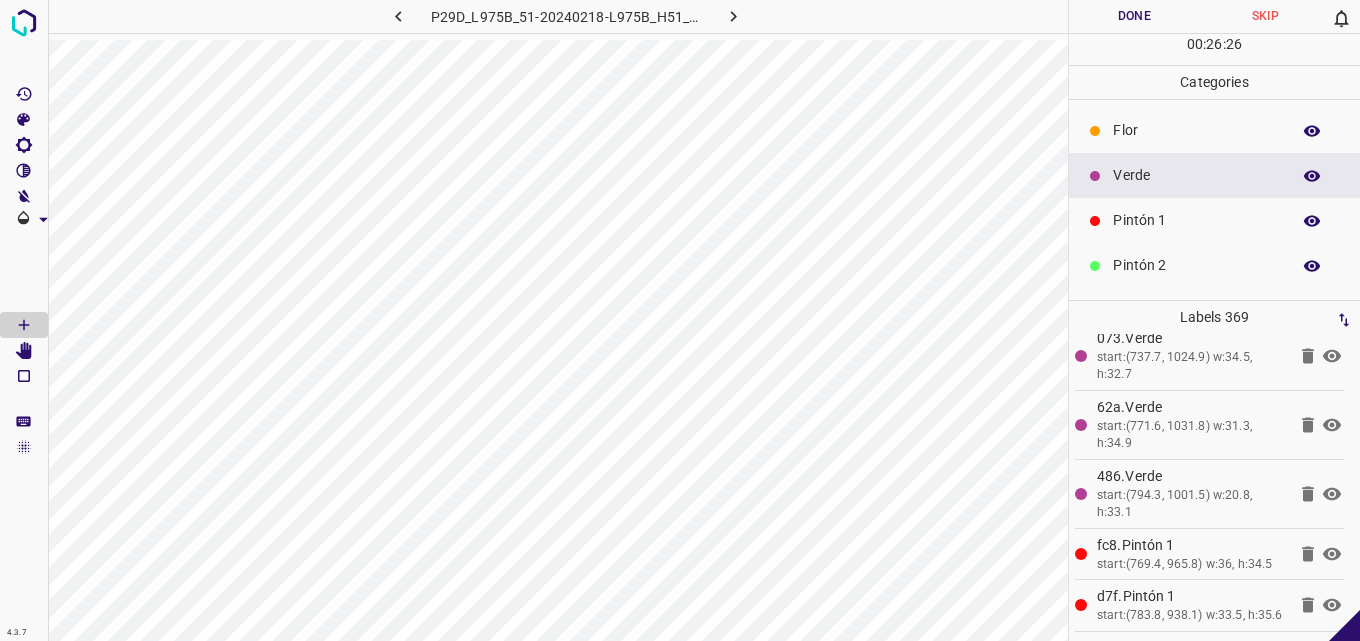 scroll, scrollTop: 100, scrollLeft: 0, axis: vertical 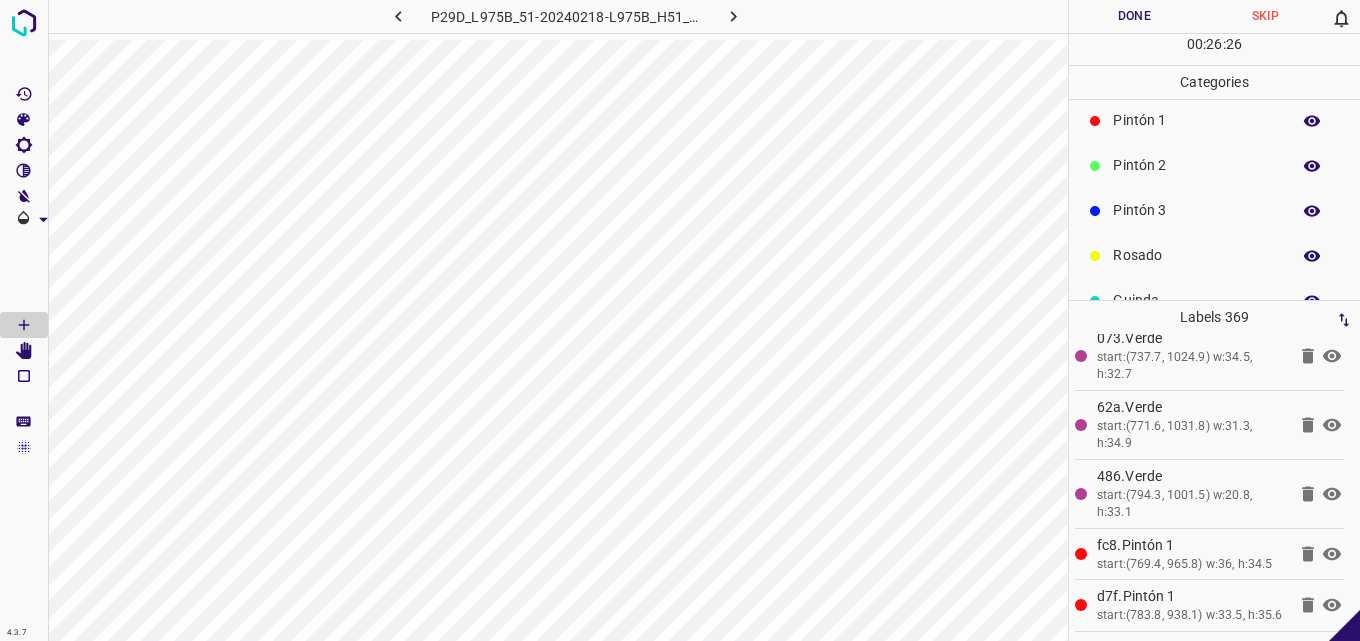 click on "Pintón 3" at bounding box center (1196, 210) 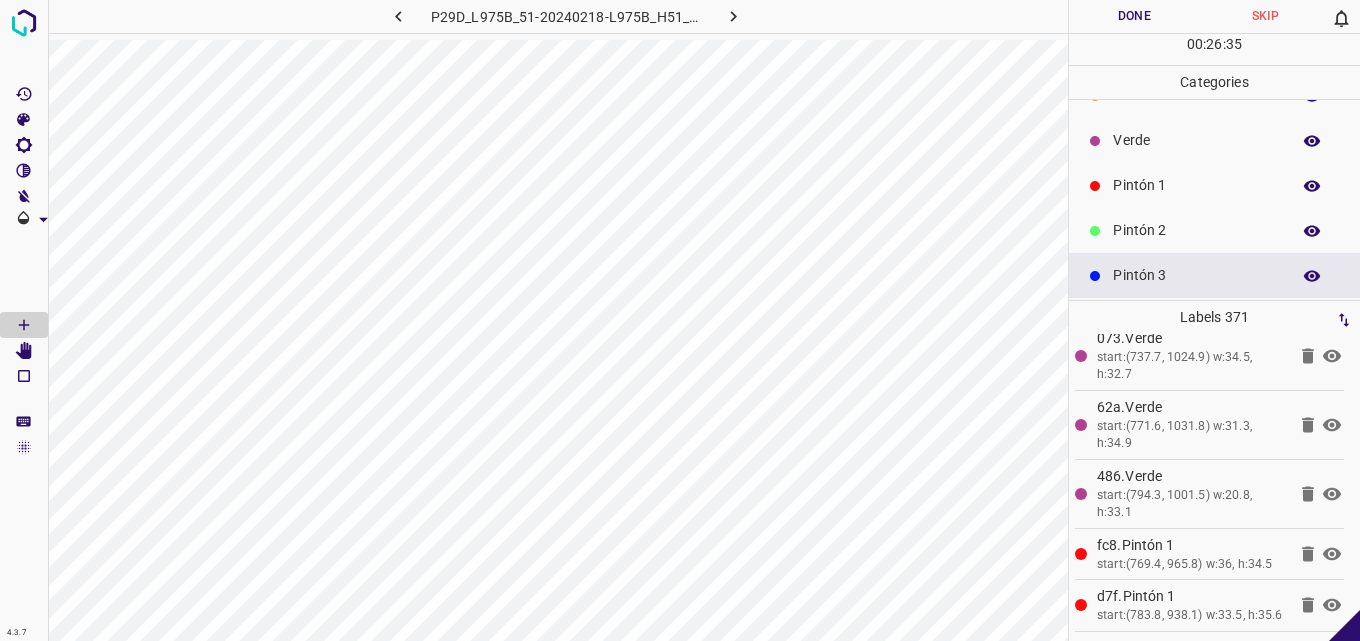 scroll, scrollTop: 0, scrollLeft: 0, axis: both 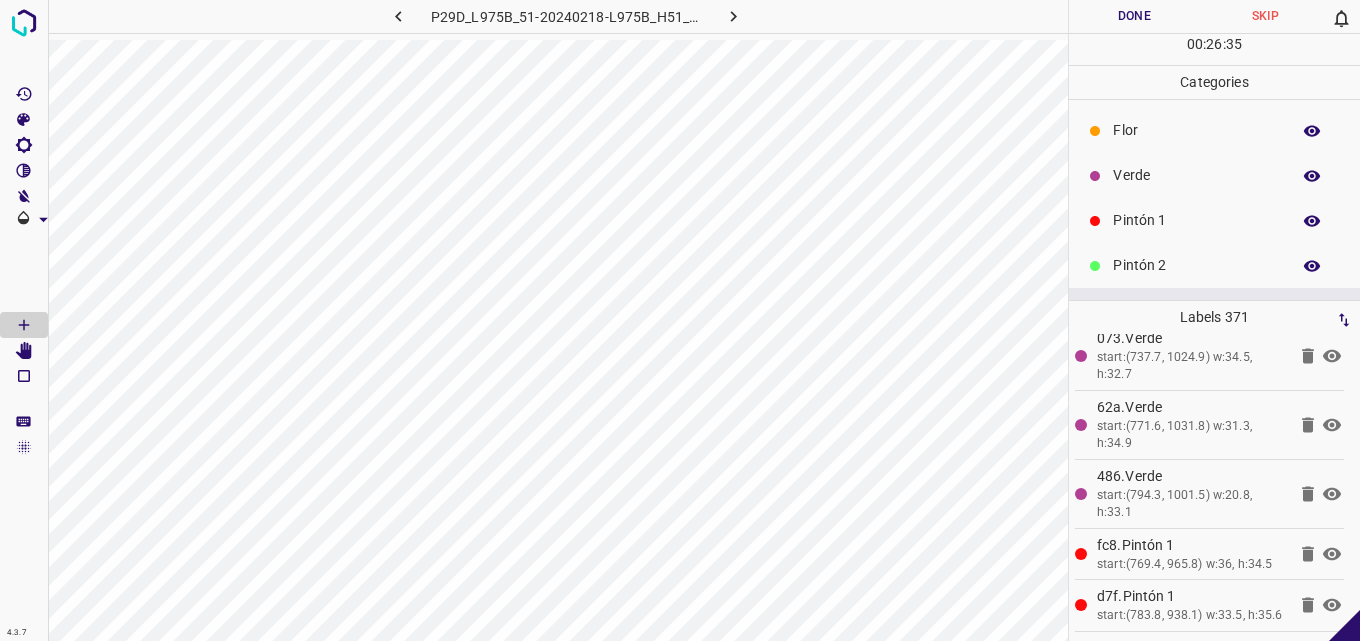 click on "Verde" at bounding box center (1214, 175) 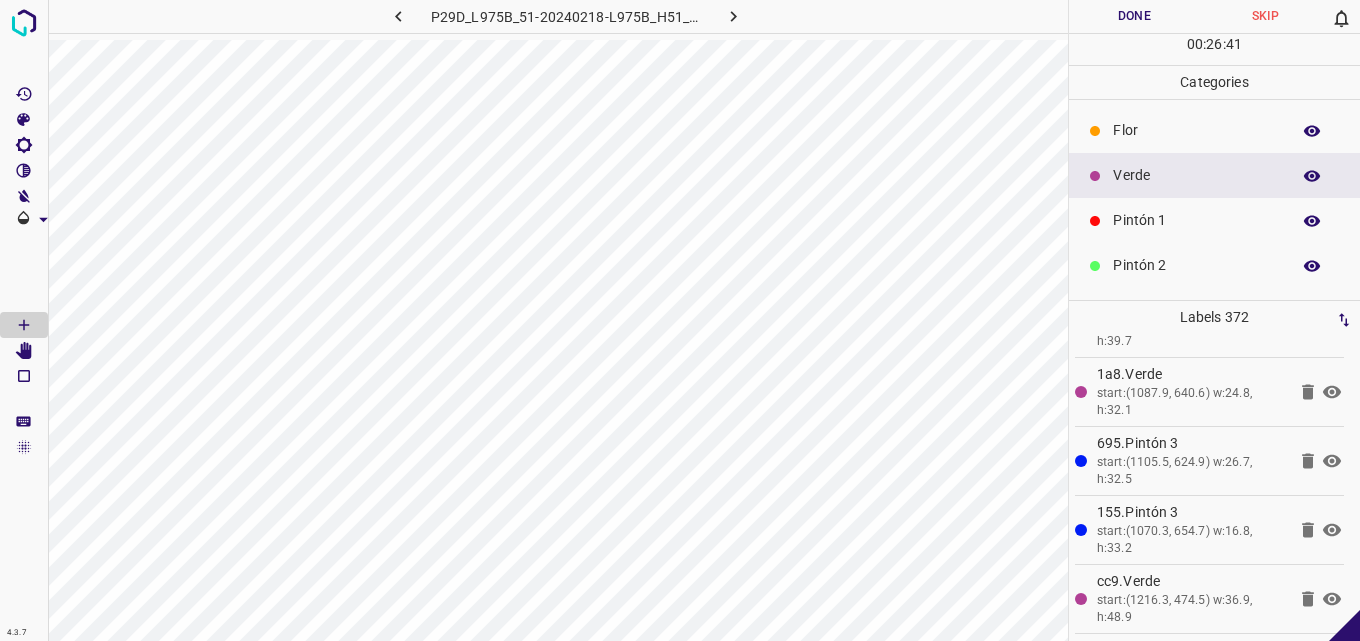 scroll, scrollTop: 25073, scrollLeft: 0, axis: vertical 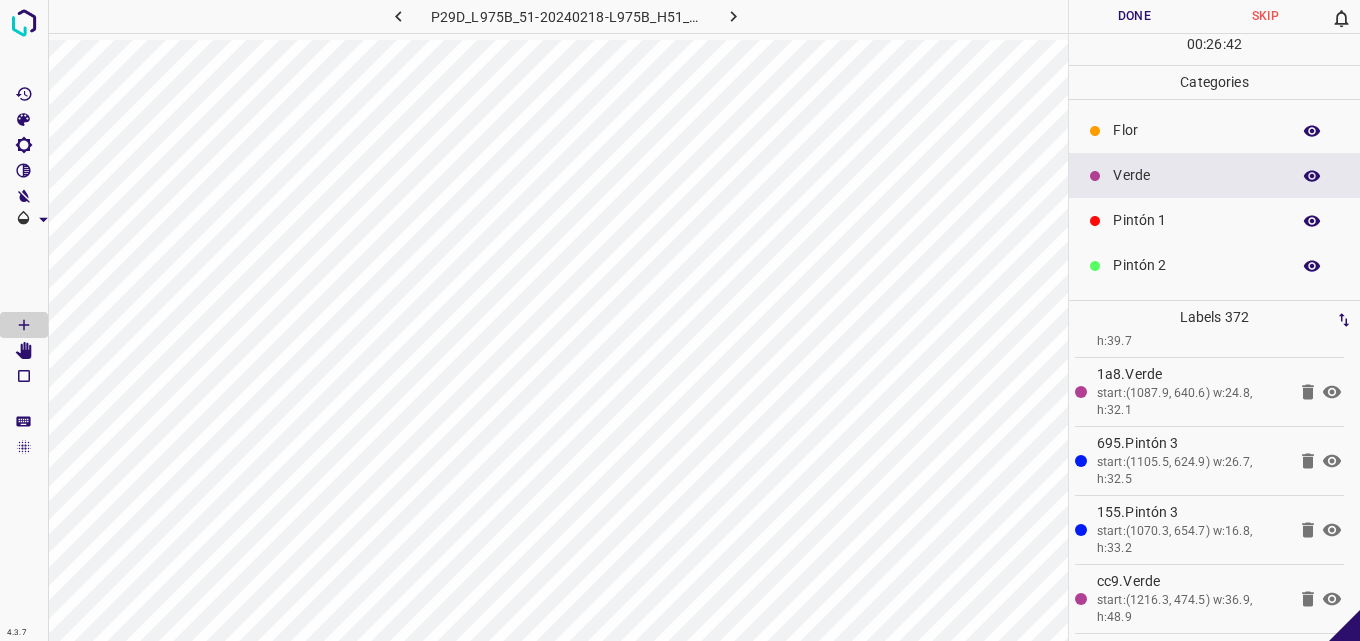 click 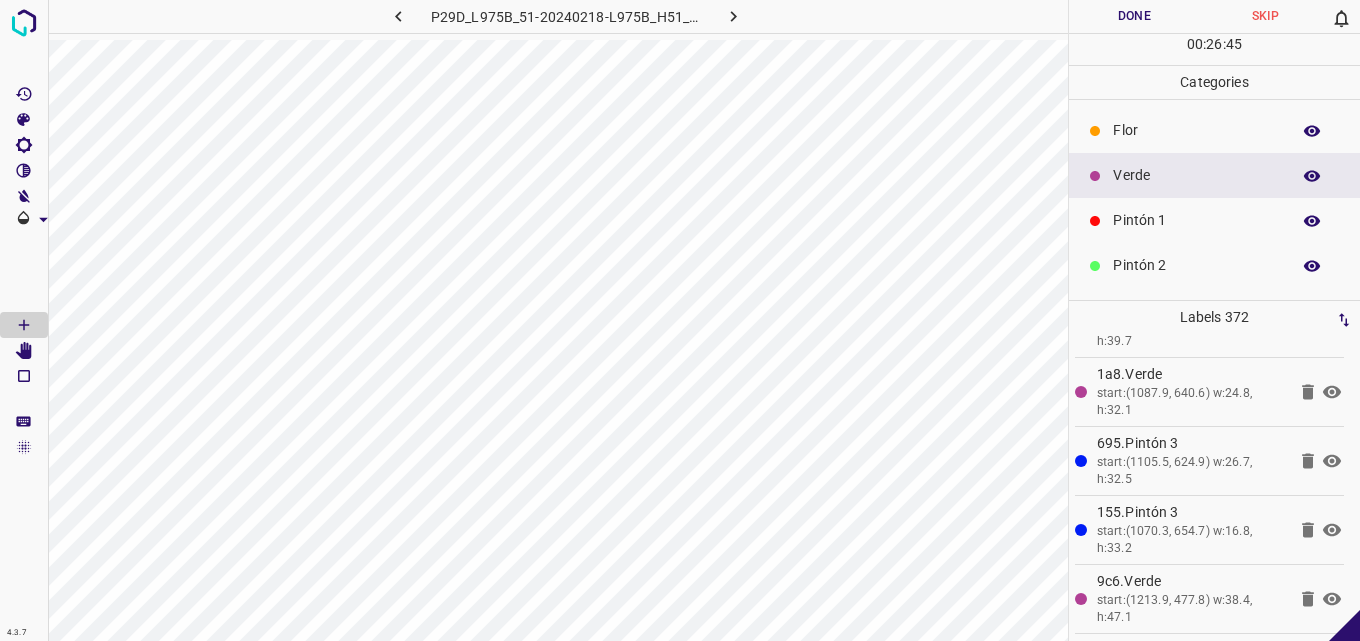 scroll, scrollTop: 25073, scrollLeft: 0, axis: vertical 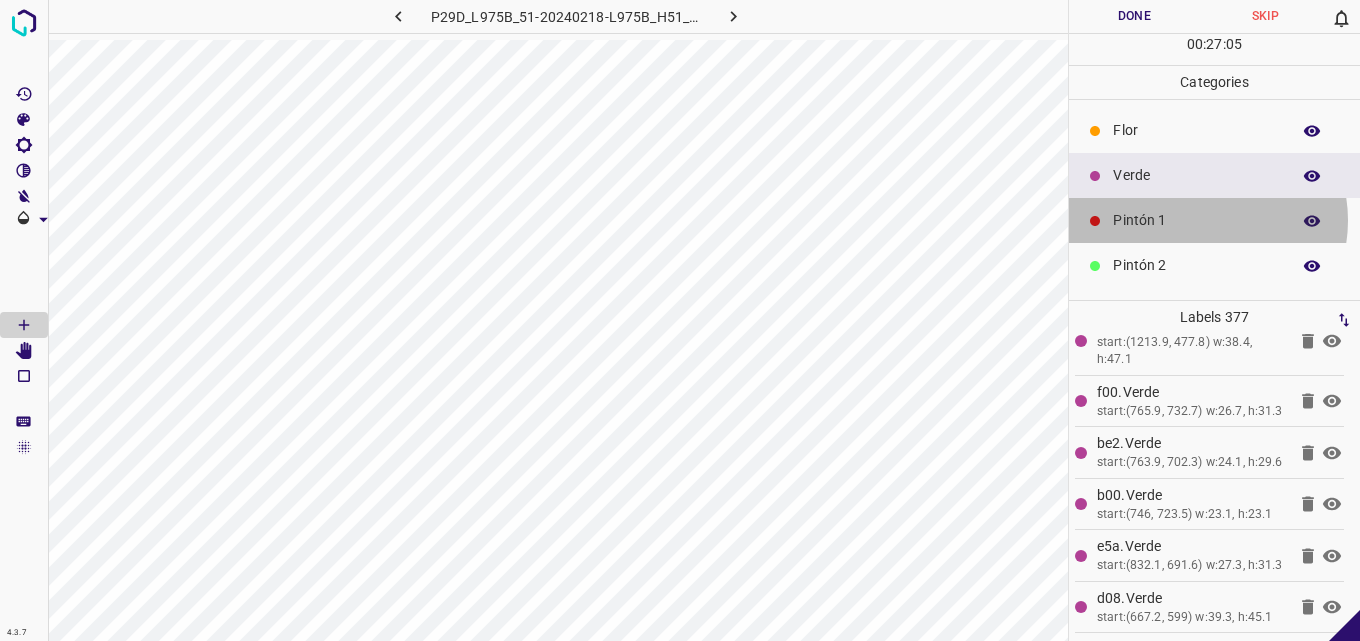 click on "Pintón 1" at bounding box center [1196, 220] 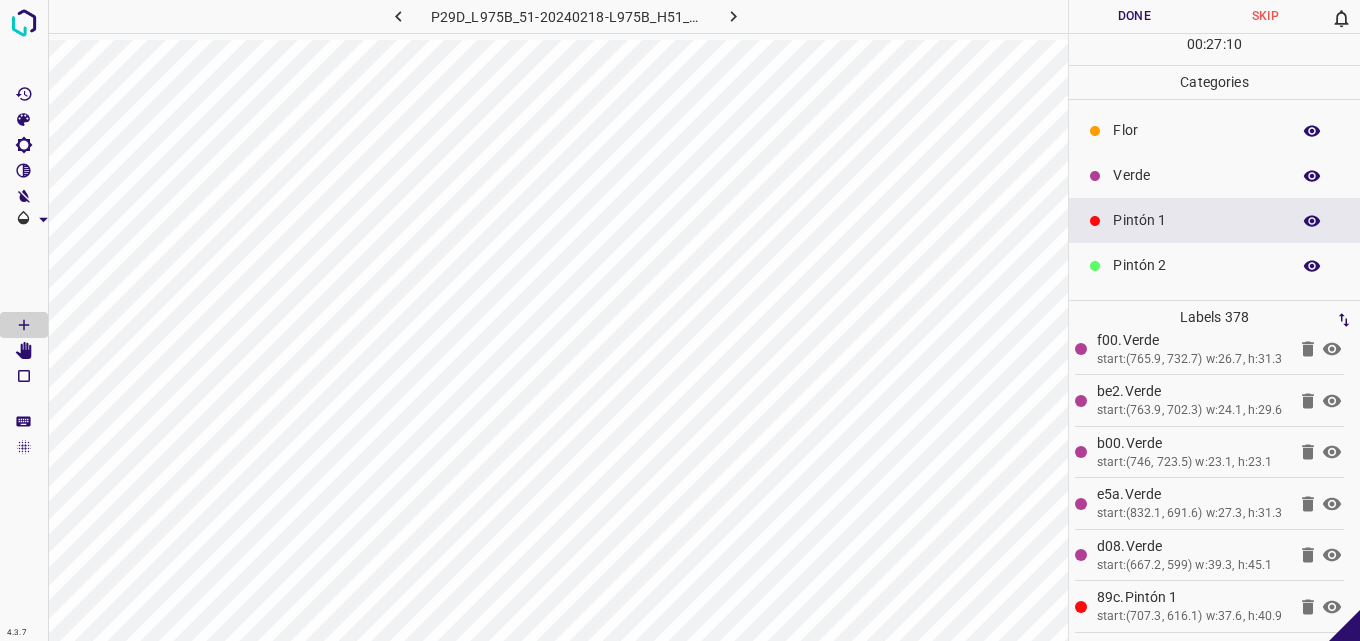 click on "Verde" at bounding box center [1196, 175] 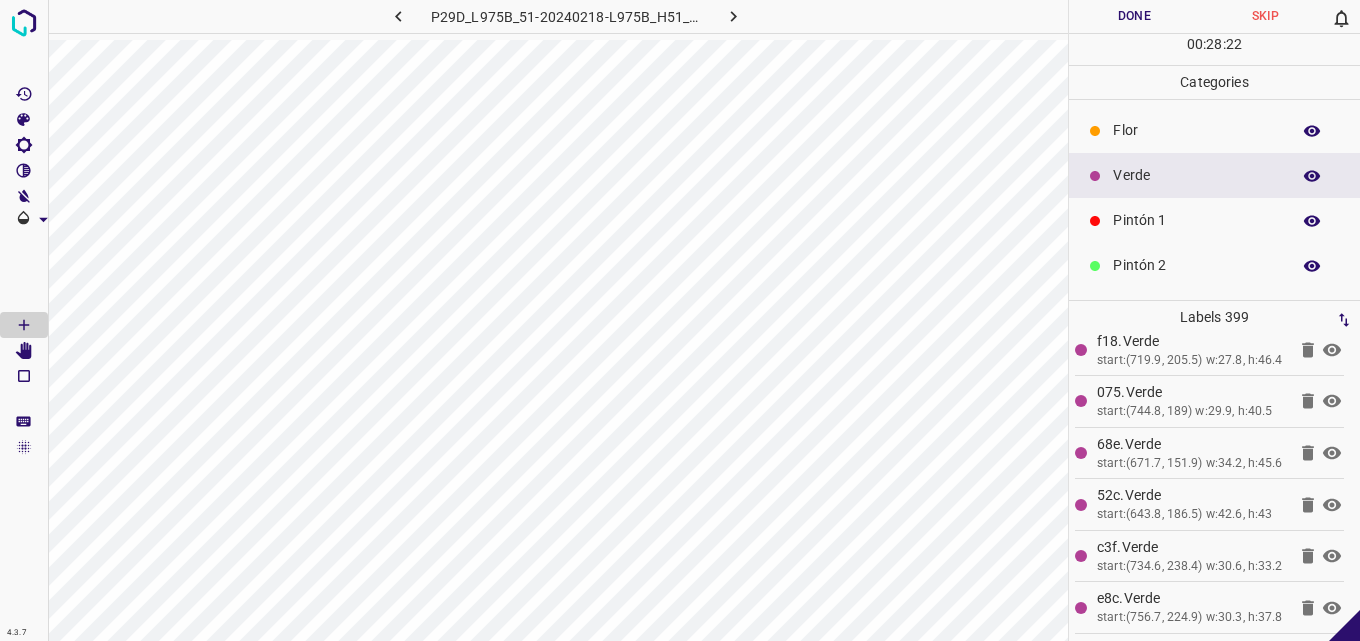 scroll, scrollTop: 26937, scrollLeft: 0, axis: vertical 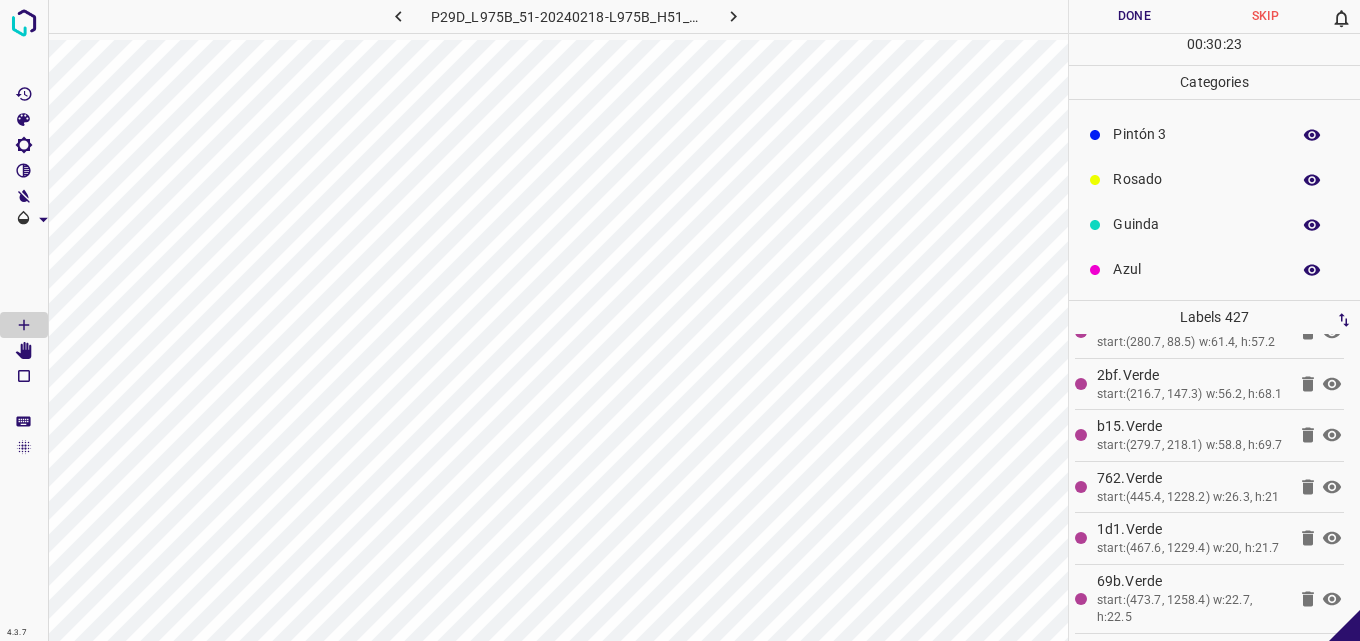 click on "Azul" at bounding box center (1196, 269) 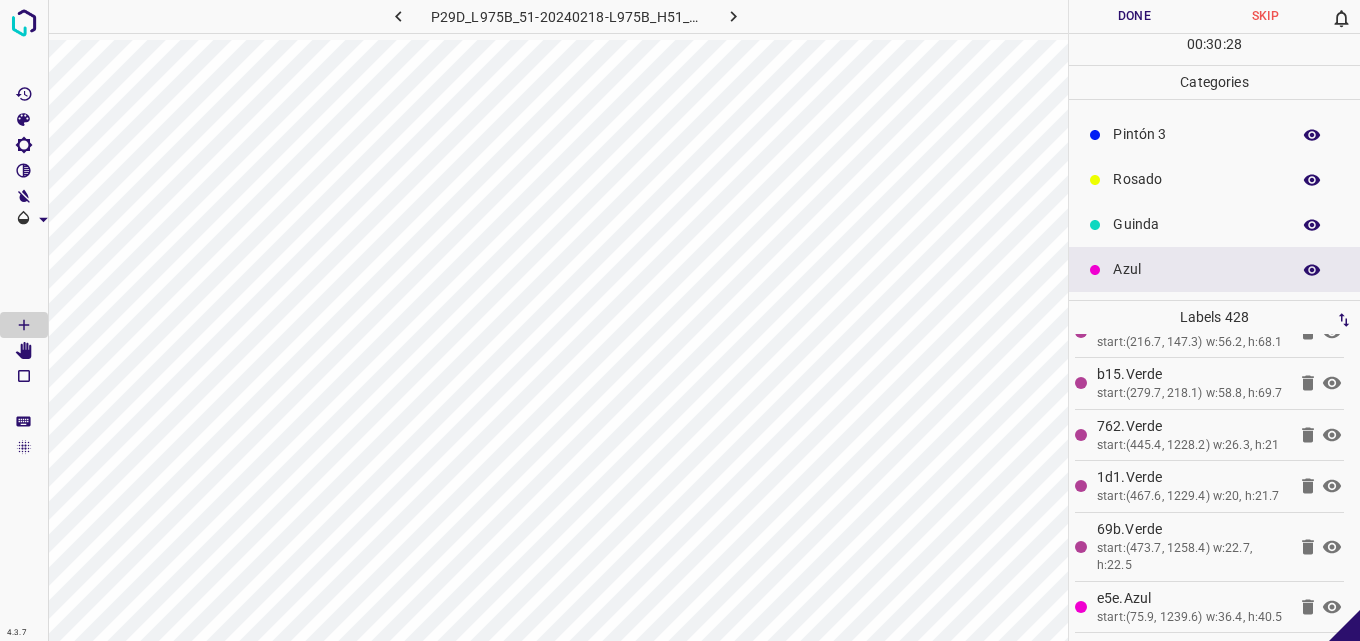 click on "Rosado" at bounding box center (1196, 179) 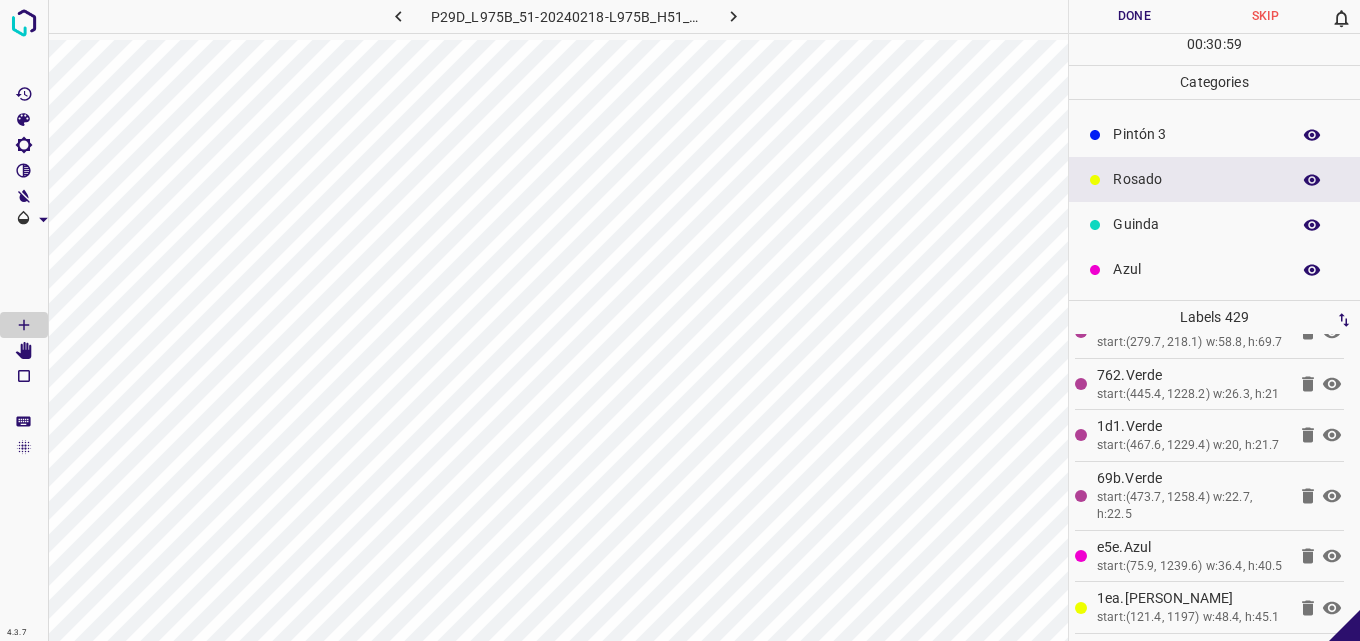 click on "Guinda" at bounding box center (1196, 224) 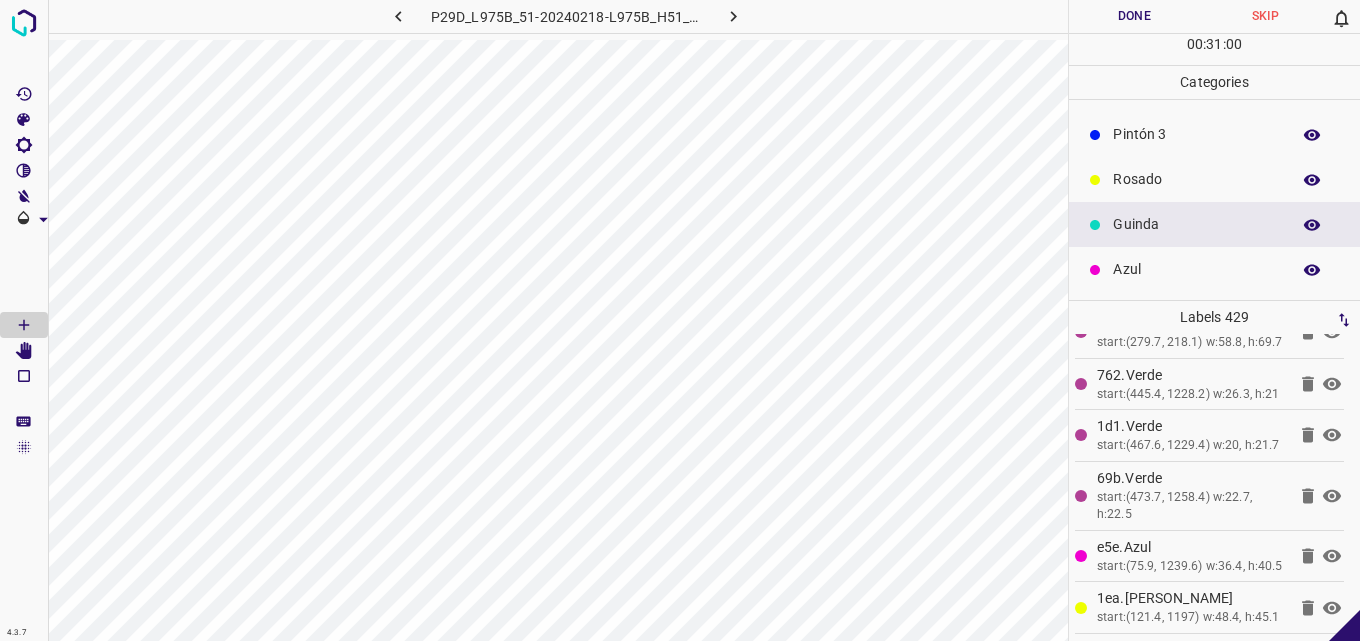 click on "Rosado" at bounding box center [1196, 179] 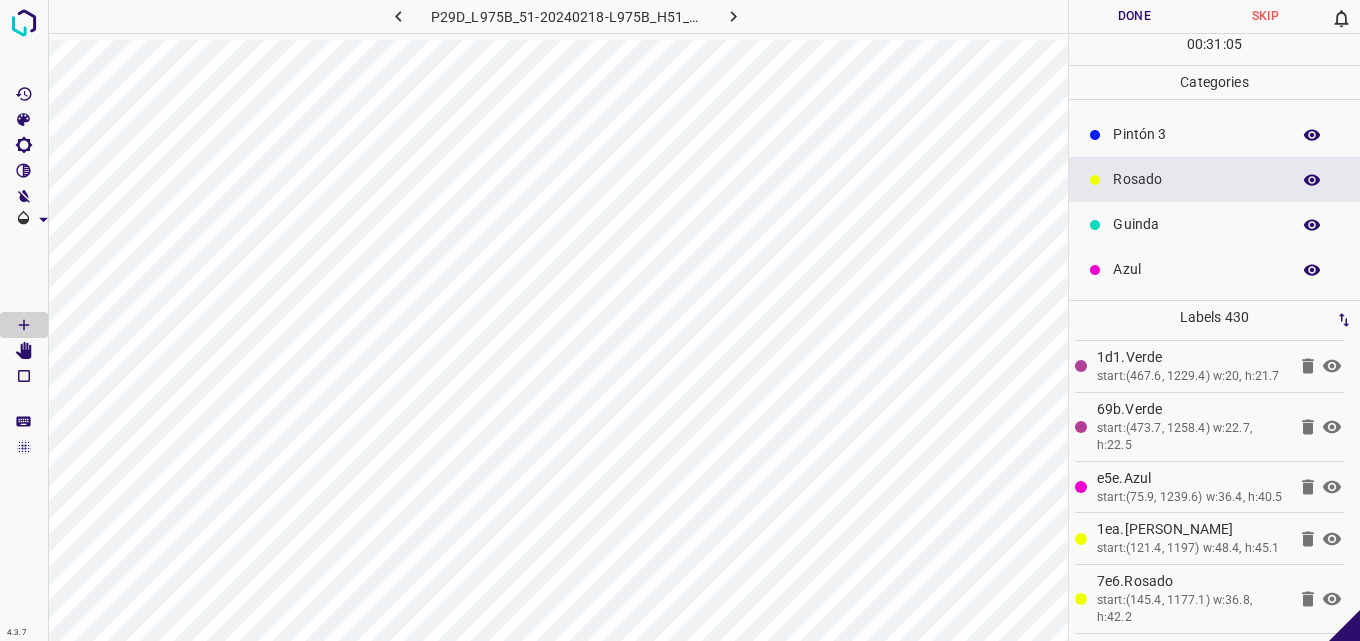 scroll, scrollTop: 28990, scrollLeft: 0, axis: vertical 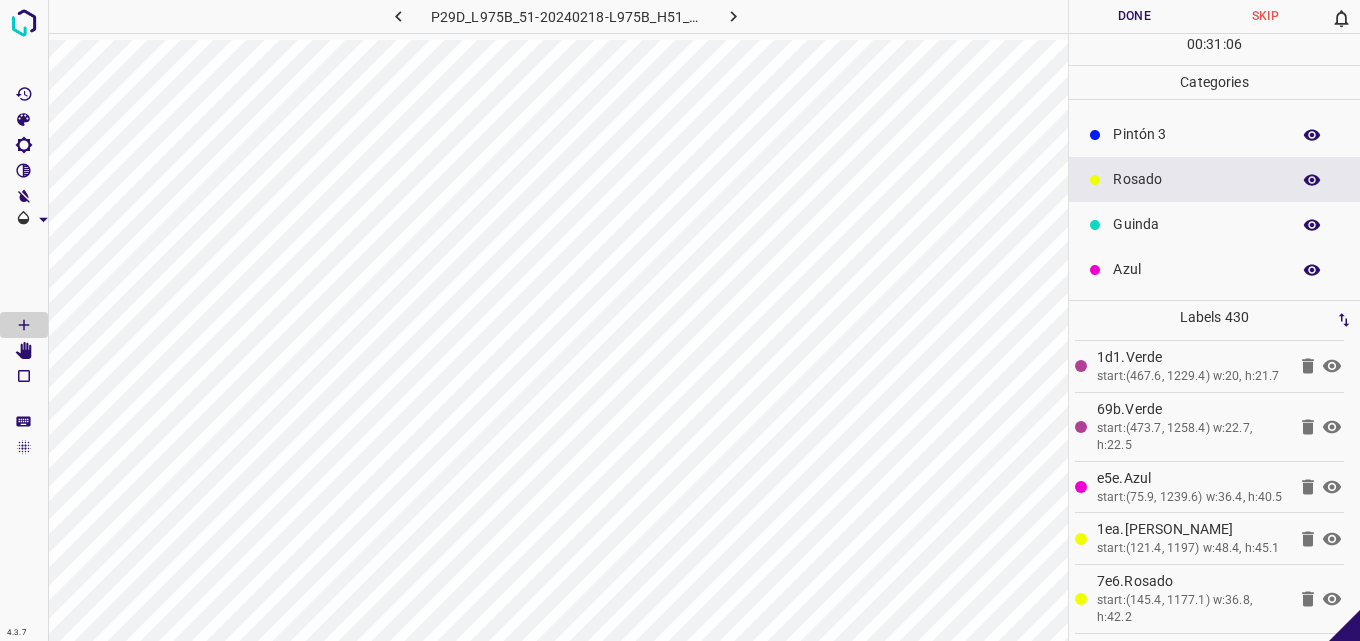 click 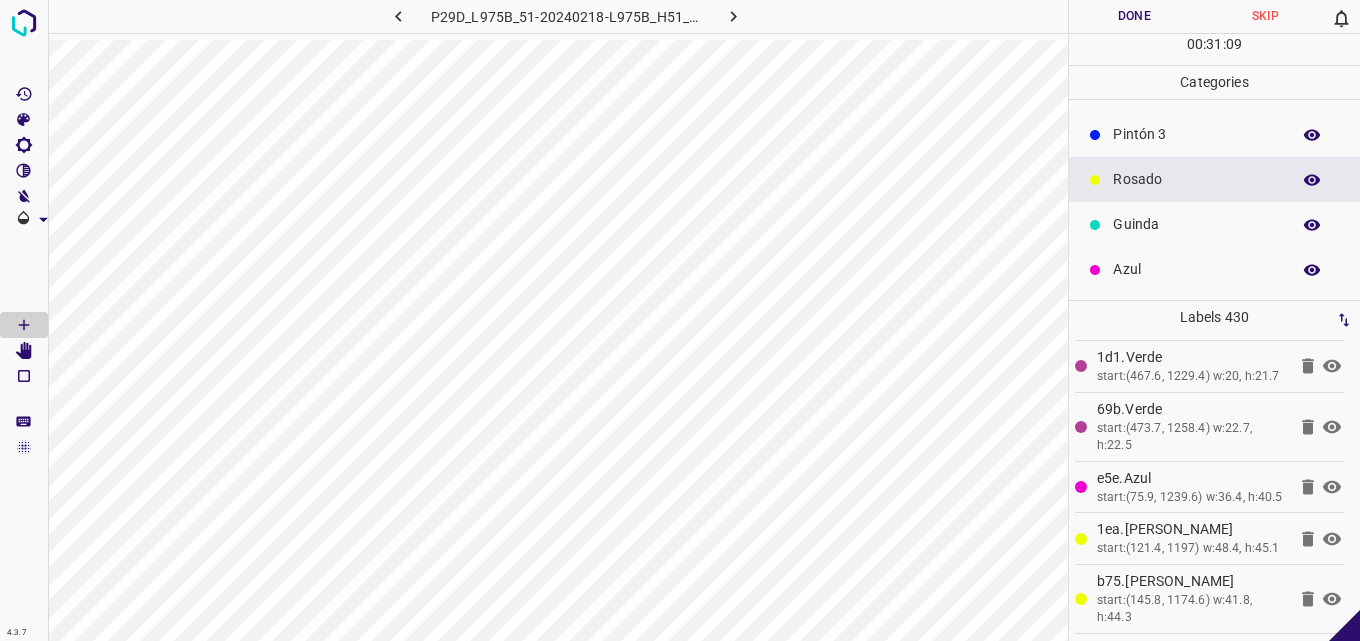 scroll, scrollTop: 28990, scrollLeft: 0, axis: vertical 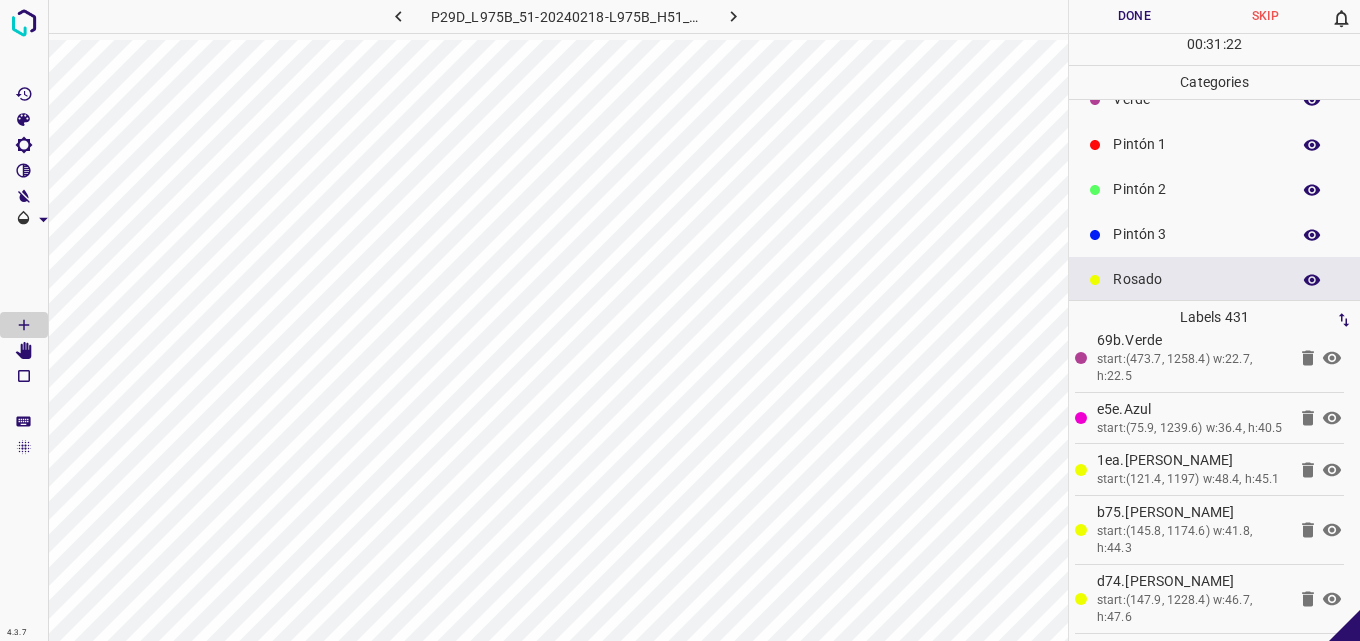 click on "Pintón 1" at bounding box center [1214, 144] 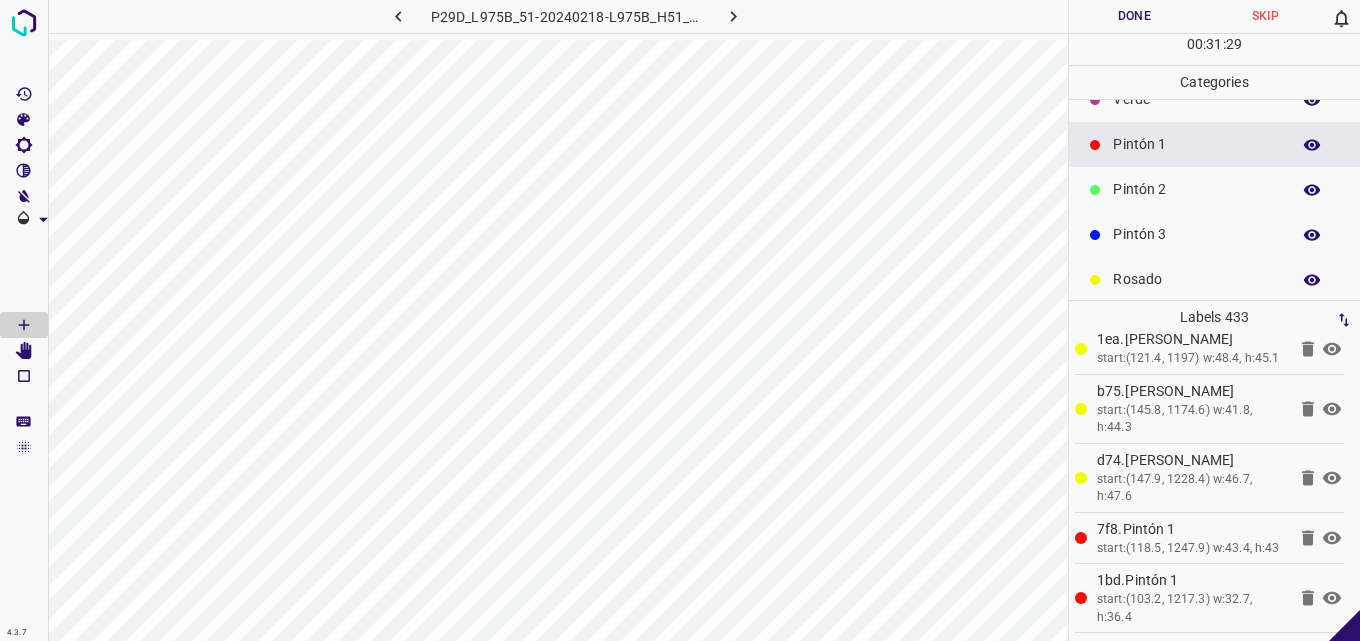 click on "Pintón 2" at bounding box center [1214, 189] 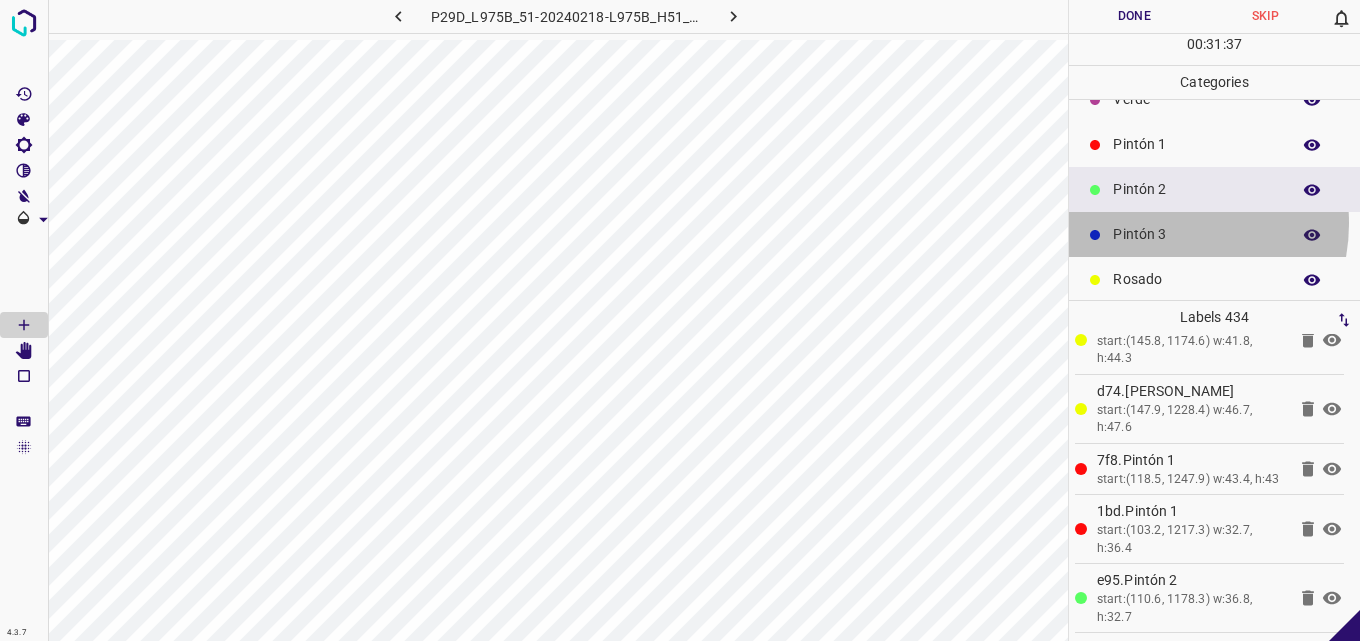 click on "Pintón 3" at bounding box center (1214, 234) 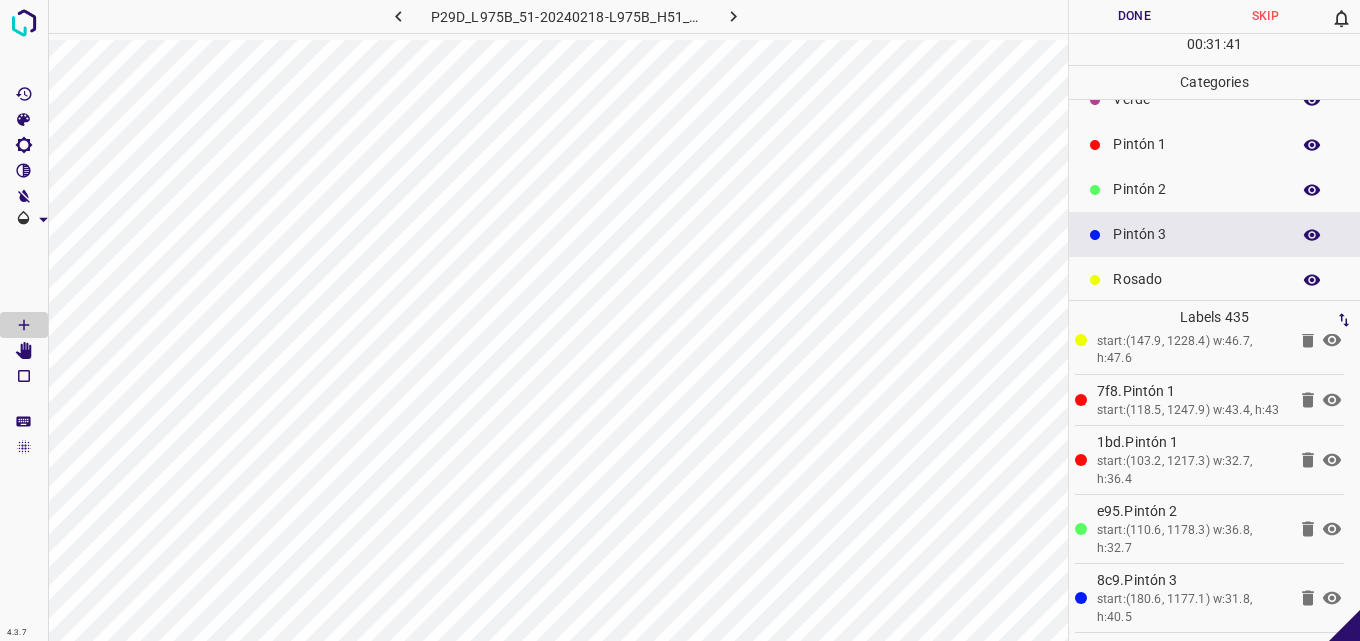 scroll, scrollTop: 0, scrollLeft: 0, axis: both 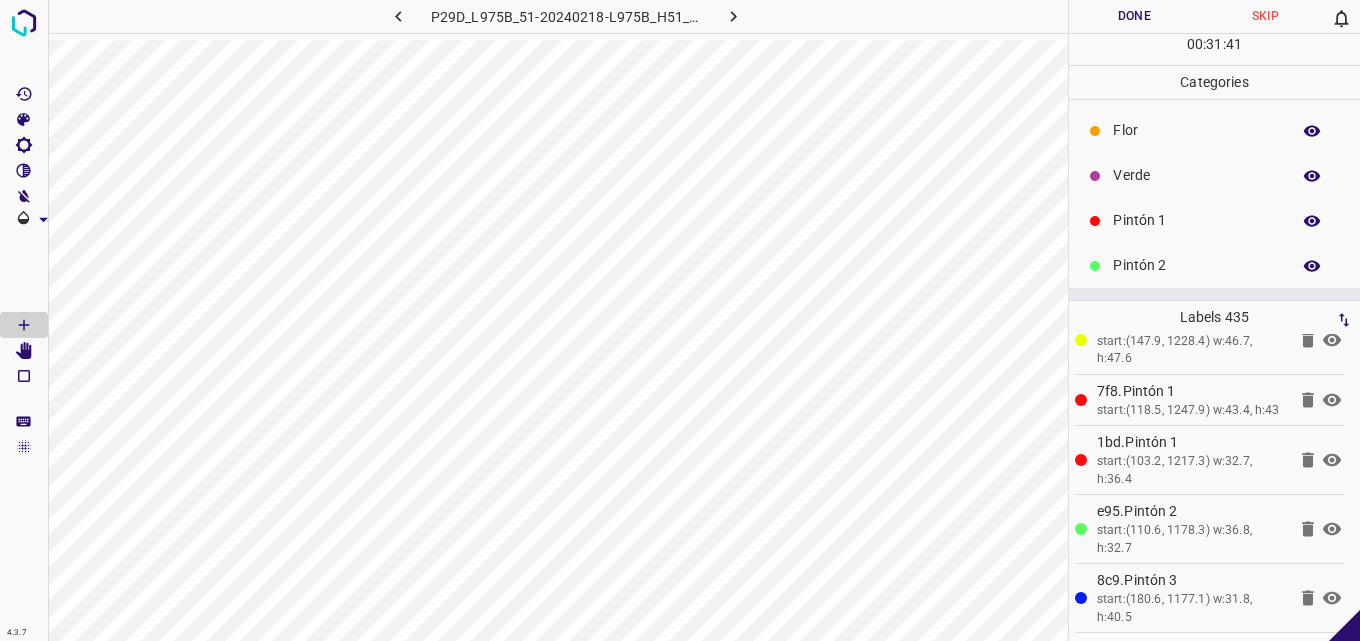 click on "Verde" at bounding box center (1196, 175) 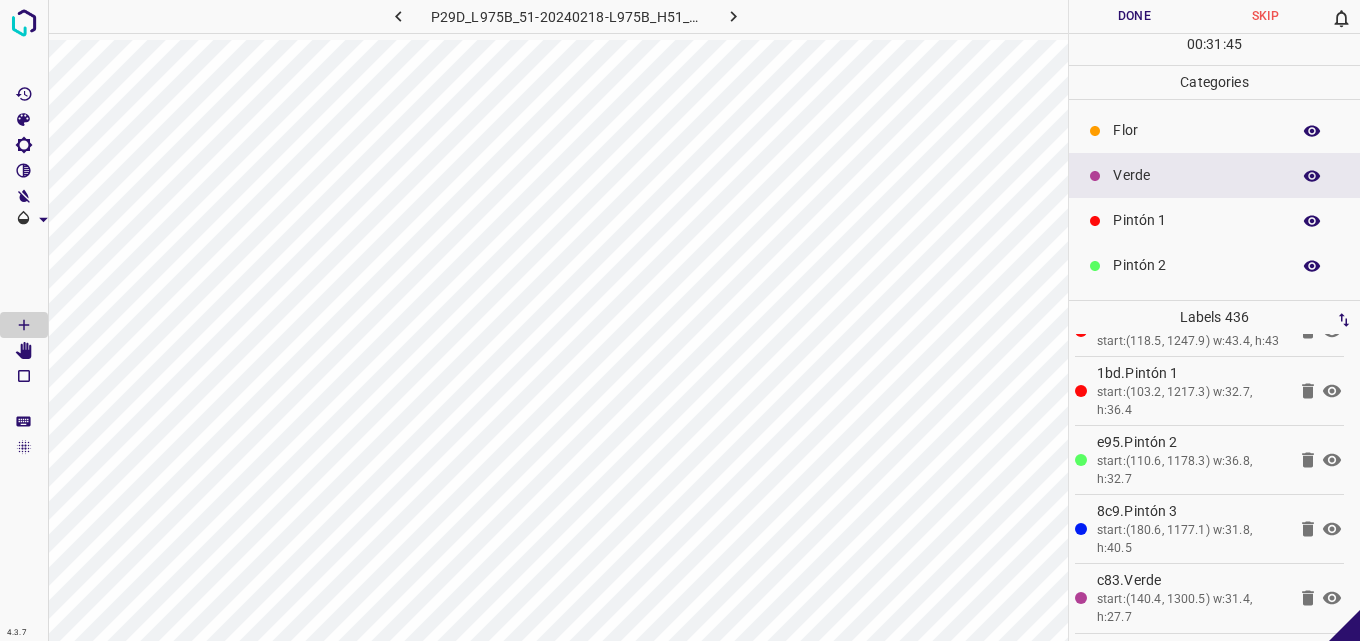 click 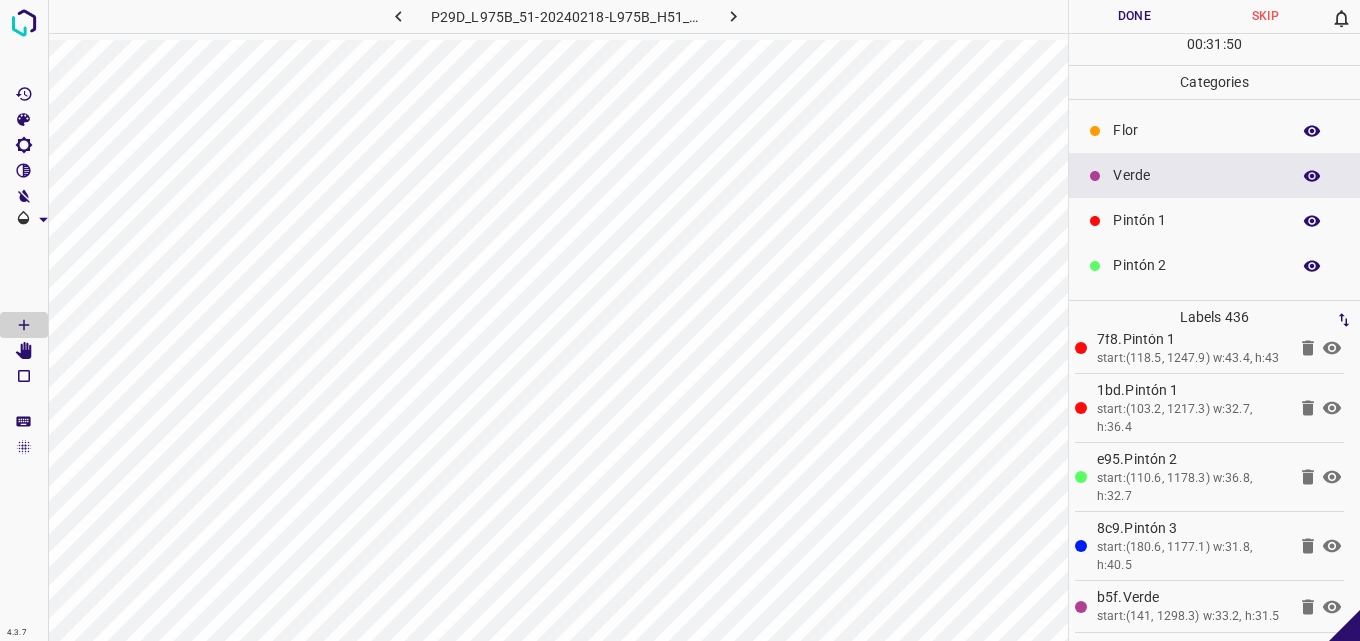 scroll, scrollTop: 29404, scrollLeft: 0, axis: vertical 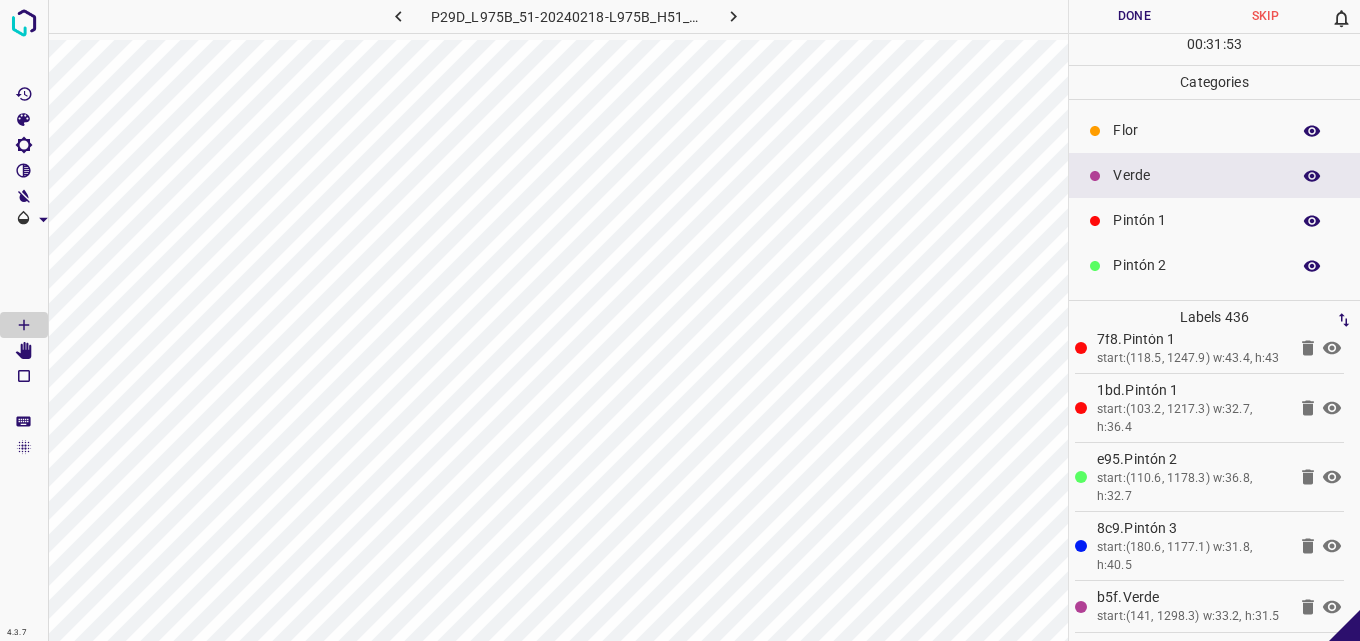 click on "Pintón 1" at bounding box center (1196, 220) 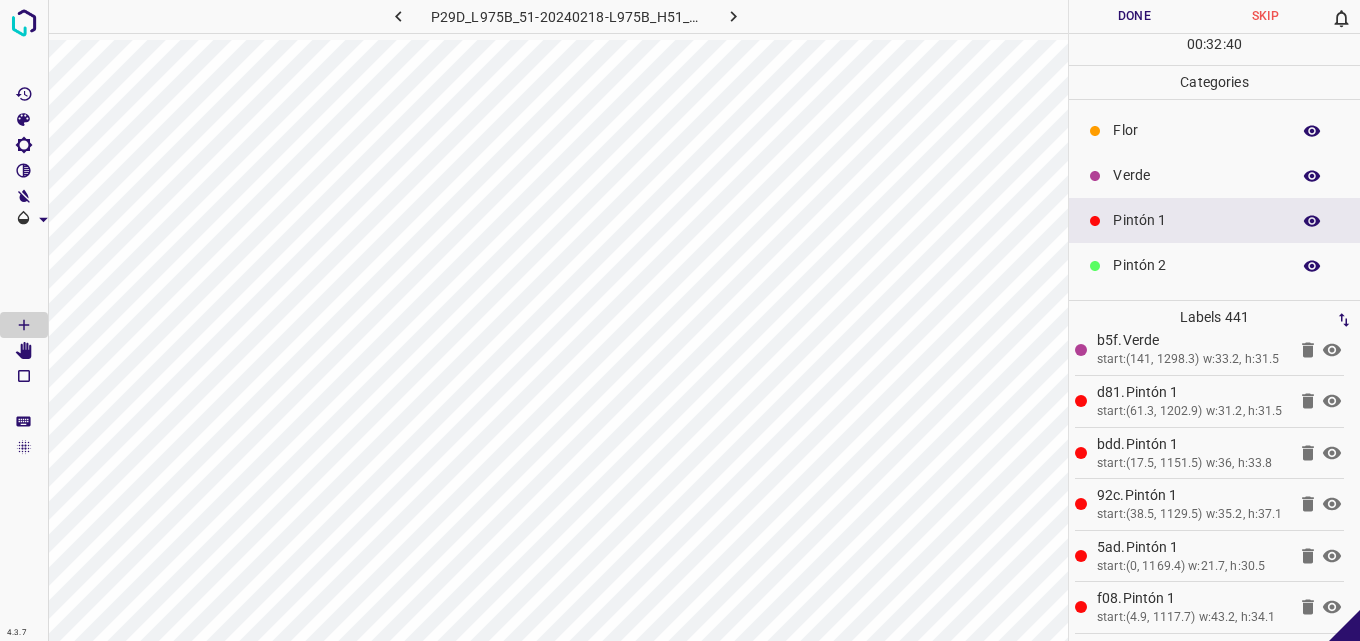 click on "Verde" at bounding box center [1214, 175] 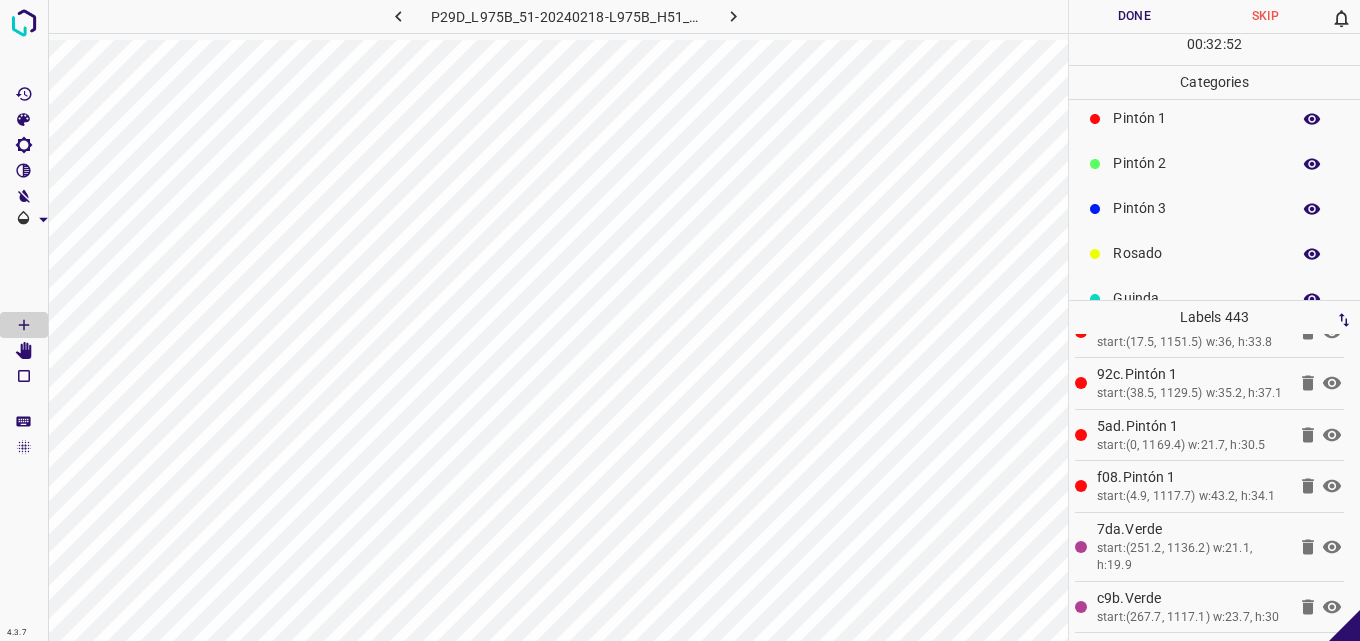 scroll, scrollTop: 176, scrollLeft: 0, axis: vertical 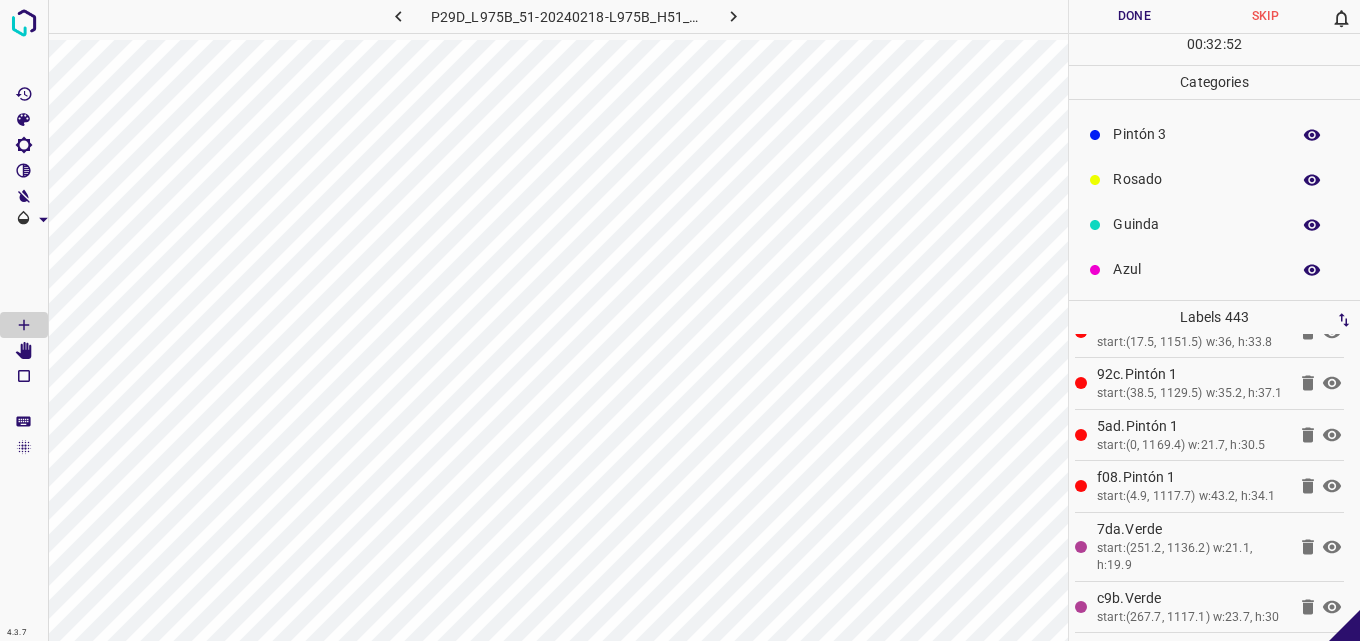 click on "Azul" at bounding box center [1196, 269] 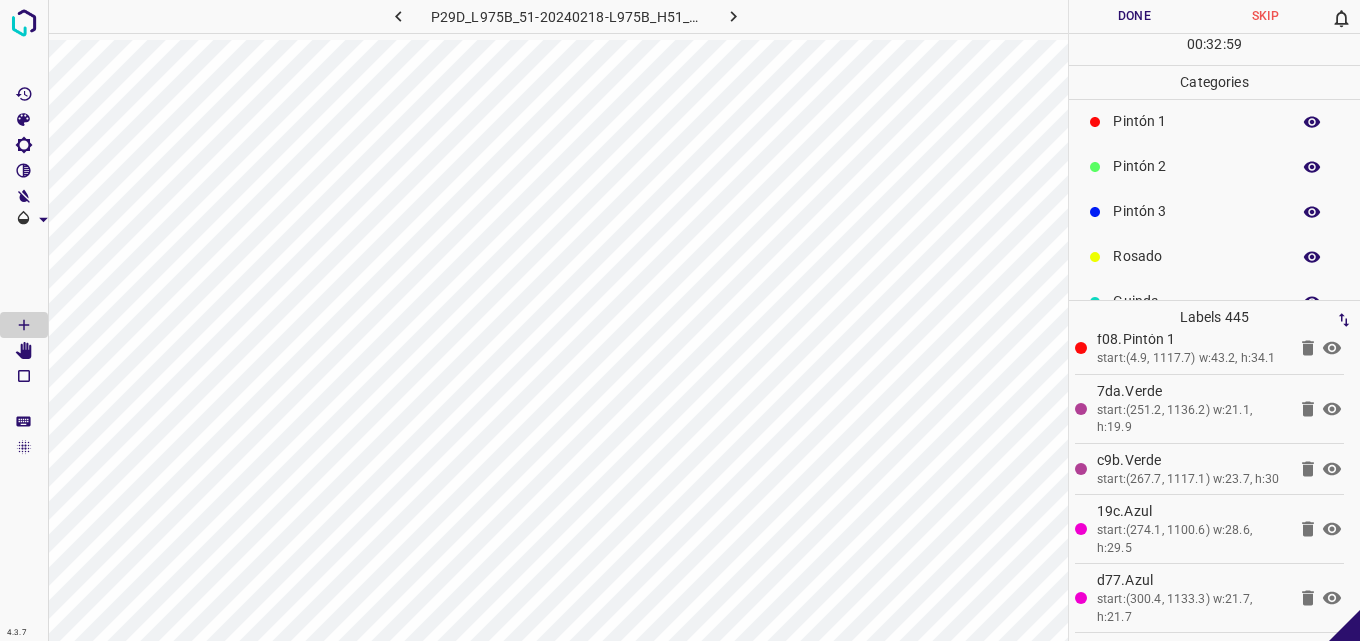 scroll, scrollTop: 0, scrollLeft: 0, axis: both 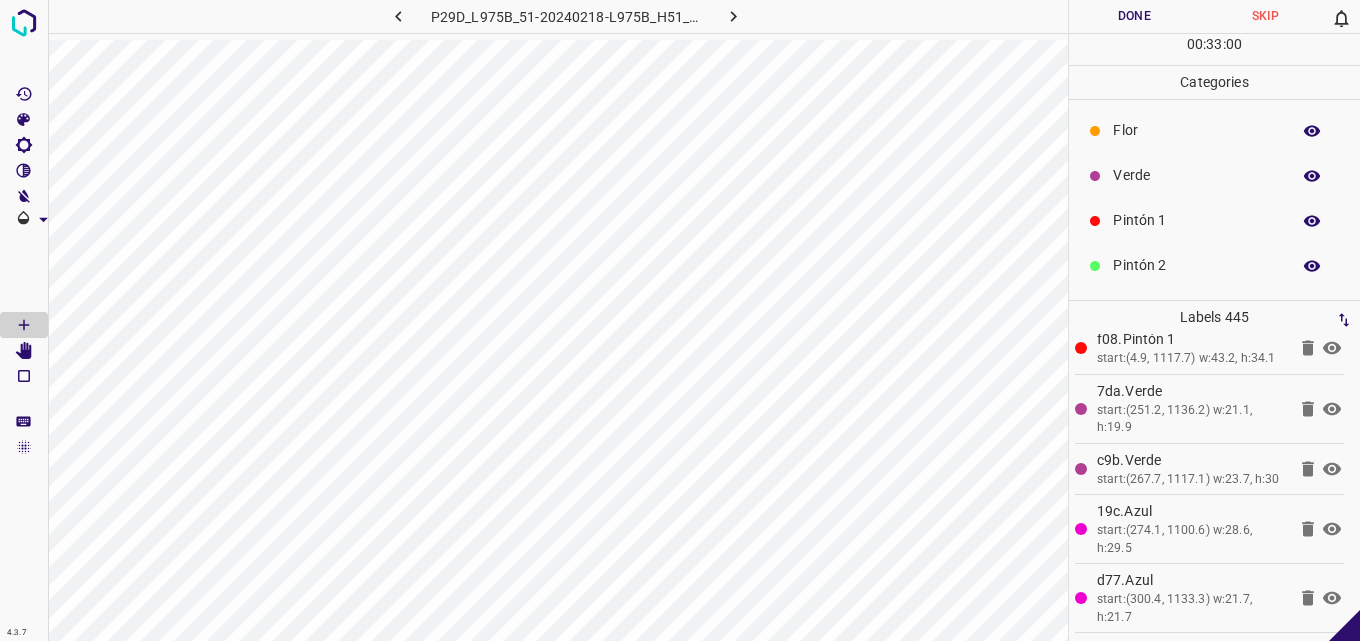 click on "Verde" at bounding box center [1214, 175] 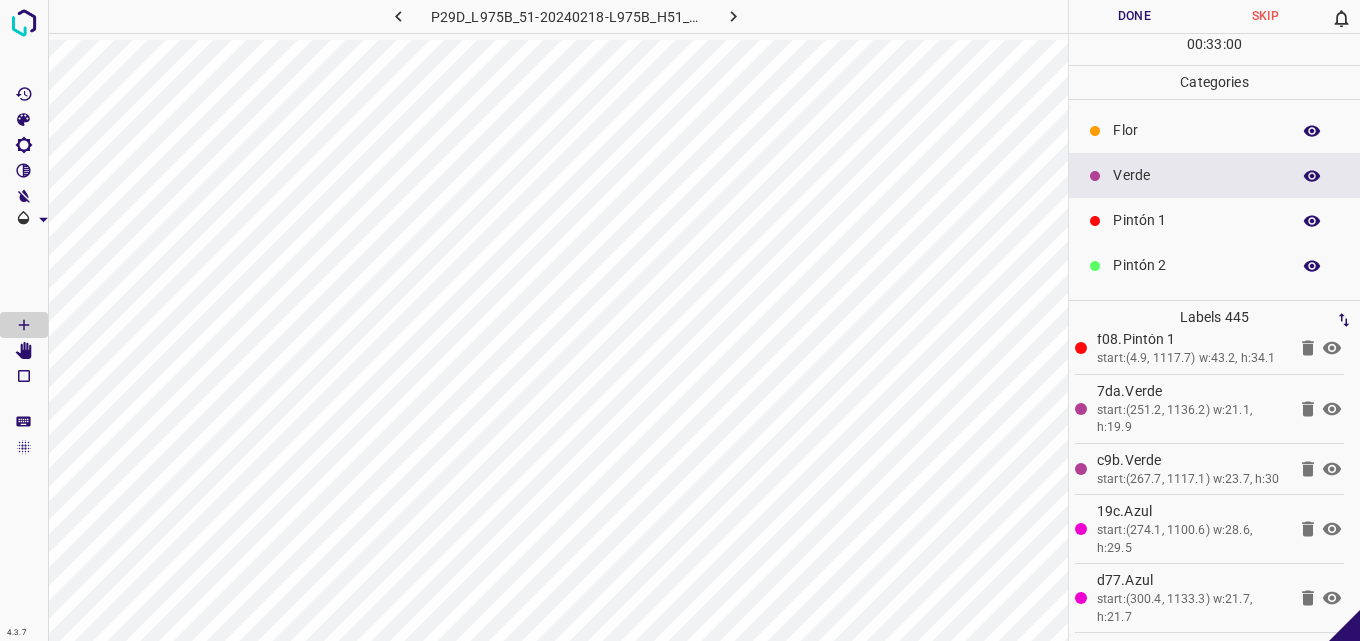 click on "Pintón 1" at bounding box center (1196, 220) 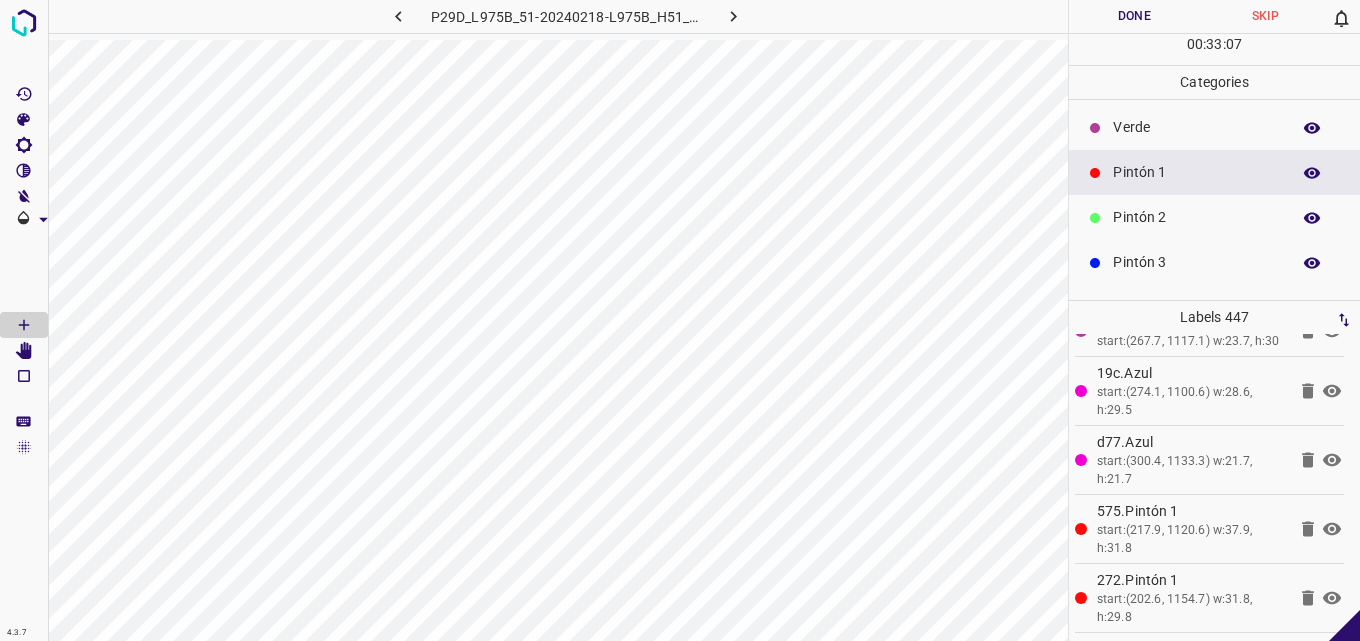 scroll, scrollTop: 0, scrollLeft: 0, axis: both 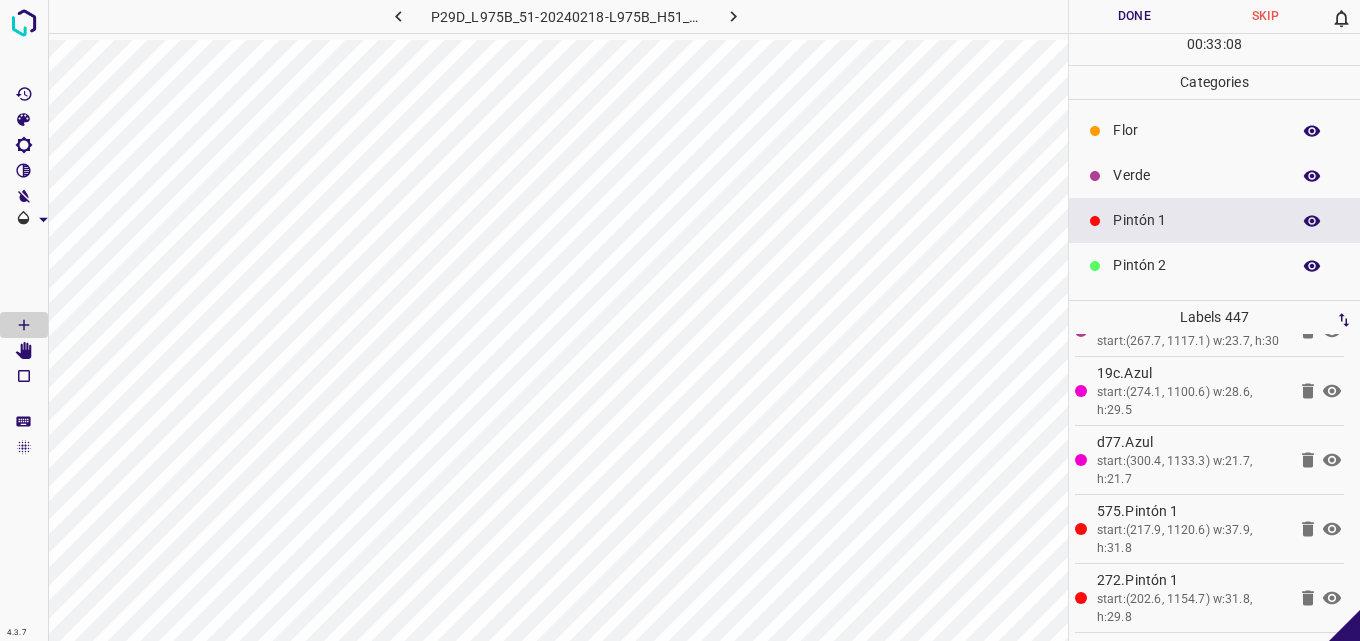 click on "Verde" at bounding box center (1196, 175) 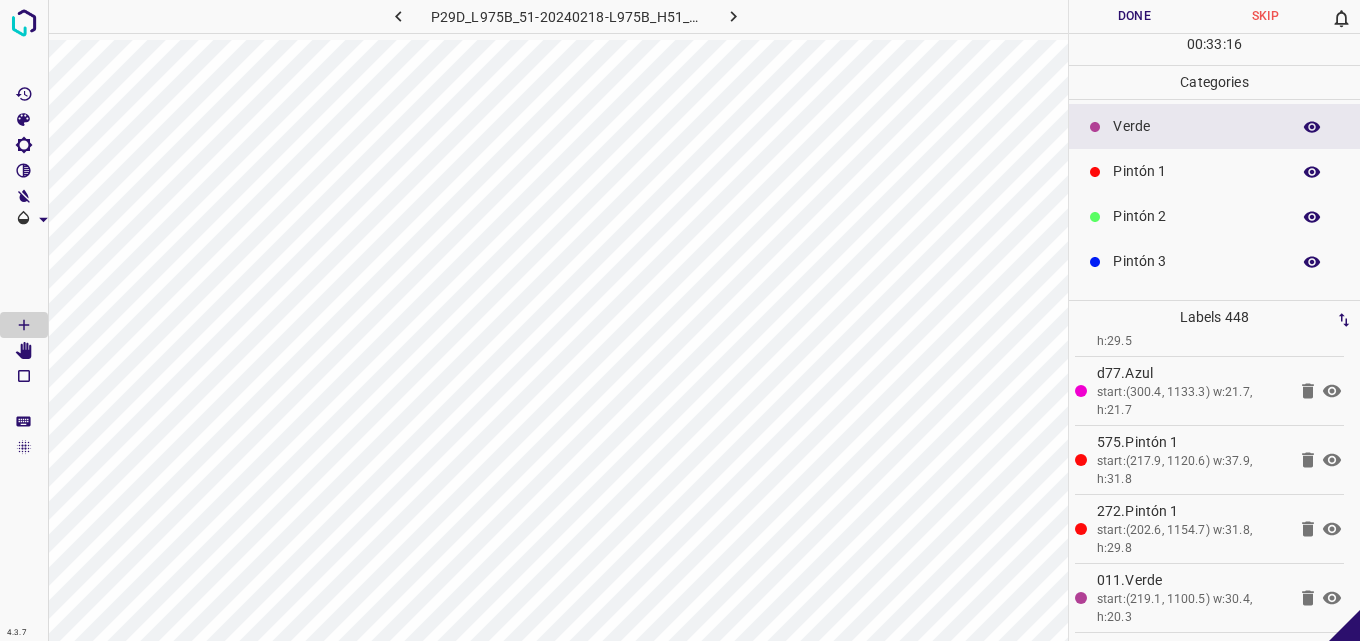 scroll, scrollTop: 176, scrollLeft: 0, axis: vertical 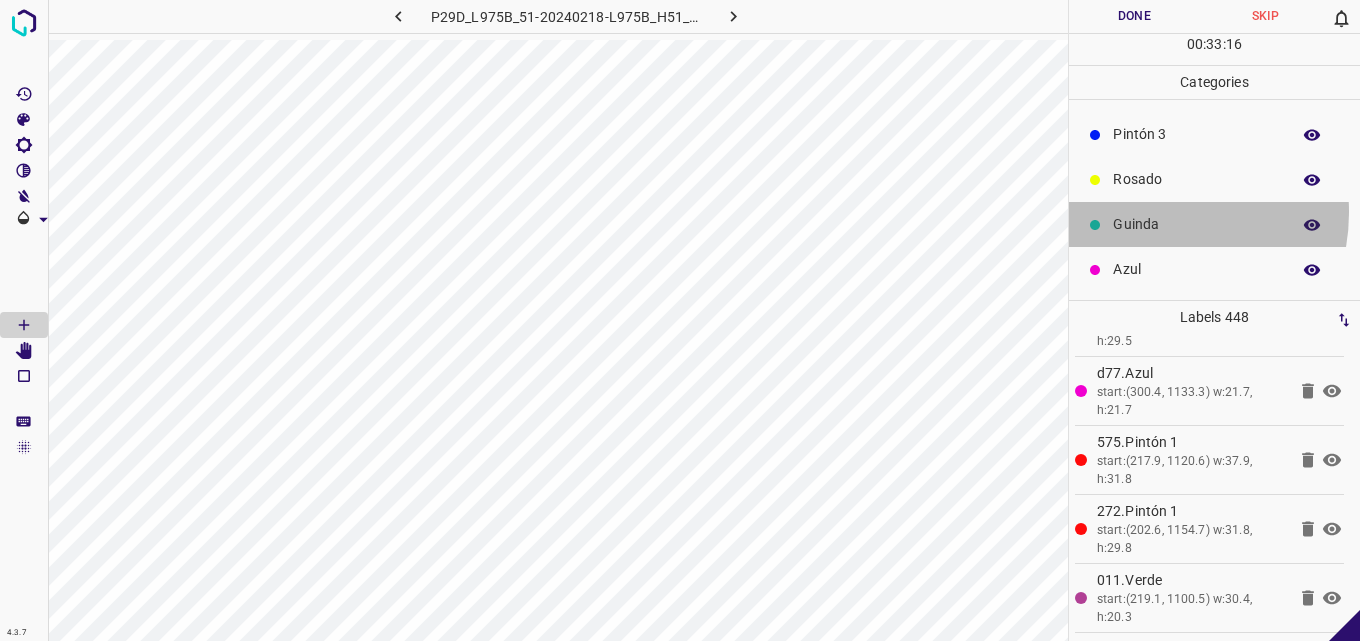 click on "Guinda" at bounding box center [1214, 224] 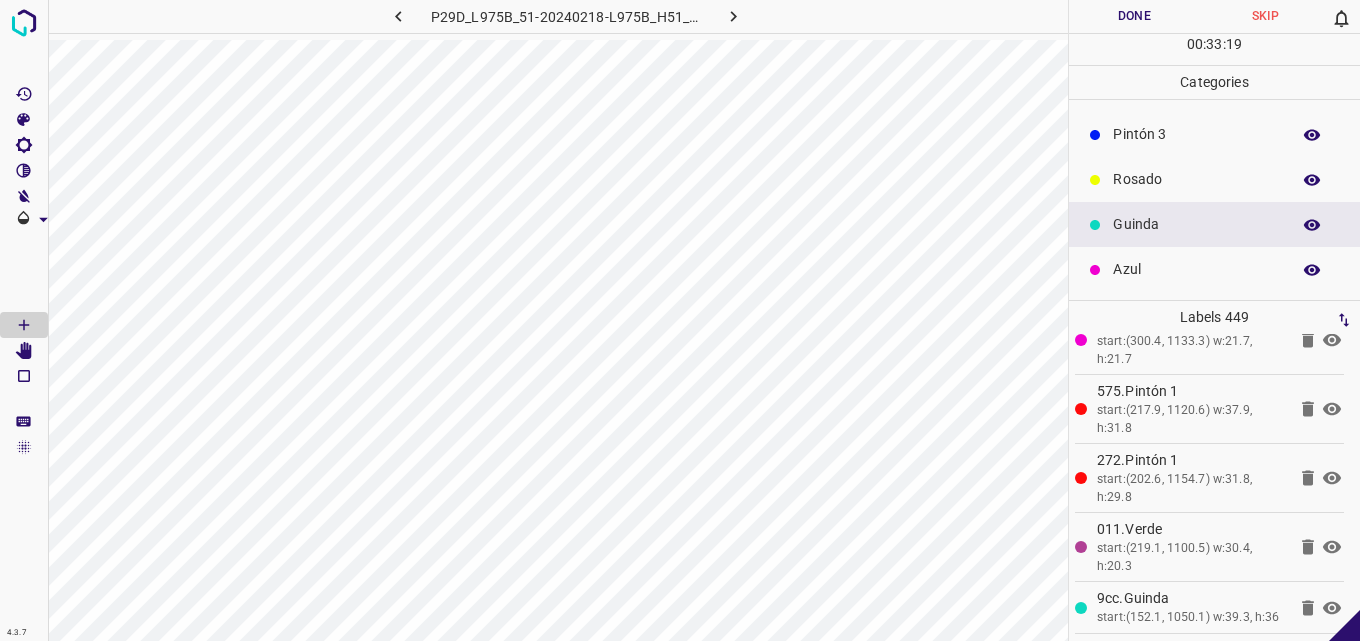 click on "Azul" at bounding box center (1196, 269) 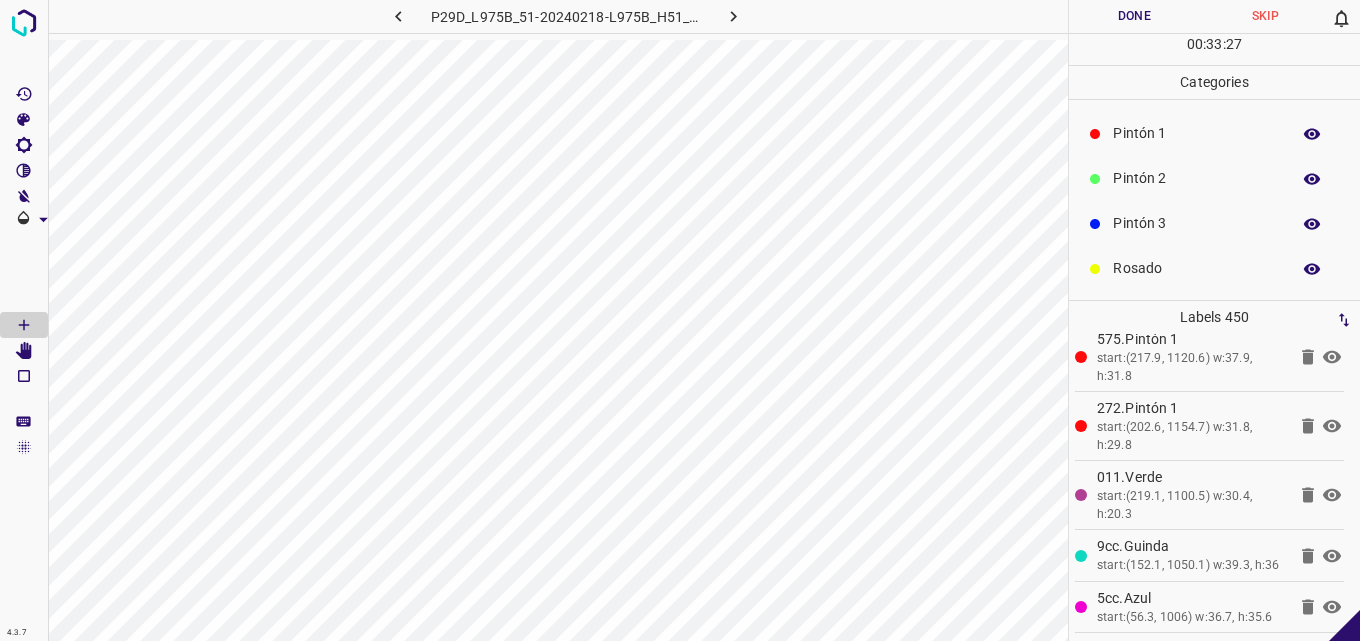 scroll, scrollTop: 0, scrollLeft: 0, axis: both 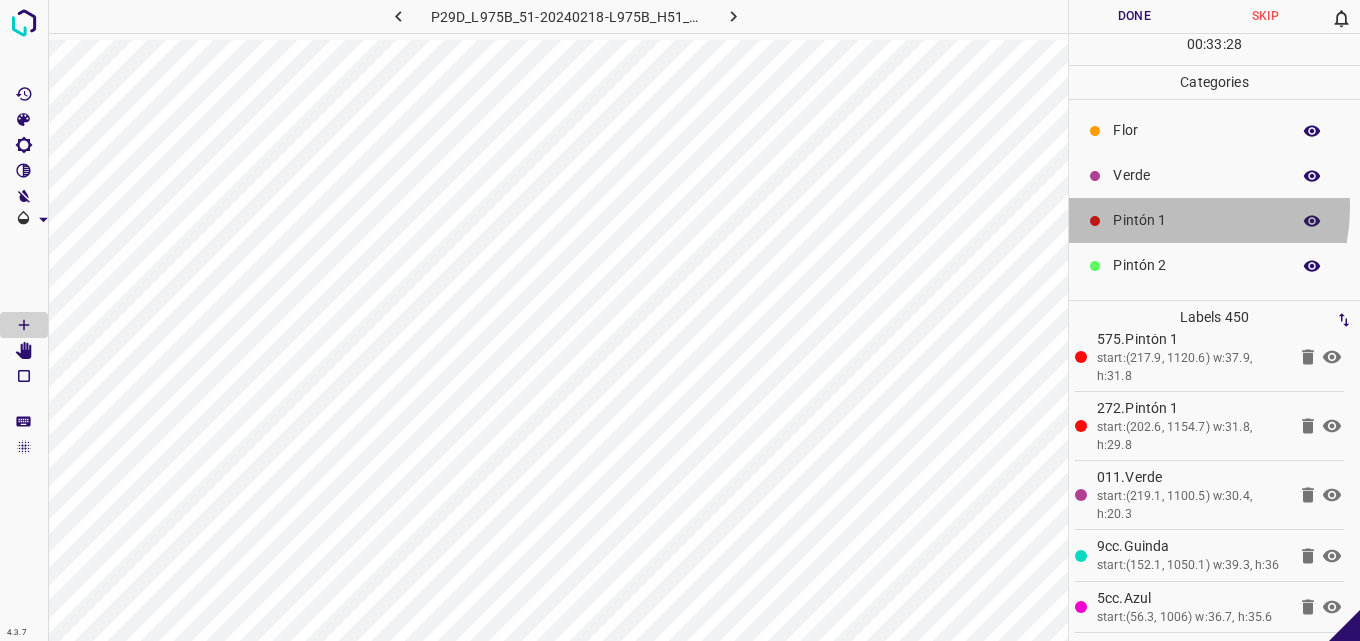 click on "Pintón 1" at bounding box center [1214, 220] 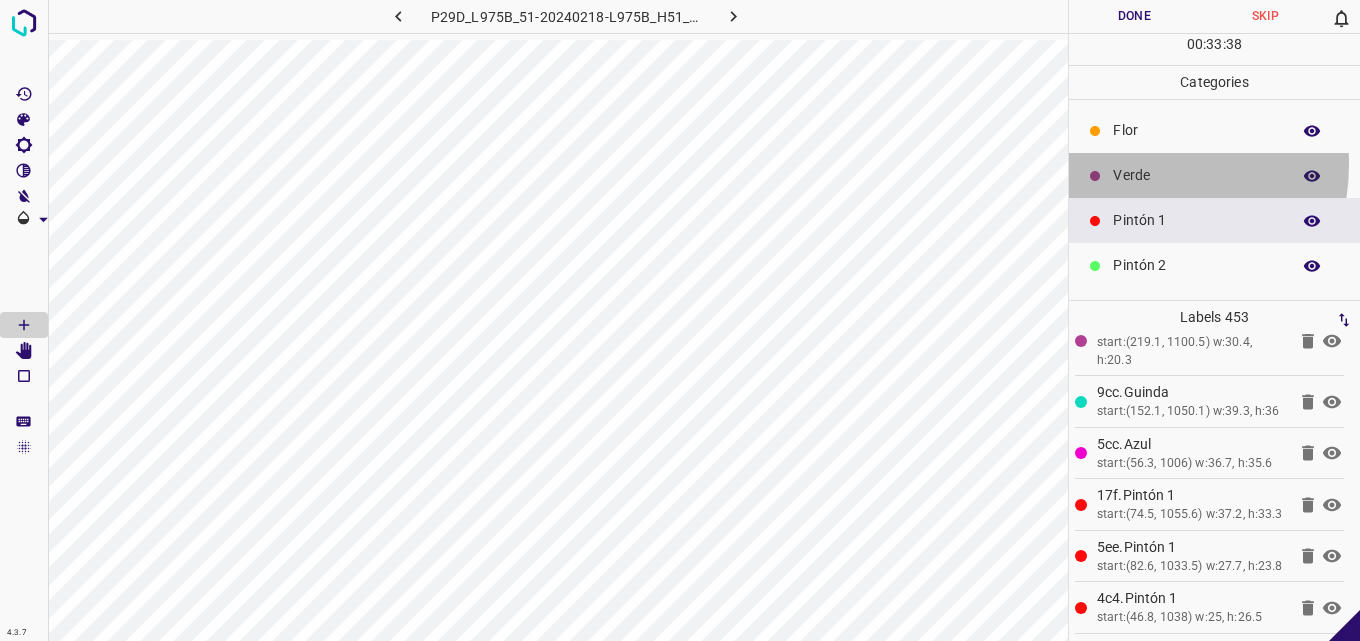 click on "Verde" at bounding box center [1214, 175] 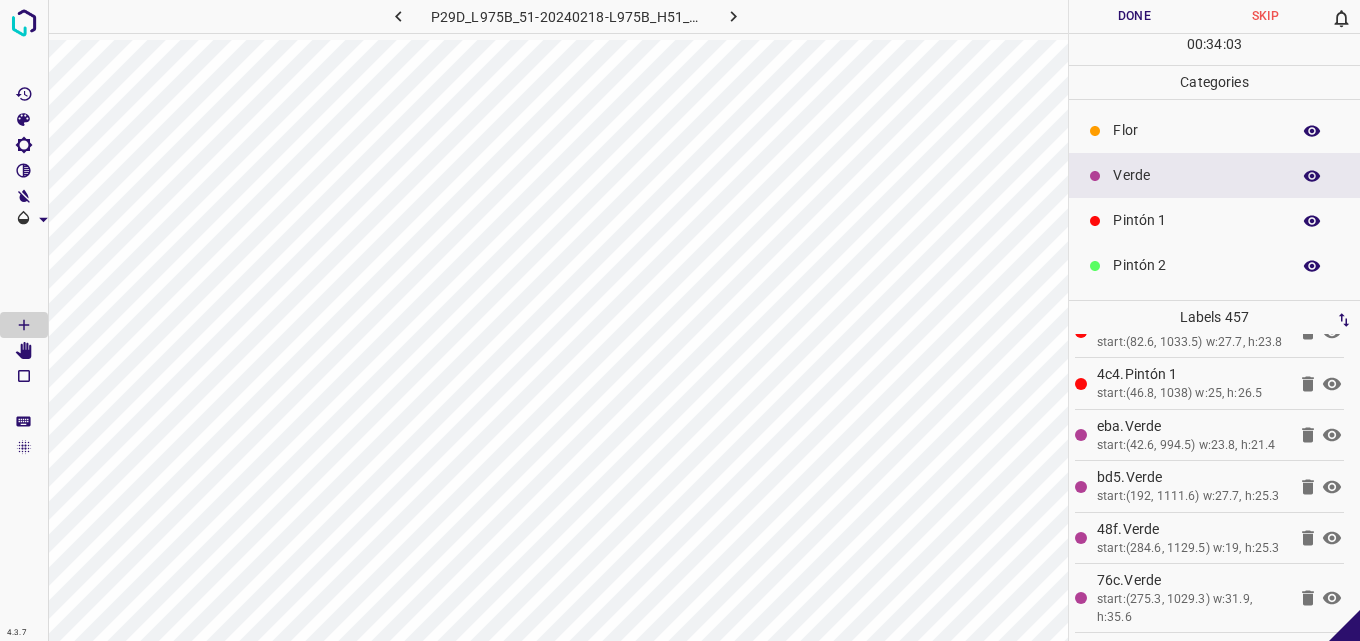 click on "Pintón 1" at bounding box center [1196, 220] 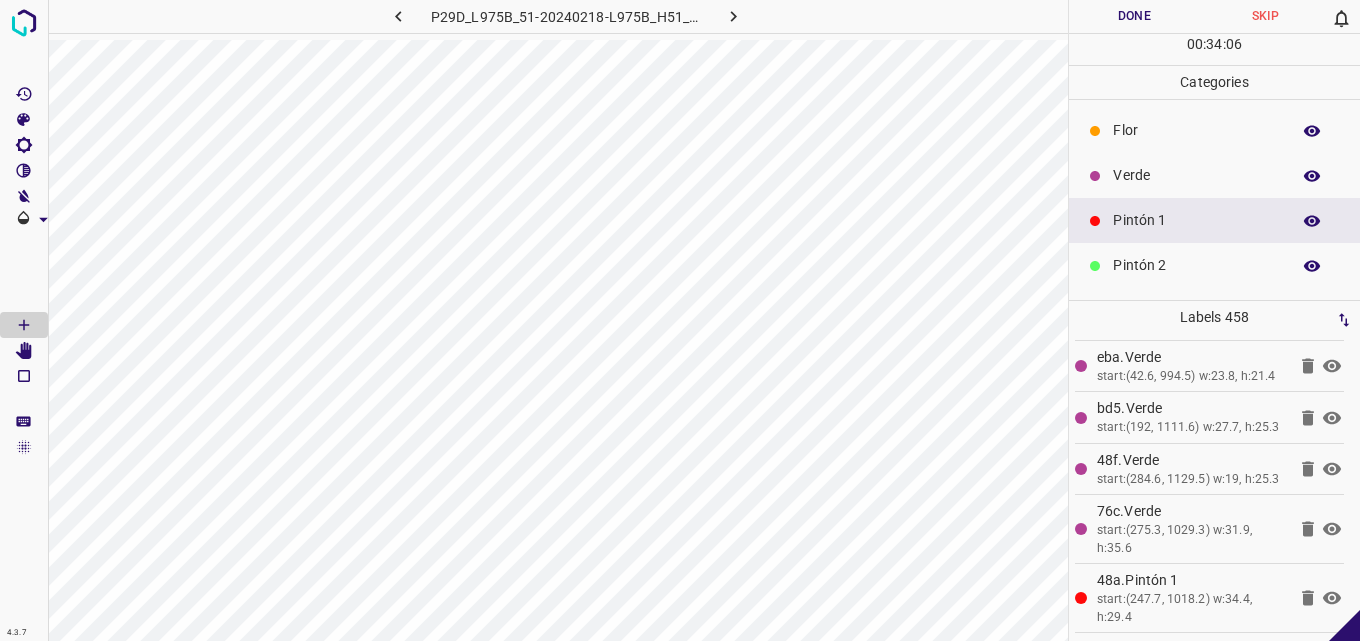 click on "Pintón 2" at bounding box center [1196, 265] 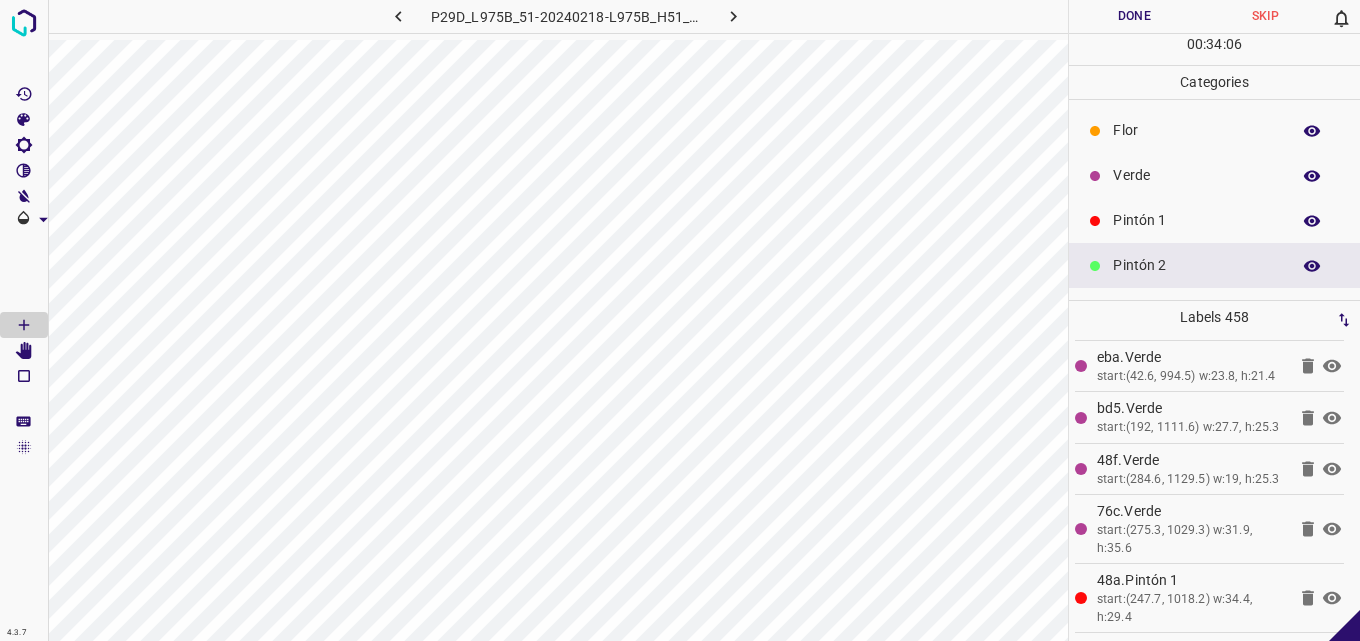 click on "Verde" at bounding box center [1196, 175] 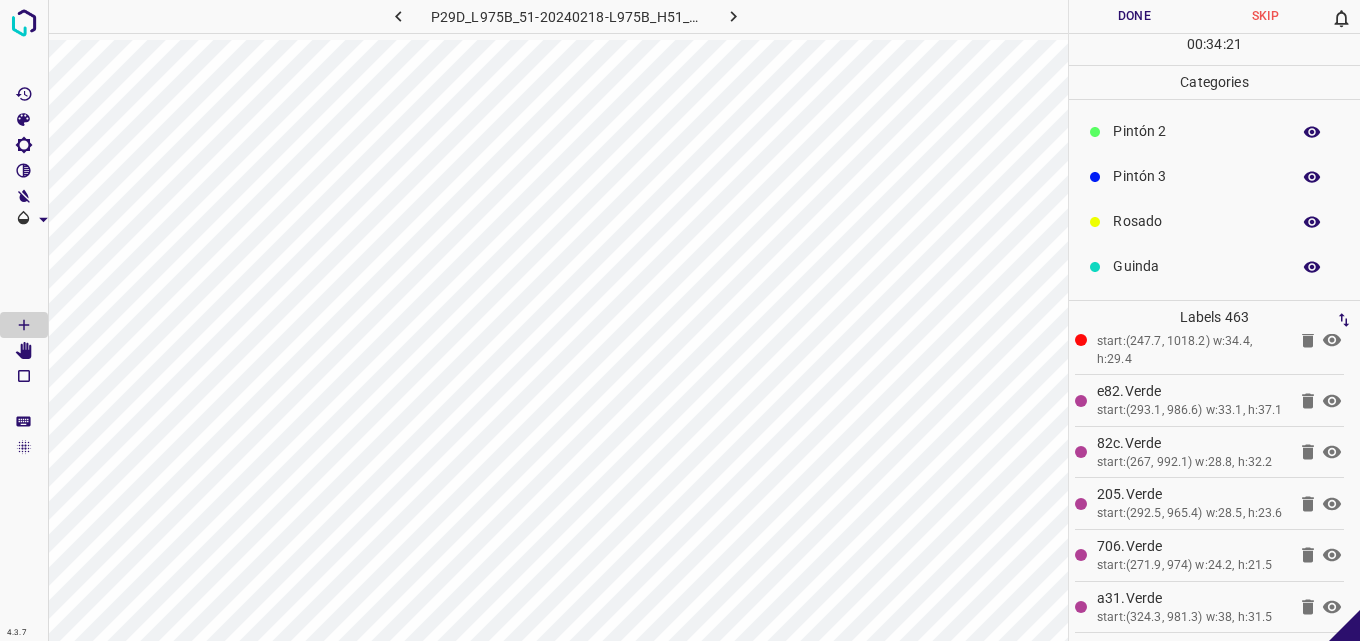 scroll, scrollTop: 176, scrollLeft: 0, axis: vertical 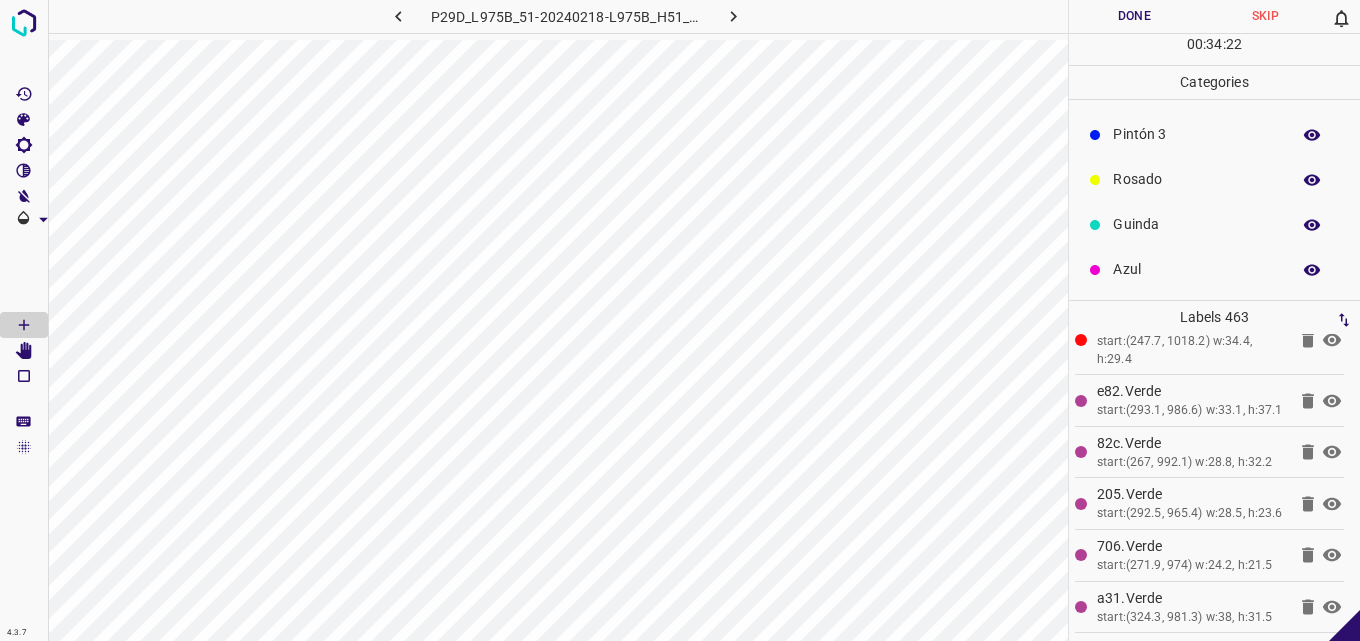 click on "Azul" at bounding box center (1196, 269) 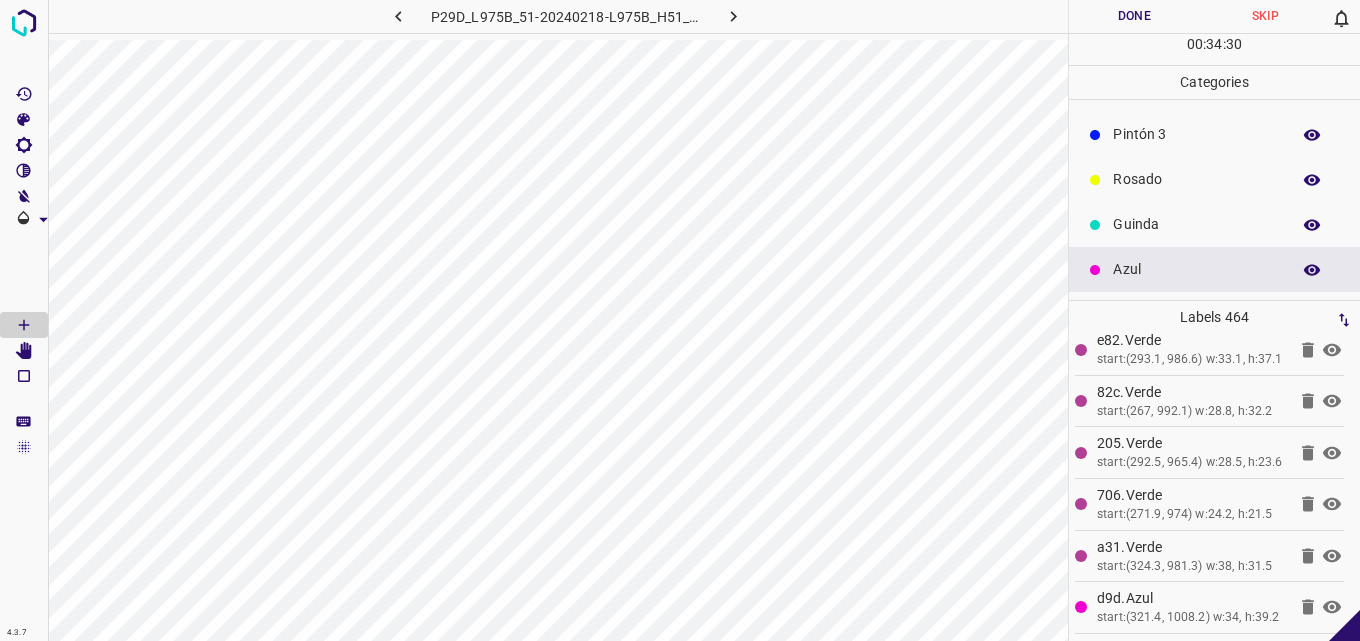 scroll, scrollTop: 0, scrollLeft: 0, axis: both 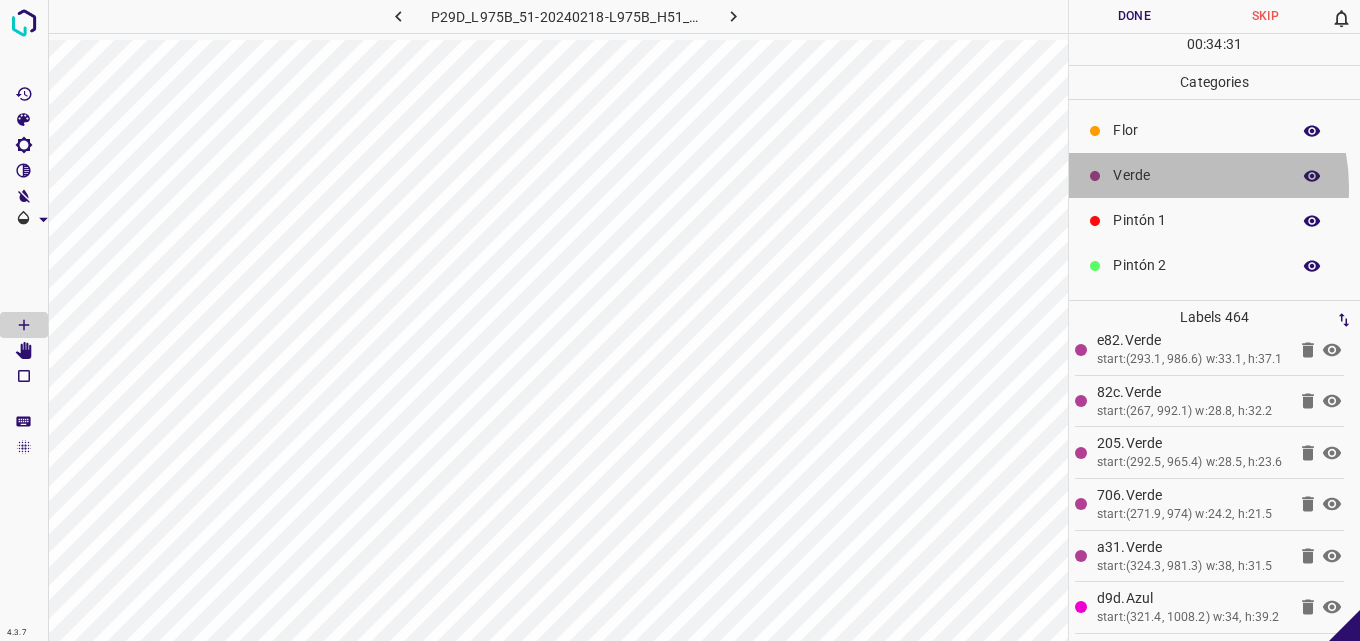 click on "Verde" at bounding box center (1214, 175) 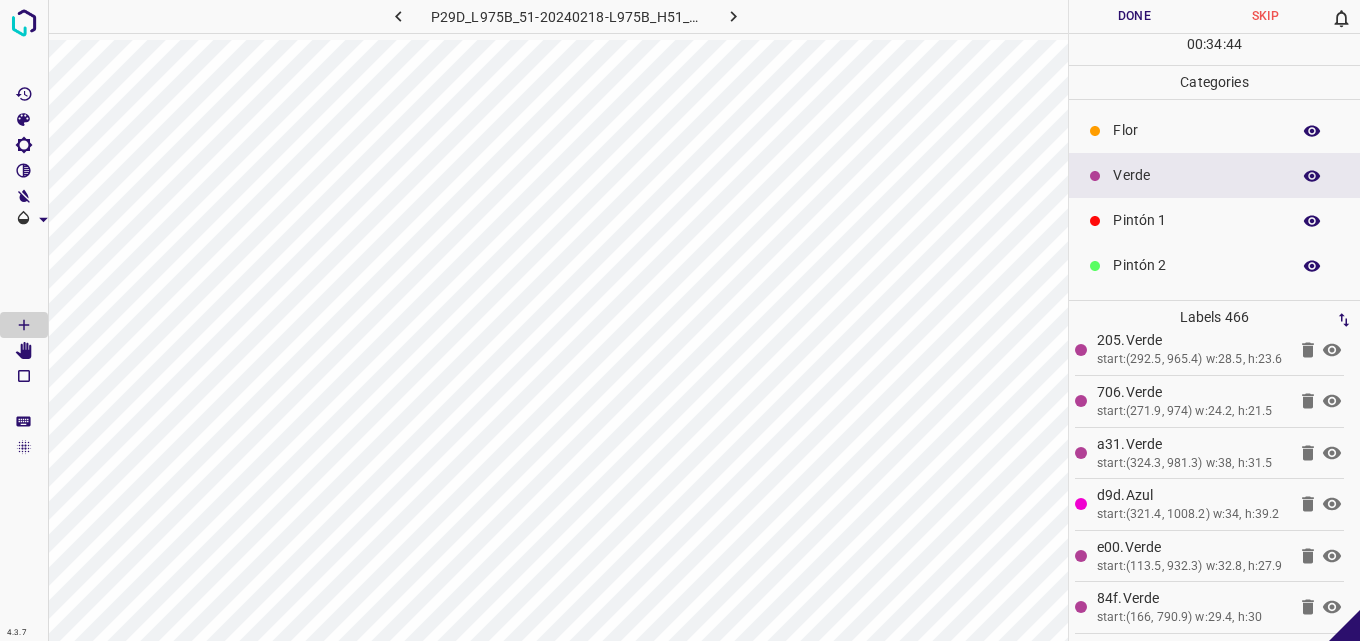 scroll, scrollTop: 176, scrollLeft: 0, axis: vertical 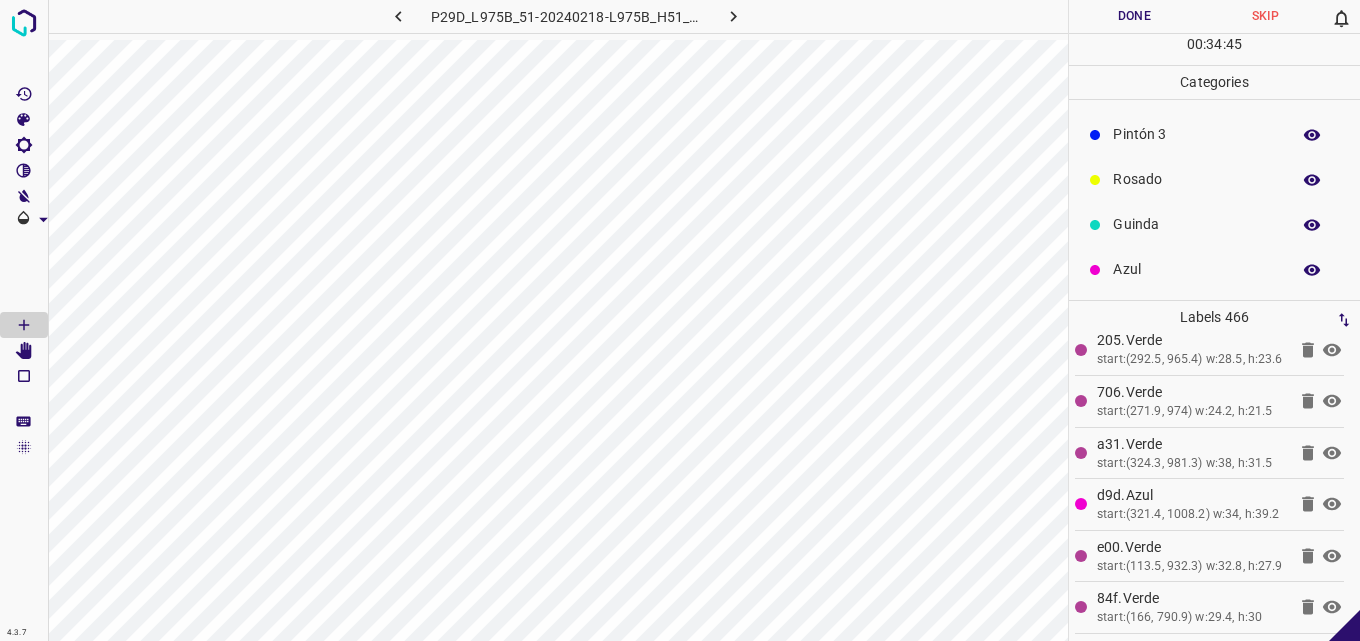 click 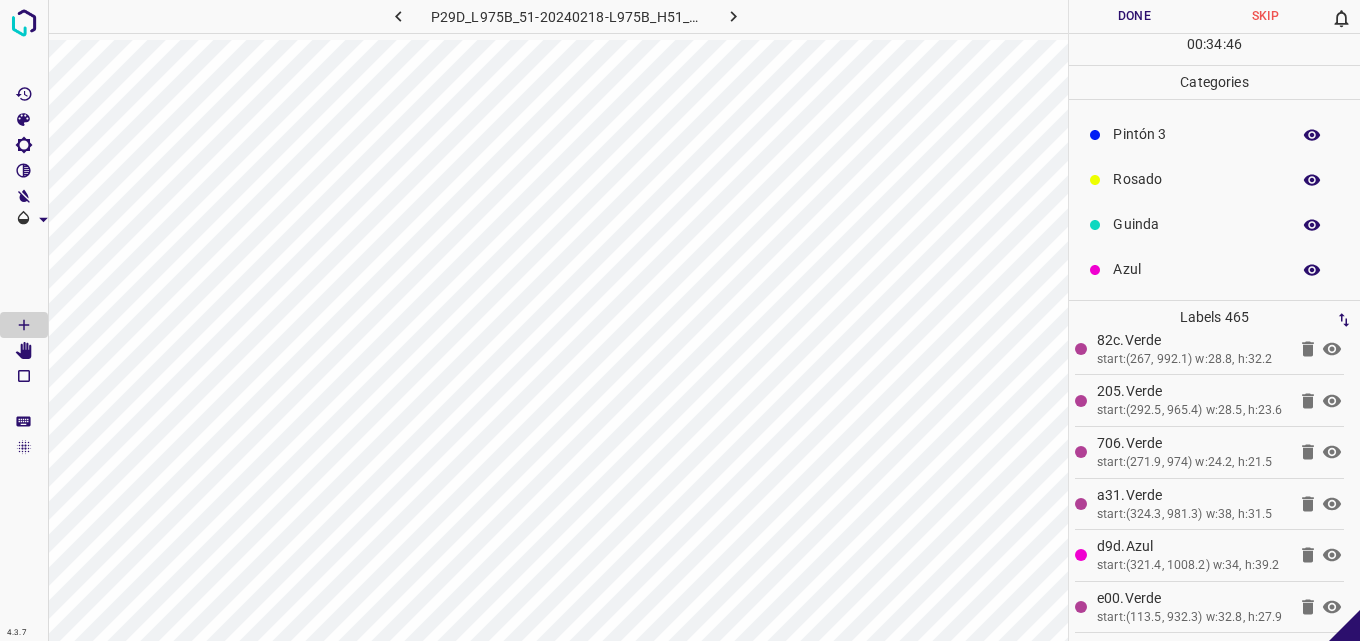 scroll, scrollTop: 31371, scrollLeft: 0, axis: vertical 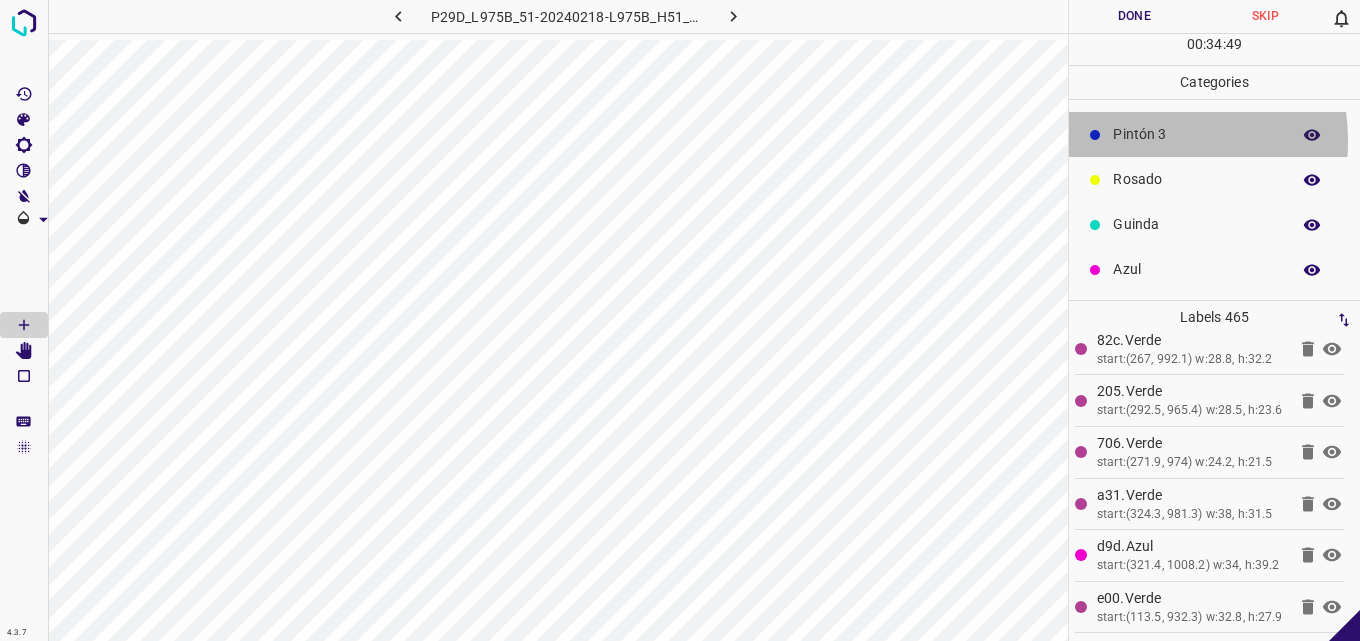 click on "Pintón 3" at bounding box center (1196, 134) 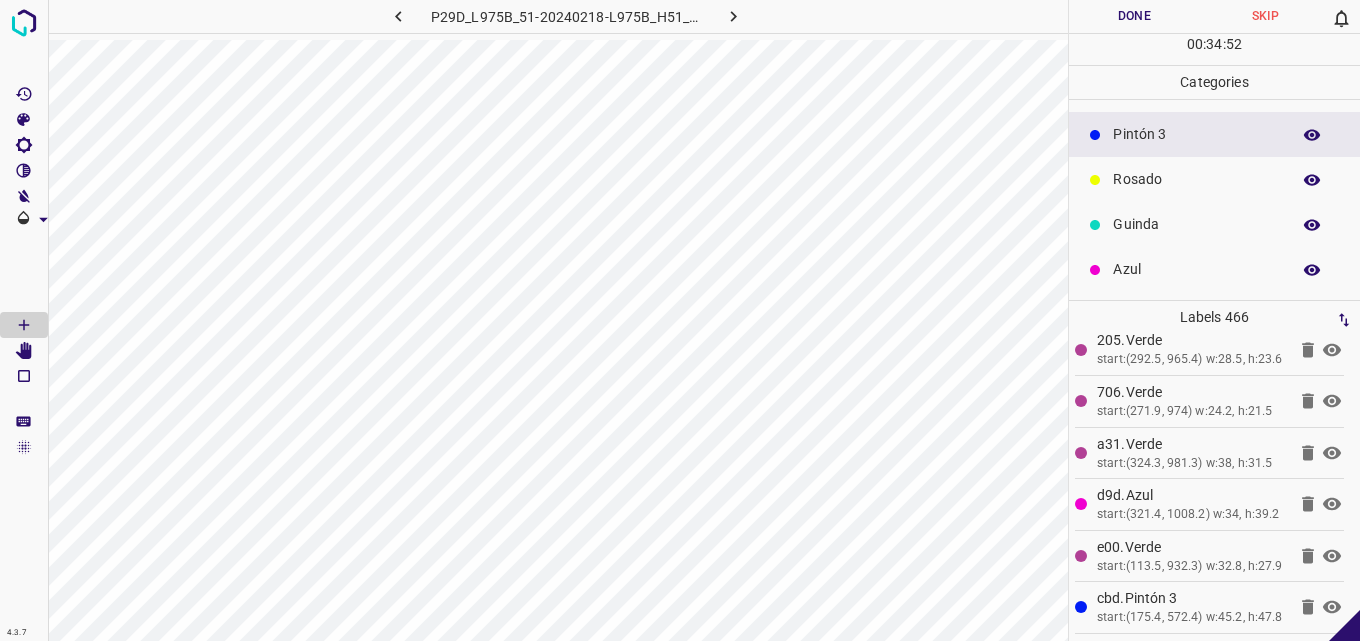 scroll, scrollTop: 31422, scrollLeft: 0, axis: vertical 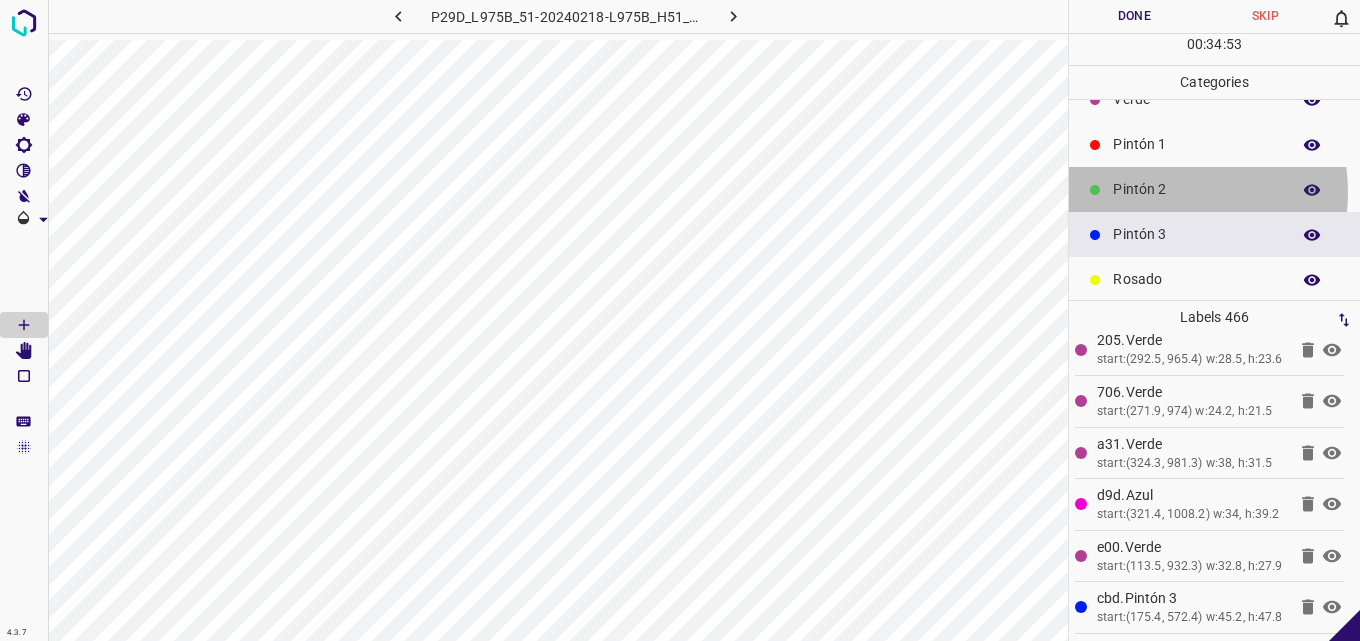 click on "Pintón 2" at bounding box center (1196, 189) 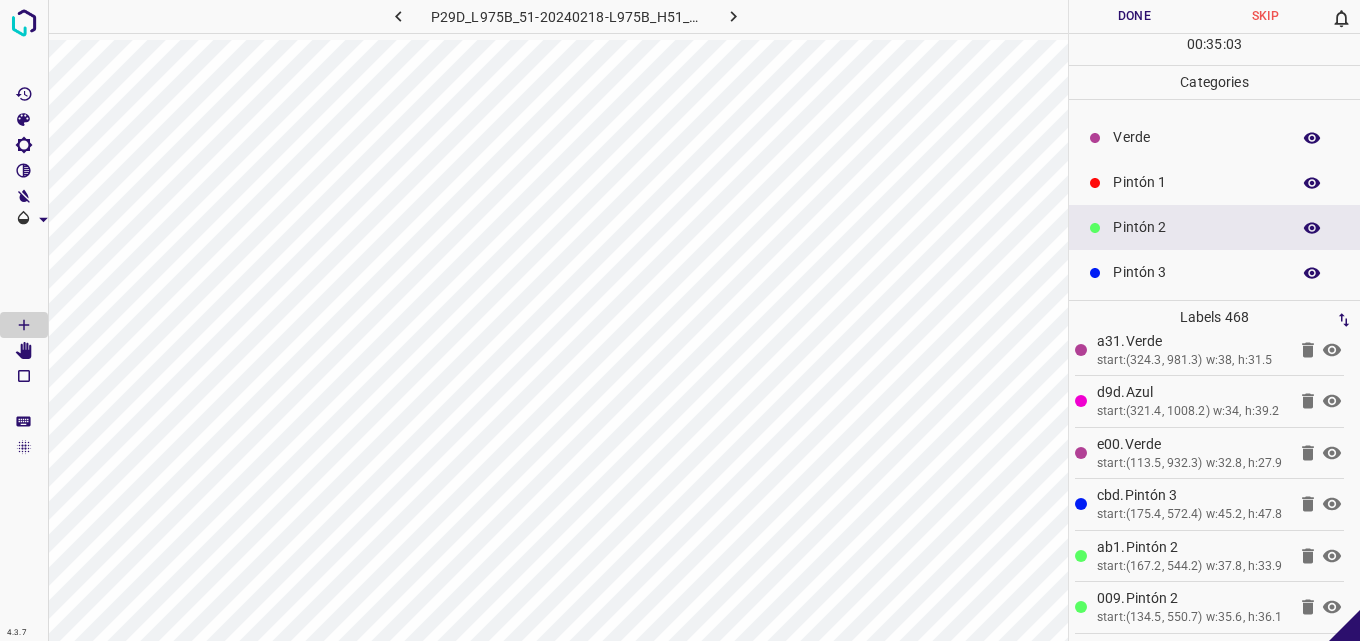 scroll, scrollTop: 0, scrollLeft: 0, axis: both 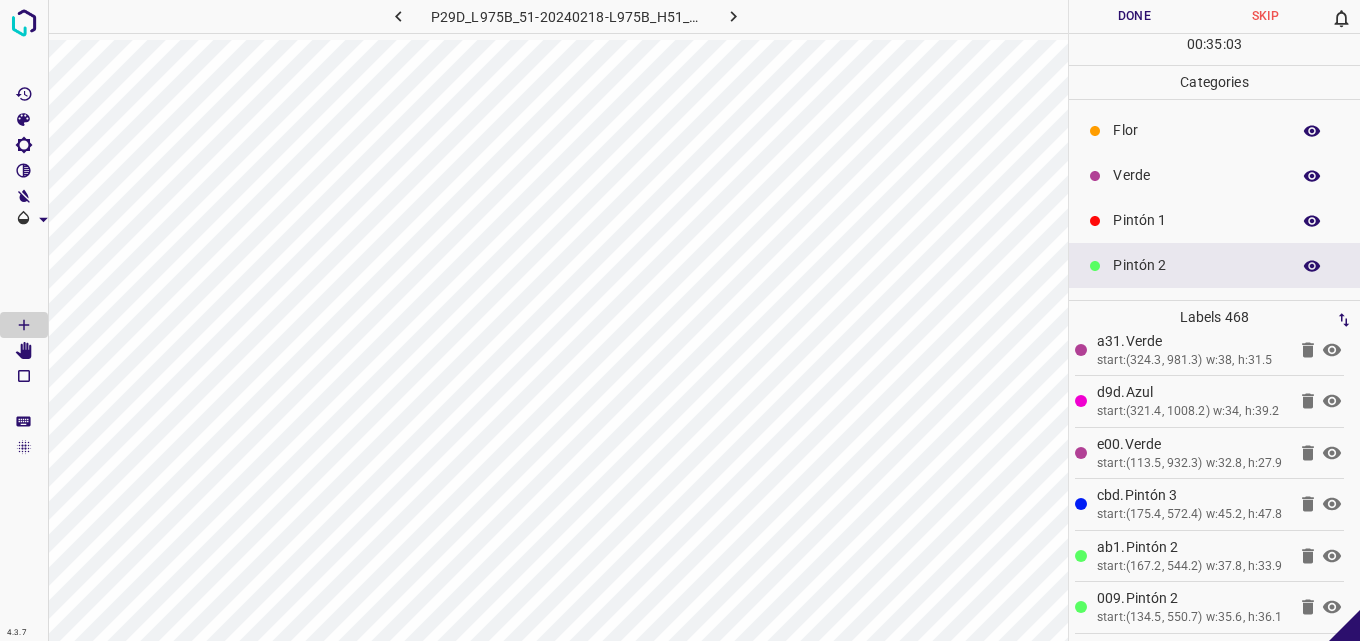 click on "Verde" at bounding box center (1196, 175) 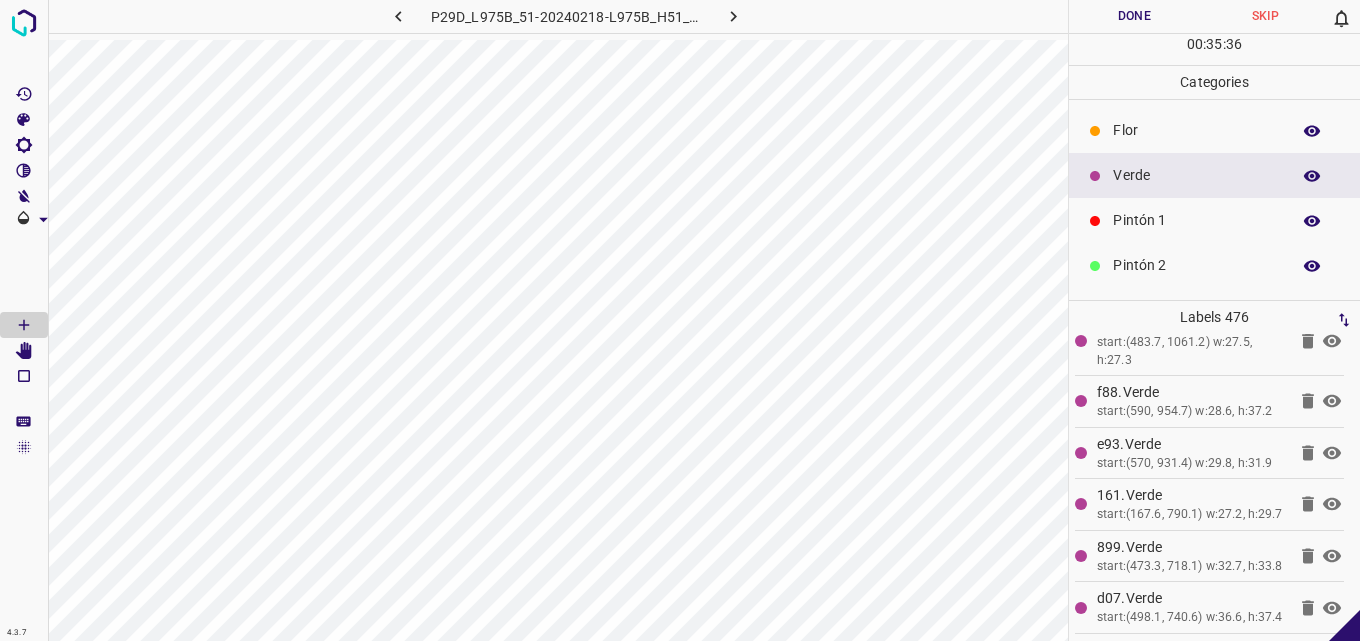 click on "Pintón 1" at bounding box center [1196, 220] 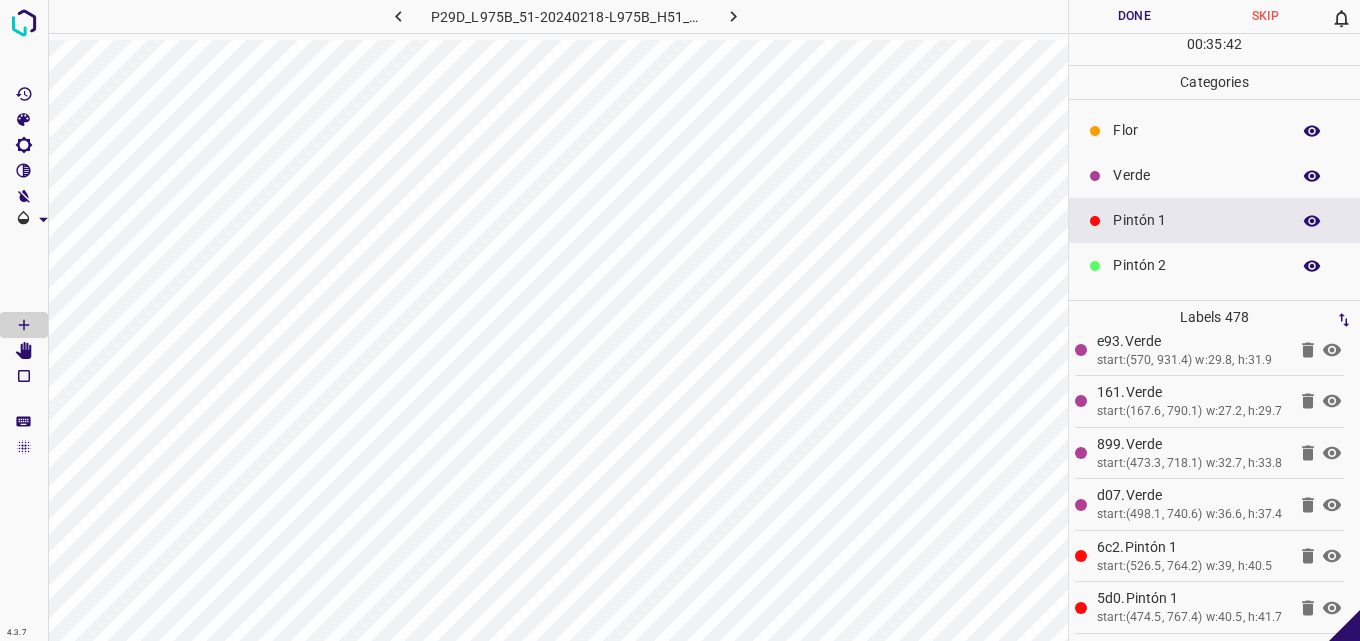 click on "Verde" at bounding box center (1196, 175) 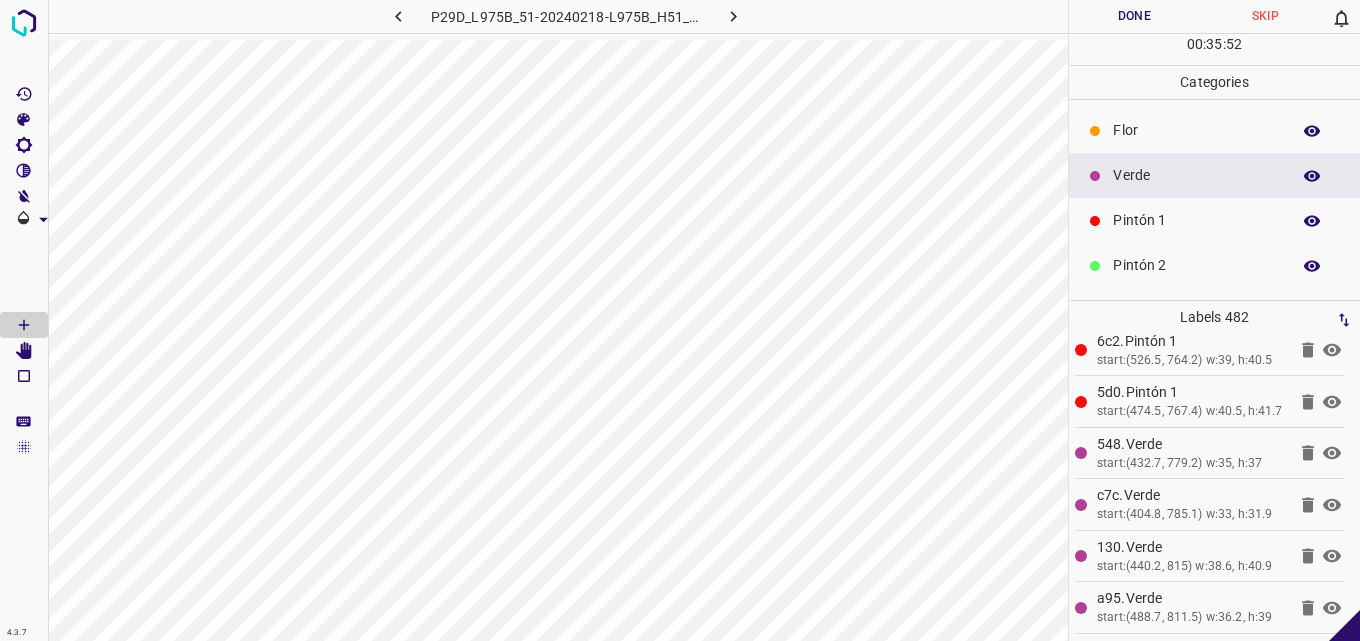 click on "Pintón 1" at bounding box center (1196, 220) 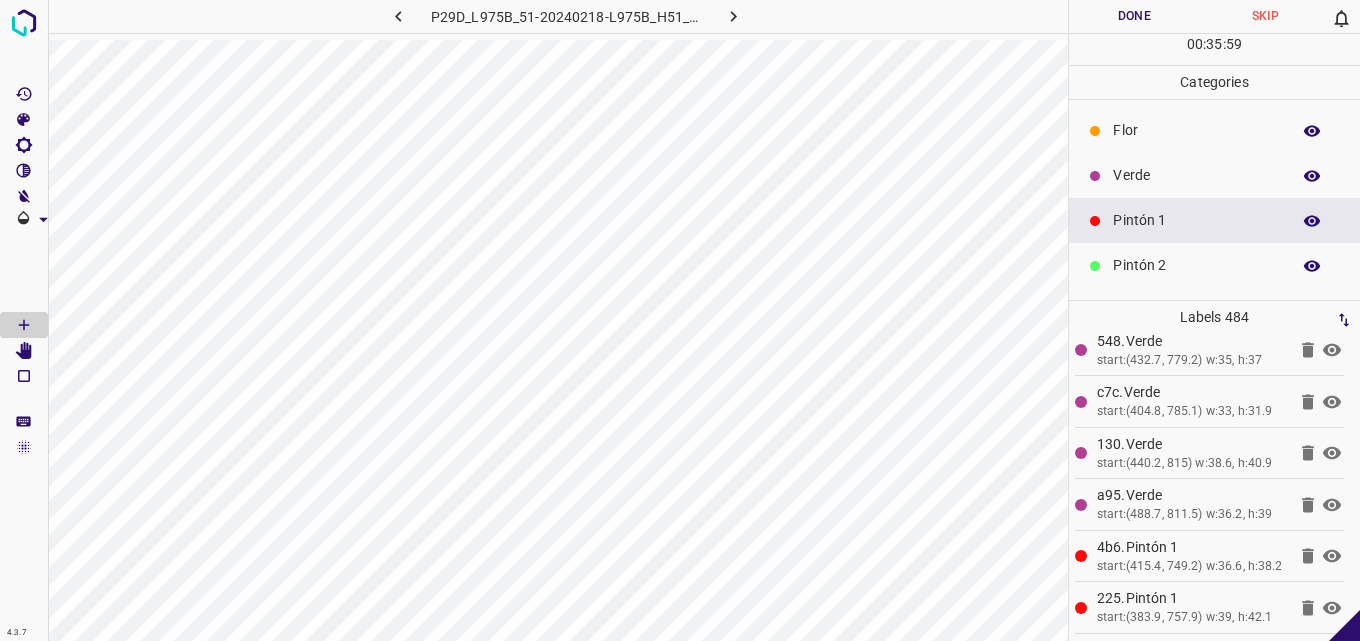 click on "Verde" at bounding box center (1214, 175) 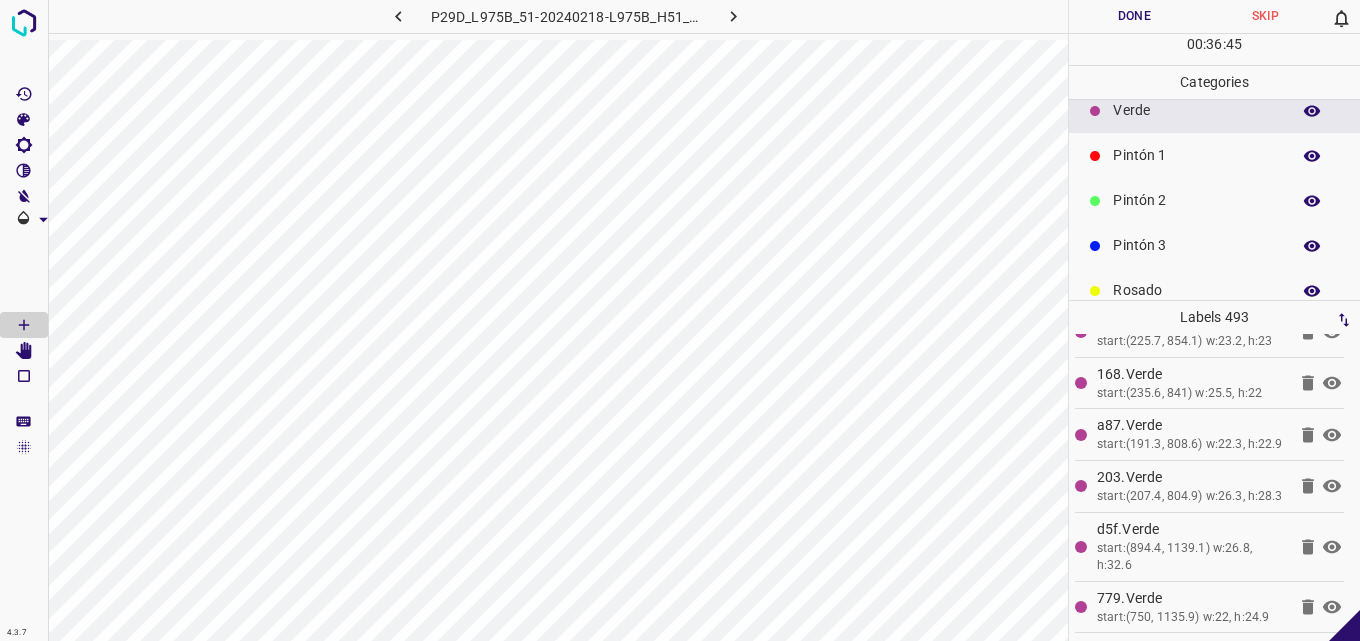 scroll, scrollTop: 100, scrollLeft: 0, axis: vertical 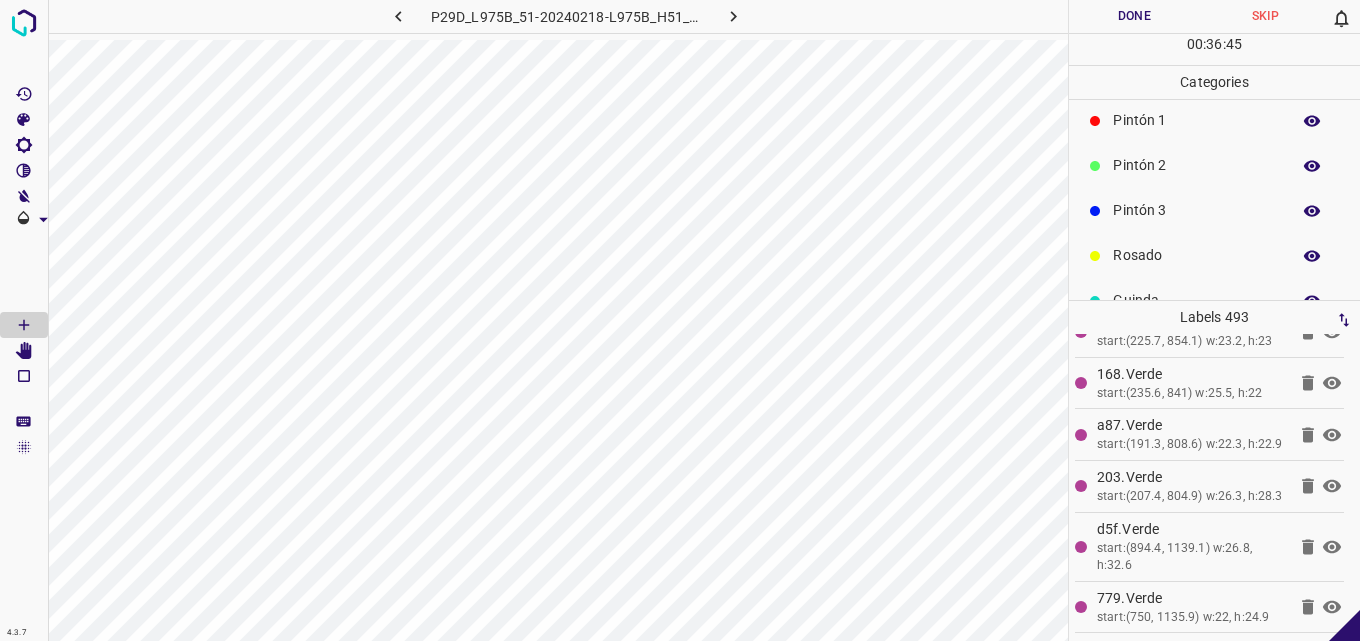 click on "Pintón 3" at bounding box center [1196, 210] 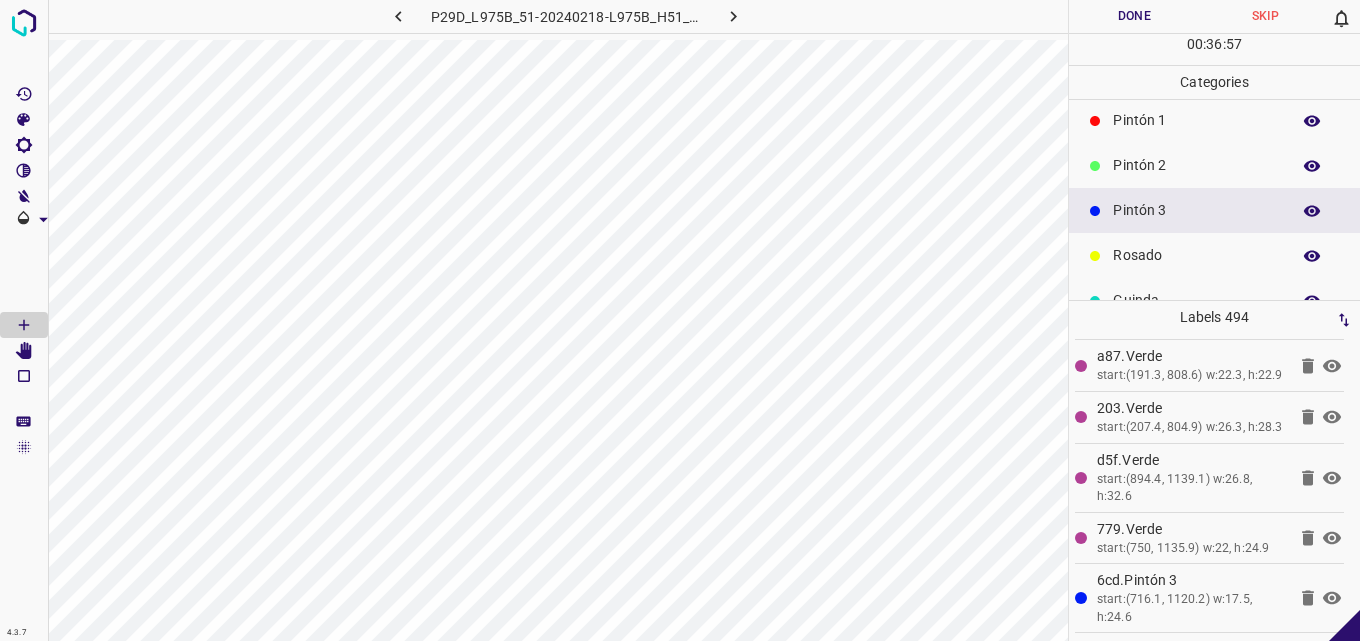 click on "Pintón 2" at bounding box center [1196, 165] 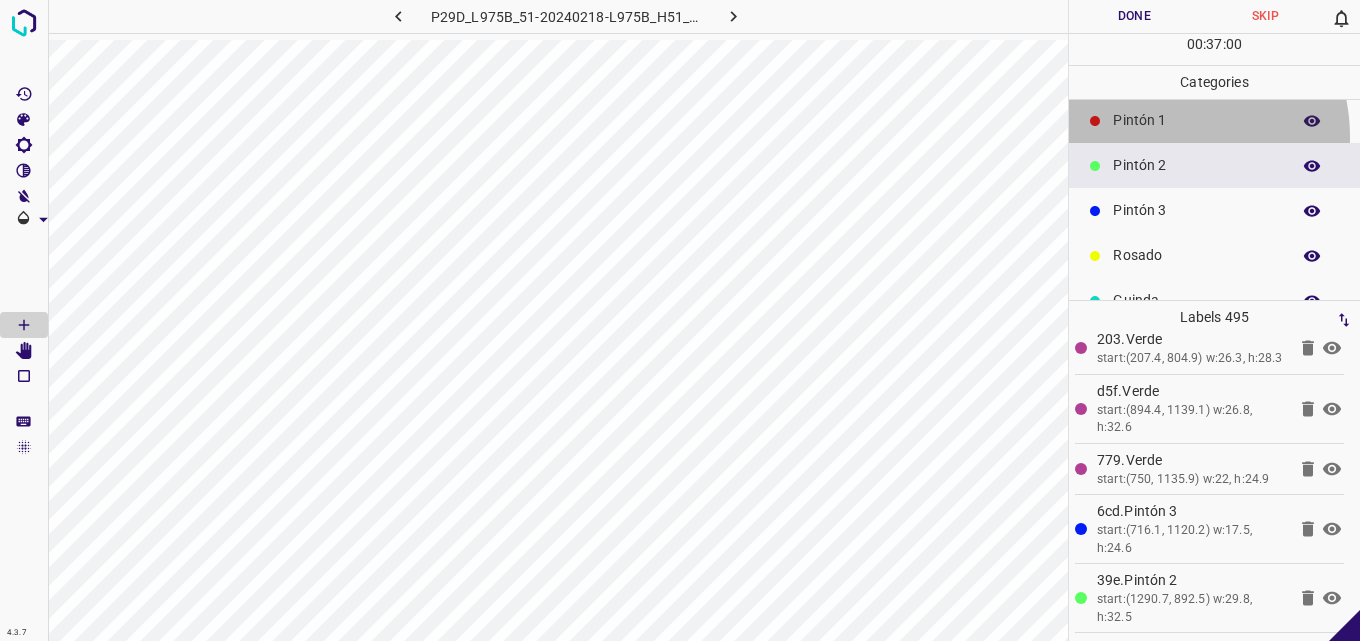 click on "Pintón 1" at bounding box center [1214, 120] 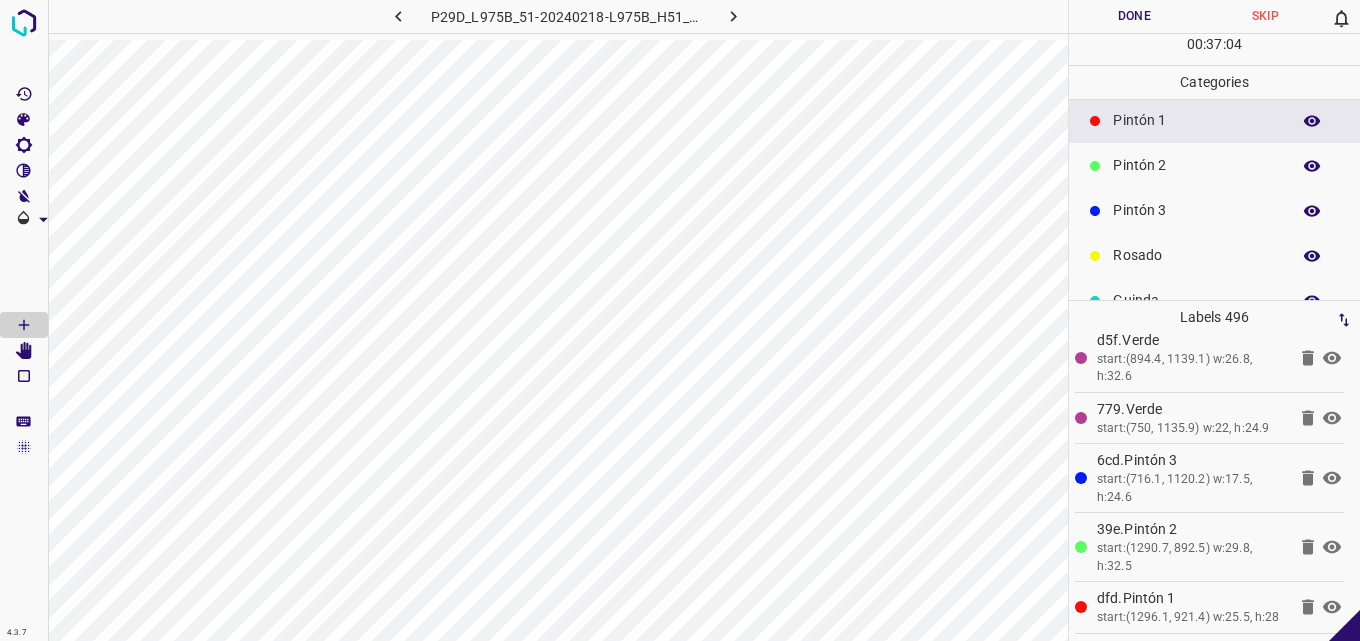 click on "Pintón 2" at bounding box center (1214, 165) 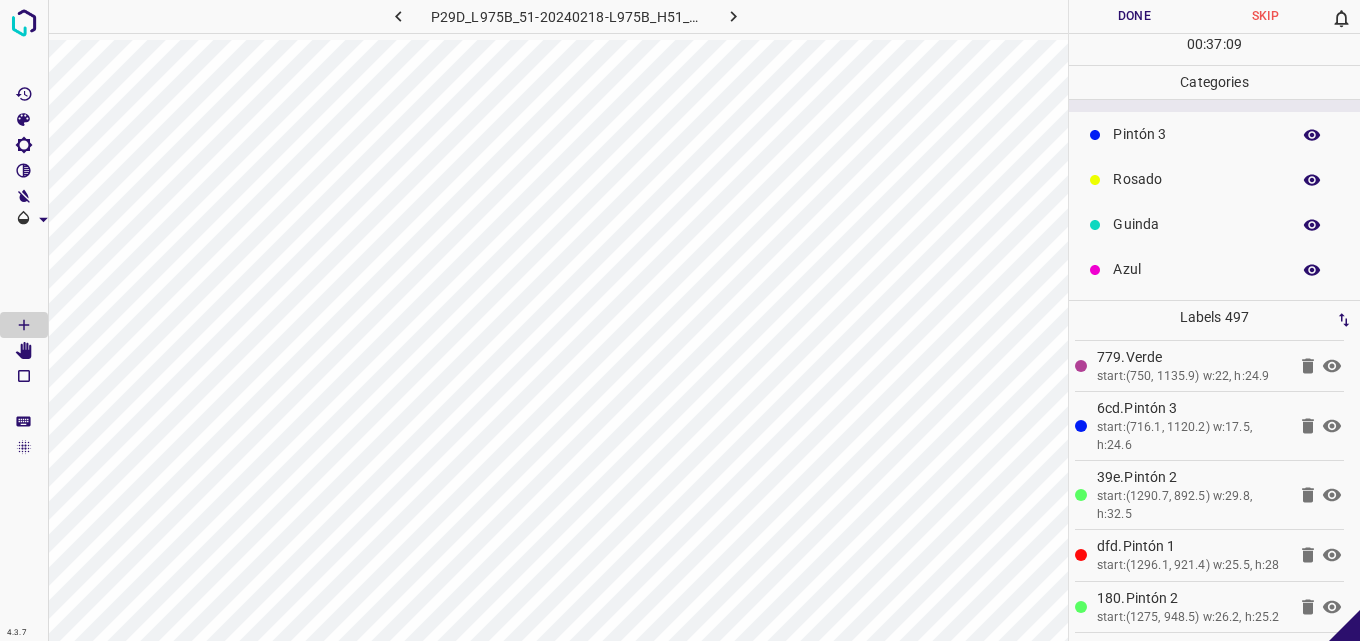 scroll, scrollTop: 0, scrollLeft: 0, axis: both 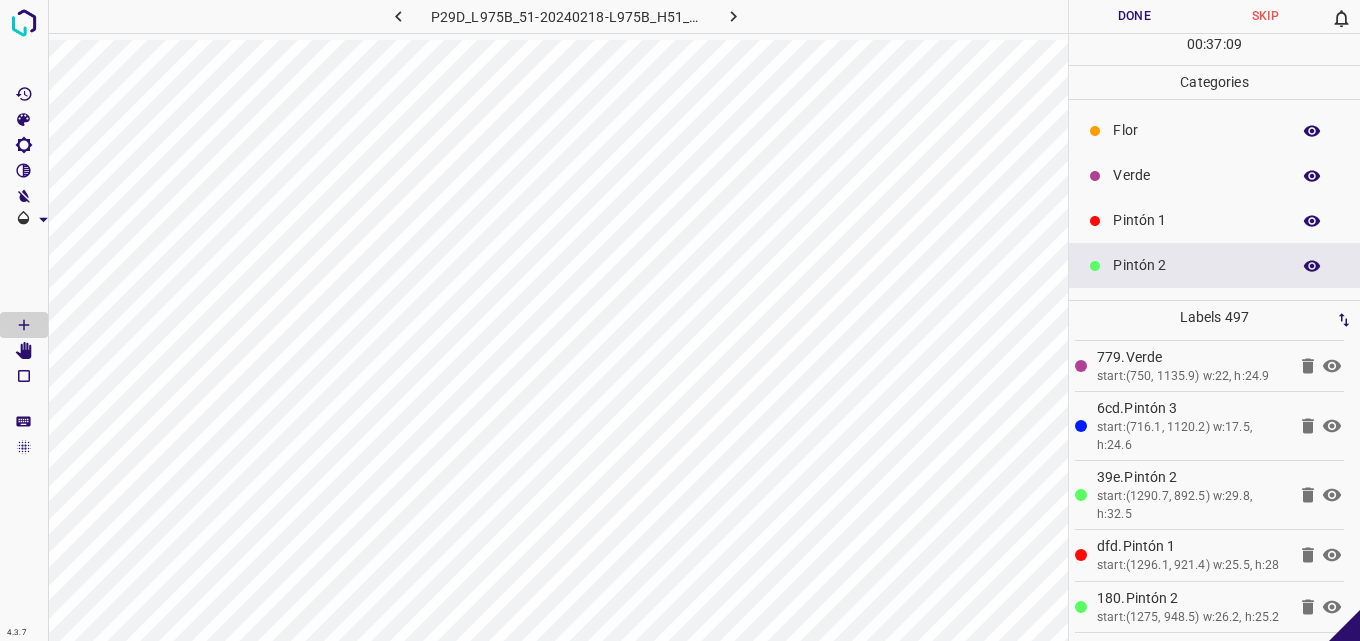 click on "Pintón 1" at bounding box center (1214, 220) 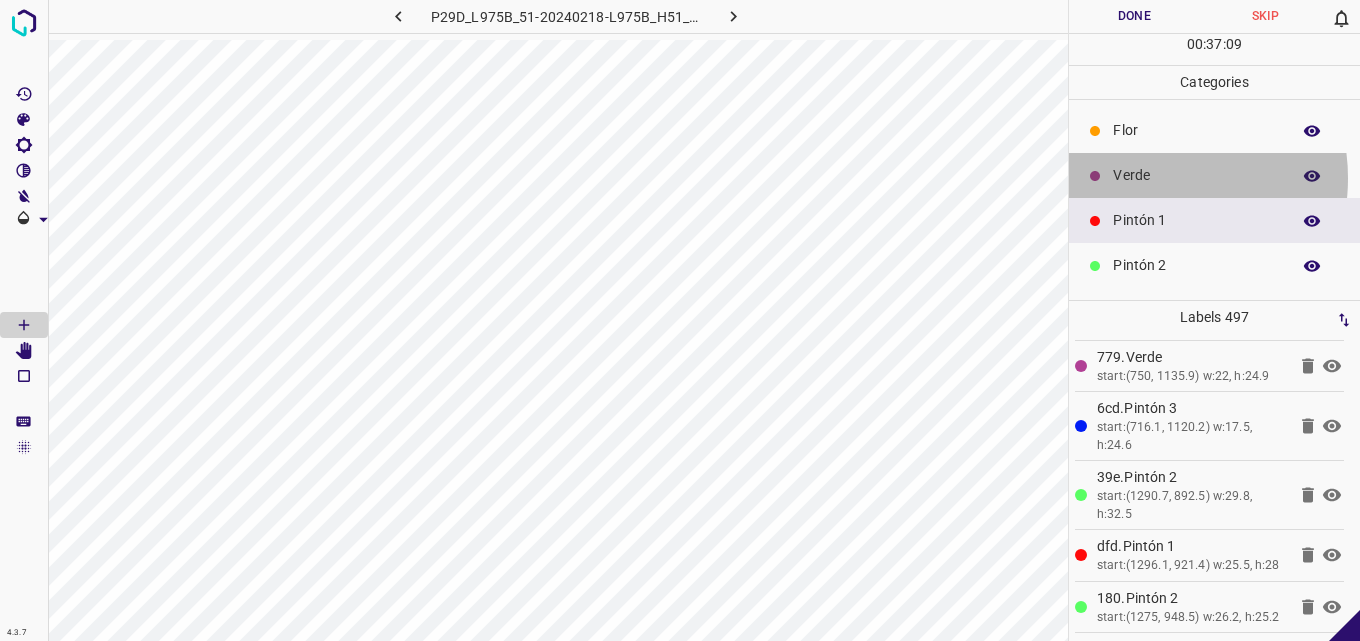 click on "Verde" at bounding box center (1196, 175) 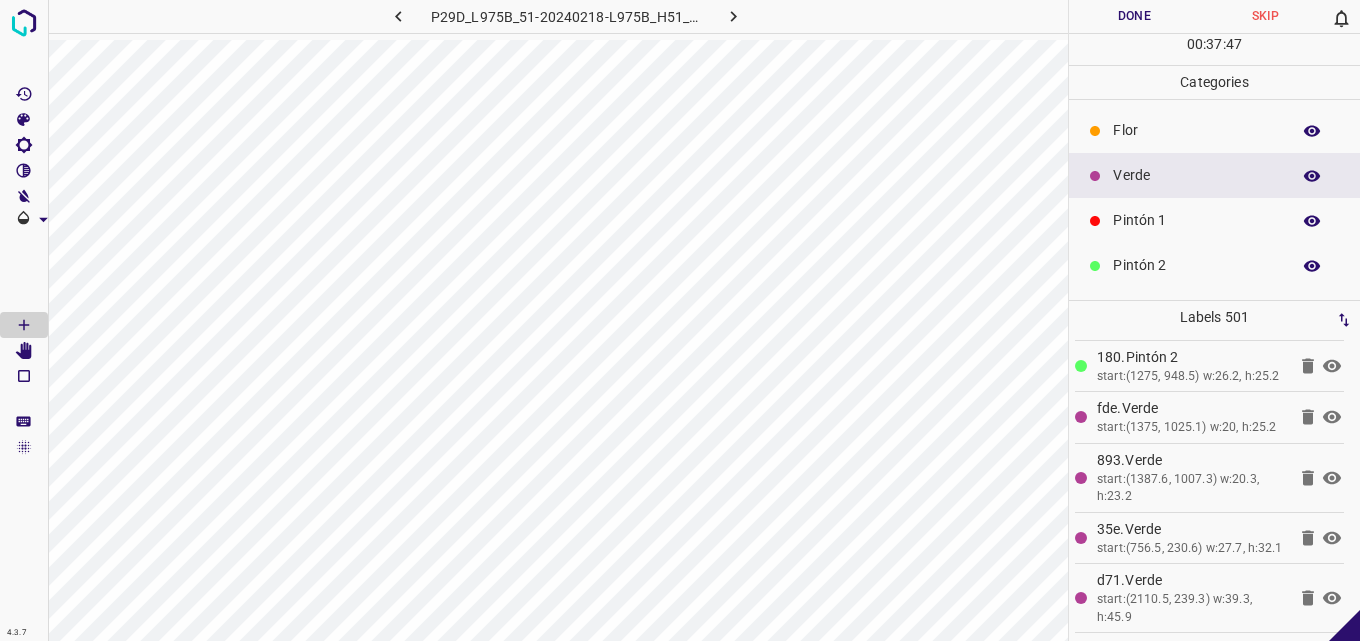 click on "Pintón 1" at bounding box center (1196, 220) 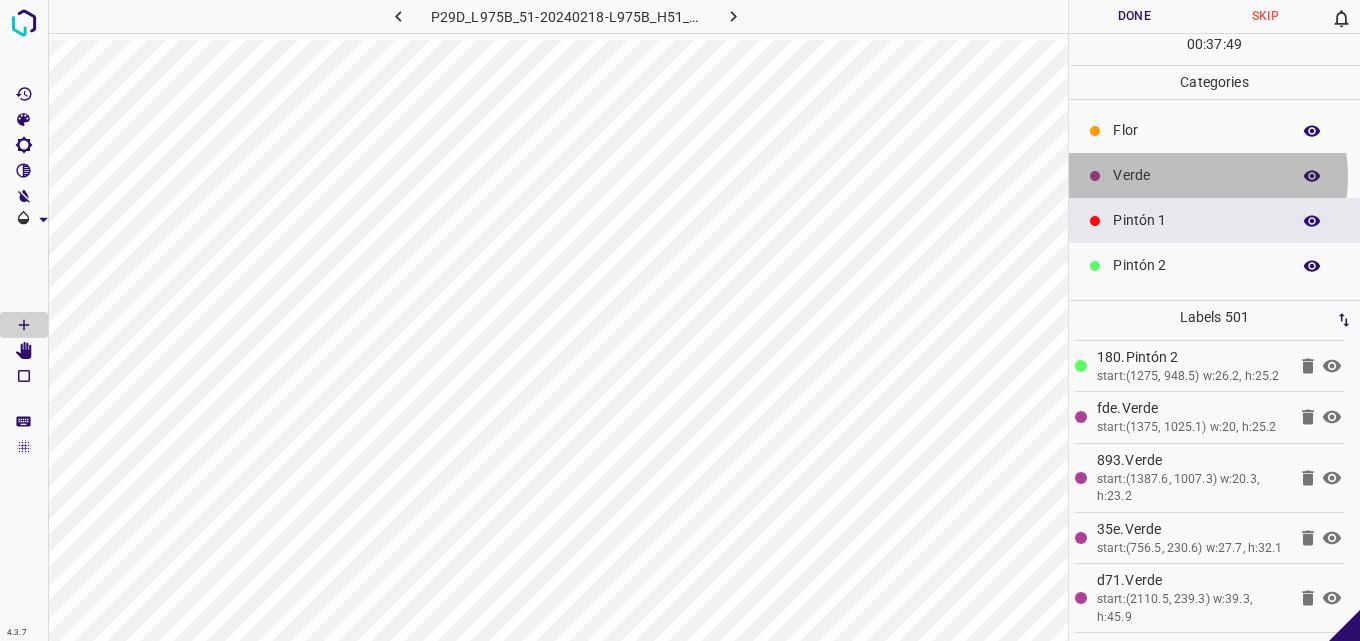 click on "Verde" at bounding box center (1196, 175) 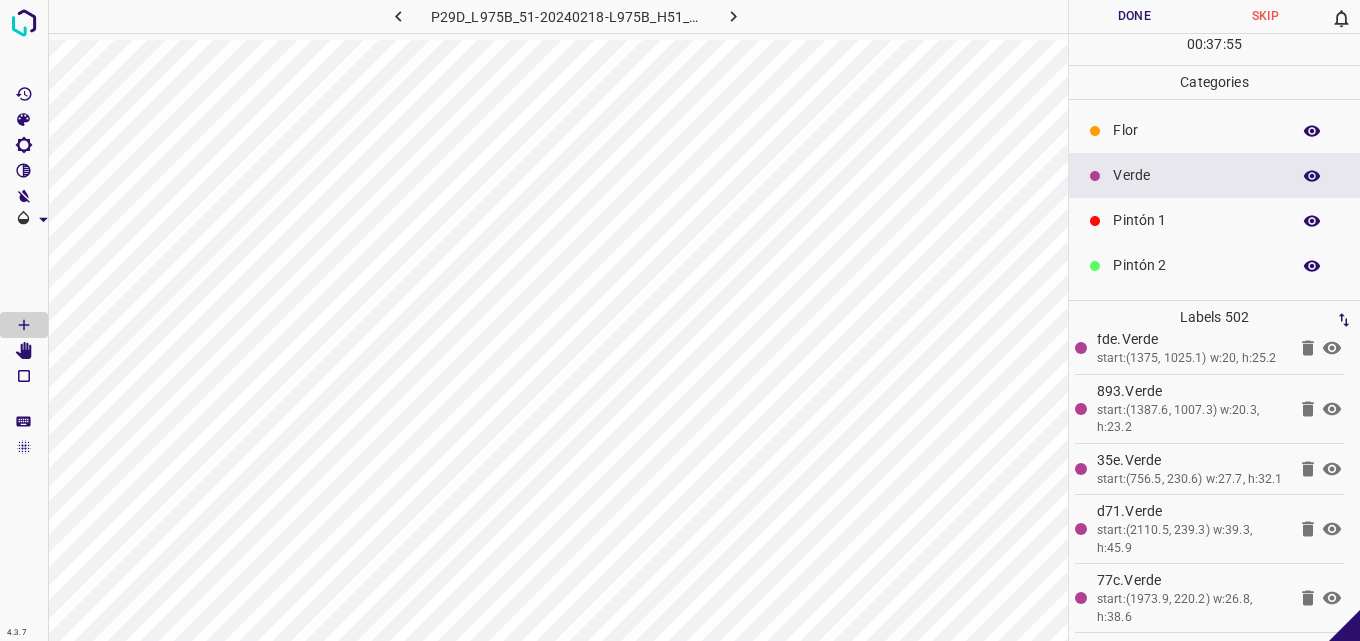 click on "Done" at bounding box center (1134, 16) 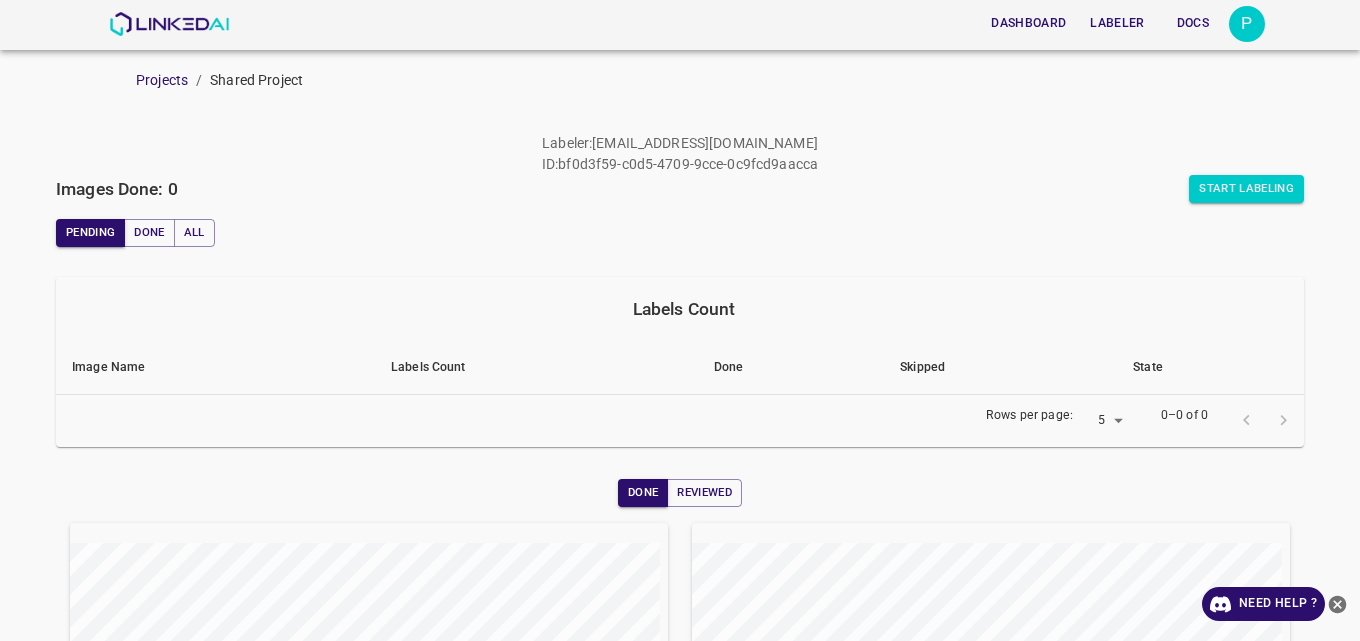 scroll, scrollTop: 0, scrollLeft: 0, axis: both 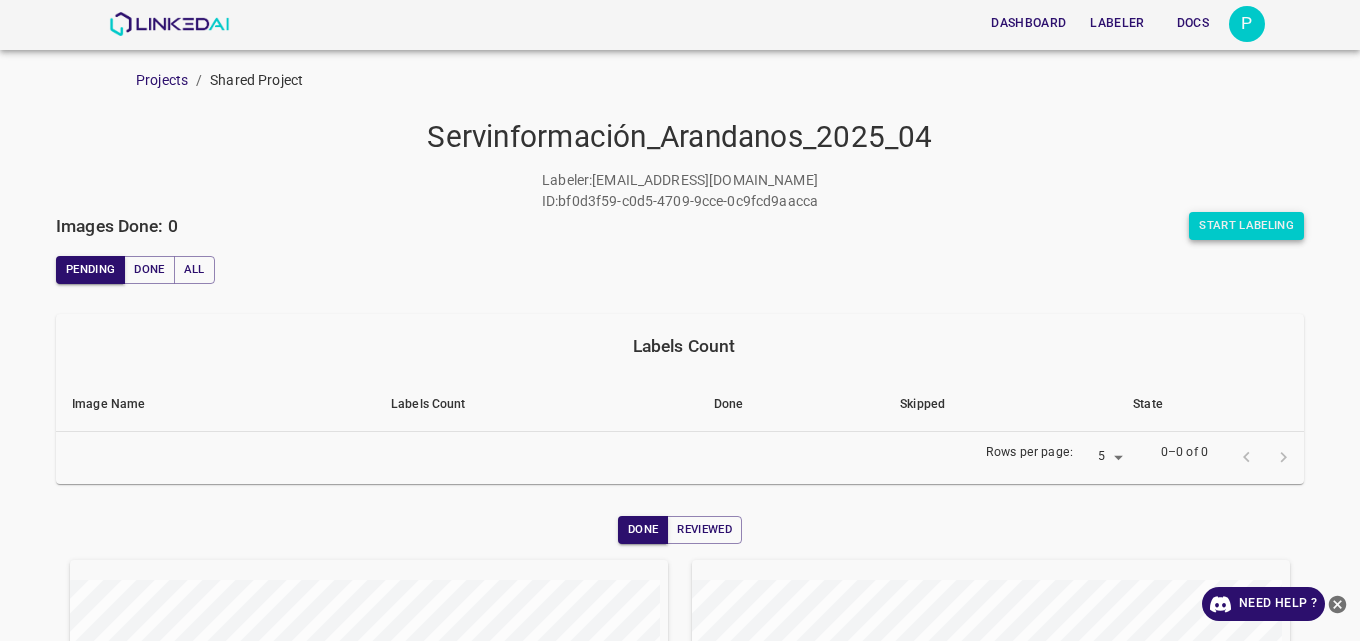 click on "Start Labeling" at bounding box center (1246, 226) 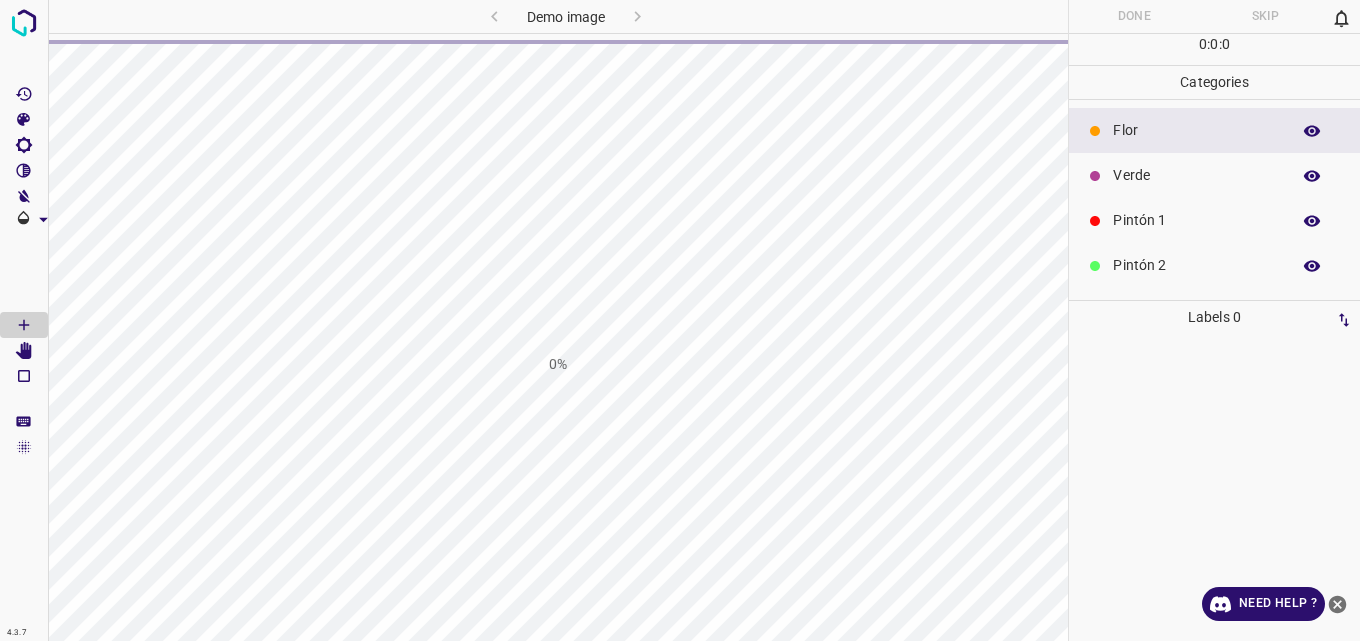 scroll, scrollTop: 0, scrollLeft: 0, axis: both 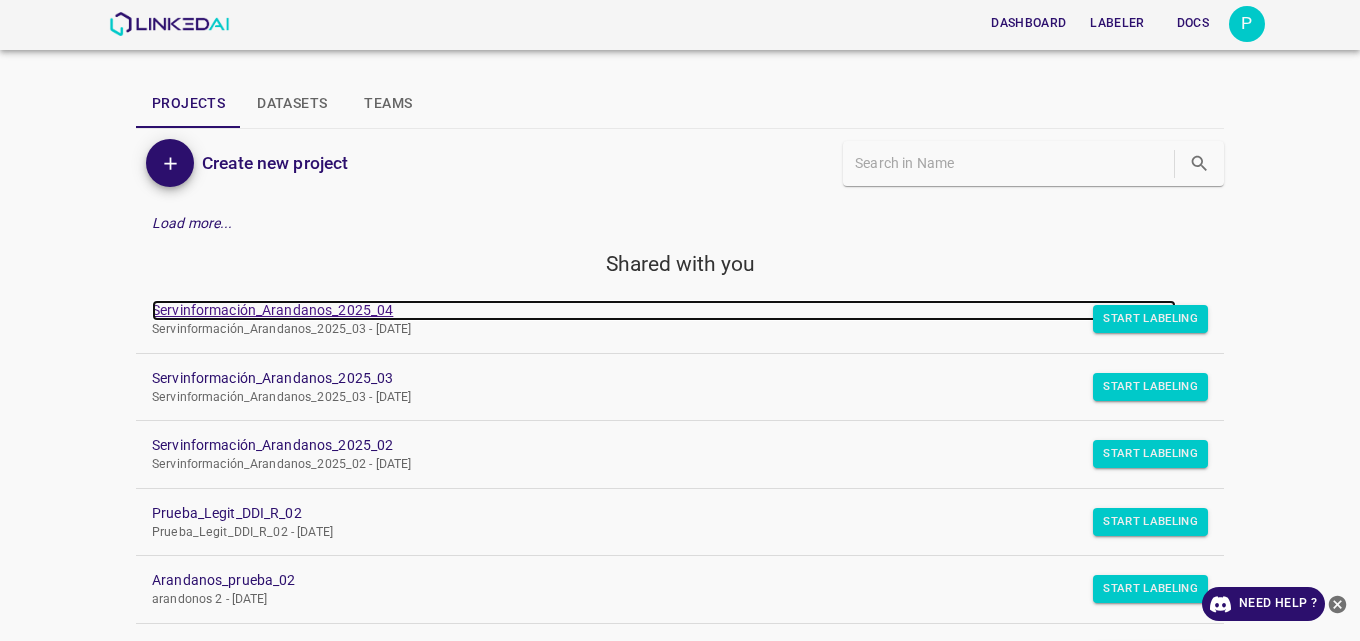 click on "Servinformación_Arandanos_2025_04" at bounding box center [664, 310] 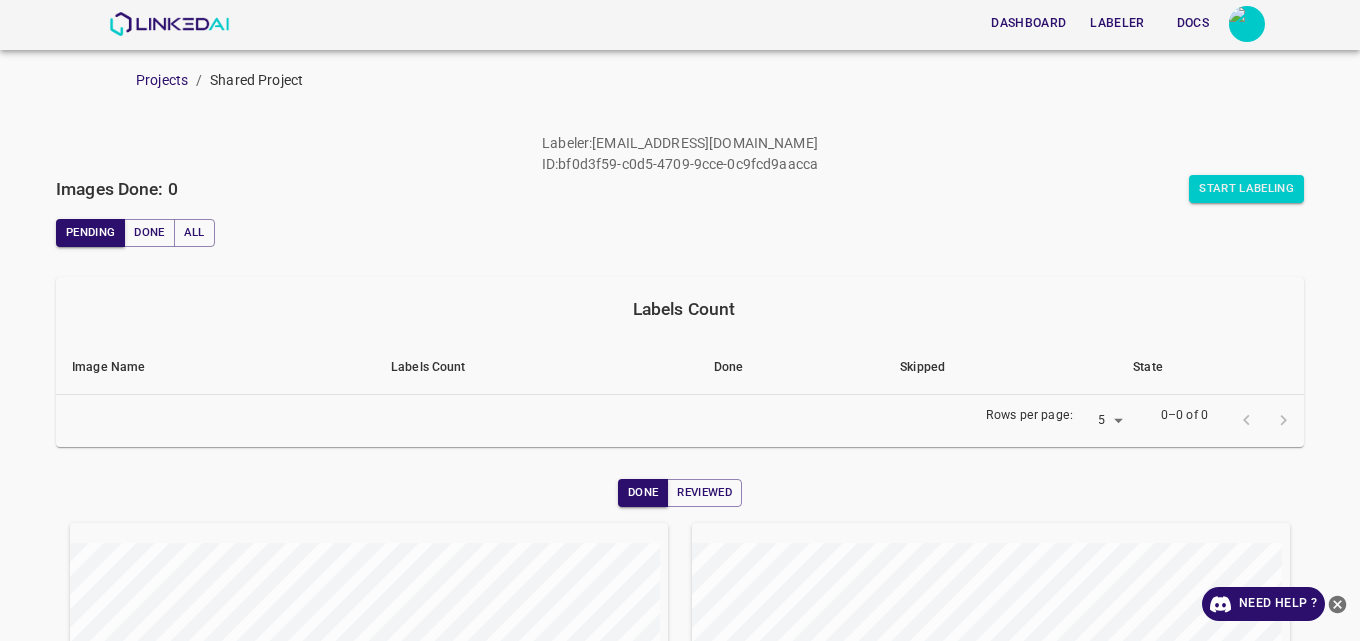 scroll, scrollTop: 0, scrollLeft: 0, axis: both 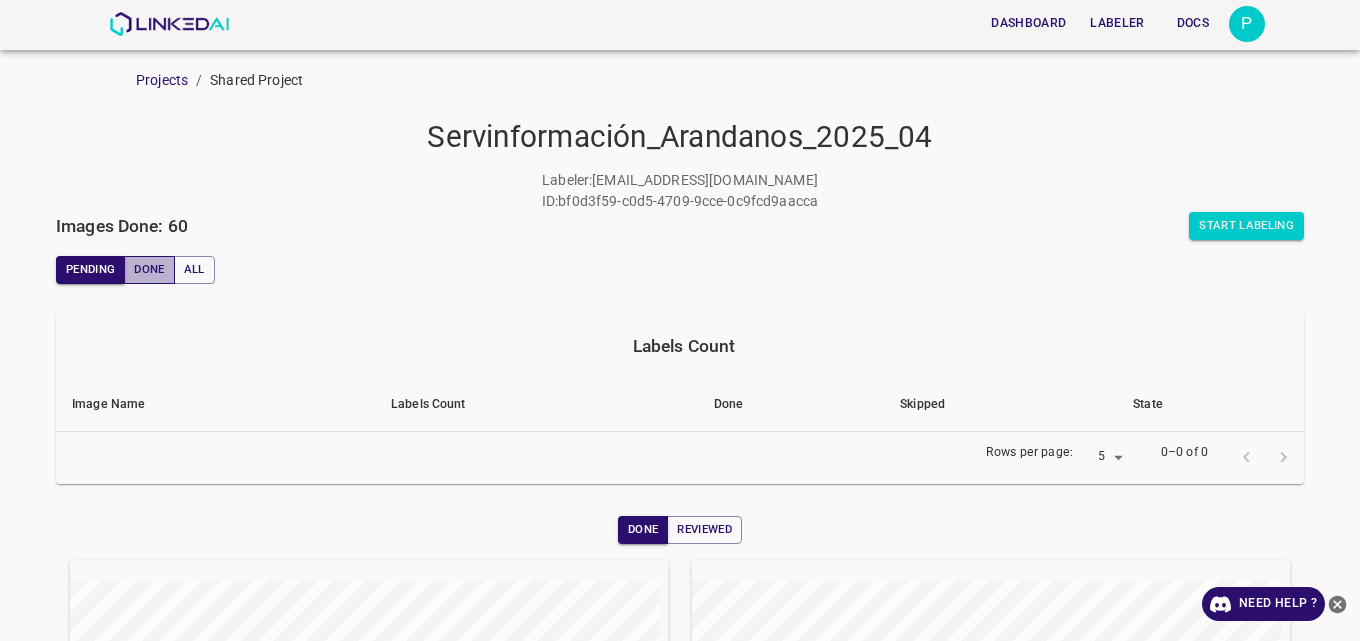 click on "Done" at bounding box center [149, 270] 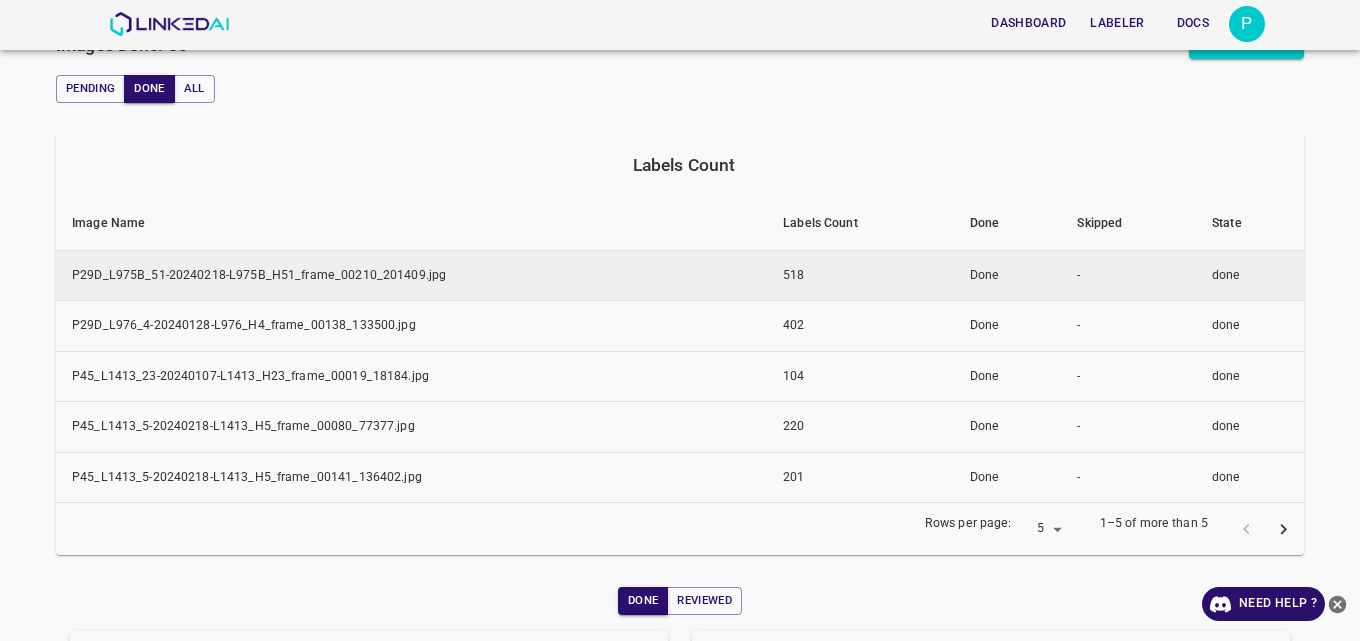 scroll, scrollTop: 200, scrollLeft: 0, axis: vertical 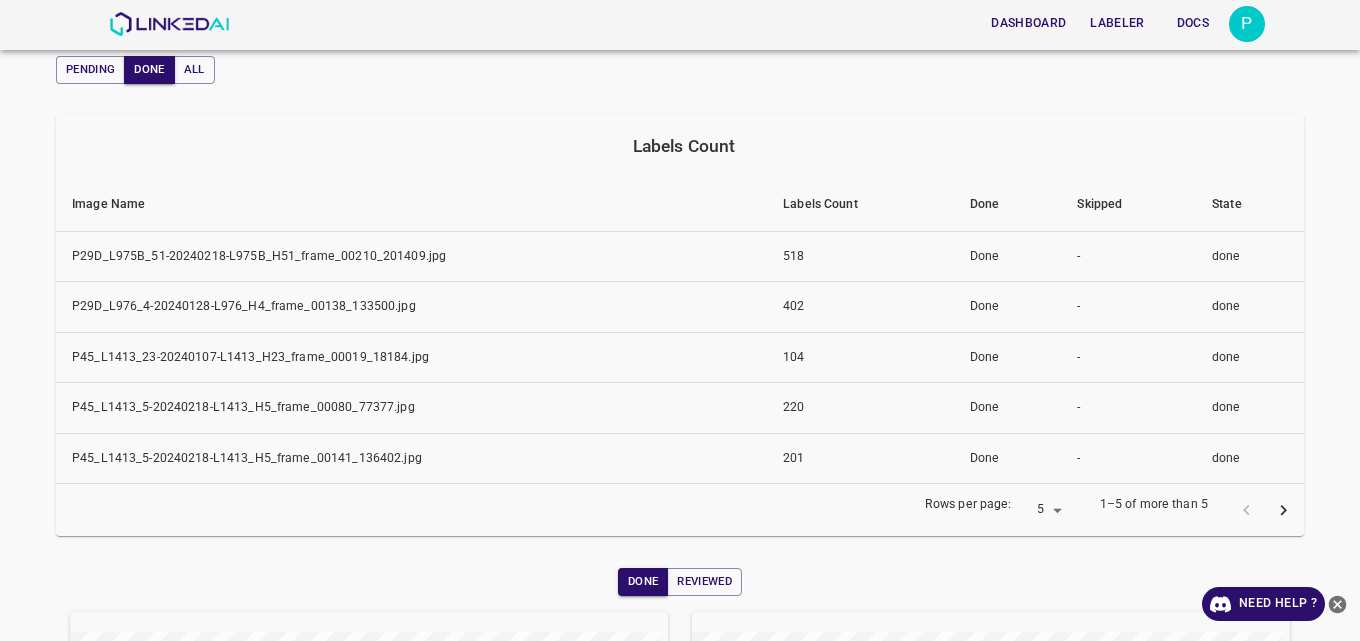 click on "Pending Done All" at bounding box center (135, 70) 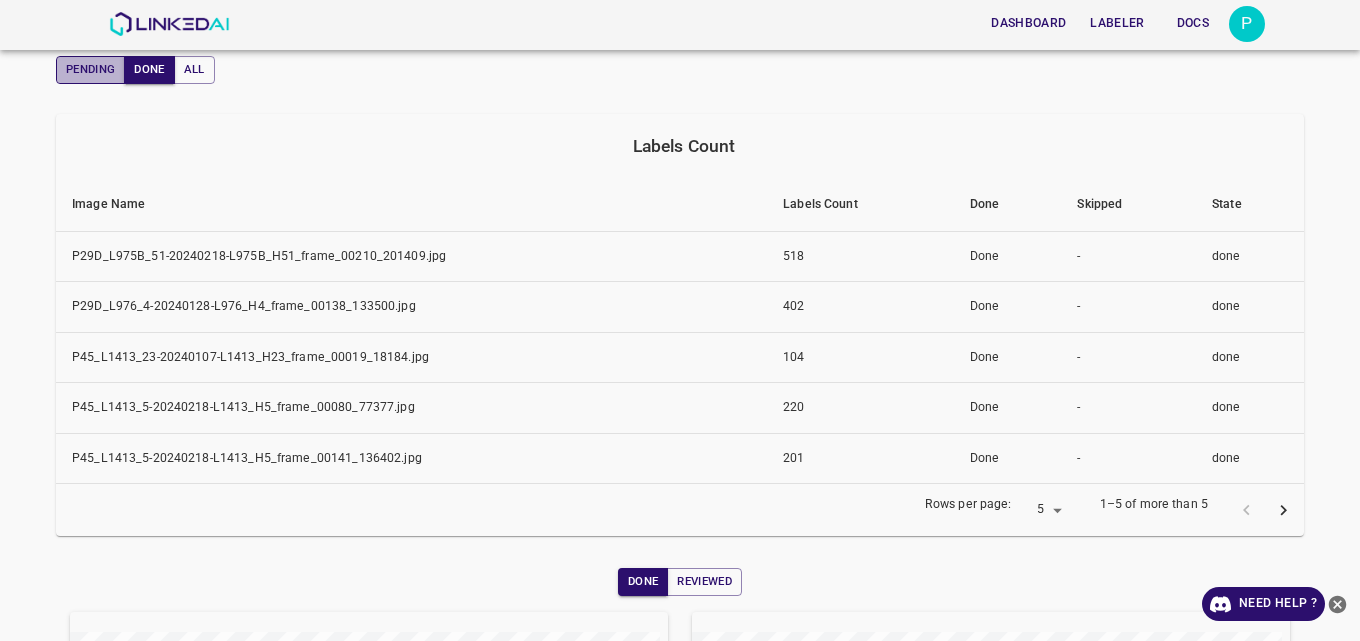 click on "Pending" at bounding box center (90, 70) 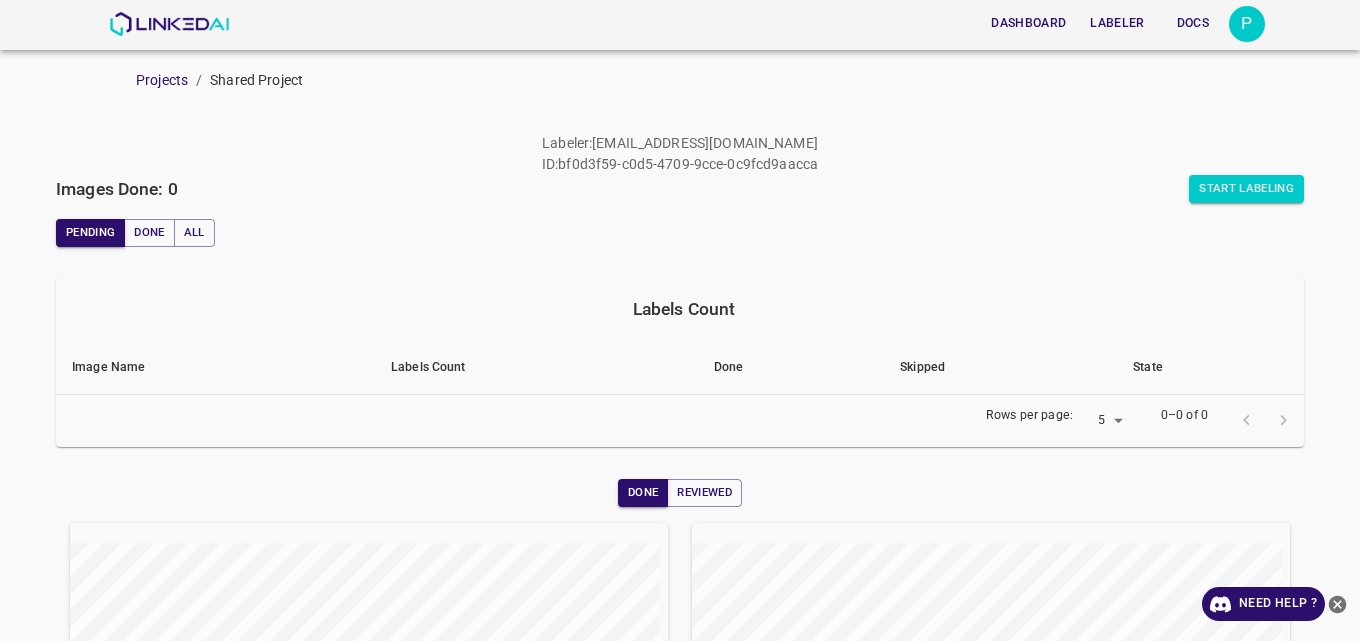 scroll, scrollTop: 0, scrollLeft: 0, axis: both 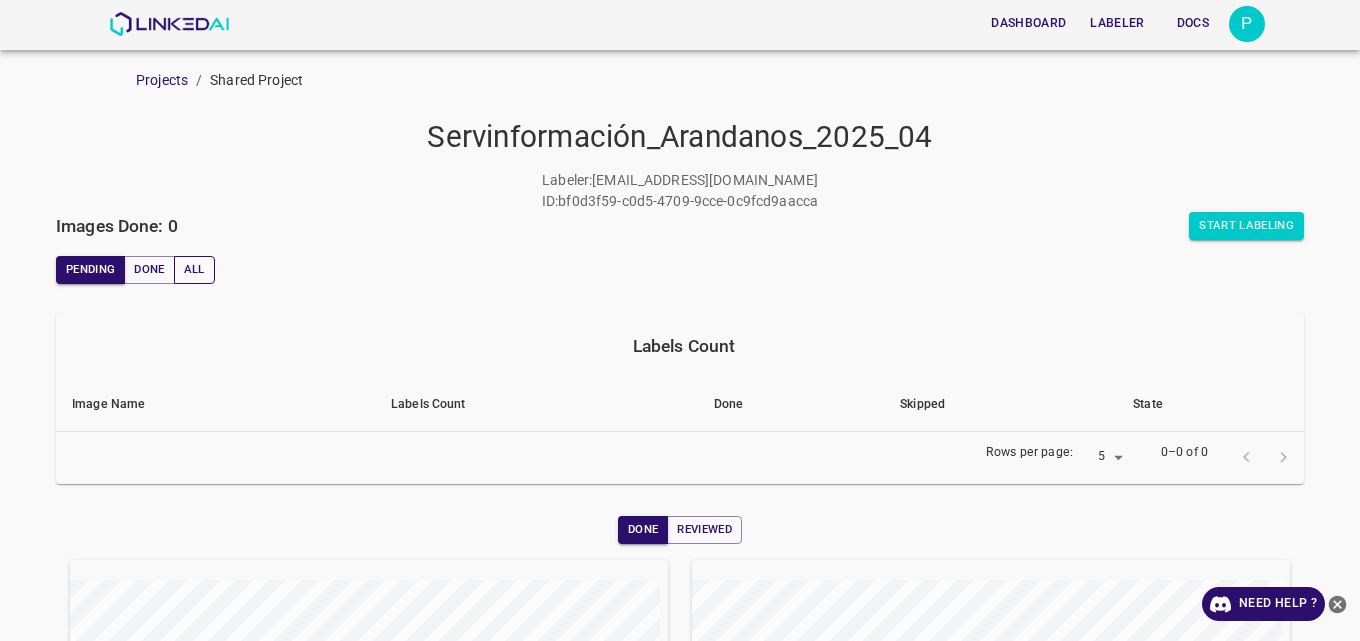click on "All" at bounding box center (194, 270) 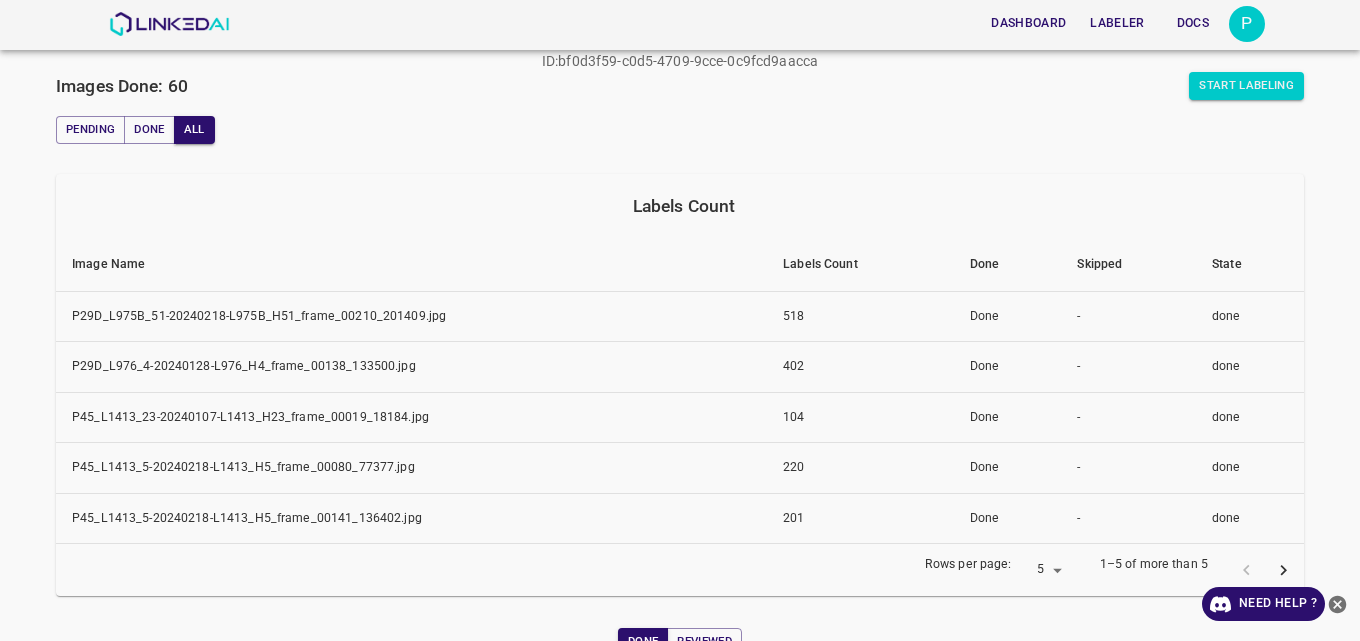 scroll, scrollTop: 0, scrollLeft: 0, axis: both 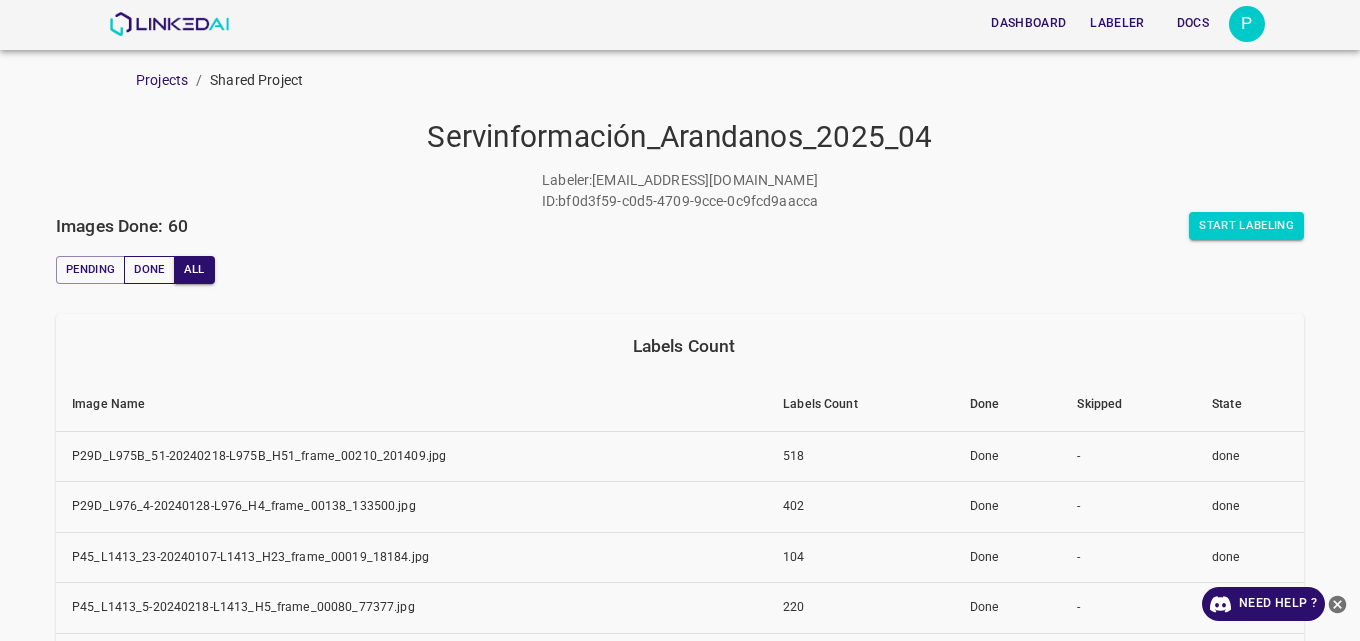 click on "Done" at bounding box center [149, 270] 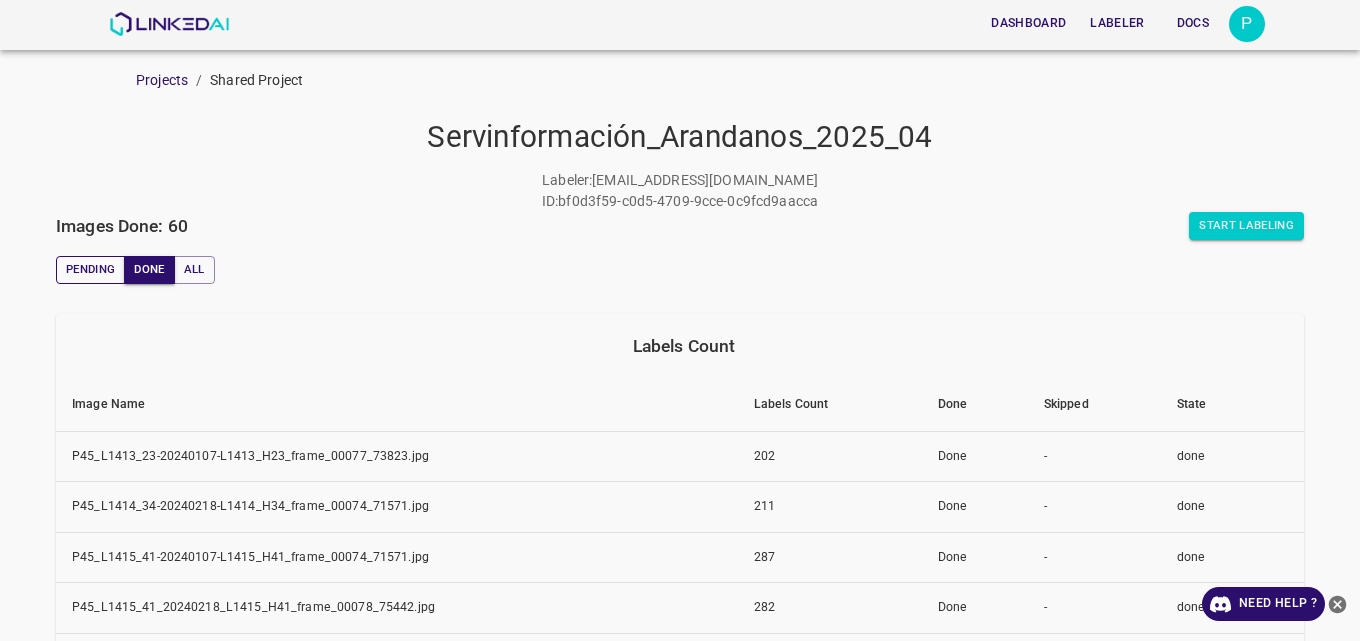 click on "Pending" at bounding box center (90, 270) 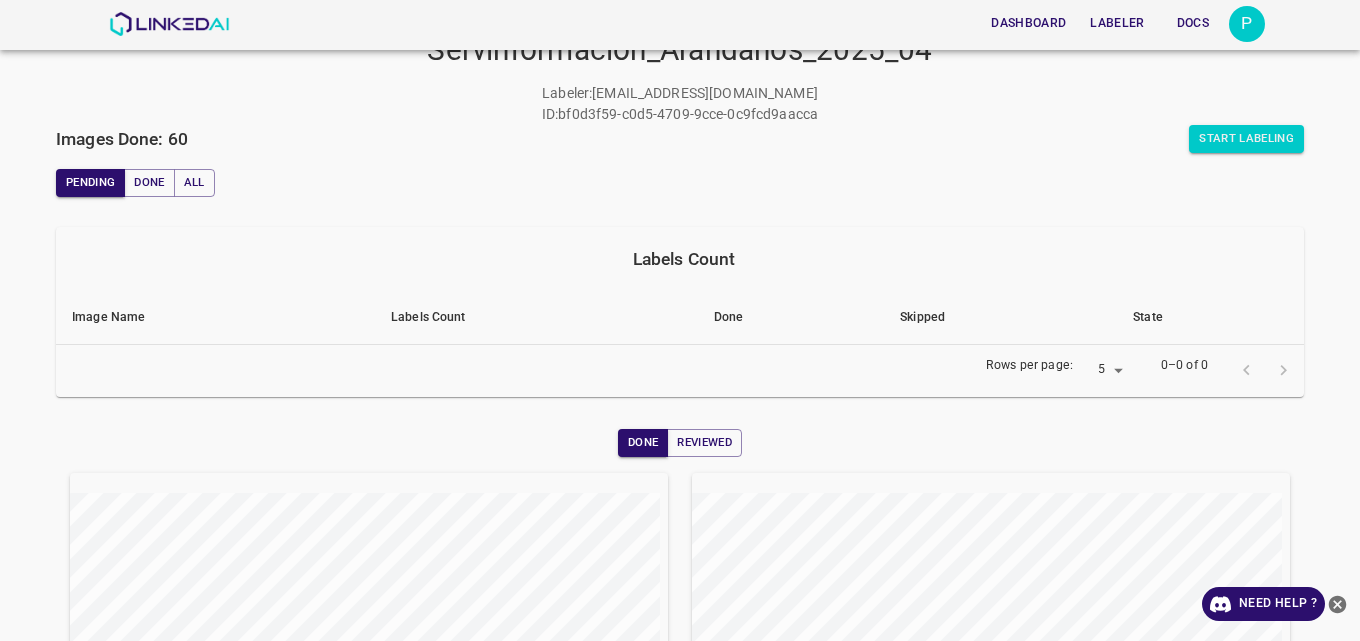 scroll, scrollTop: 0, scrollLeft: 0, axis: both 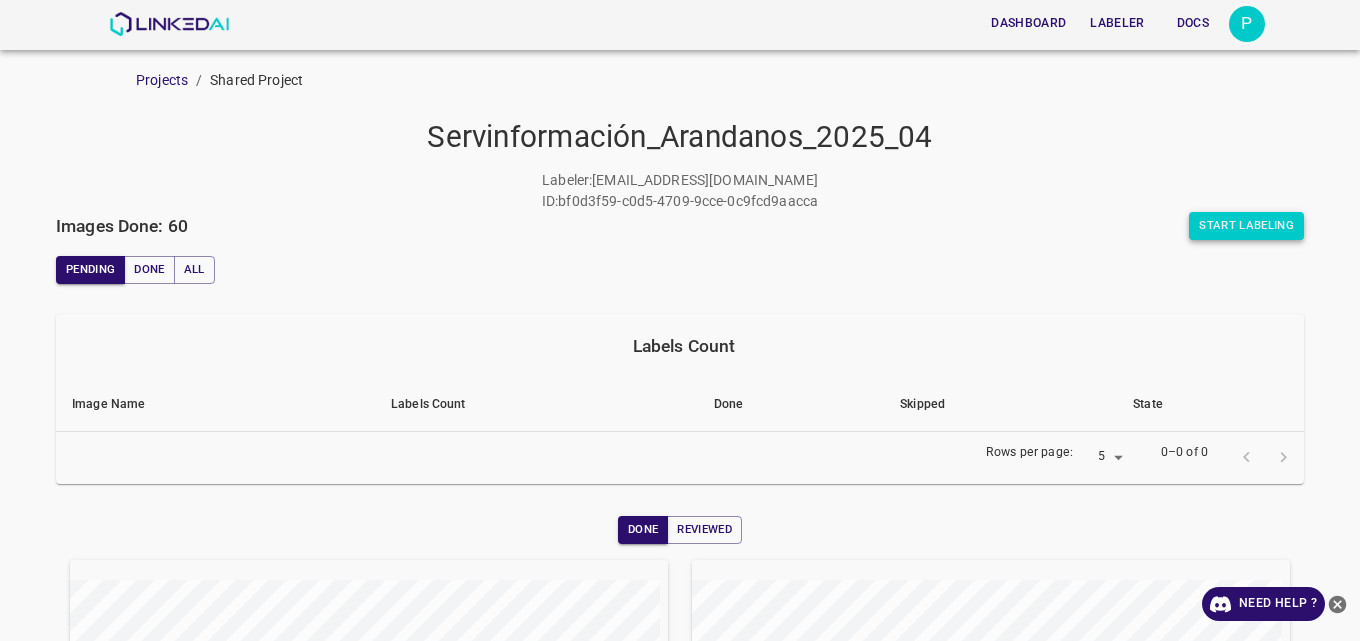 click on "Start Labeling" at bounding box center [1246, 226] 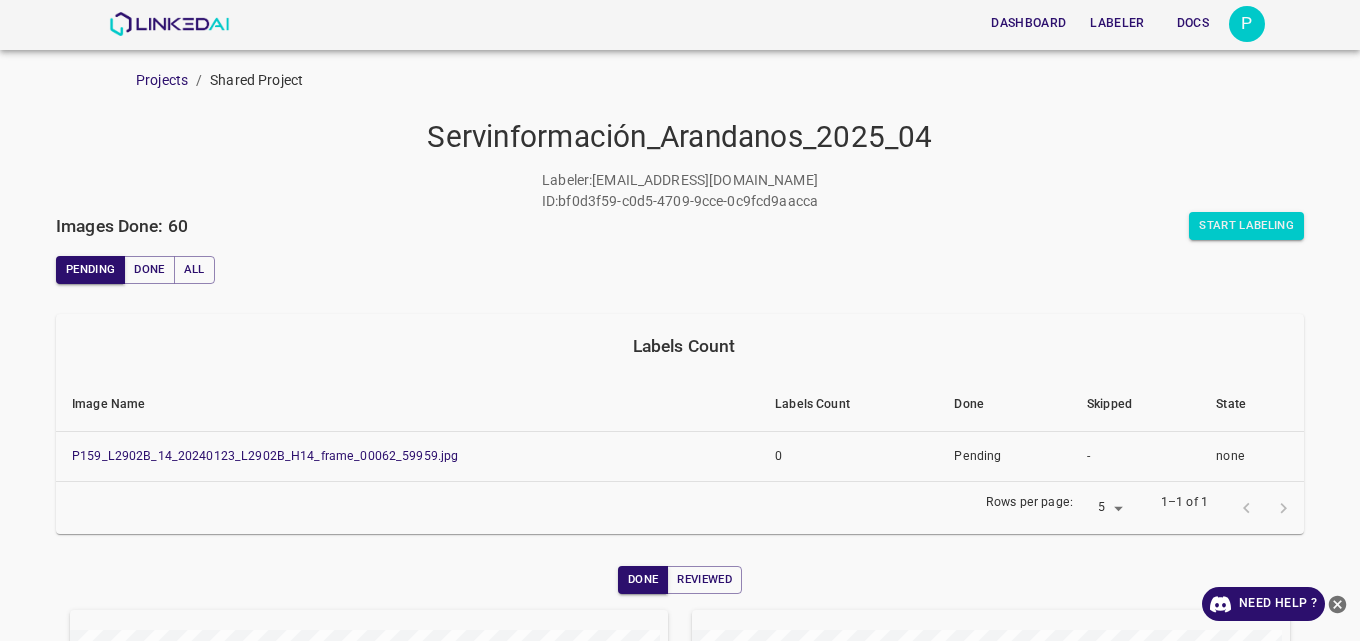 scroll, scrollTop: 0, scrollLeft: 0, axis: both 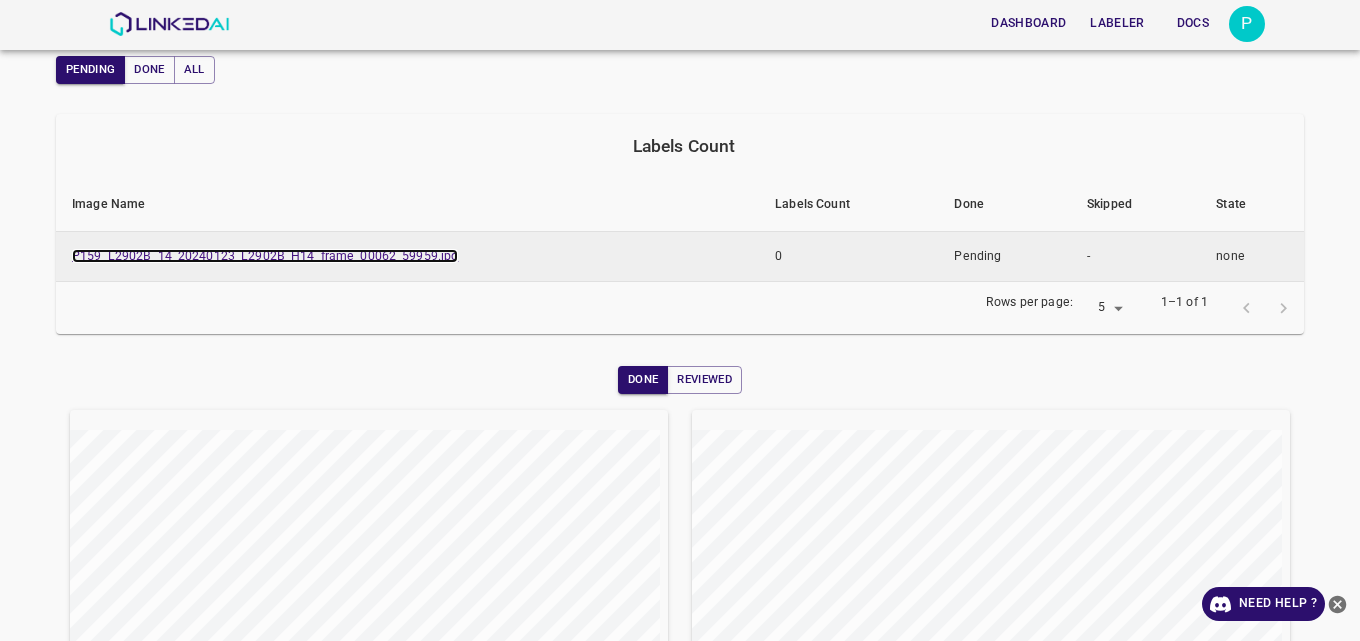click on "P159_L2902B_14_20240123_L2902B_H14_frame_00062_59959.jpg" at bounding box center [265, 256] 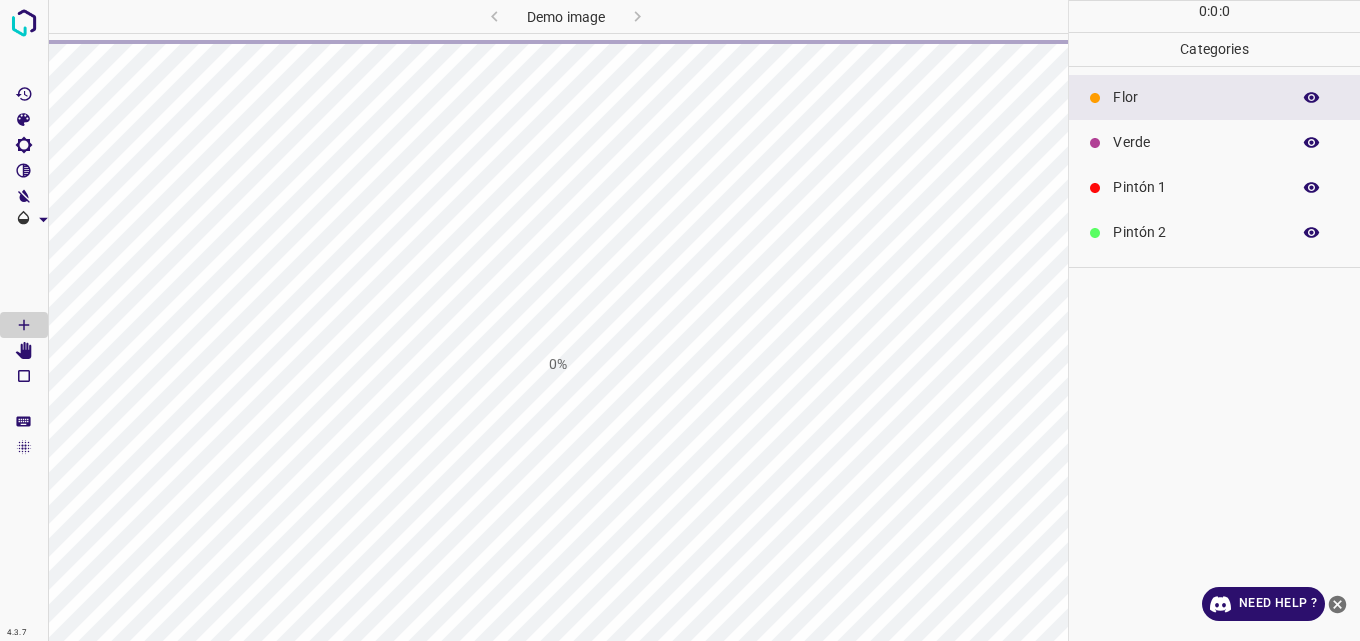 scroll, scrollTop: 0, scrollLeft: 0, axis: both 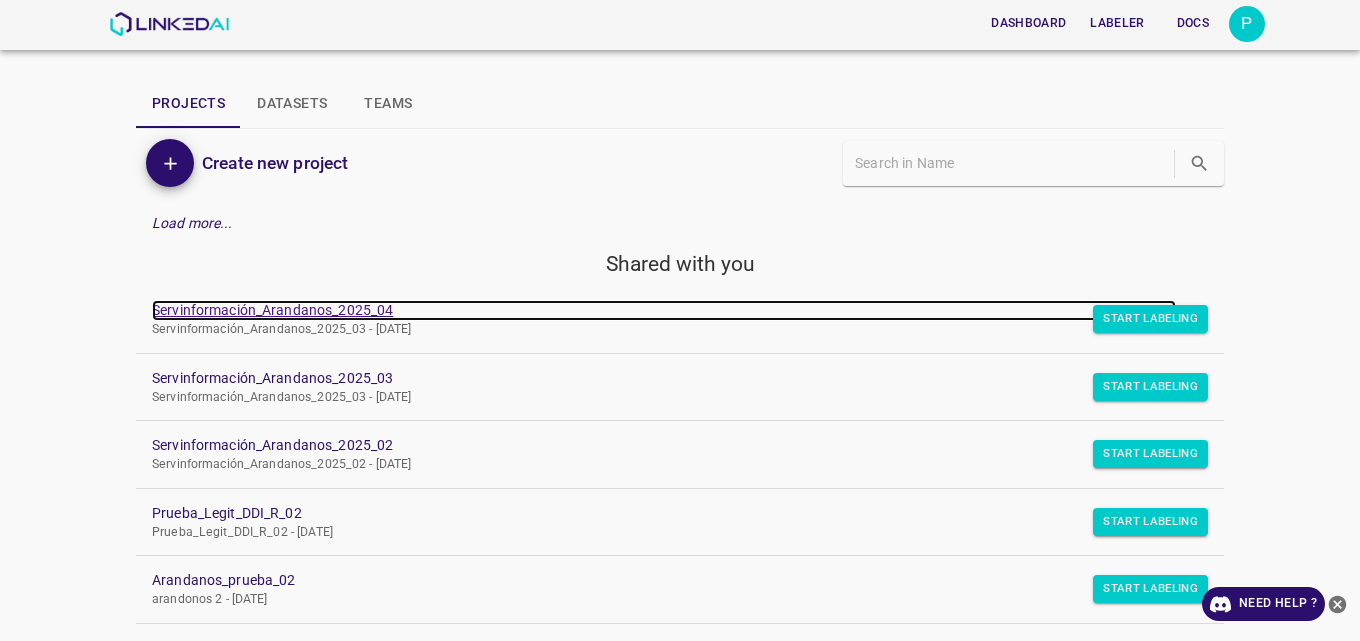 click on "Servinformación_Arandanos_2025_04" at bounding box center (664, 310) 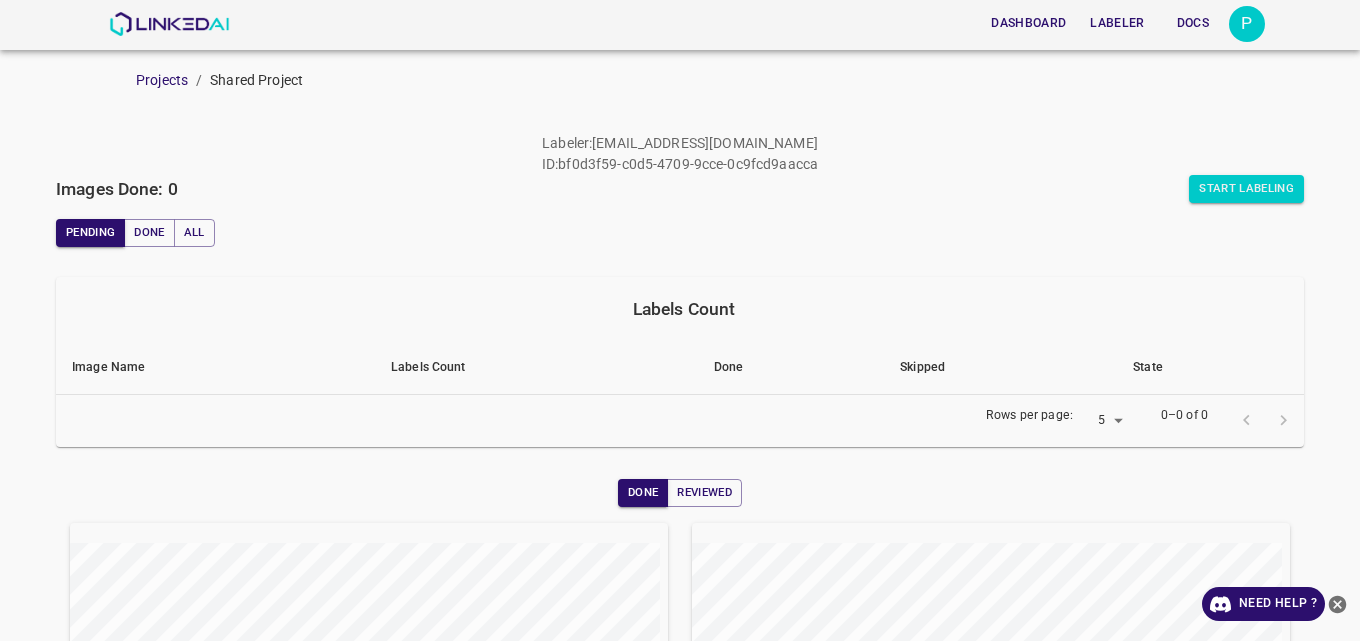 scroll, scrollTop: 0, scrollLeft: 0, axis: both 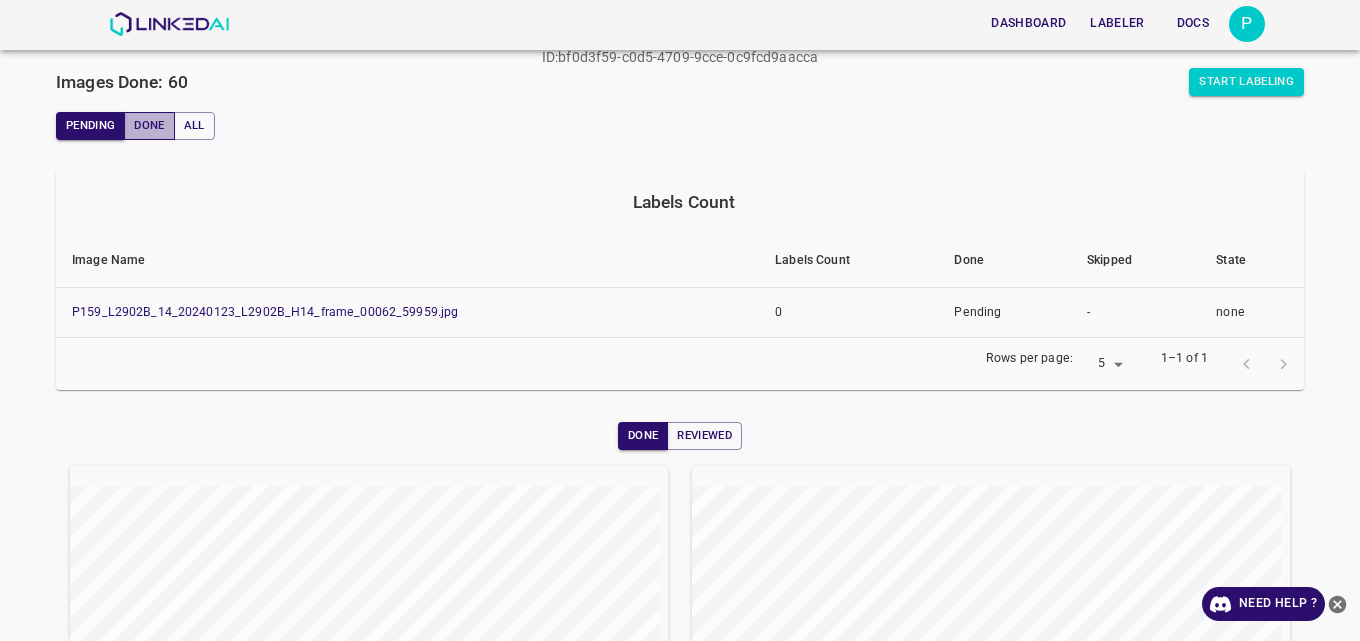 click on "Done" at bounding box center (149, 126) 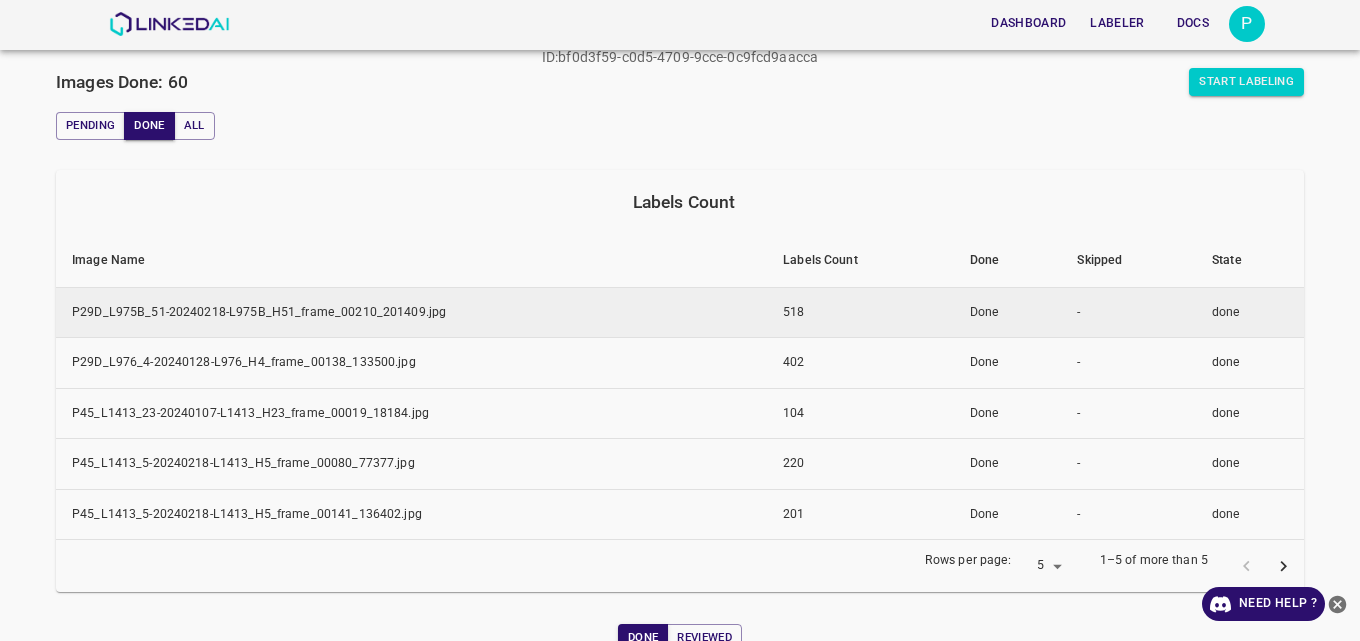 click on "P29D_L975B_51-20240218-L975B_H51_frame_00210_201409.jpg" at bounding box center [411, 312] 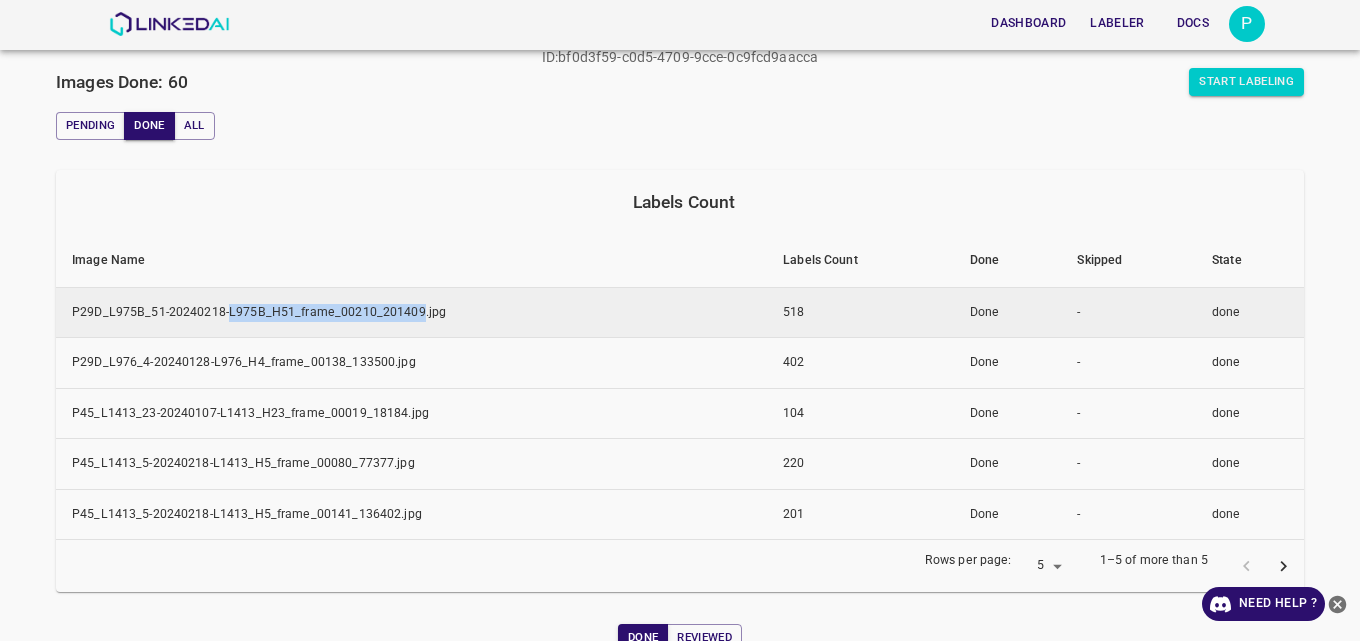 click on "P29D_L975B_51-20240218-L975B_H51_frame_00210_201409.jpg" at bounding box center (411, 312) 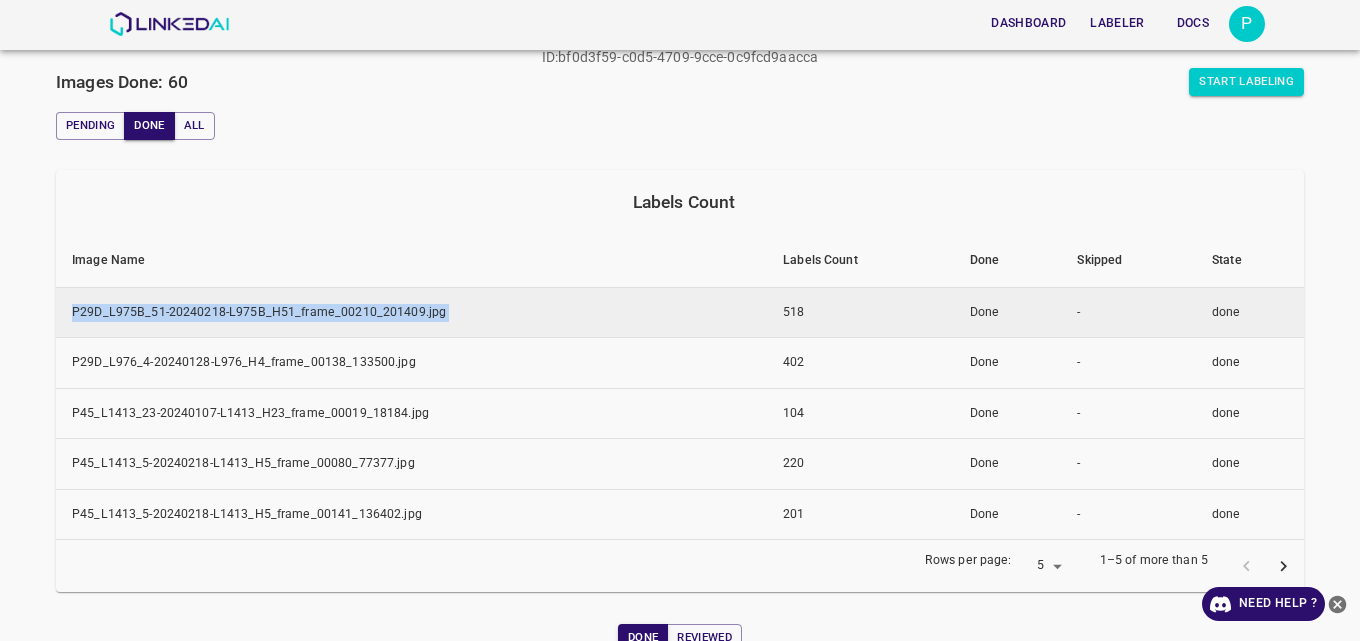 click on "P29D_L975B_51-20240218-L975B_H51_frame_00210_201409.jpg" at bounding box center (411, 312) 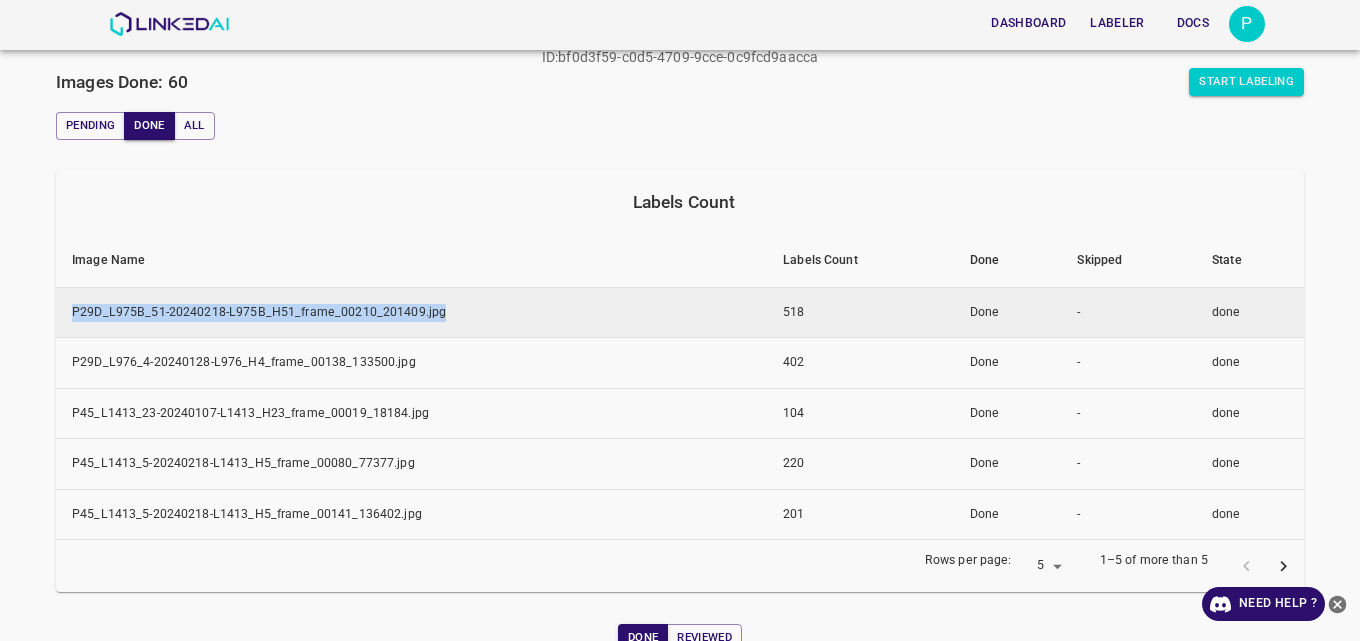 drag, startPoint x: 505, startPoint y: 317, endPoint x: 67, endPoint y: 314, distance: 438.01028 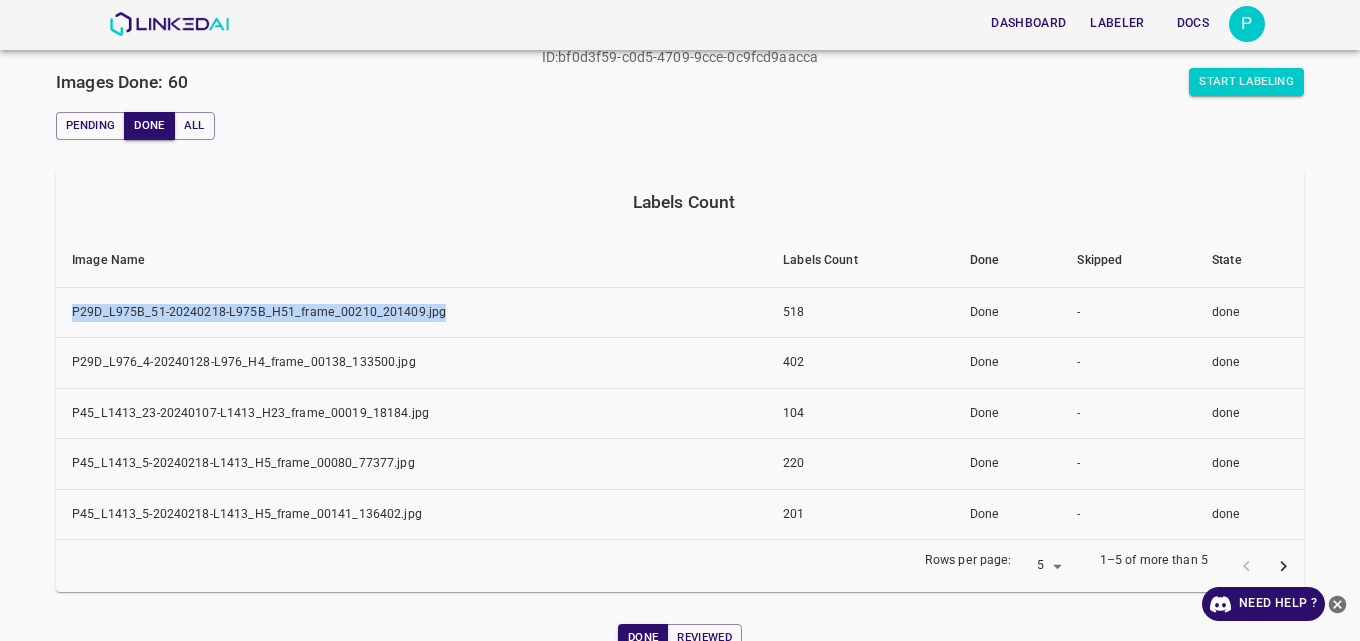 copy on "P29D_L975B_51-20240218-L975B_H51_frame_00210_201409.jpg" 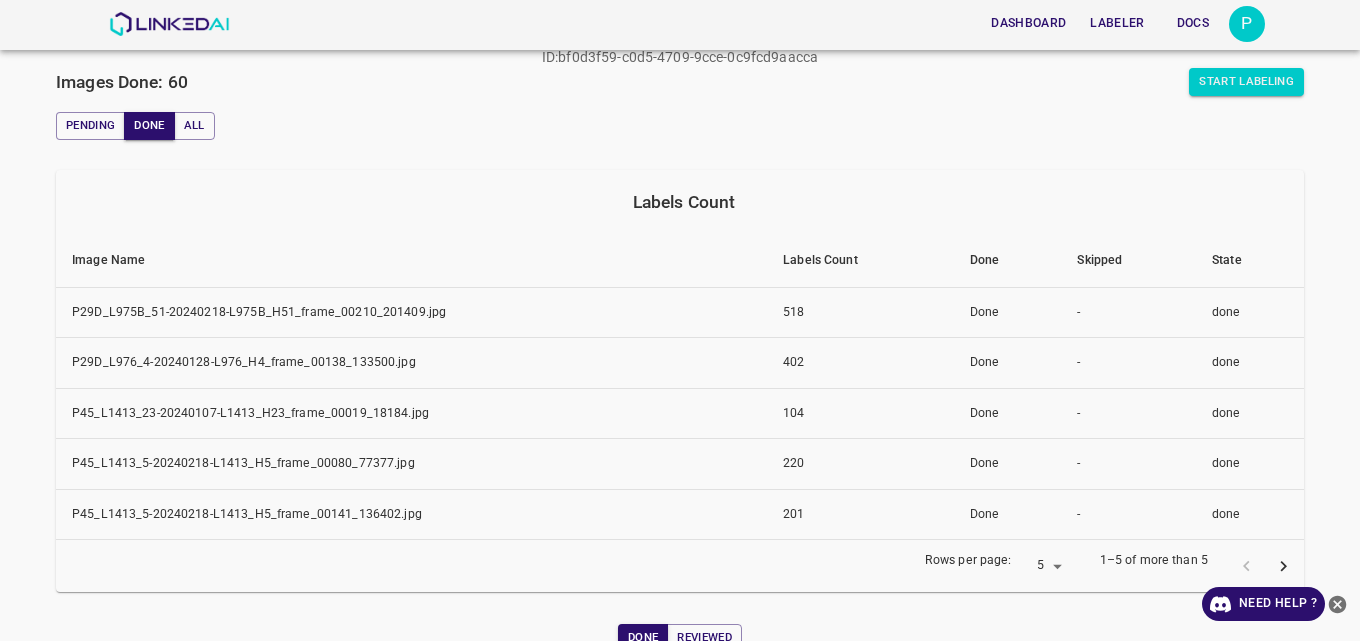 click on "Pending Done All" at bounding box center (680, 126) 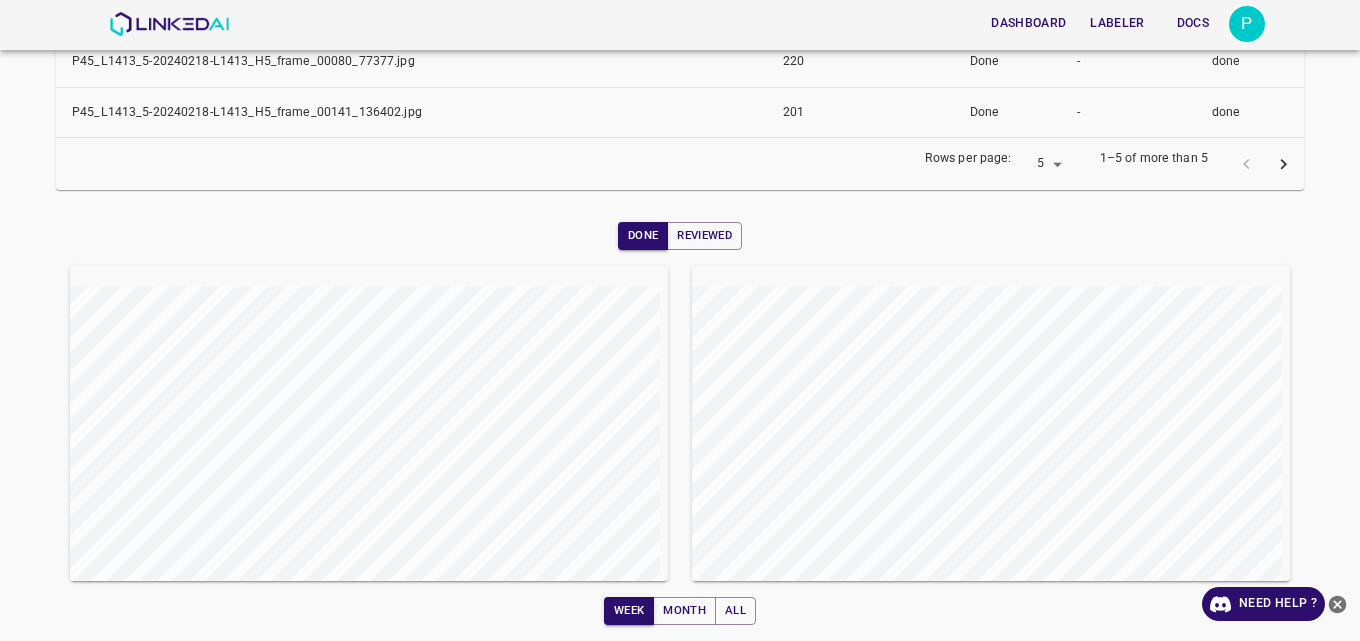 scroll, scrollTop: 46, scrollLeft: 0, axis: vertical 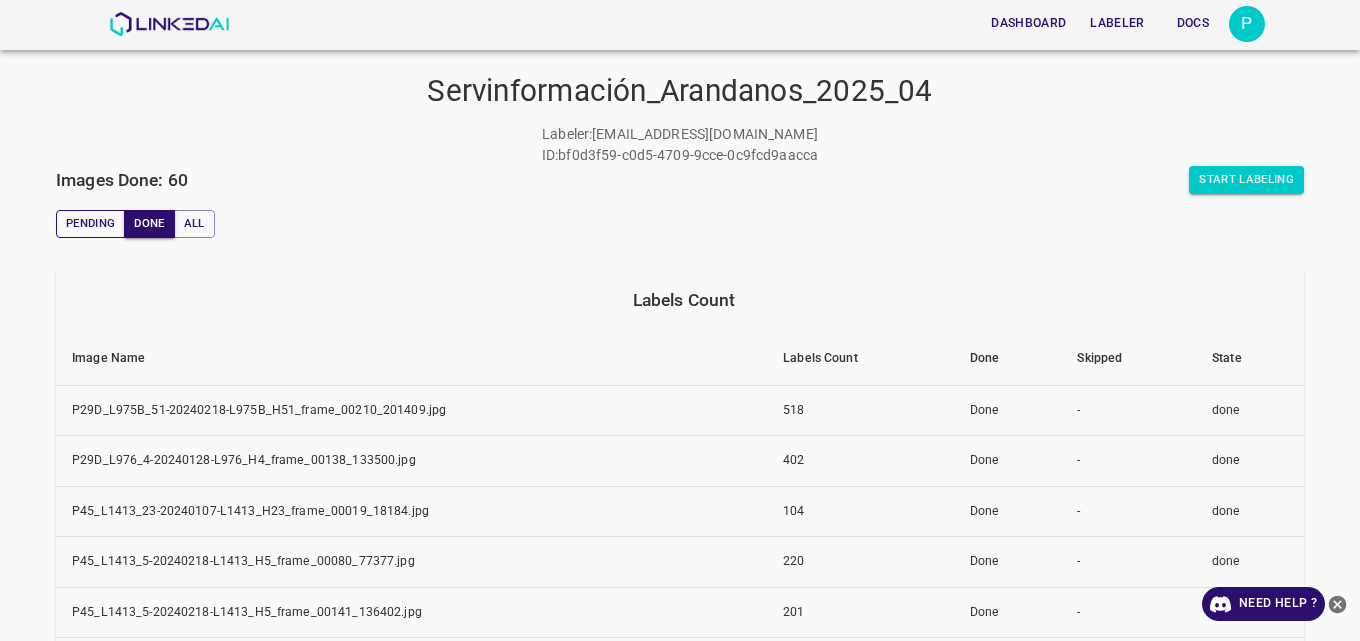 click on "Pending" at bounding box center (90, 224) 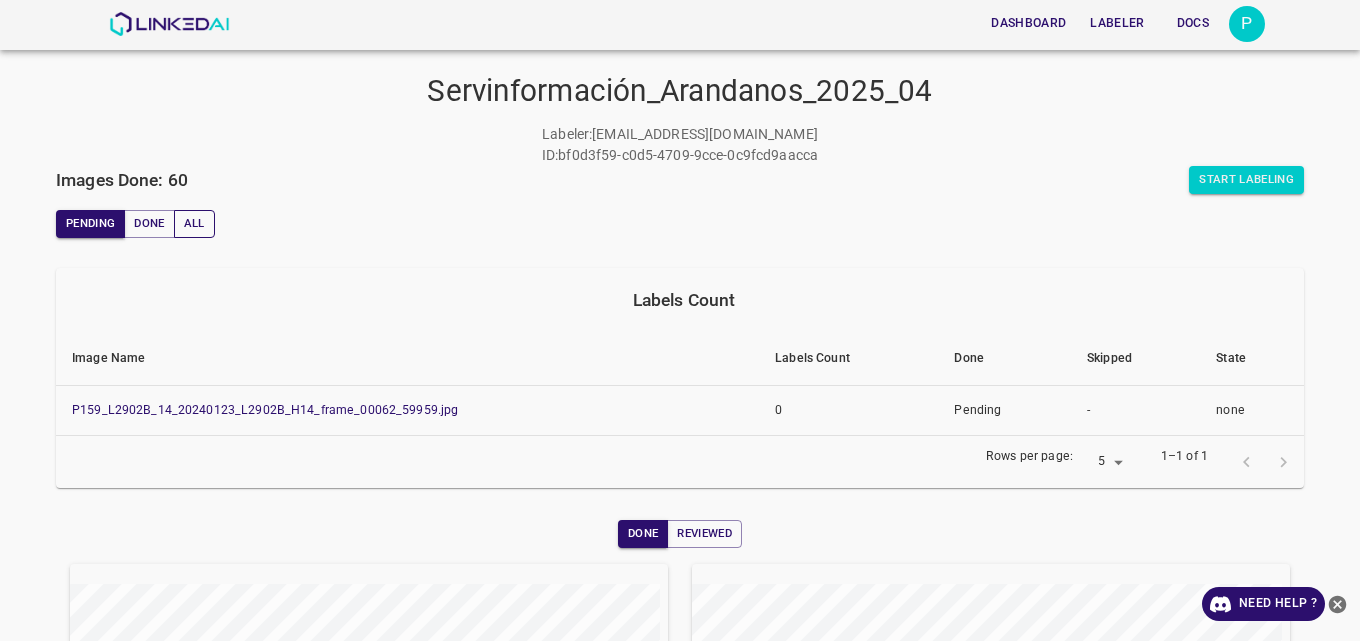 click on "All" at bounding box center (194, 224) 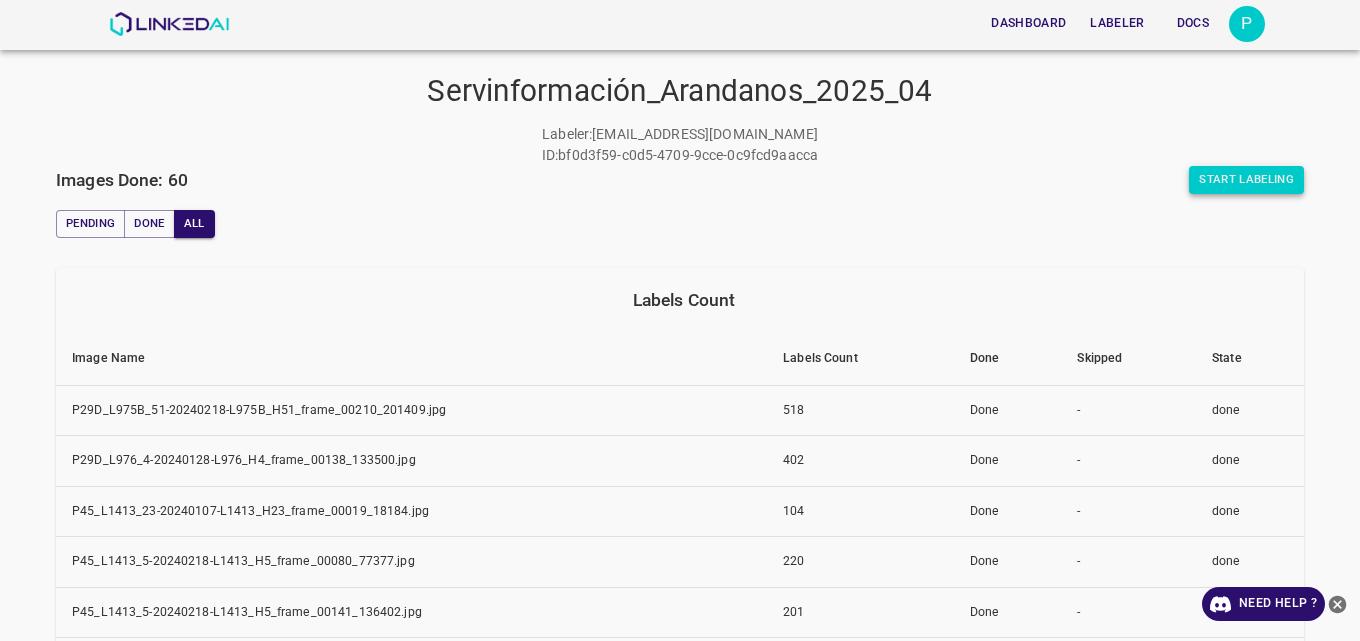 click on "Start Labeling" at bounding box center (1246, 180) 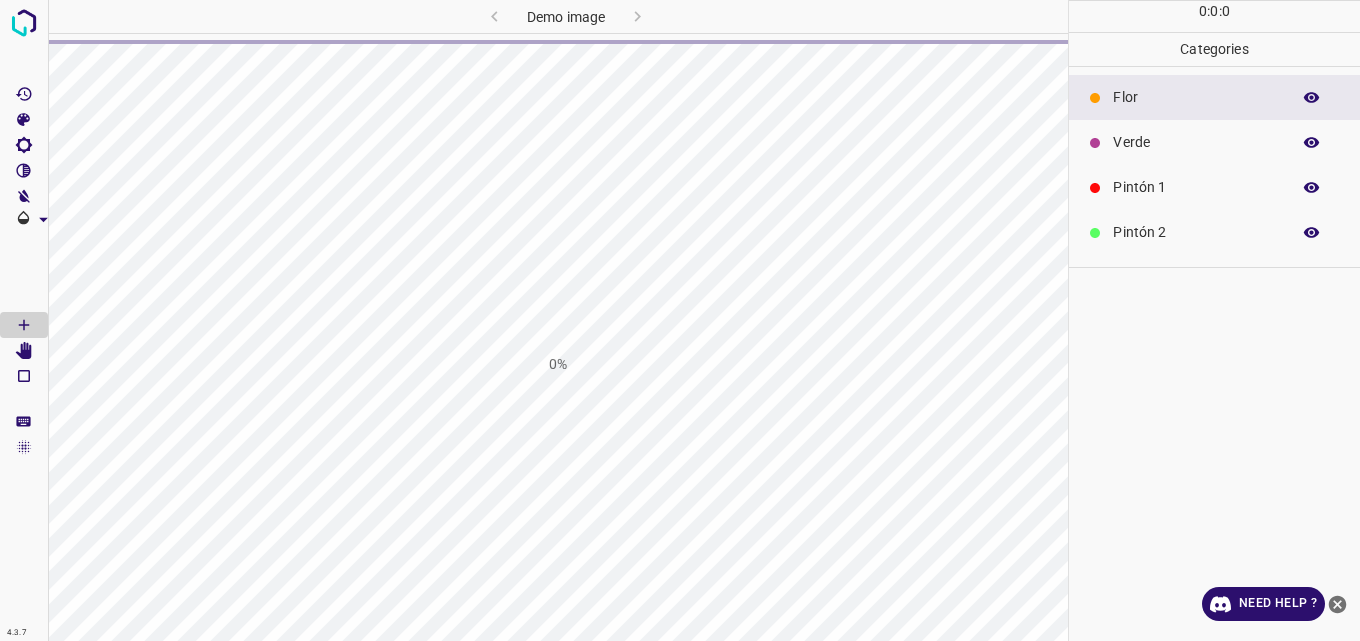 scroll, scrollTop: 0, scrollLeft: 0, axis: both 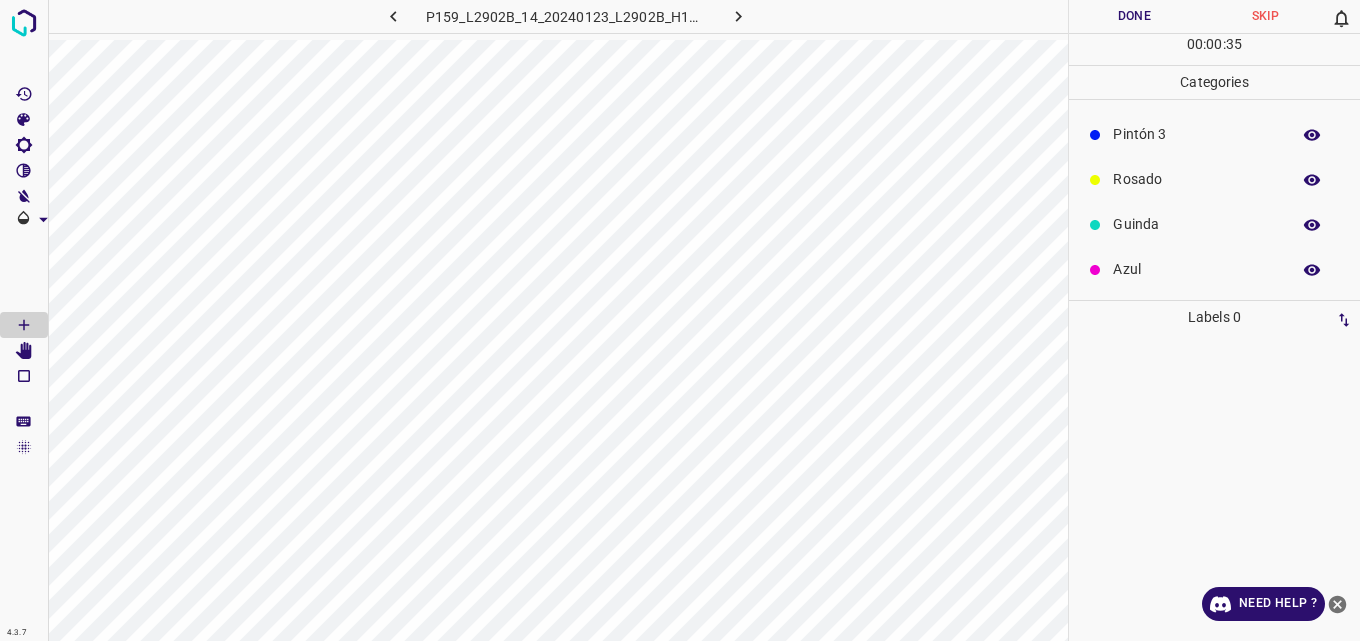 click on "Azul" at bounding box center [1196, 269] 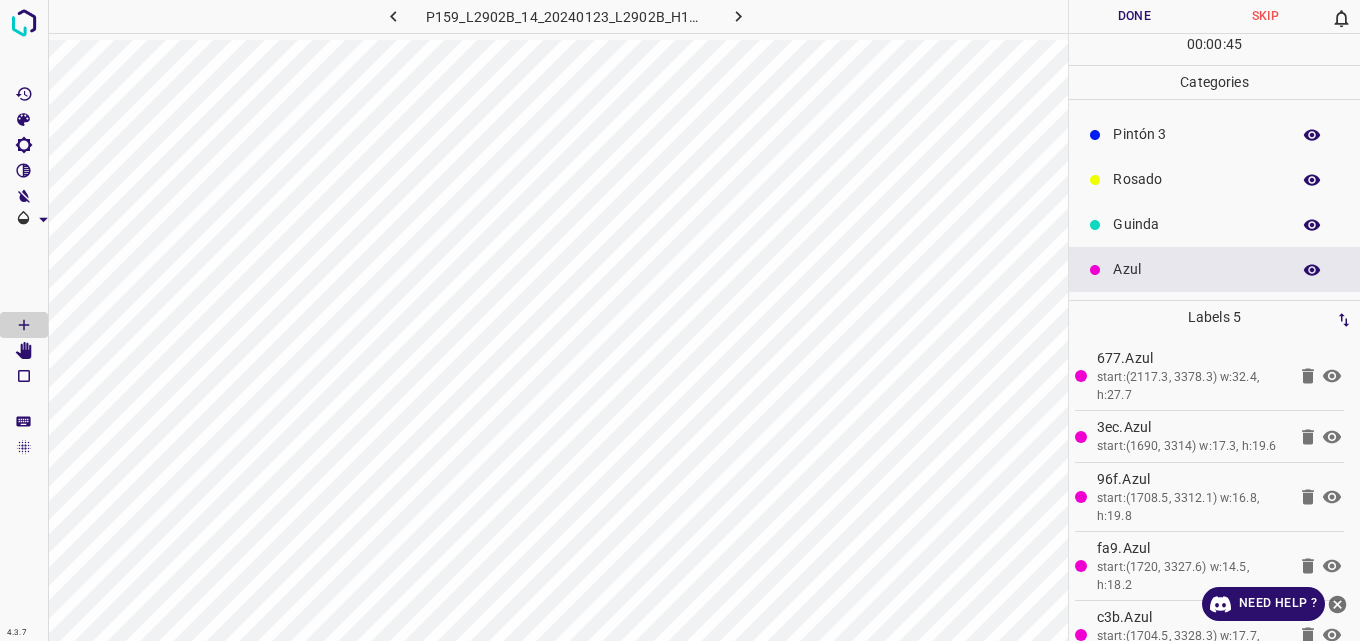 click on "Guinda" at bounding box center [1196, 224] 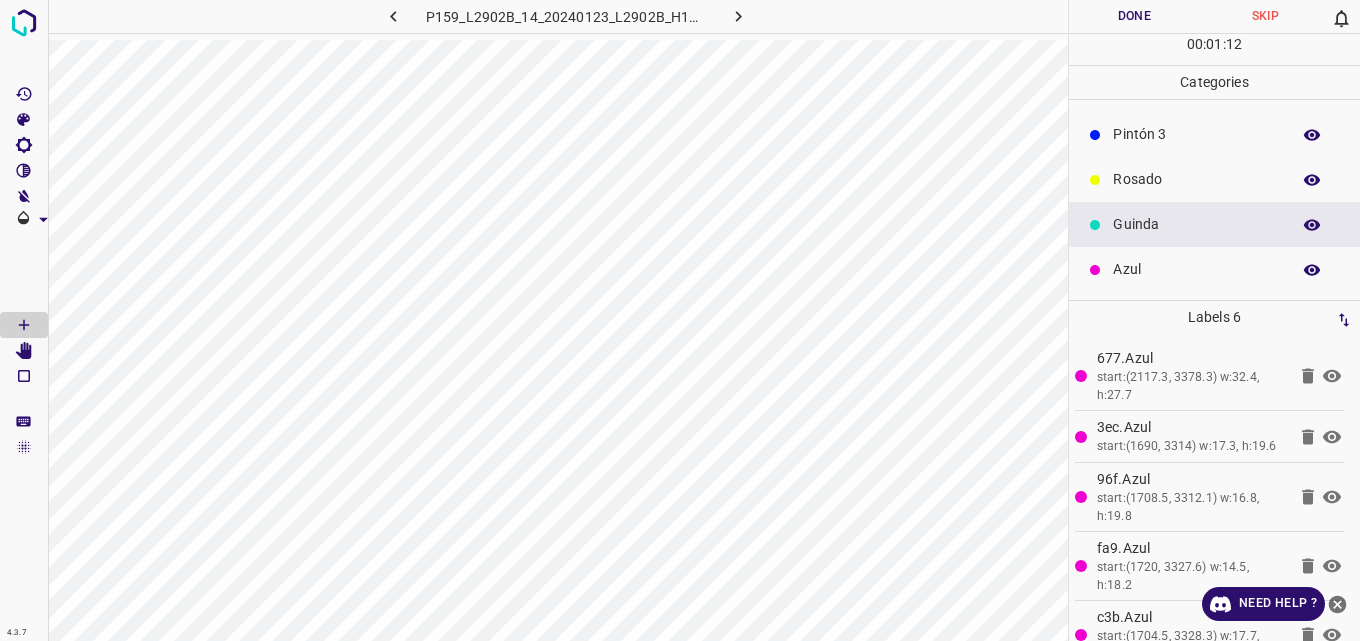 click on "Azul" at bounding box center [1196, 269] 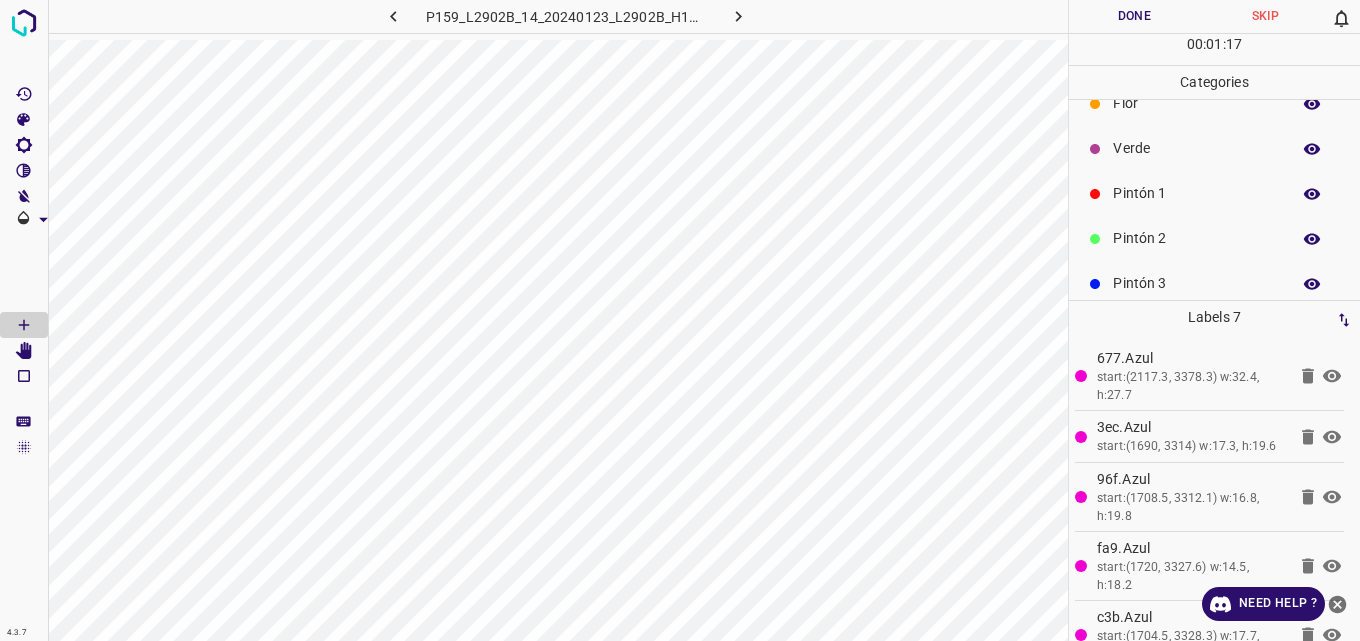 scroll, scrollTop: 0, scrollLeft: 0, axis: both 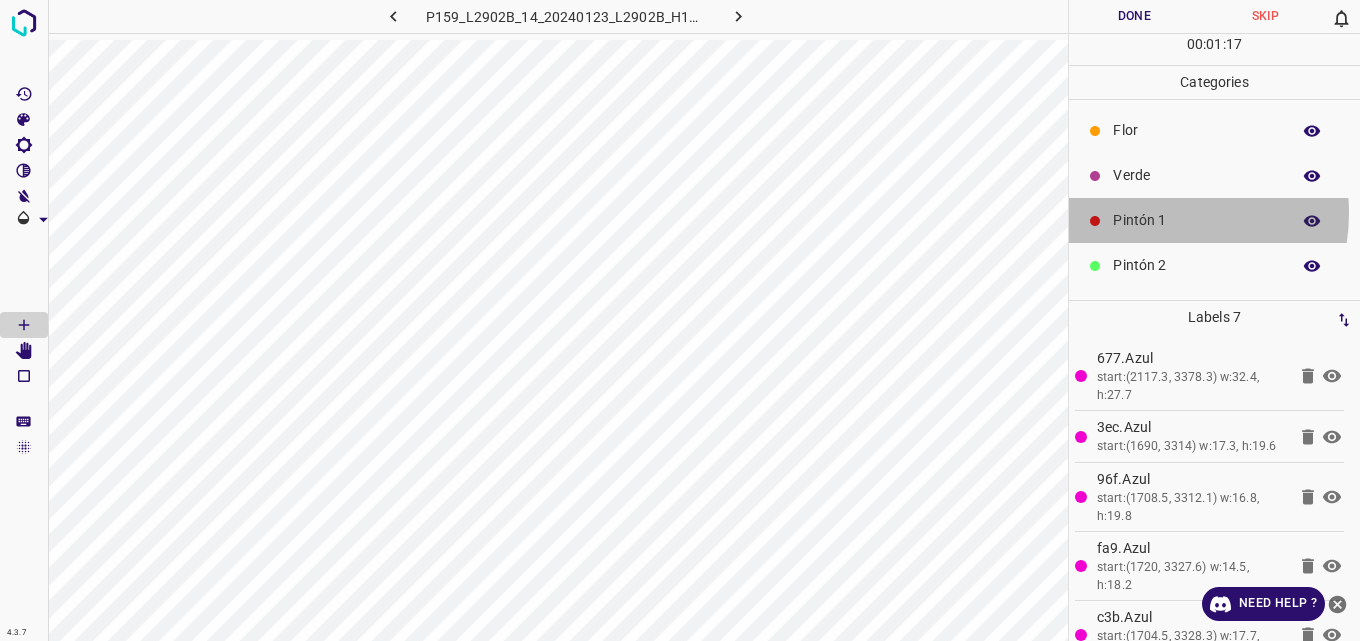 click on "Pintón 1" at bounding box center (1196, 220) 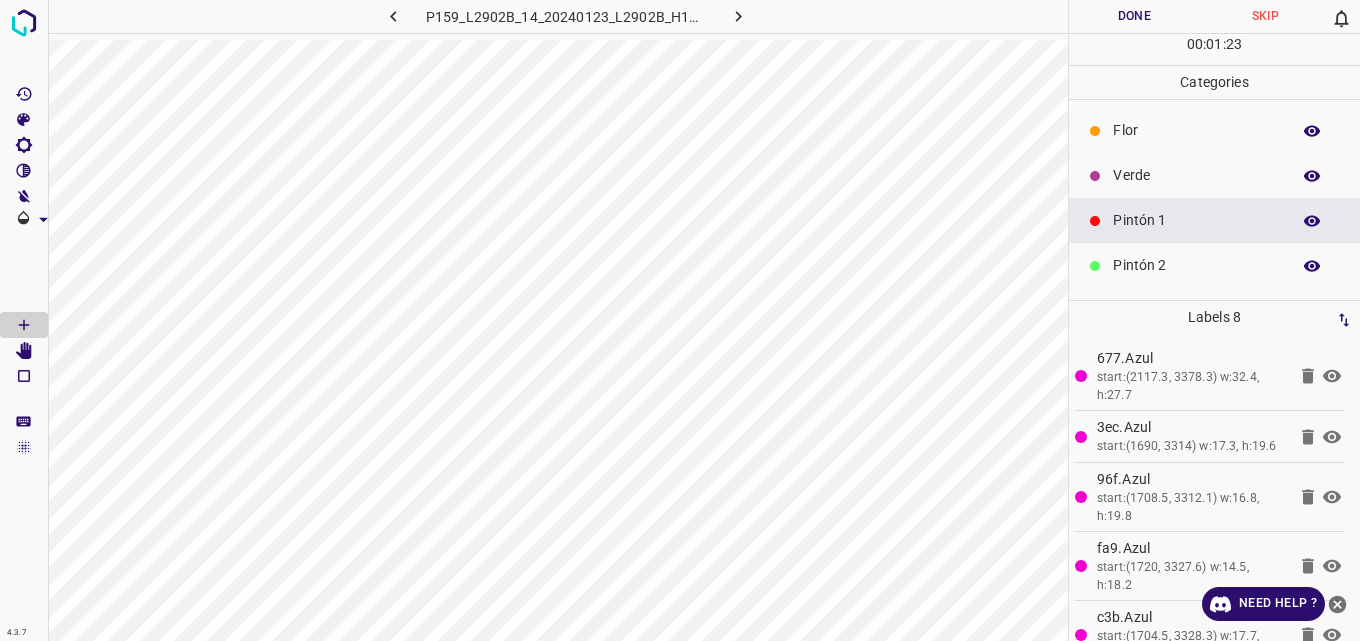 click on "Verde" at bounding box center [1196, 175] 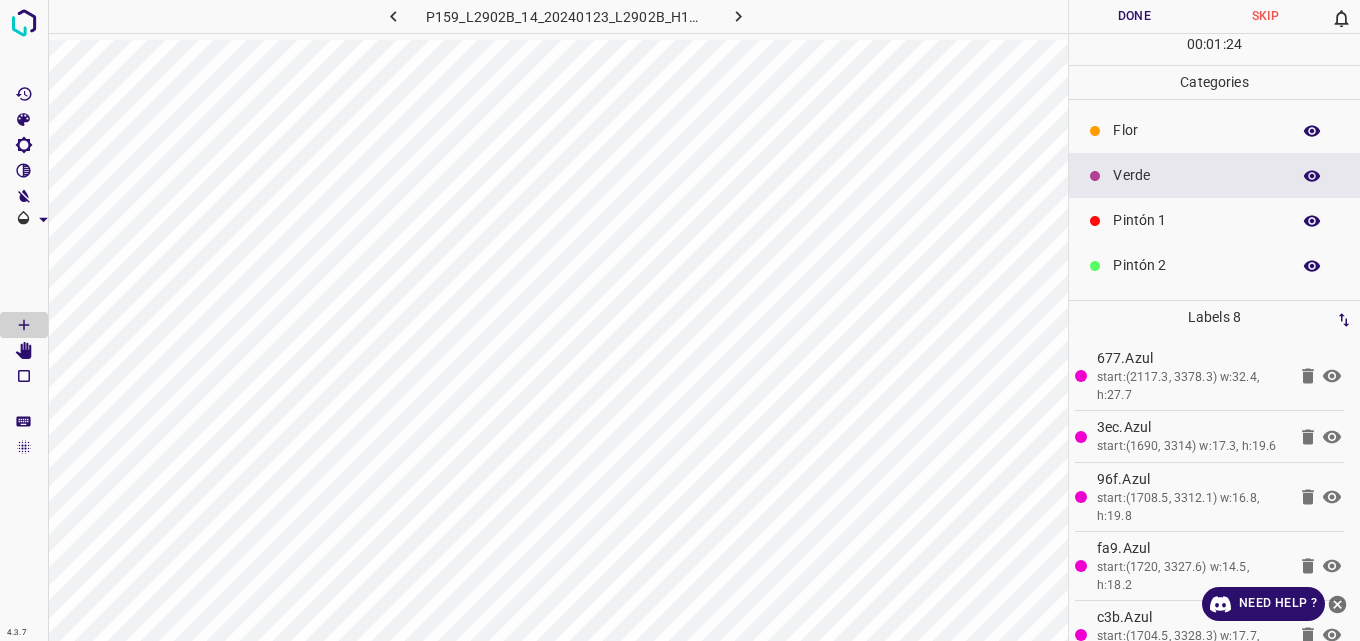 click on "Pintón 1" at bounding box center [1196, 220] 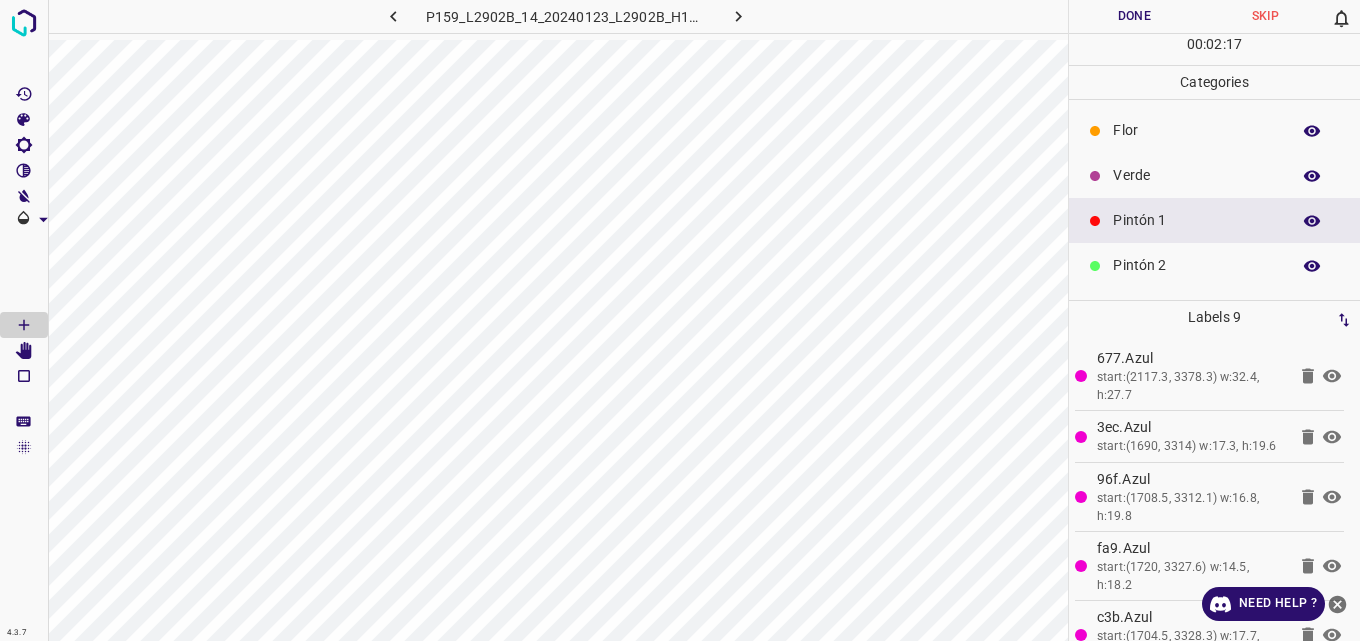 click on "Verde" at bounding box center (1214, 175) 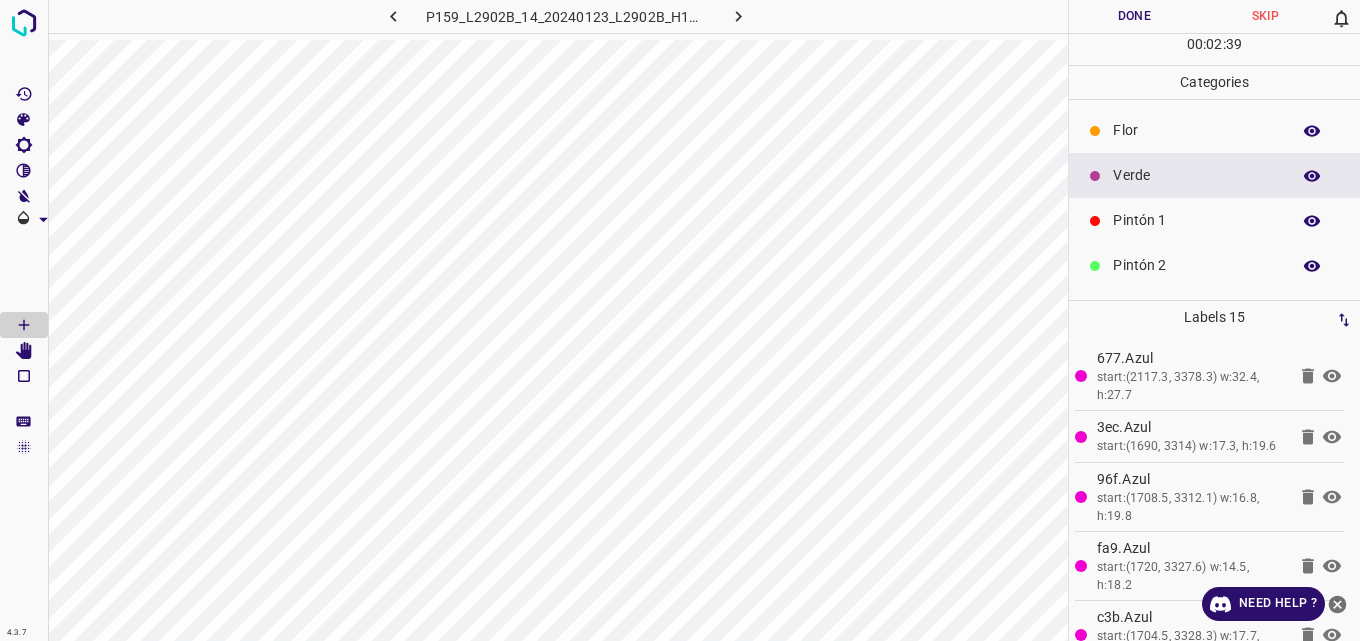 drag, startPoint x: 1148, startPoint y: 135, endPoint x: 1097, endPoint y: 155, distance: 54.781384 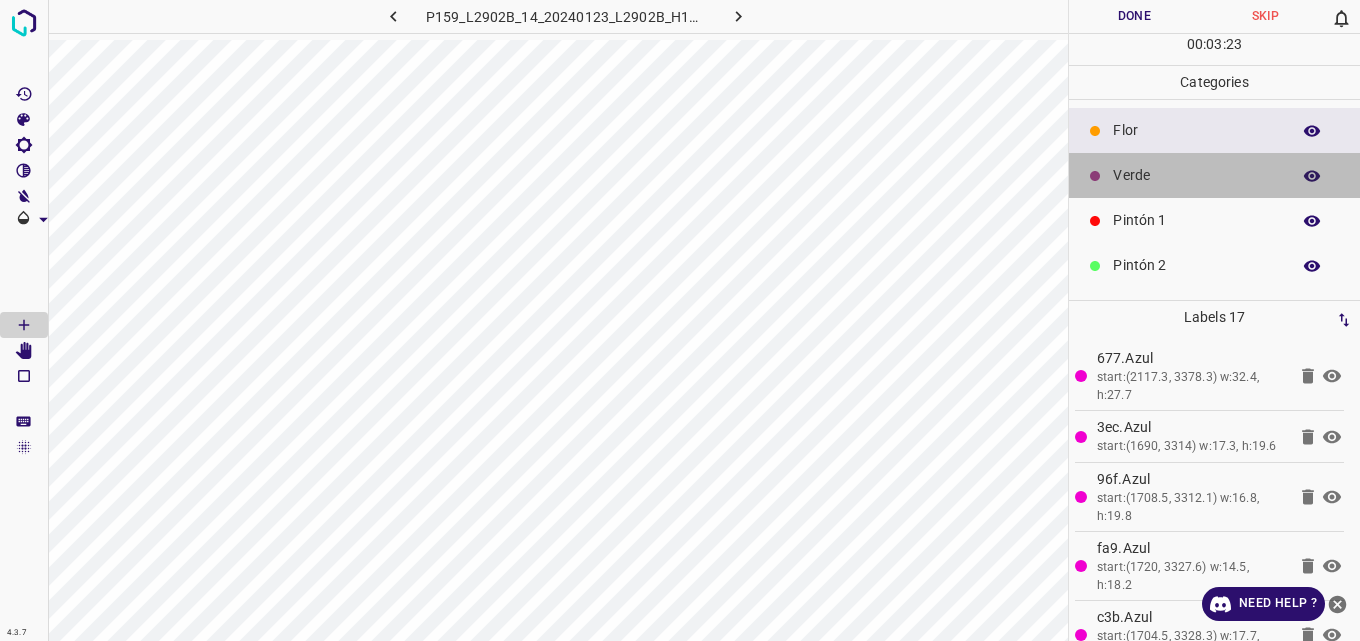 click on "Verde" at bounding box center [1196, 175] 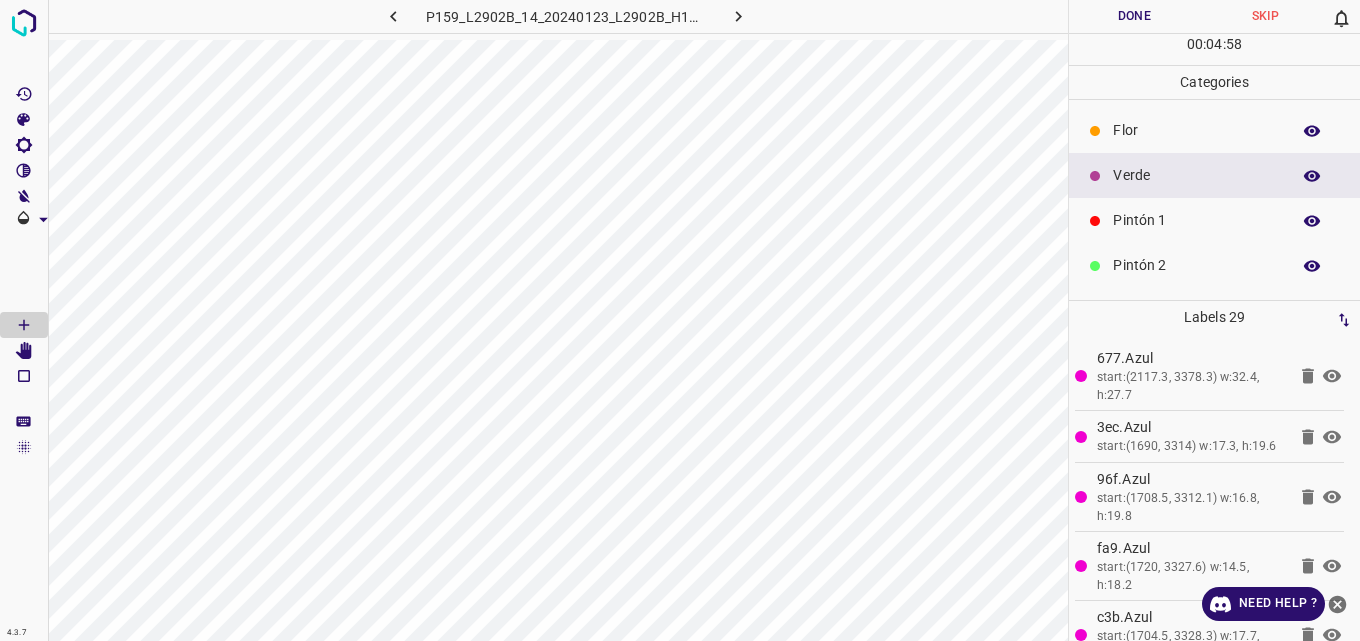 drag, startPoint x: 1153, startPoint y: 215, endPoint x: 1106, endPoint y: 231, distance: 49.648766 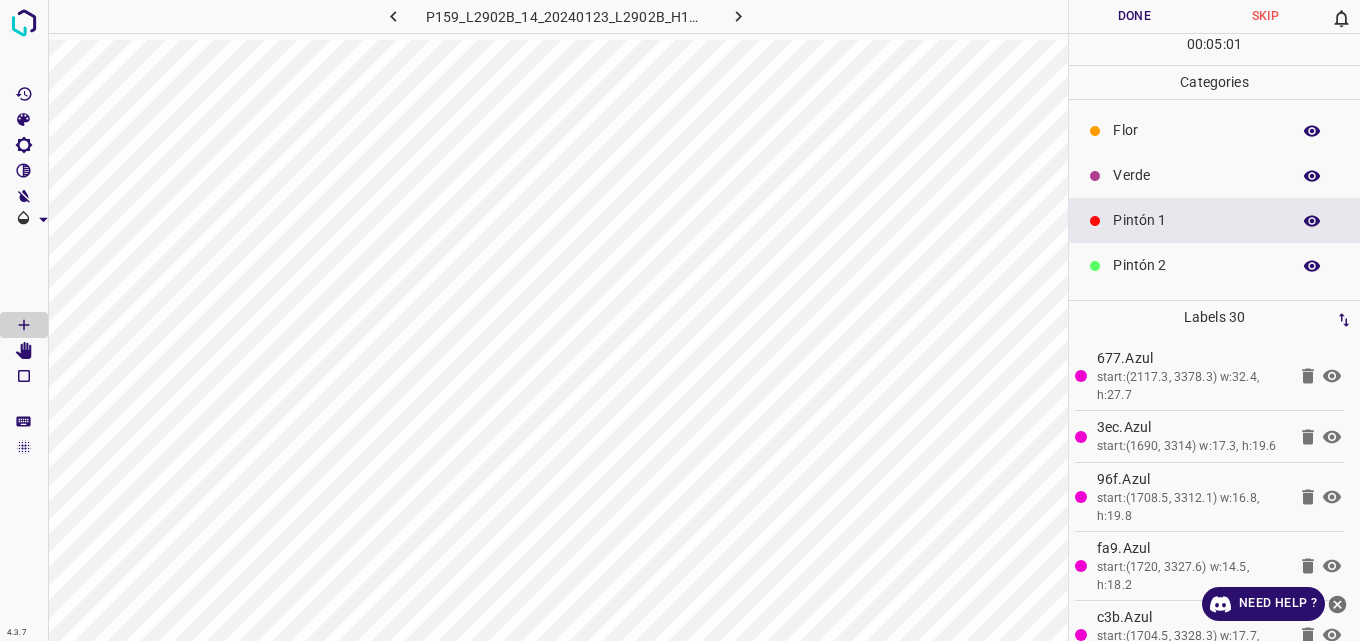 click on "Verde" at bounding box center (1196, 175) 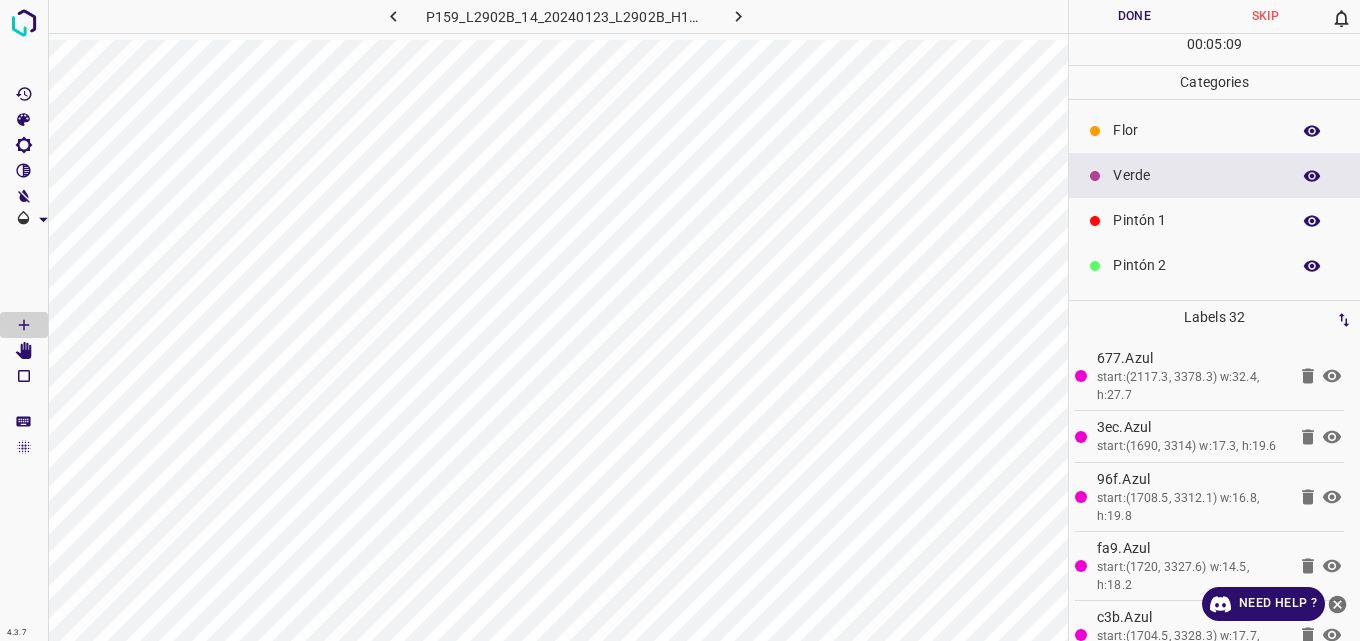 click on "Pintón 1" at bounding box center [1196, 220] 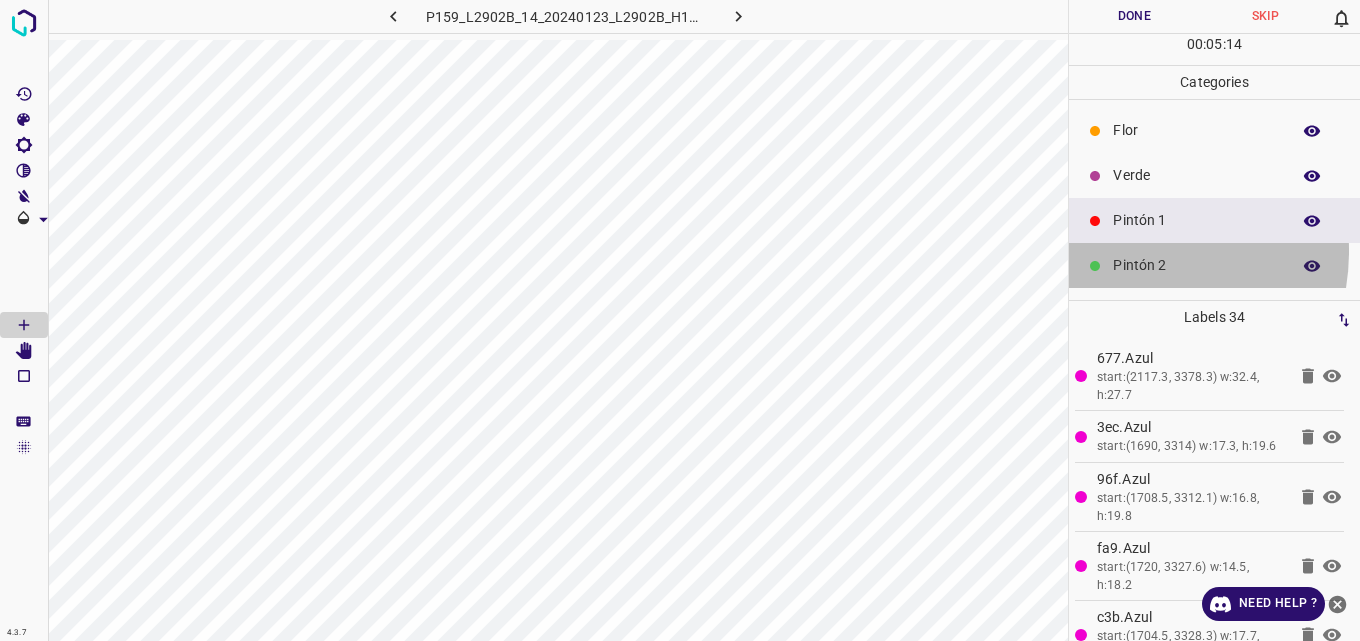 click on "Pintón 2" at bounding box center [1214, 265] 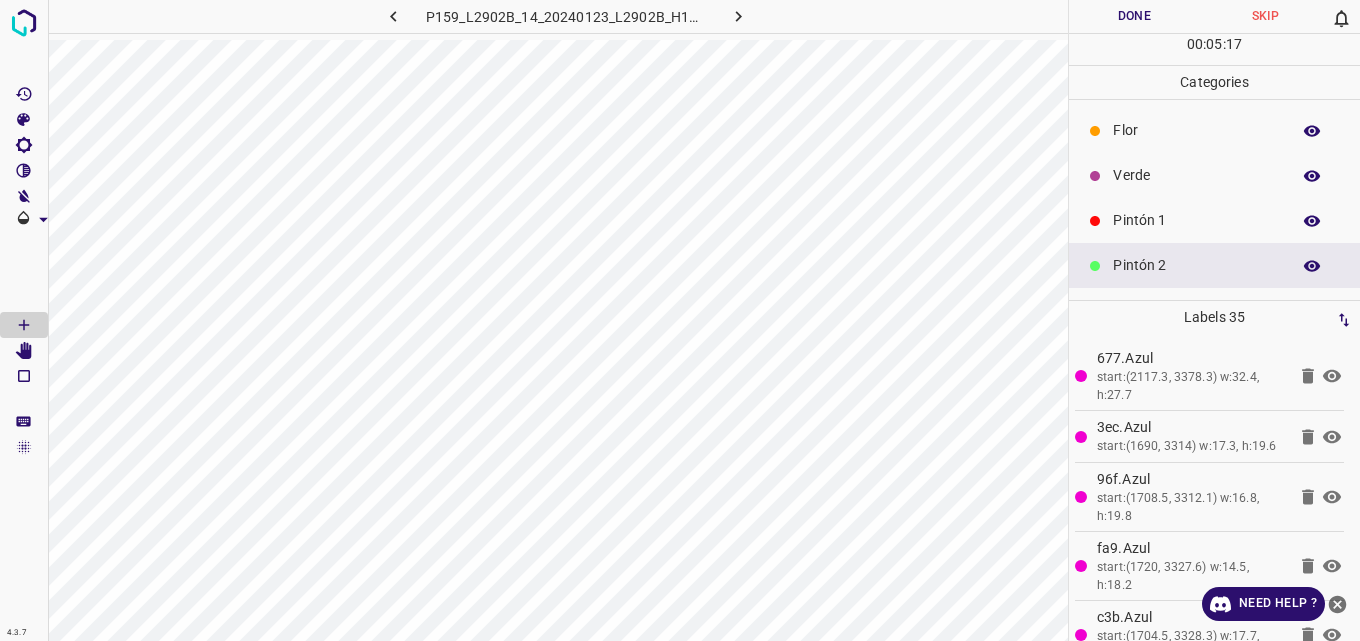 drag, startPoint x: 1137, startPoint y: 178, endPoint x: 1097, endPoint y: 184, distance: 40.4475 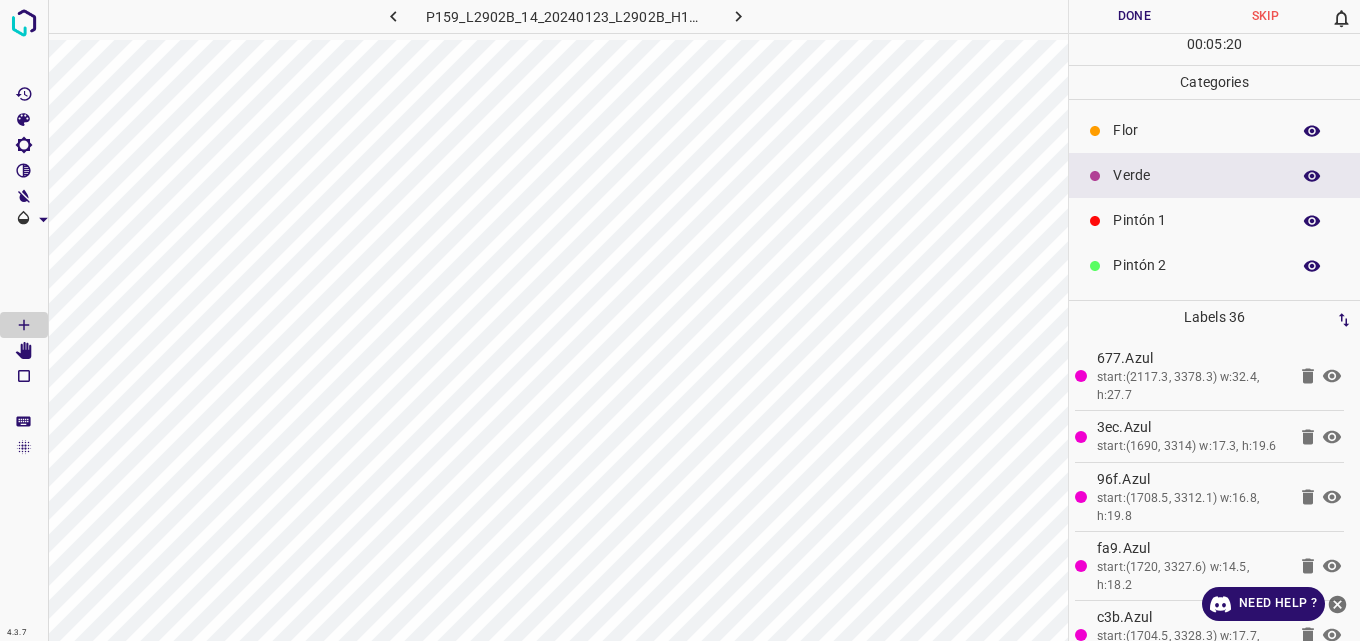 scroll, scrollTop: 176, scrollLeft: 0, axis: vertical 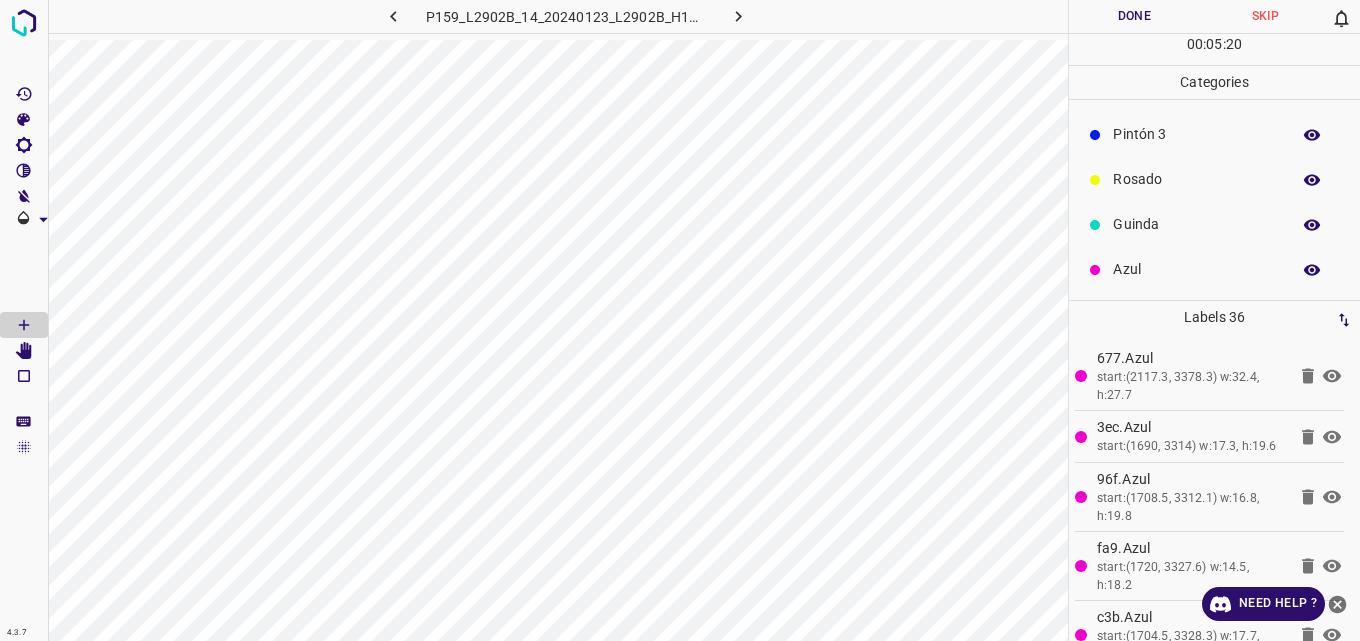 click on "Azul" at bounding box center (1196, 269) 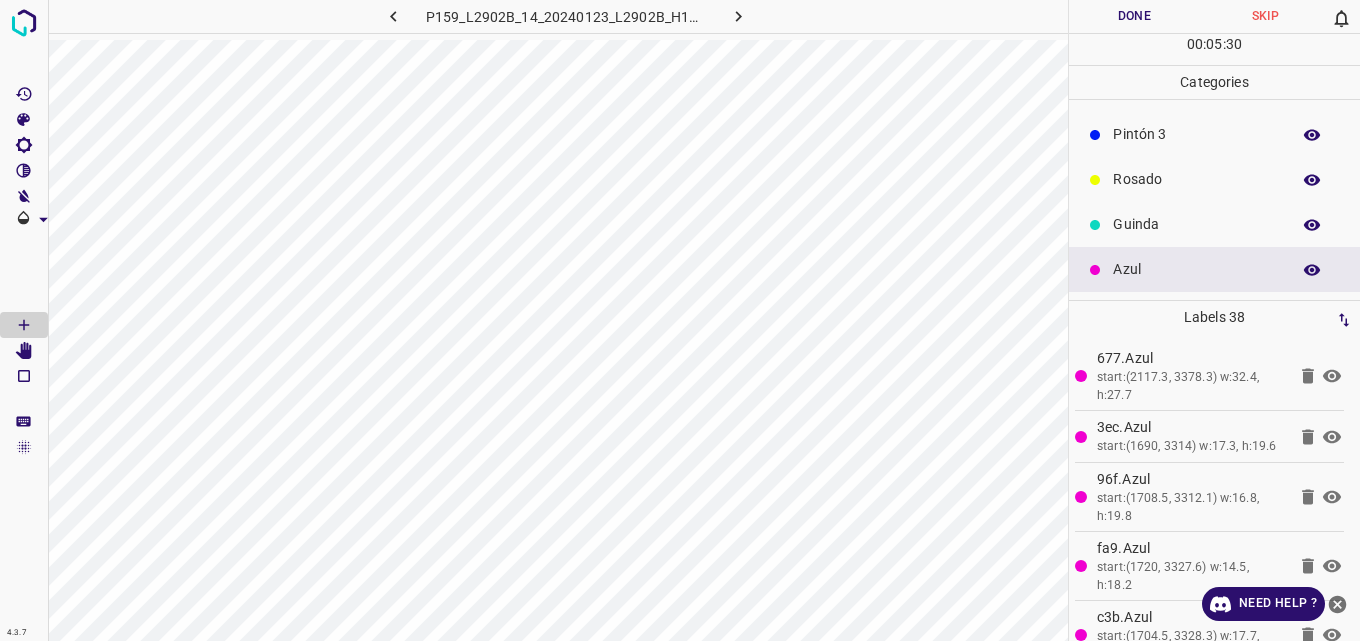 click on "Guinda" at bounding box center [1196, 224] 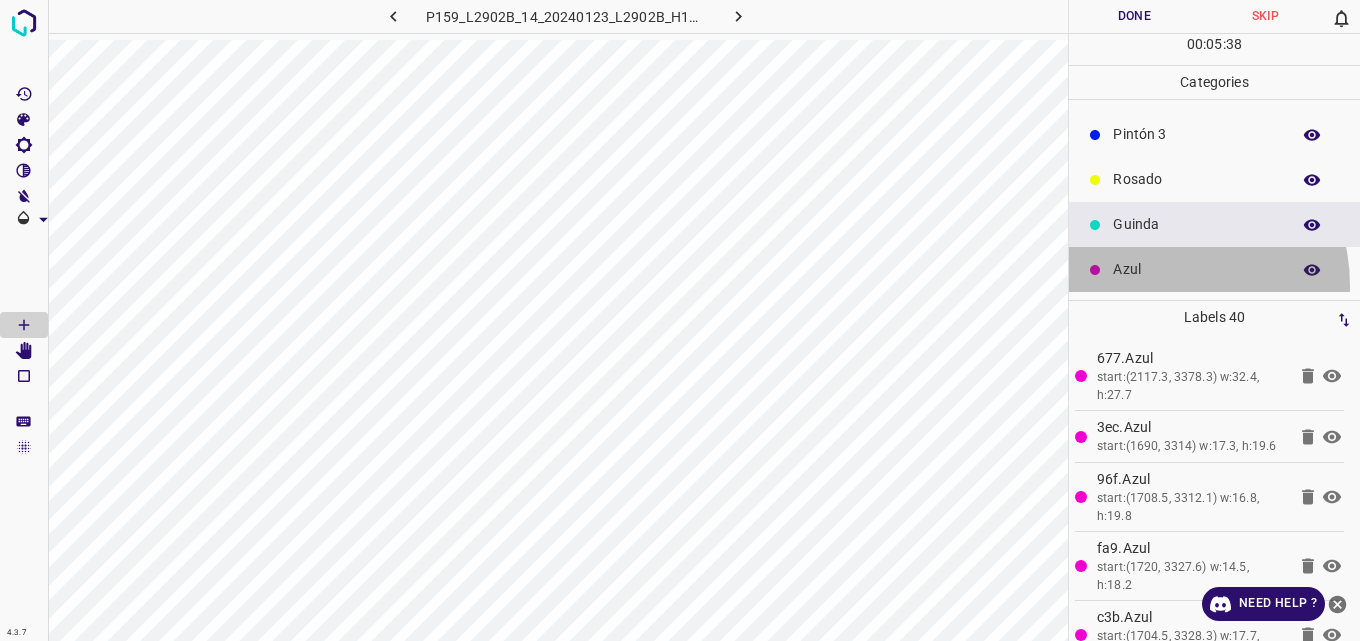 click on "Azul" at bounding box center (1214, 269) 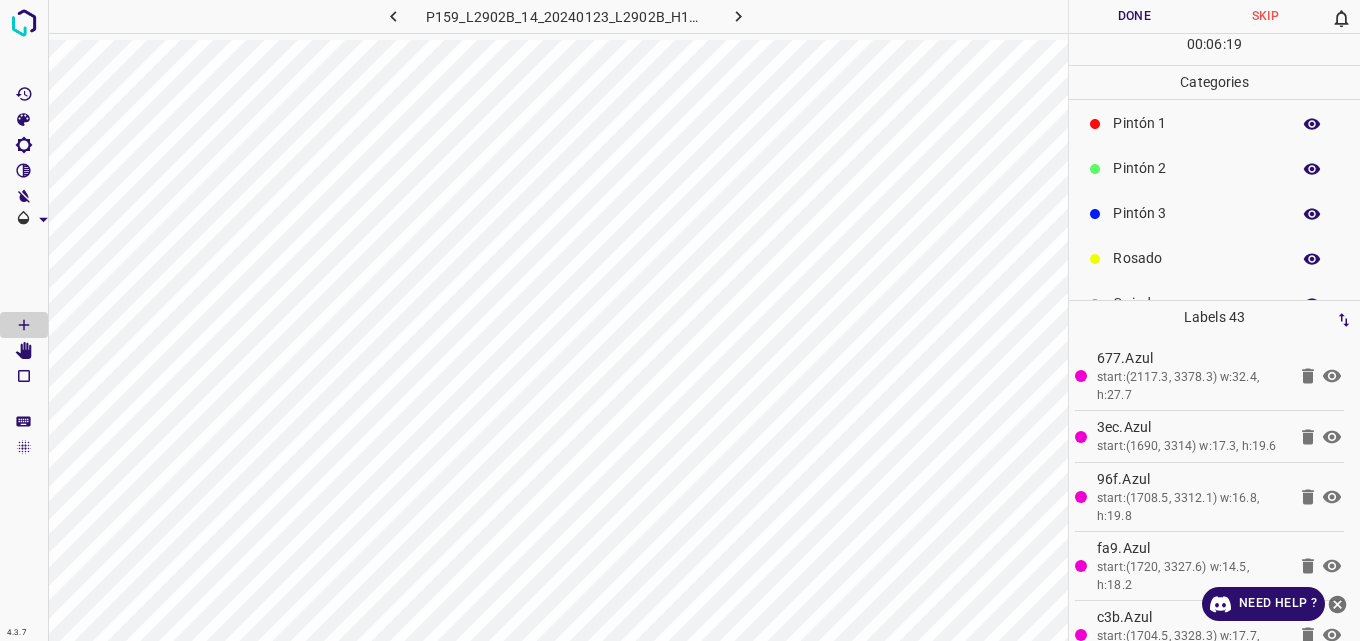 scroll, scrollTop: 0, scrollLeft: 0, axis: both 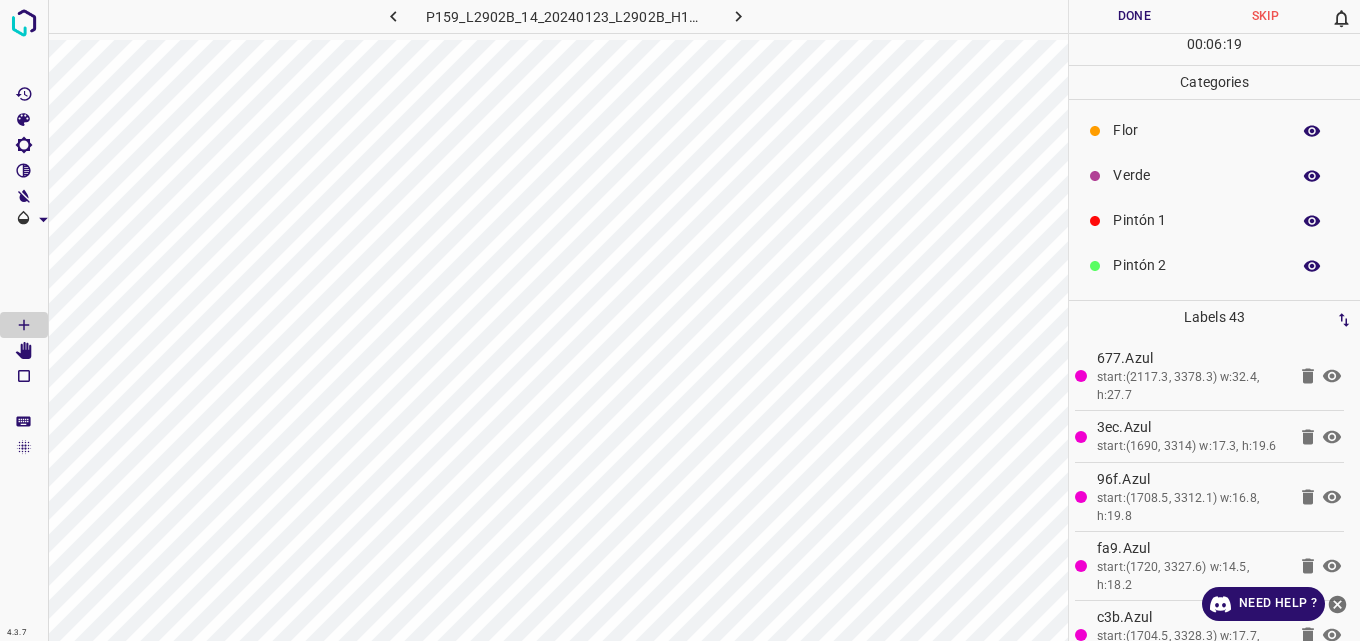 click on "Verde" at bounding box center (1196, 175) 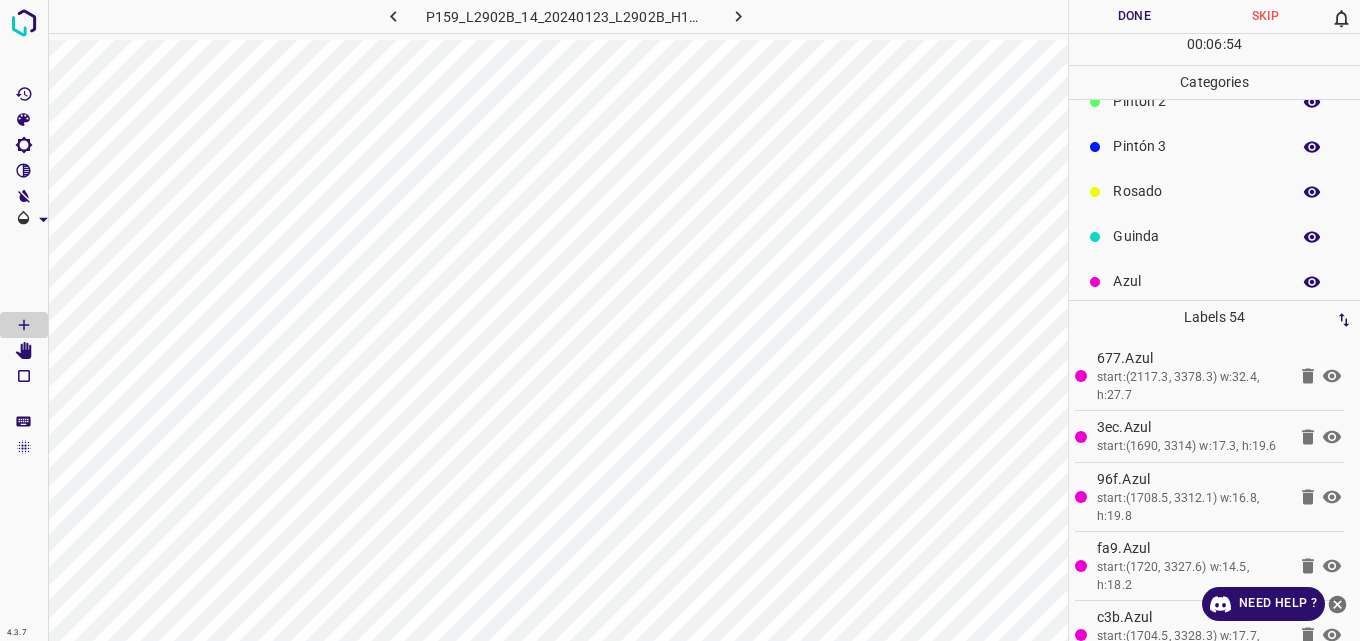 scroll, scrollTop: 176, scrollLeft: 0, axis: vertical 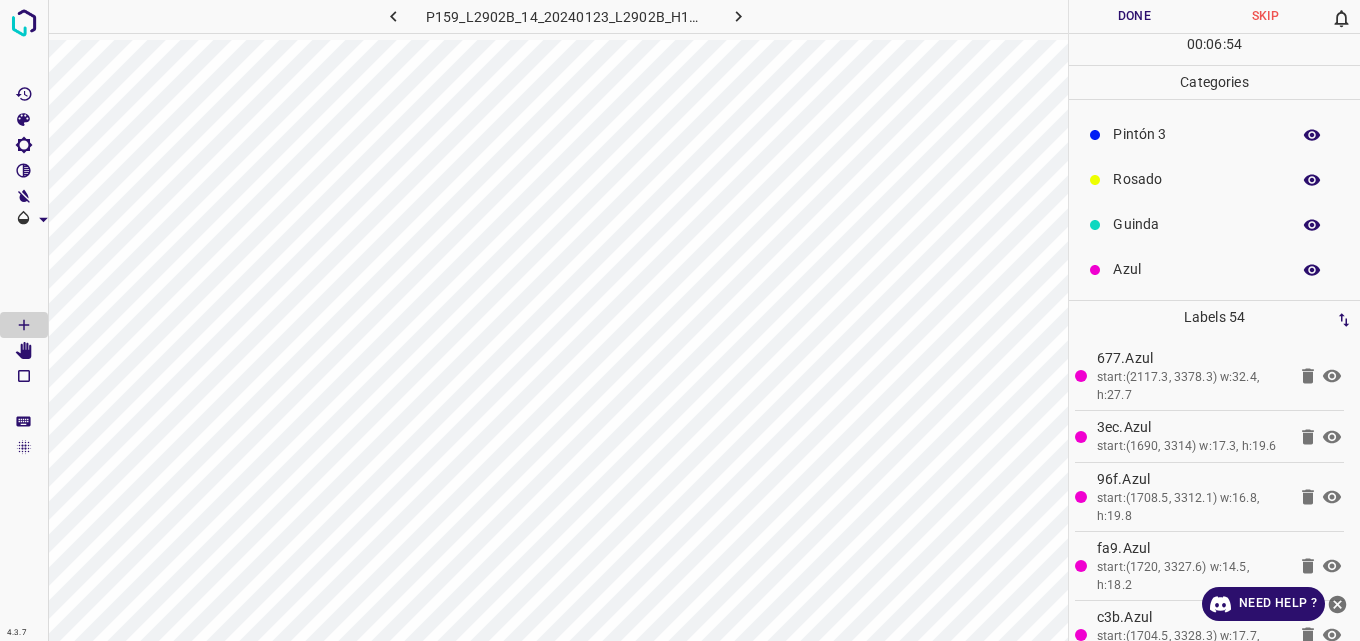 click on "Azul" at bounding box center (1196, 269) 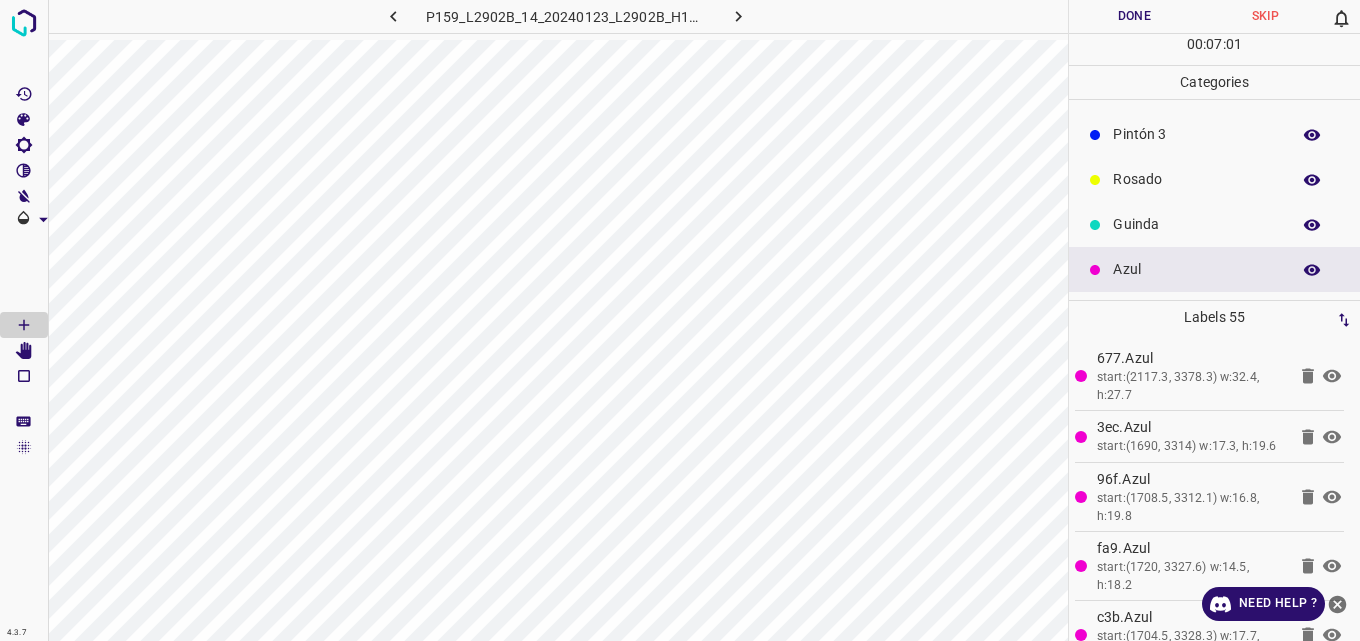 click on "Guinda" at bounding box center (1214, 224) 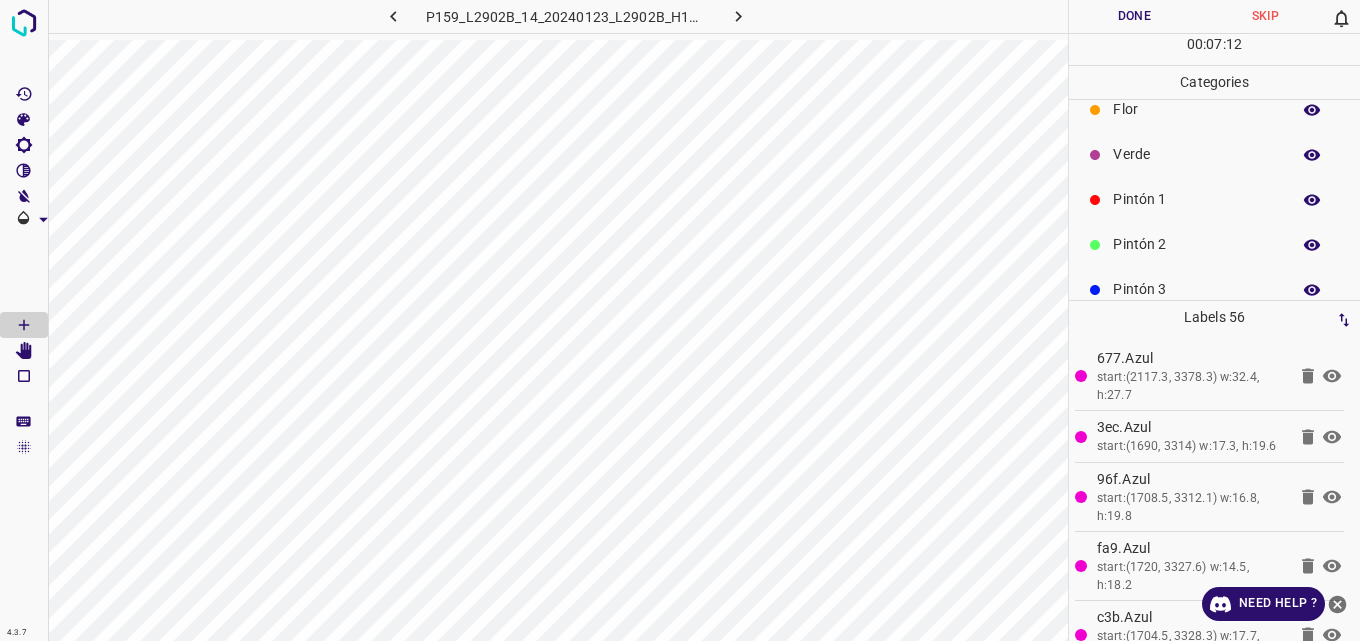 scroll, scrollTop: 0, scrollLeft: 0, axis: both 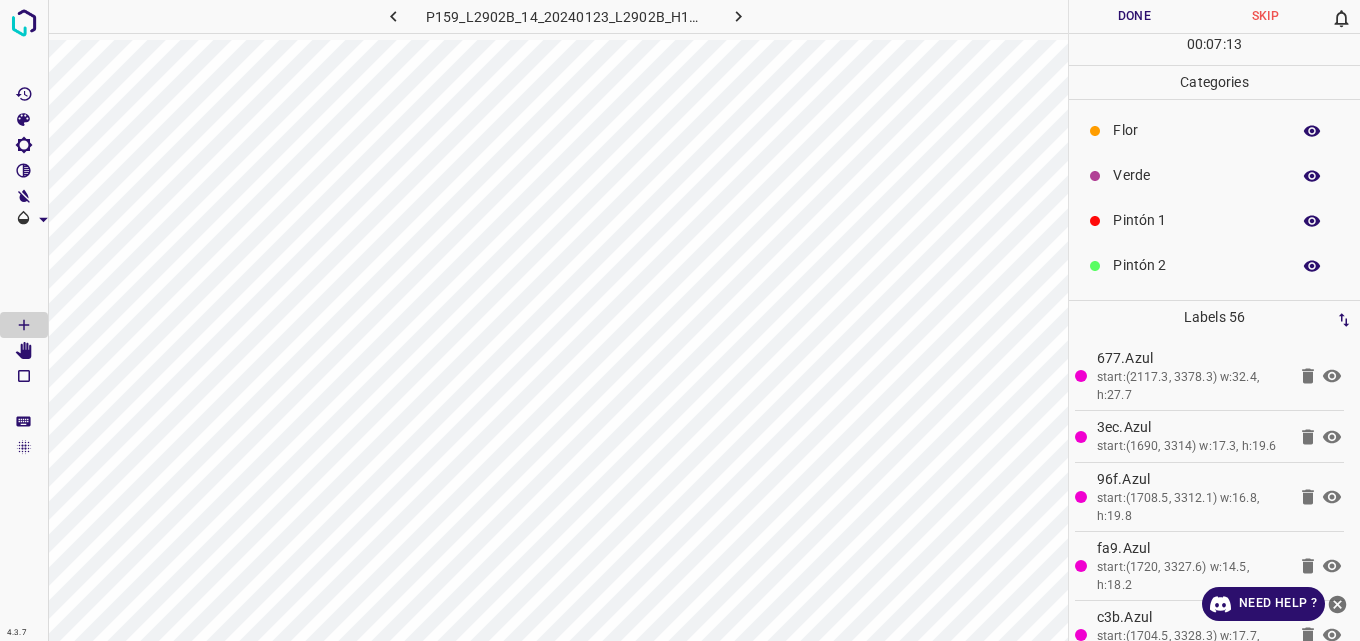 click on "Verde" at bounding box center [1214, 175] 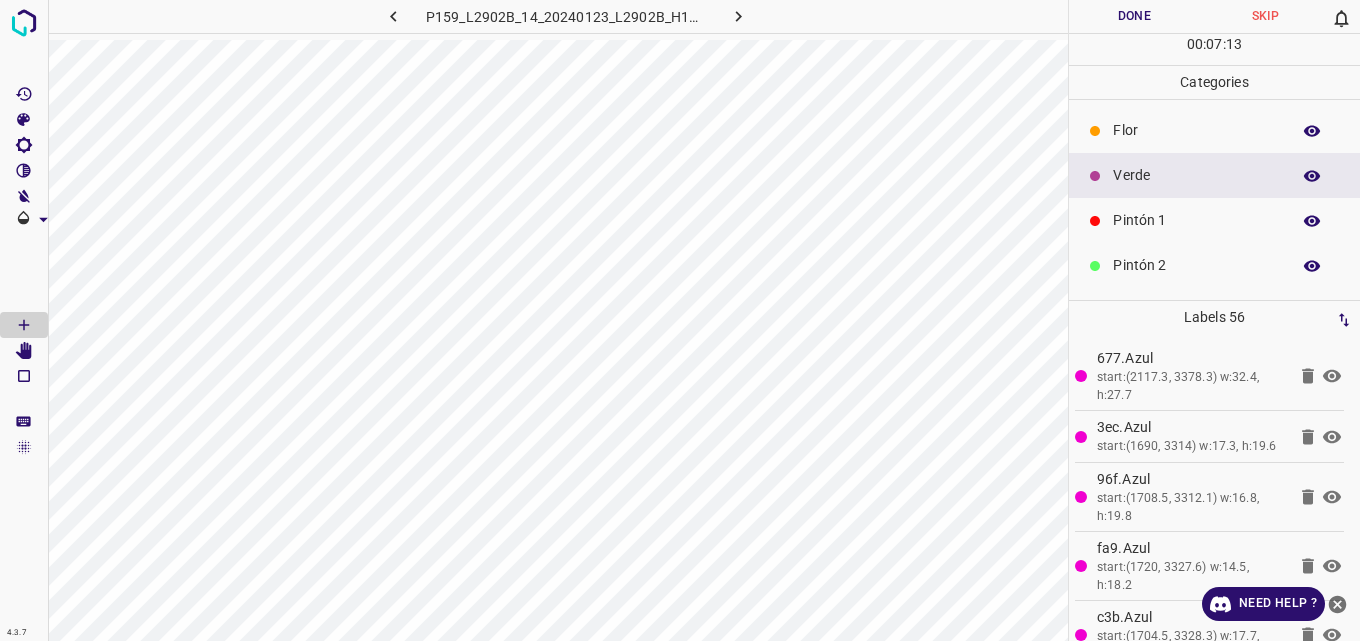 drag, startPoint x: 1140, startPoint y: 139, endPoint x: 1068, endPoint y: 161, distance: 75.28612 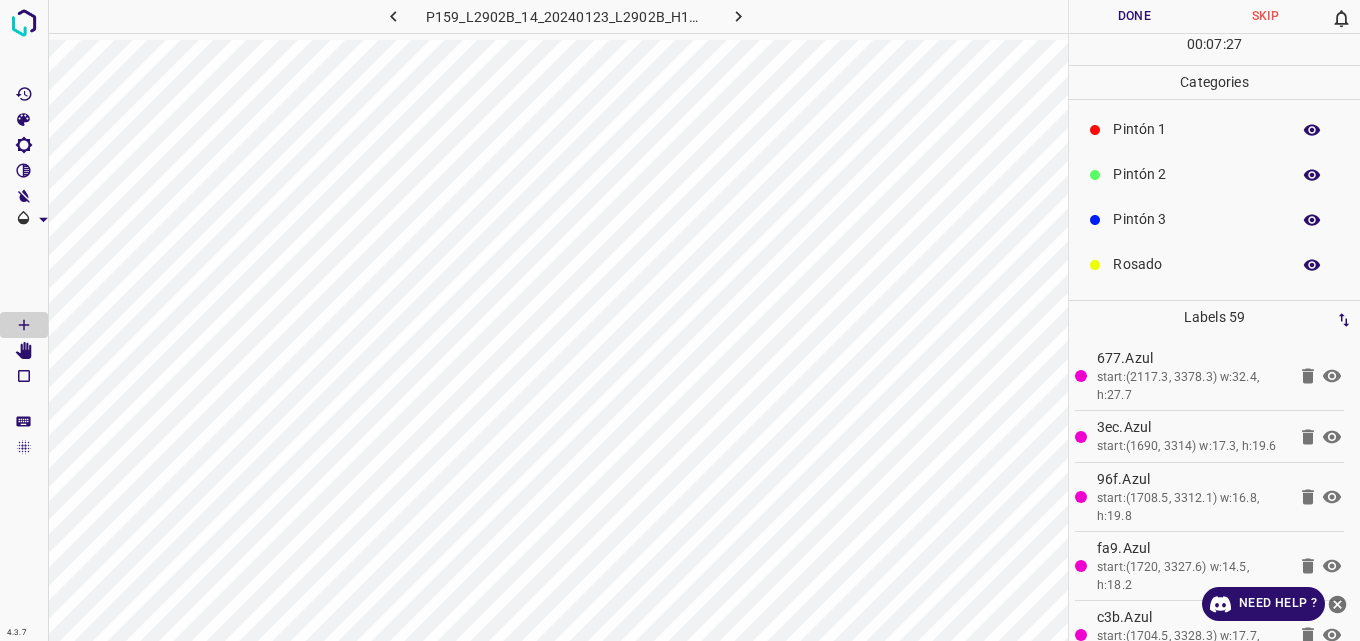 scroll, scrollTop: 176, scrollLeft: 0, axis: vertical 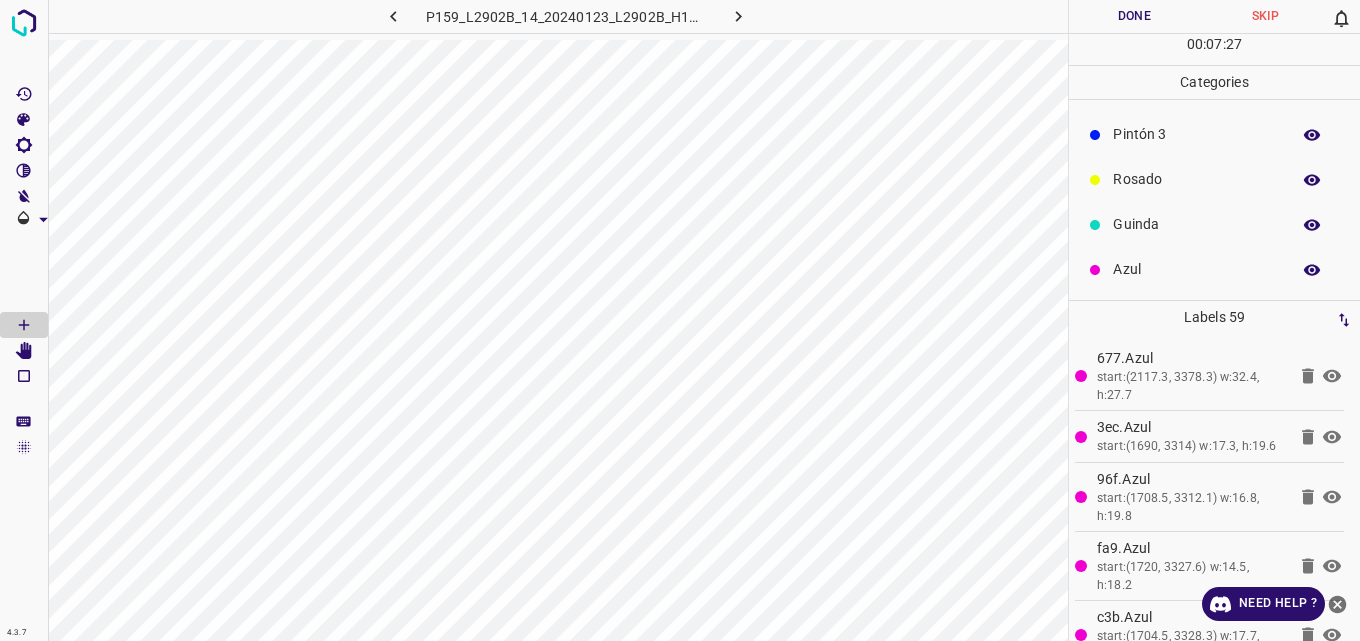 click on "Azul" at bounding box center [1196, 269] 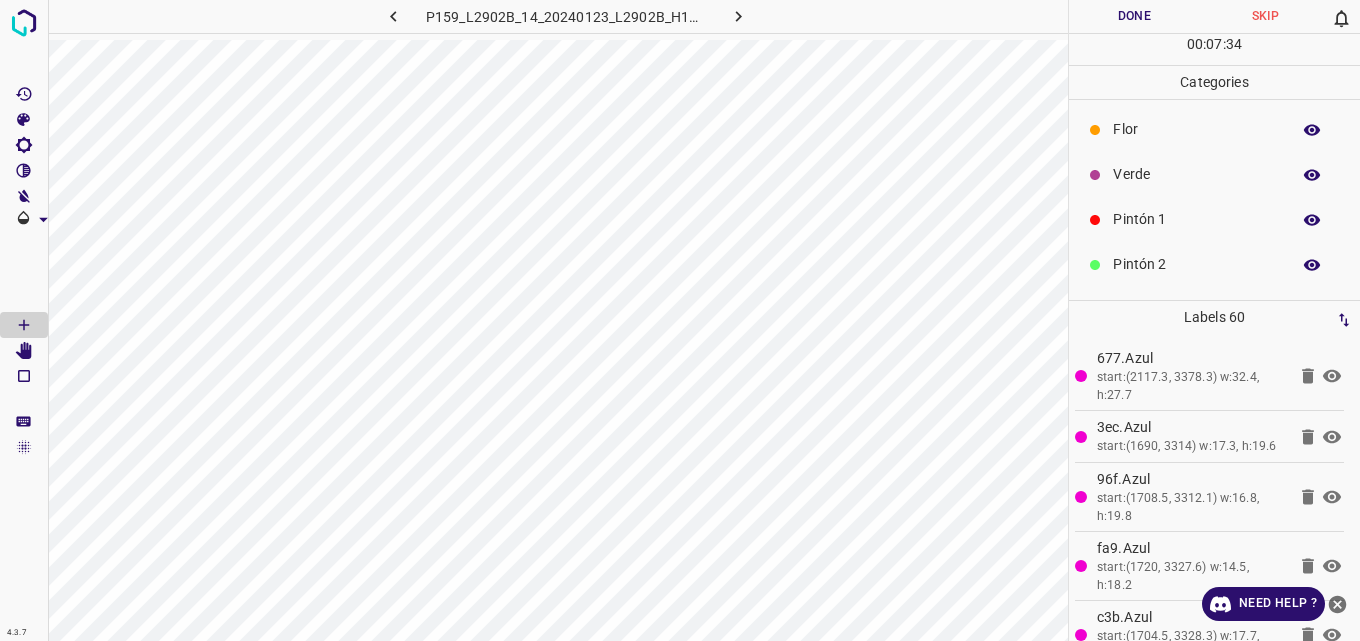 scroll, scrollTop: 0, scrollLeft: 0, axis: both 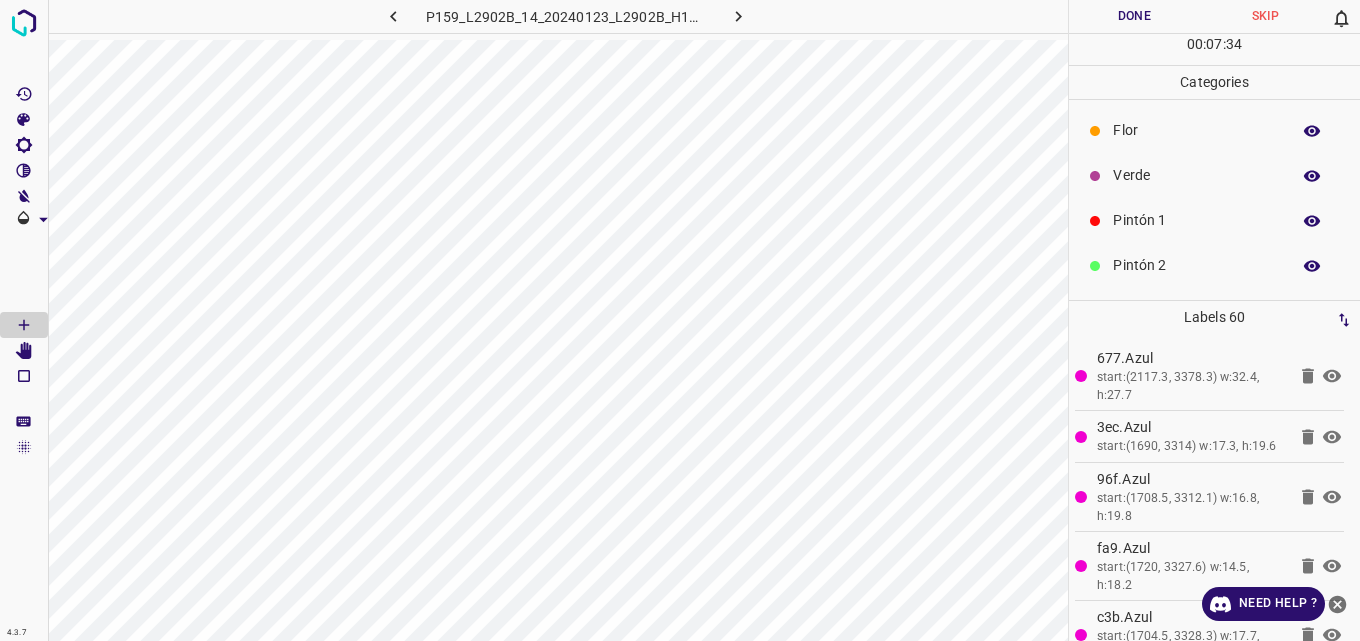 click on "Verde" at bounding box center [1196, 175] 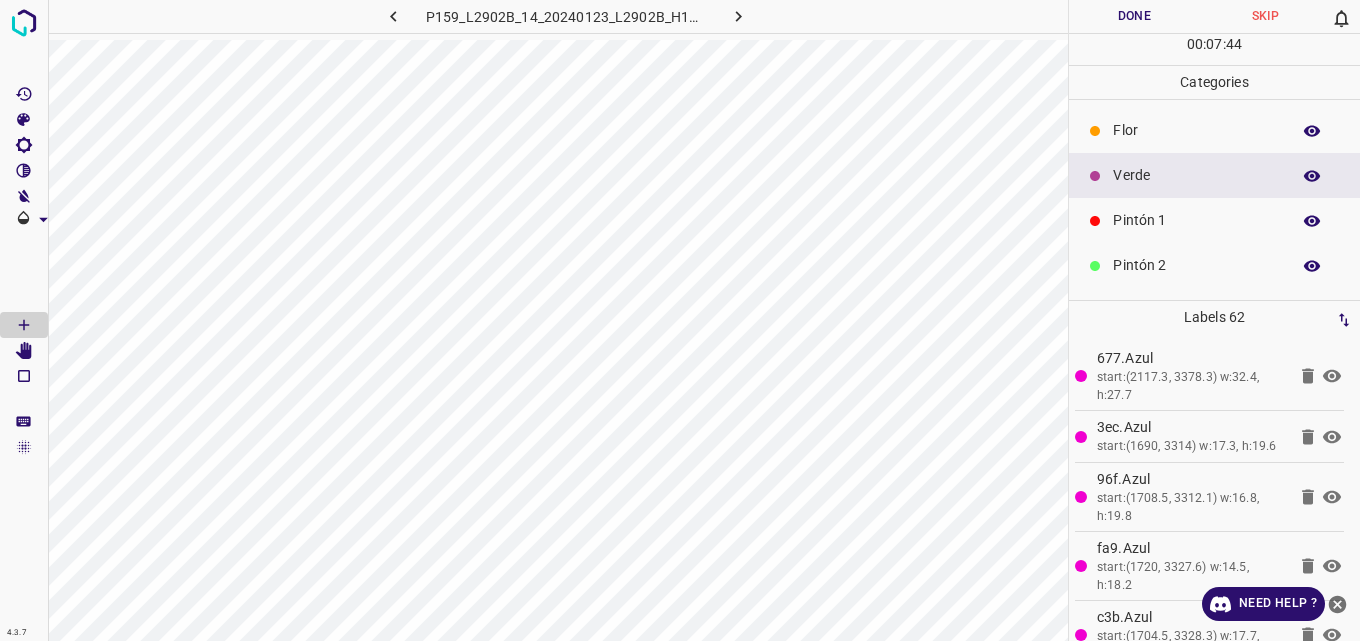 click on "Flor" at bounding box center (1196, 130) 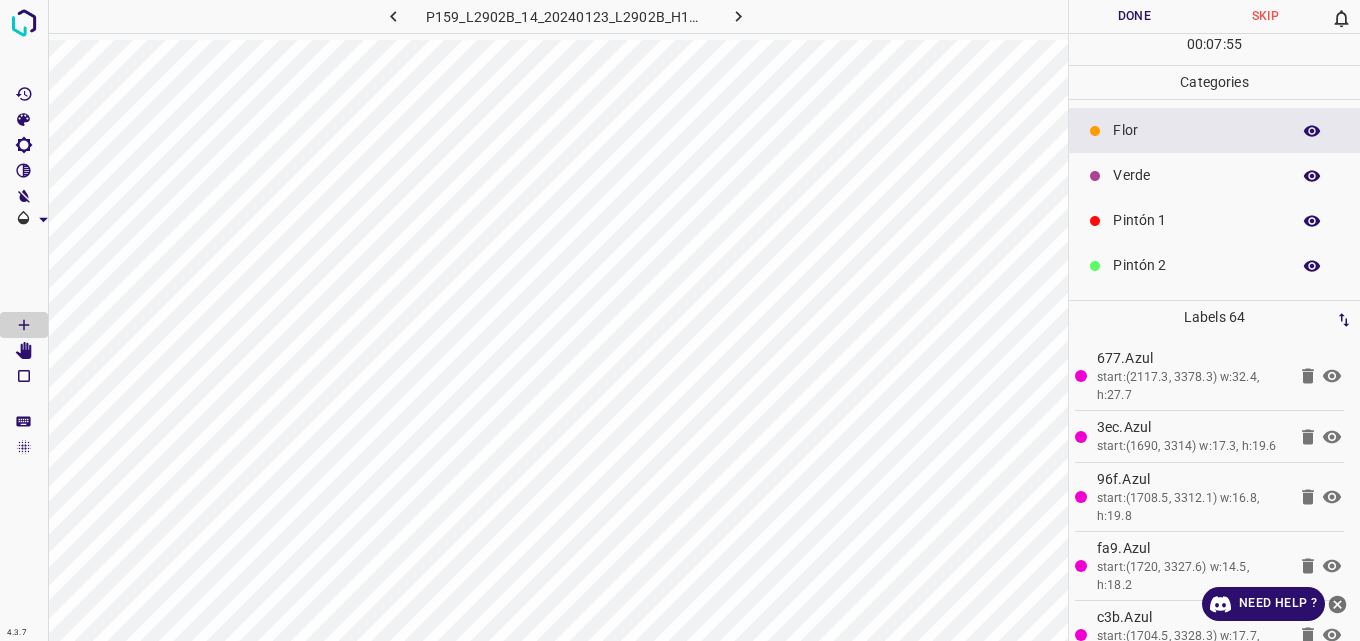 click on "Verde" at bounding box center [1214, 175] 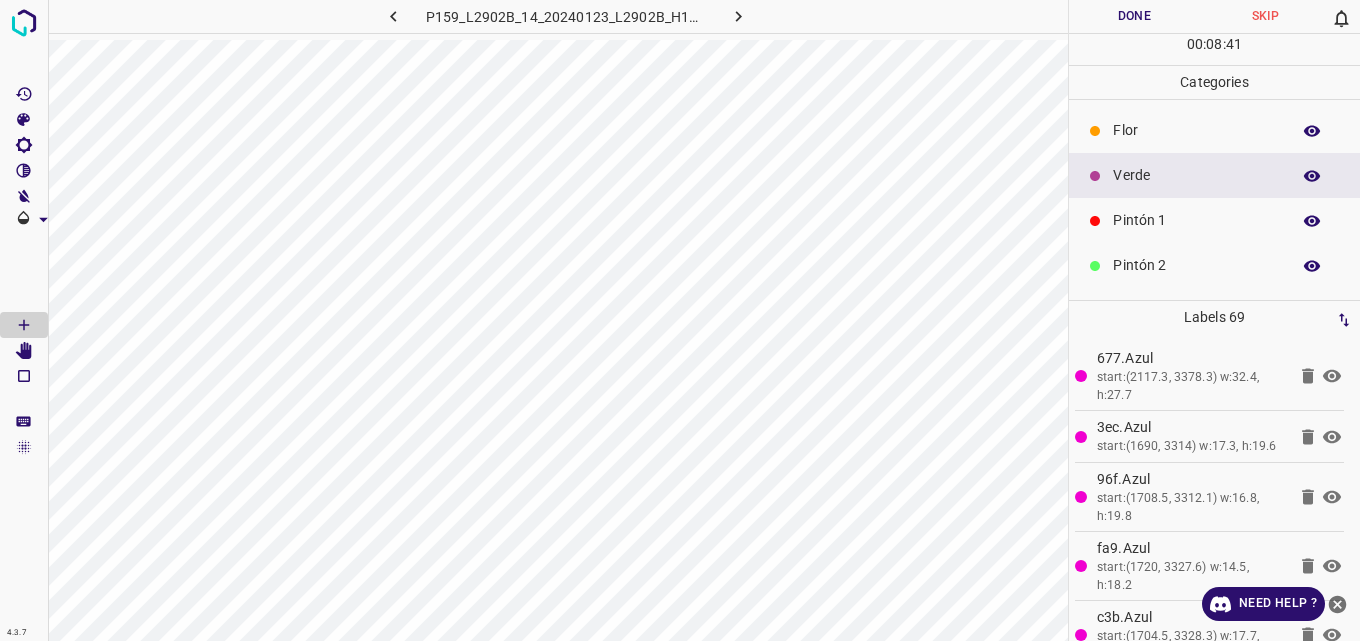 click on "Done" at bounding box center (1134, 16) 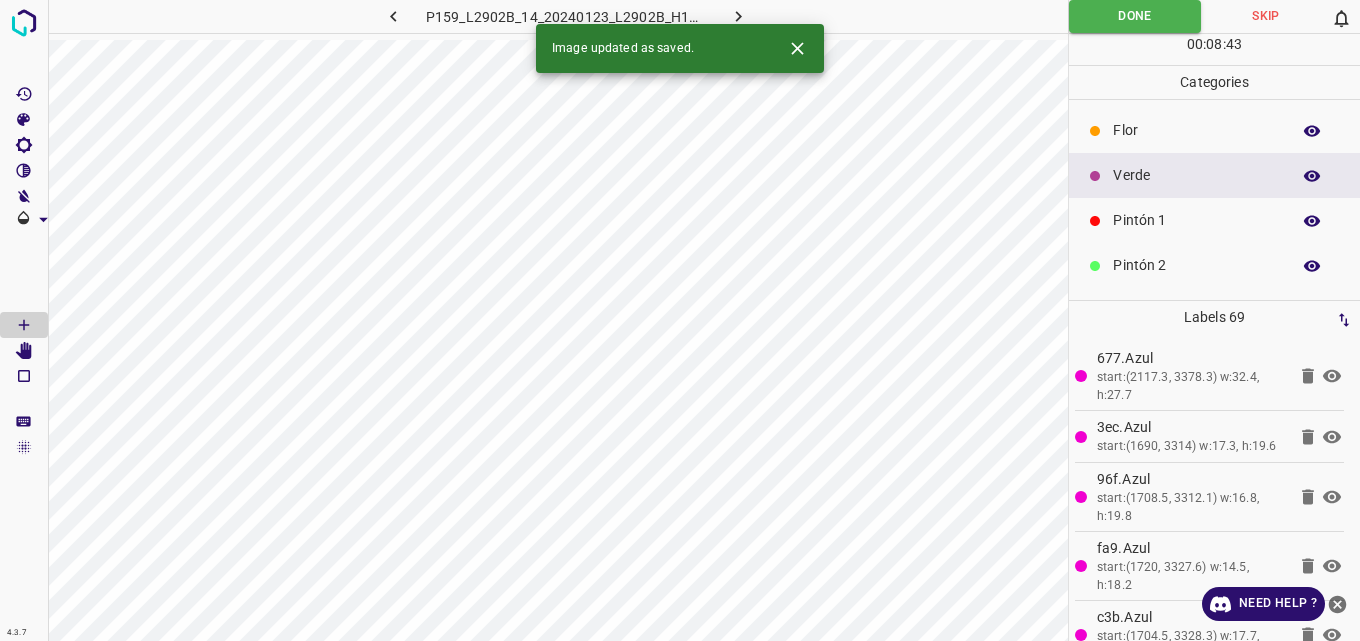 click 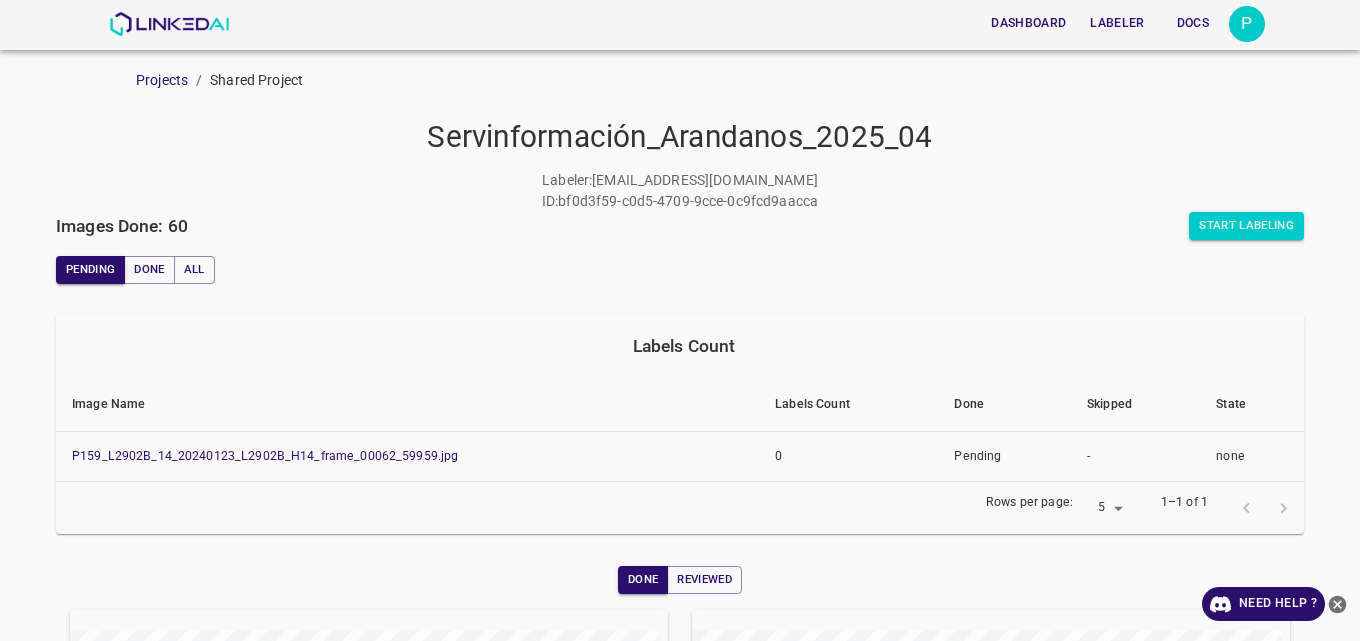 scroll, scrollTop: 0, scrollLeft: 0, axis: both 